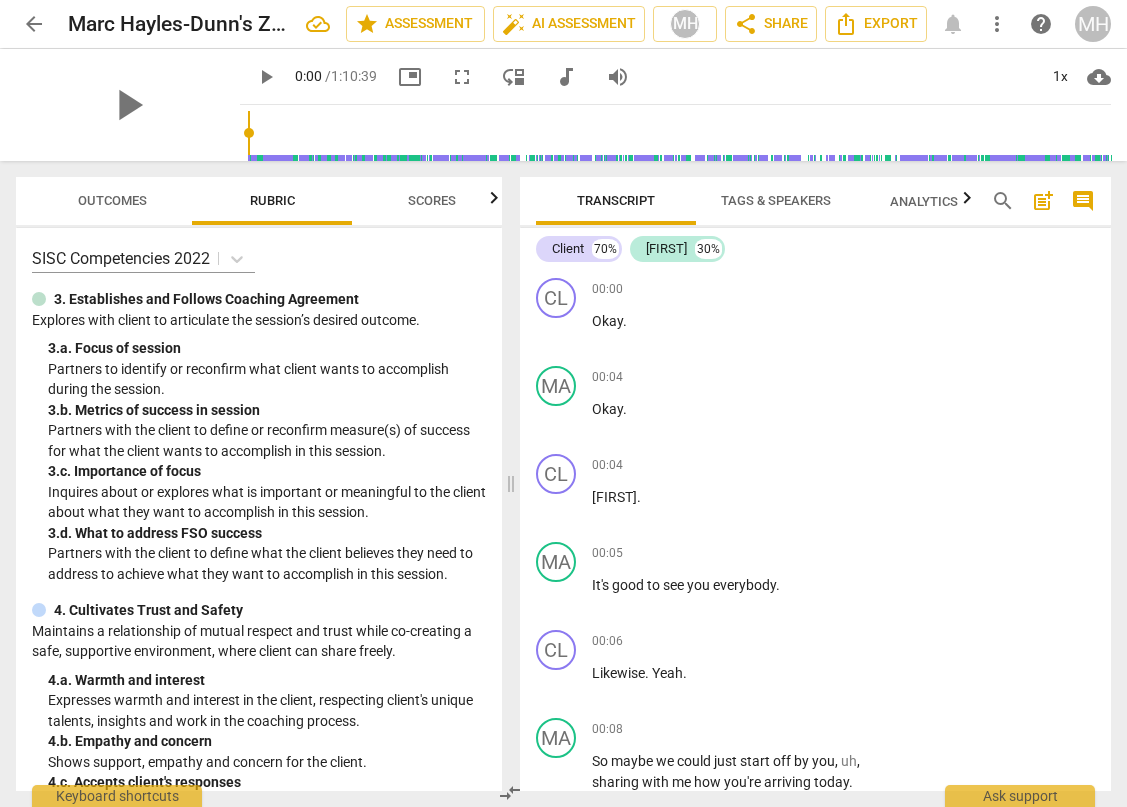 scroll, scrollTop: 0, scrollLeft: 0, axis: both 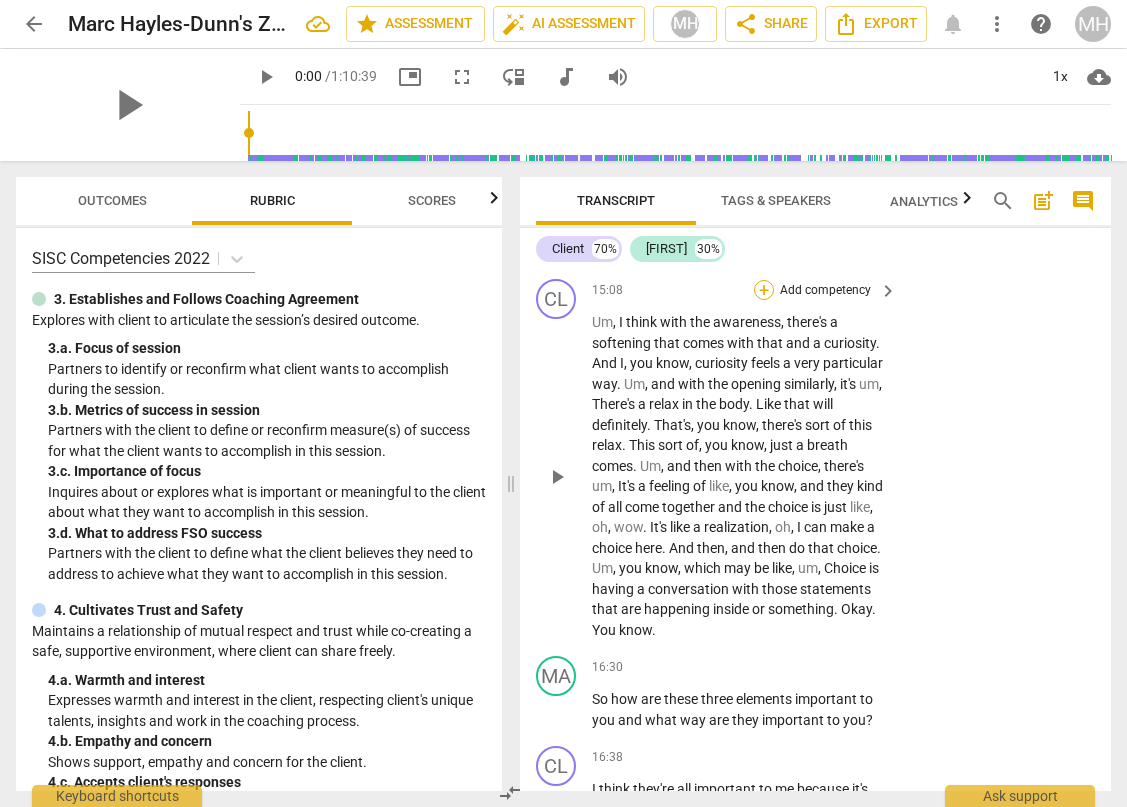 click on "+" at bounding box center (764, 290) 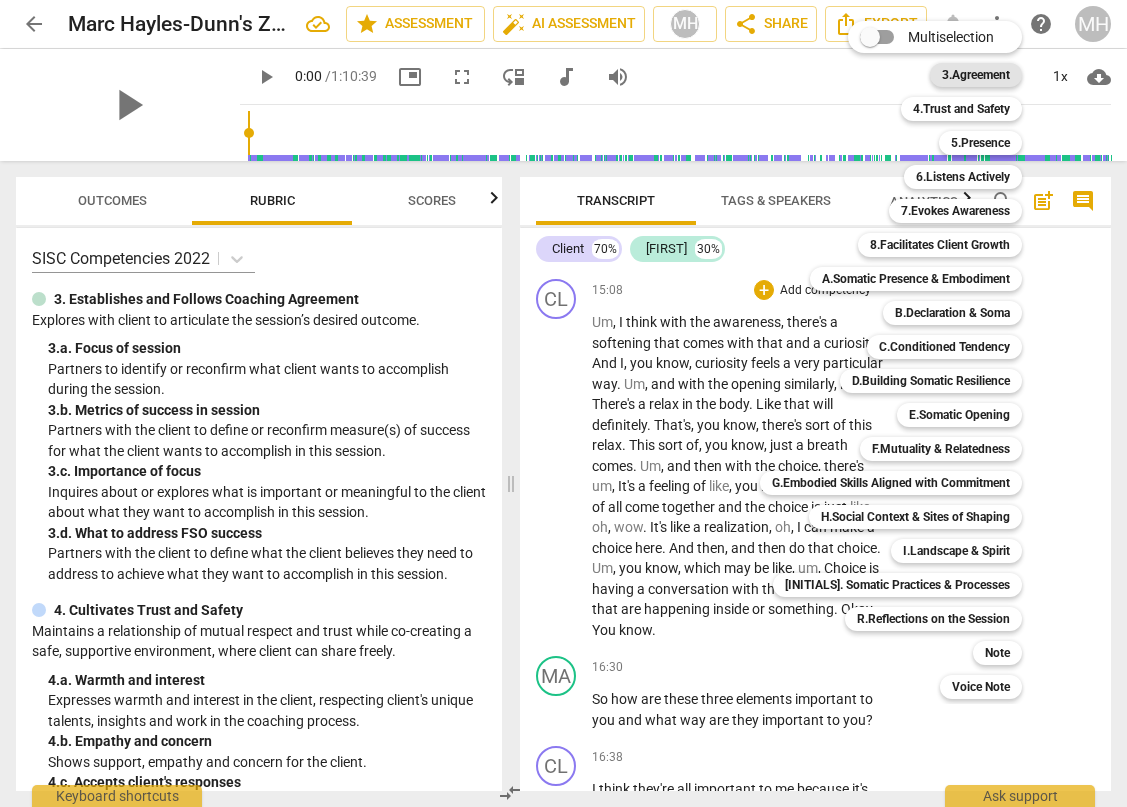 click on "3.Agreement" at bounding box center [976, 75] 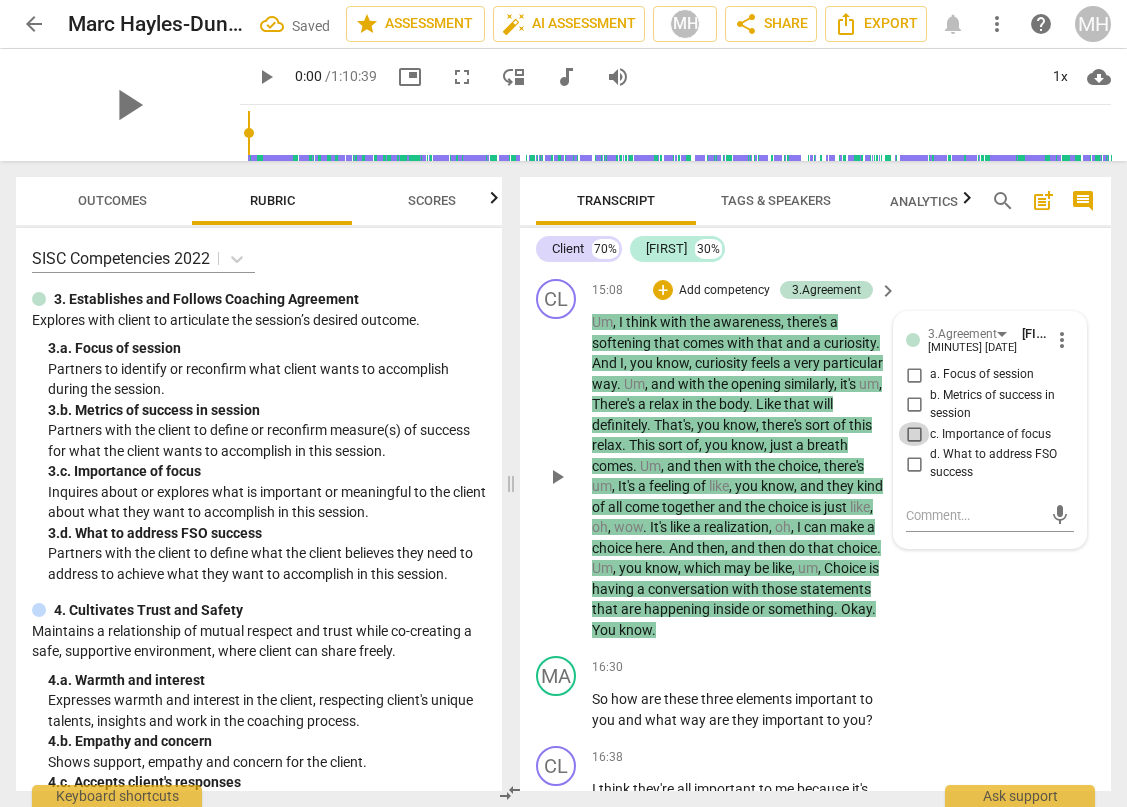 click on "c. Importance of focus" at bounding box center (914, 434) 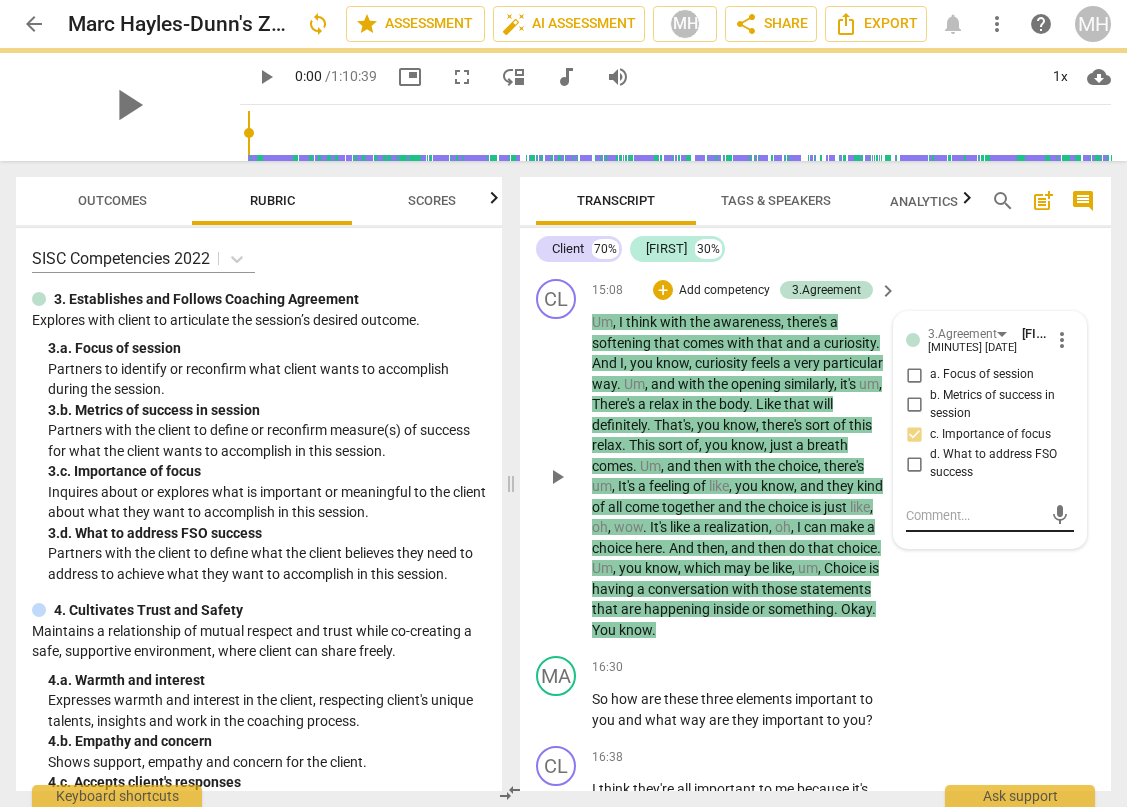 click at bounding box center (974, 515) 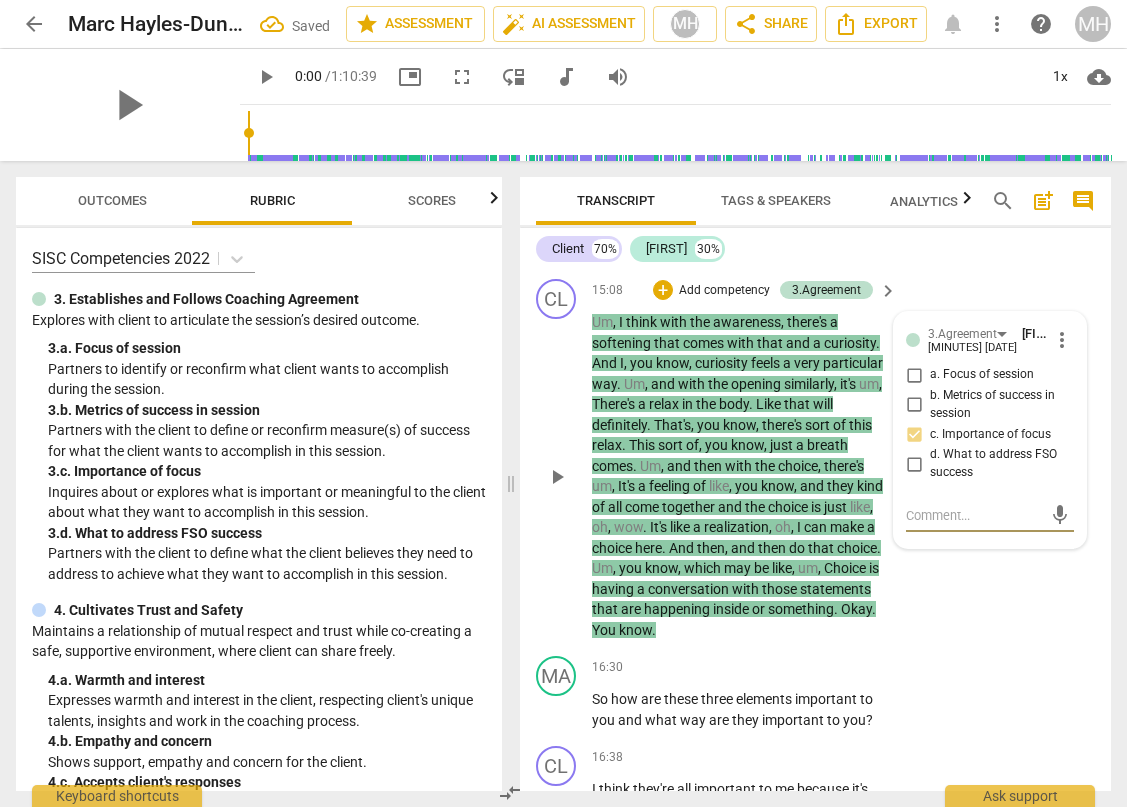 type on "L" 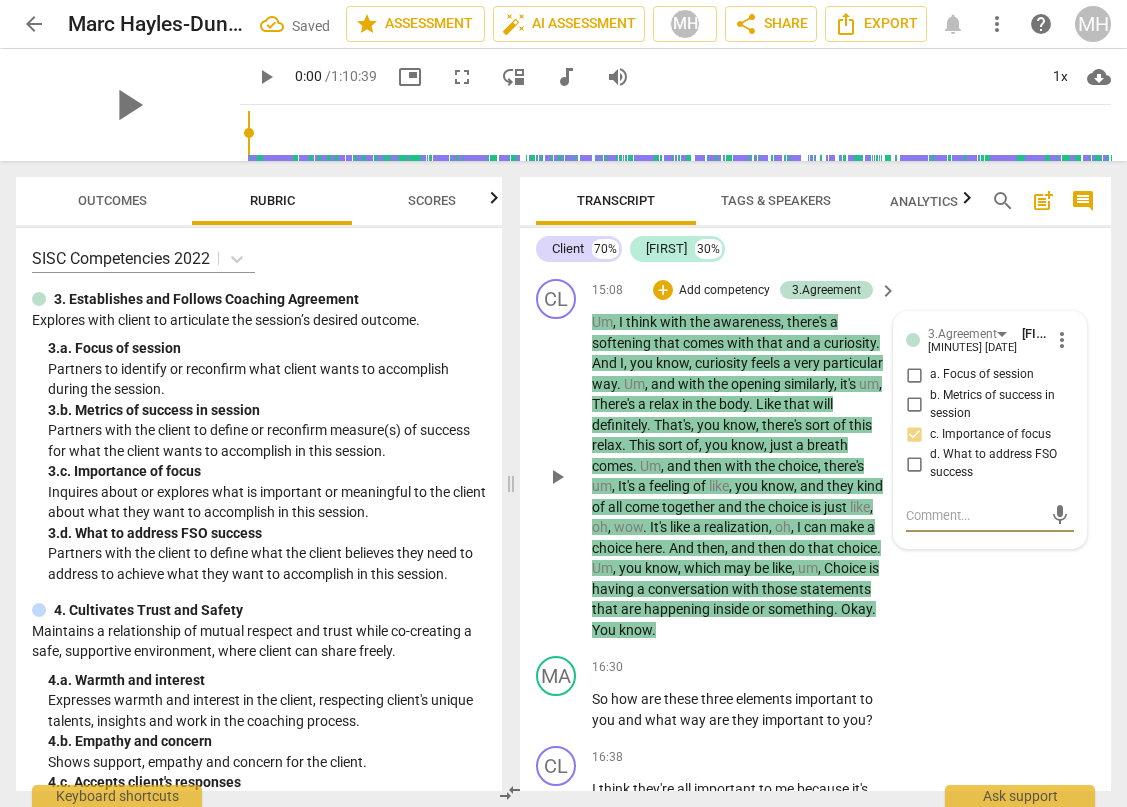 type on "L" 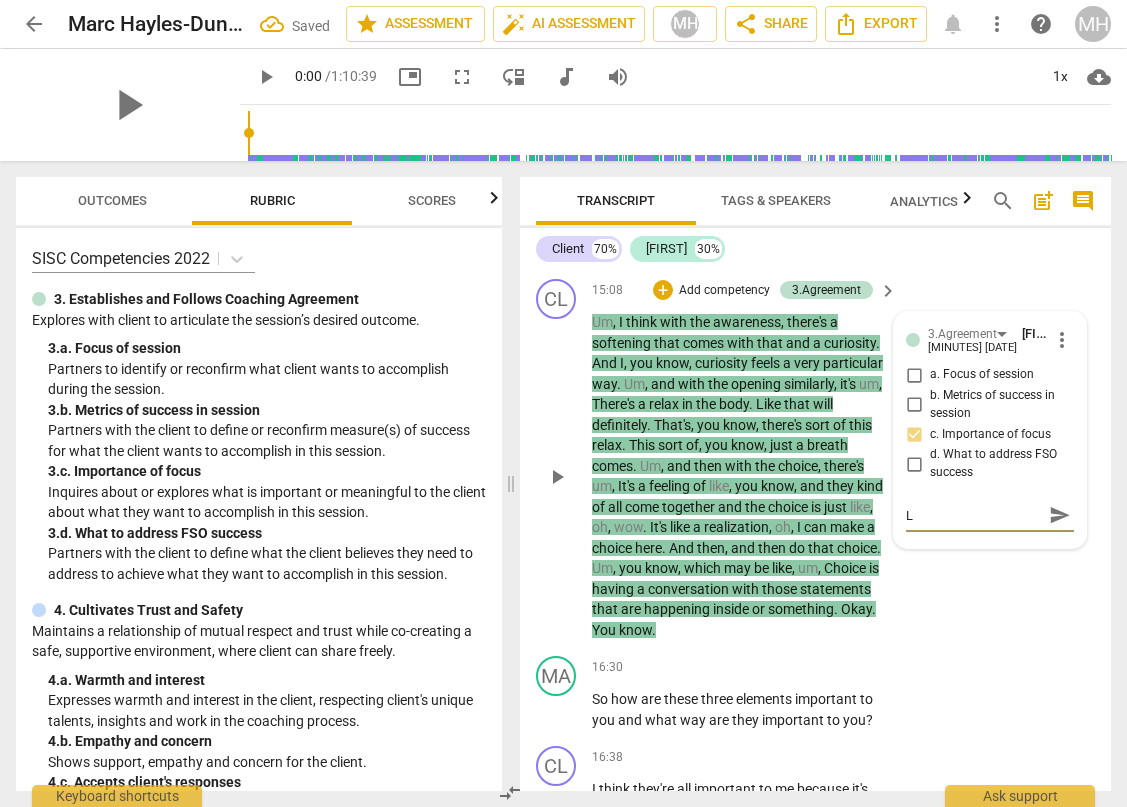 type on "Li" 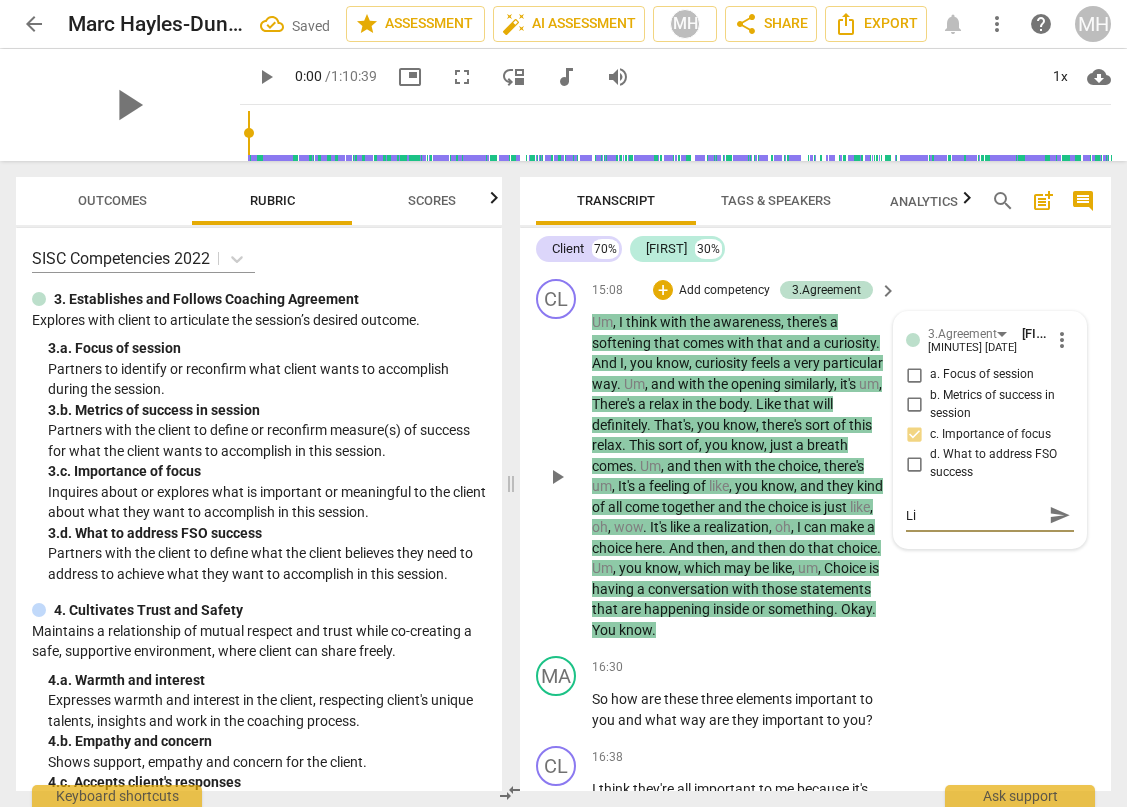 type on "Lin" 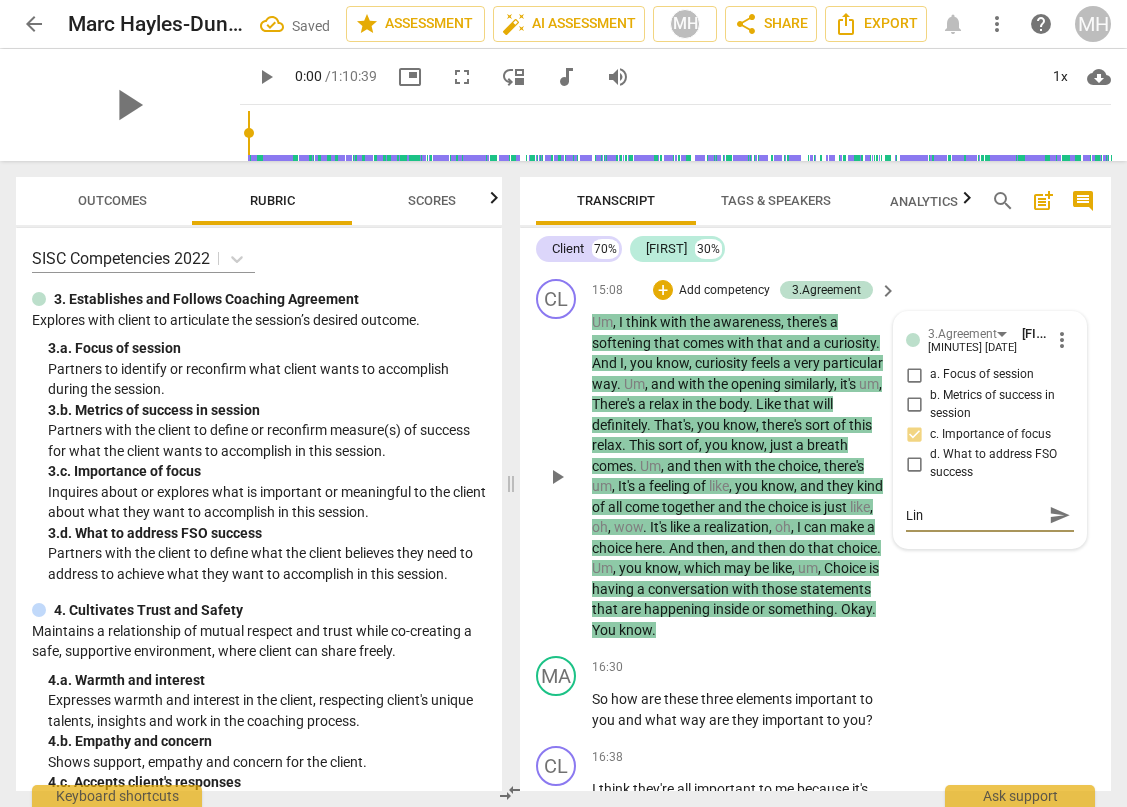 type on "Li" 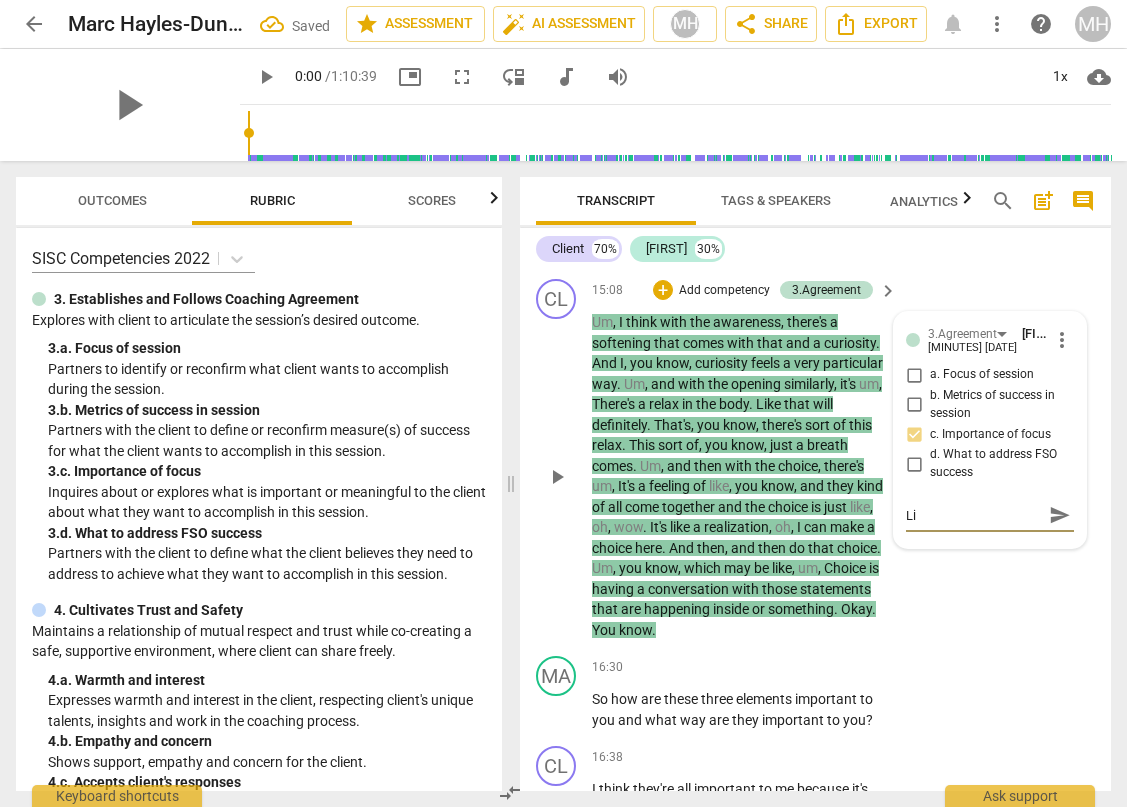 type on "L" 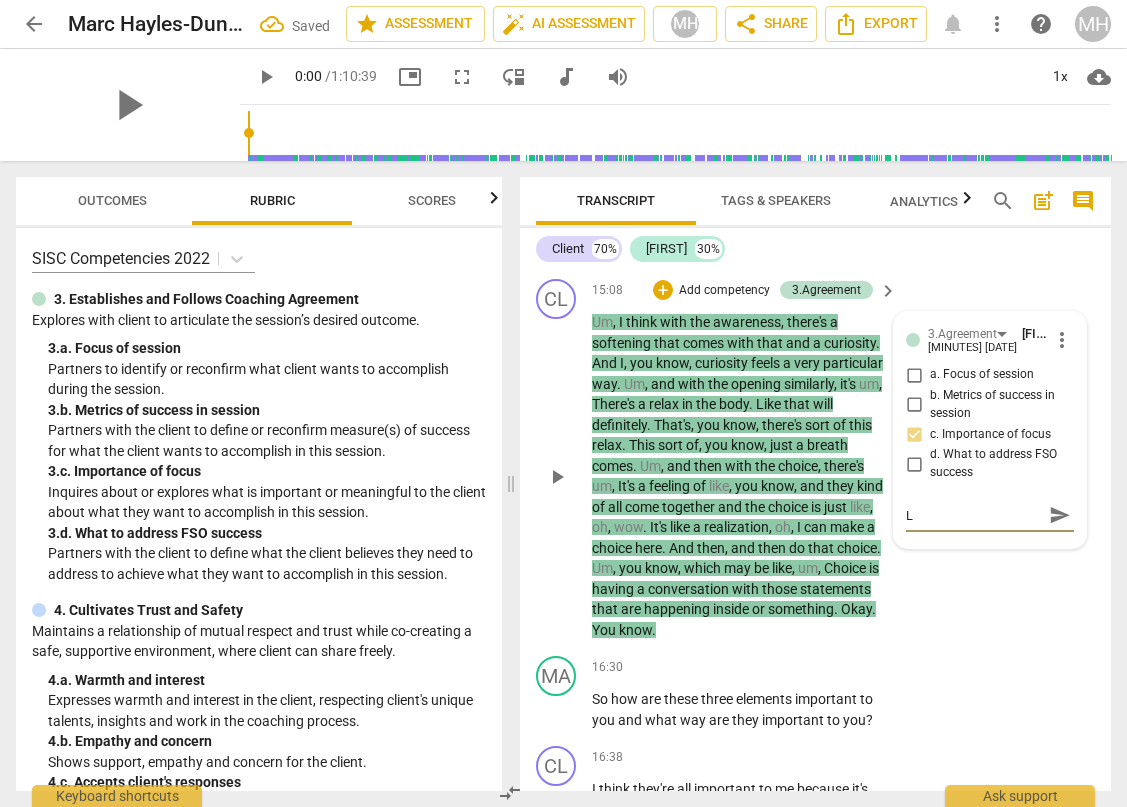 type 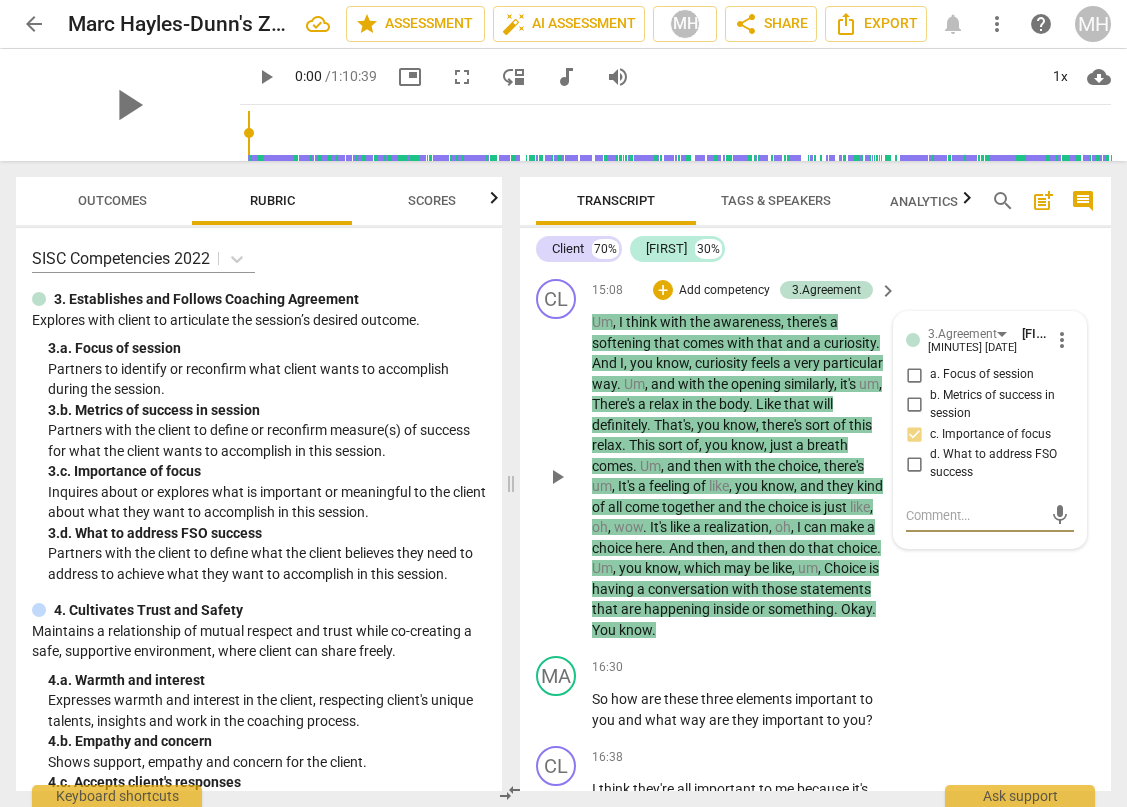 type on "T" 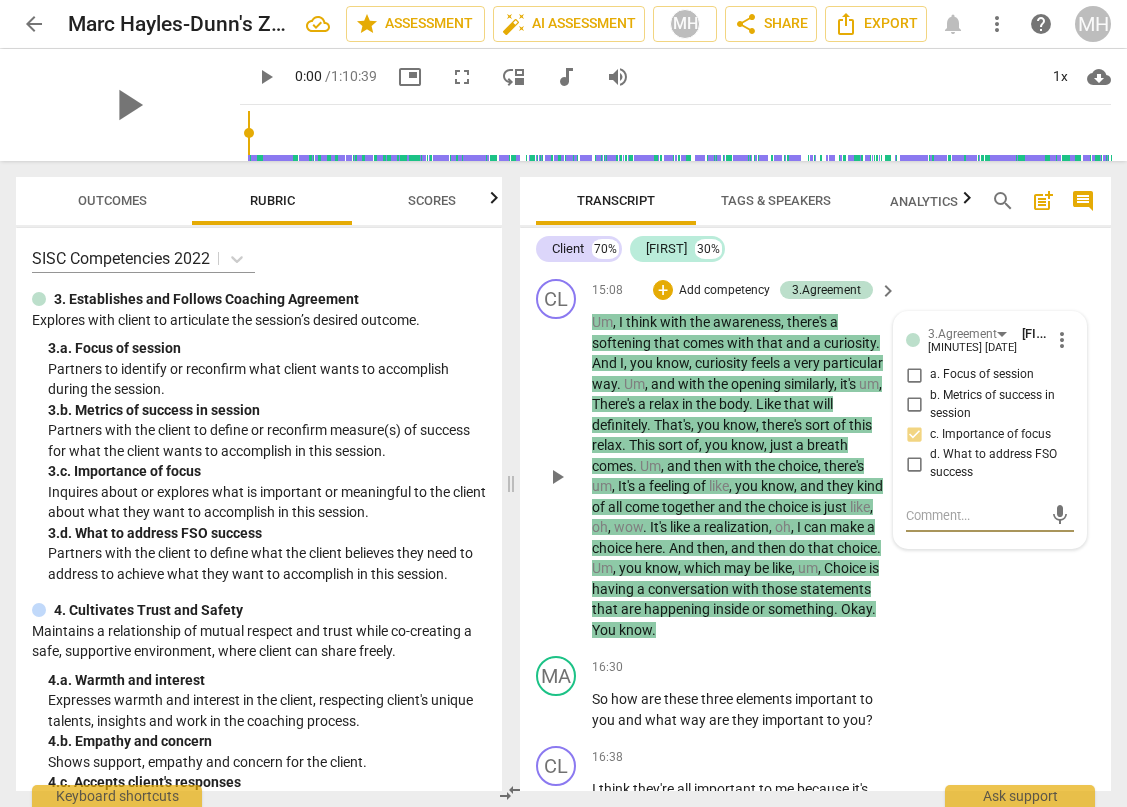 type on "T" 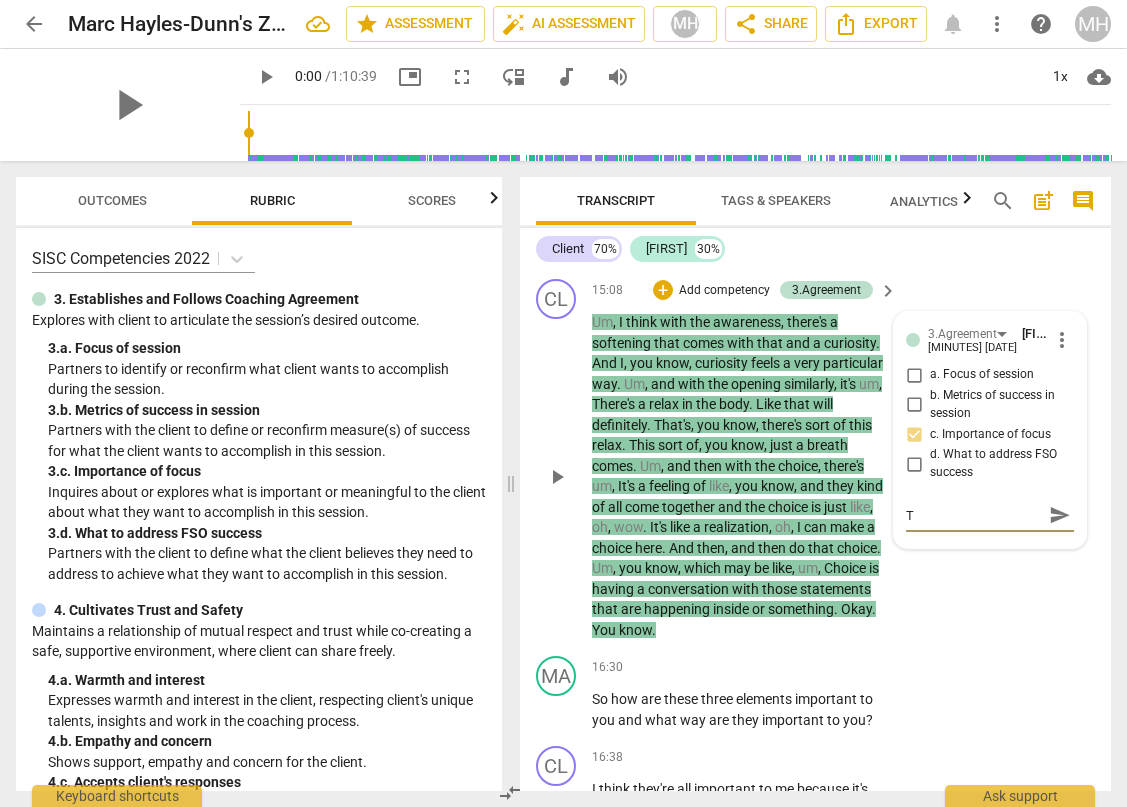 type on "Th" 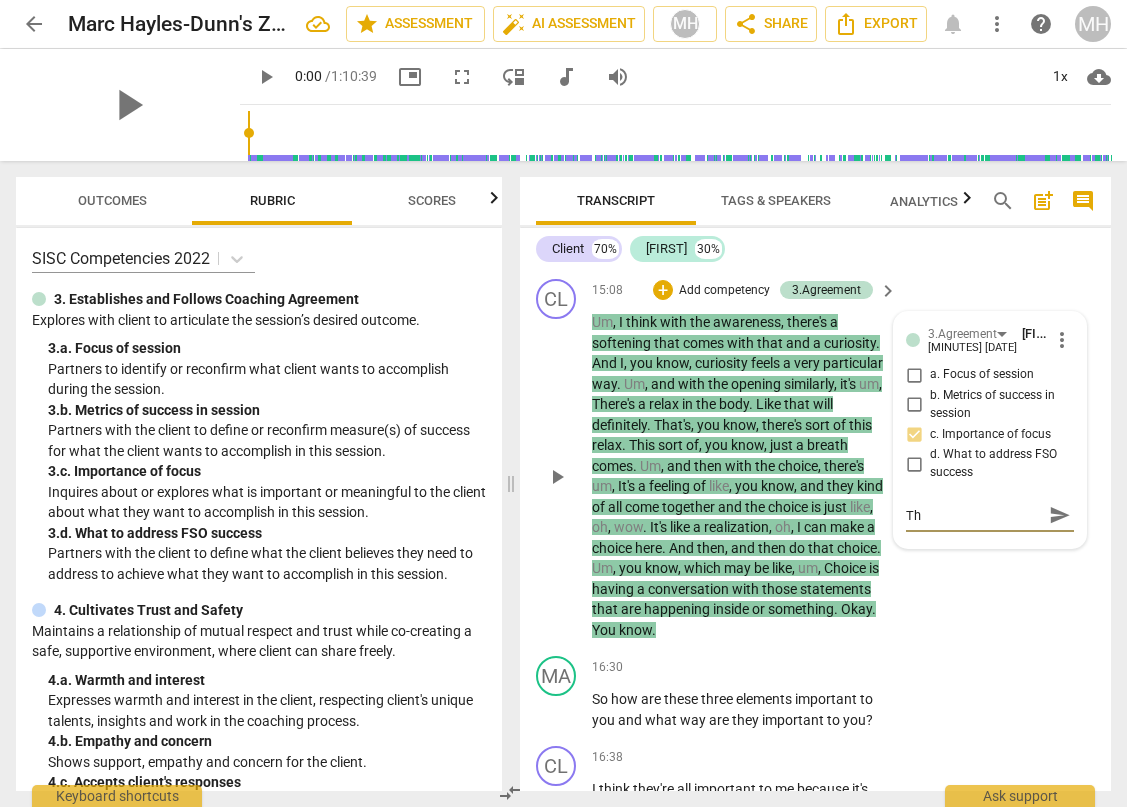 type on "The" 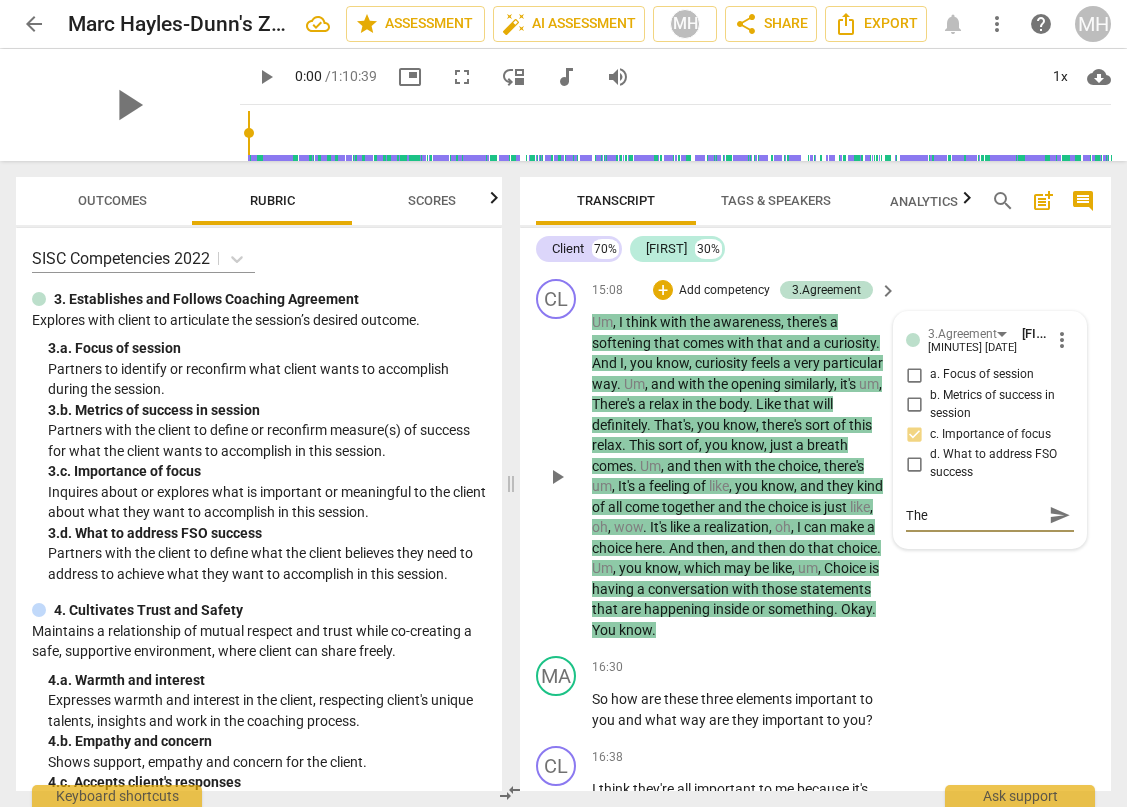 type on "The" 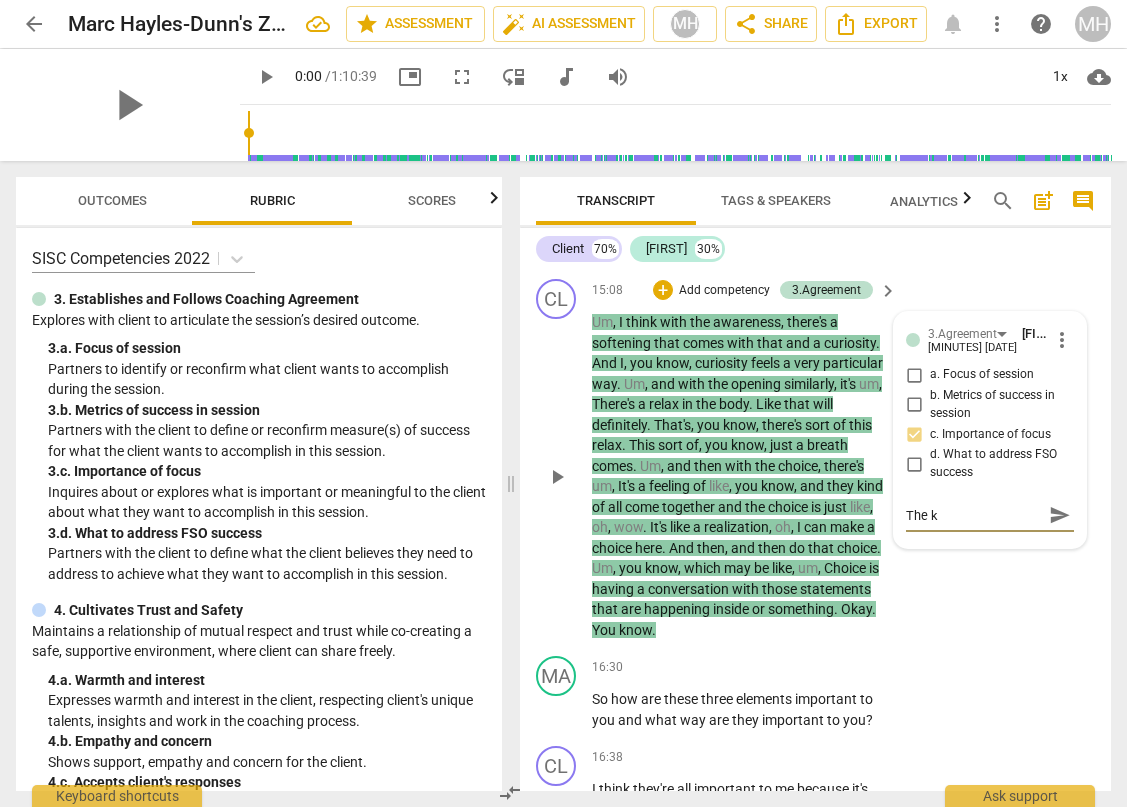 type on "The kn" 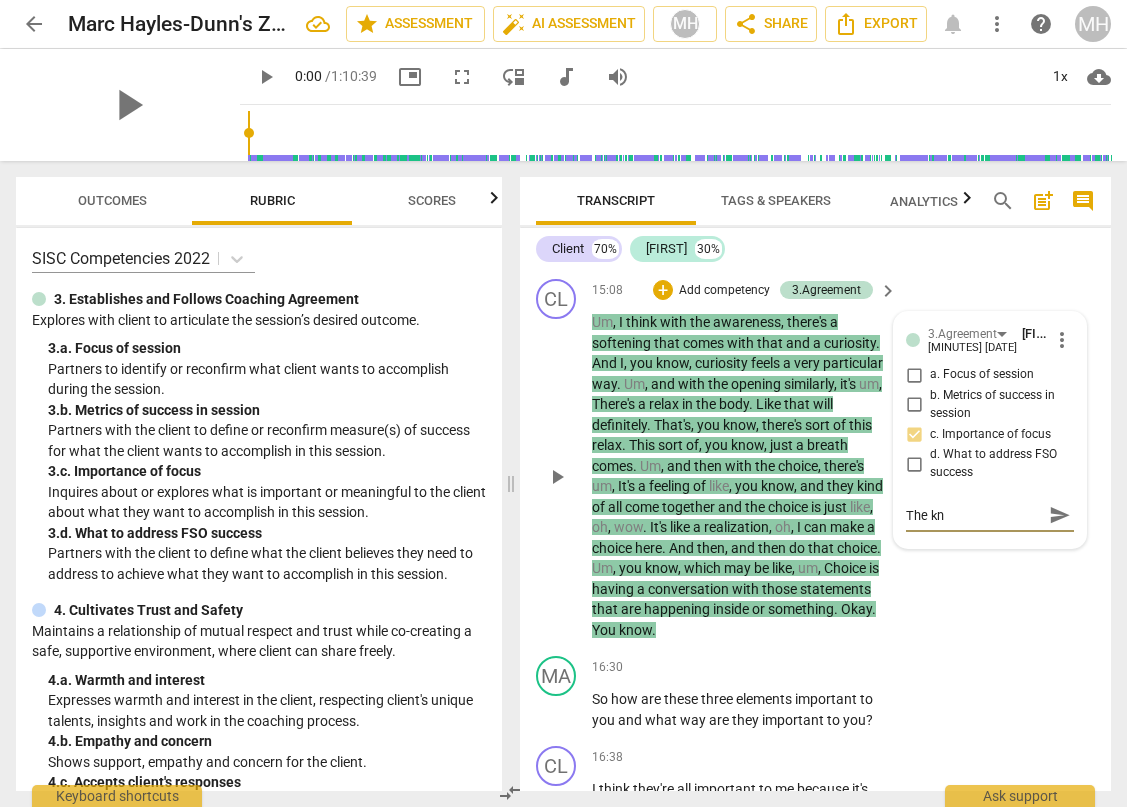 type on "The kno" 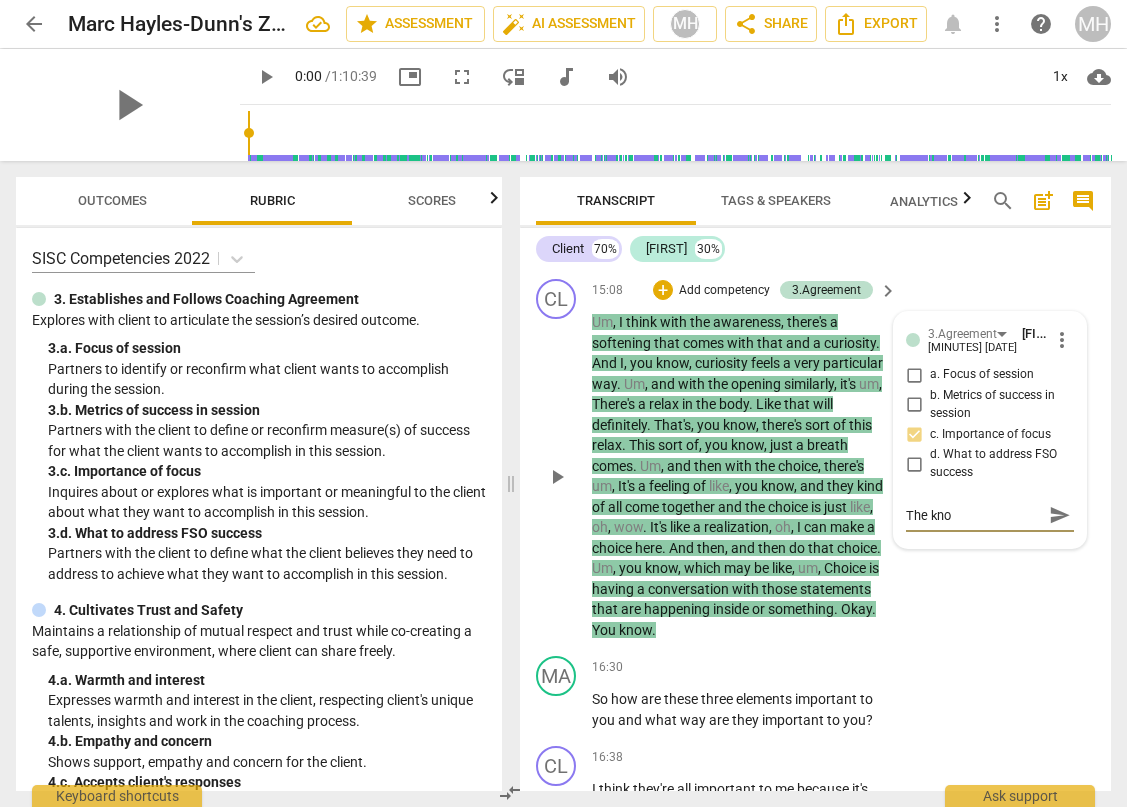 type on "The know" 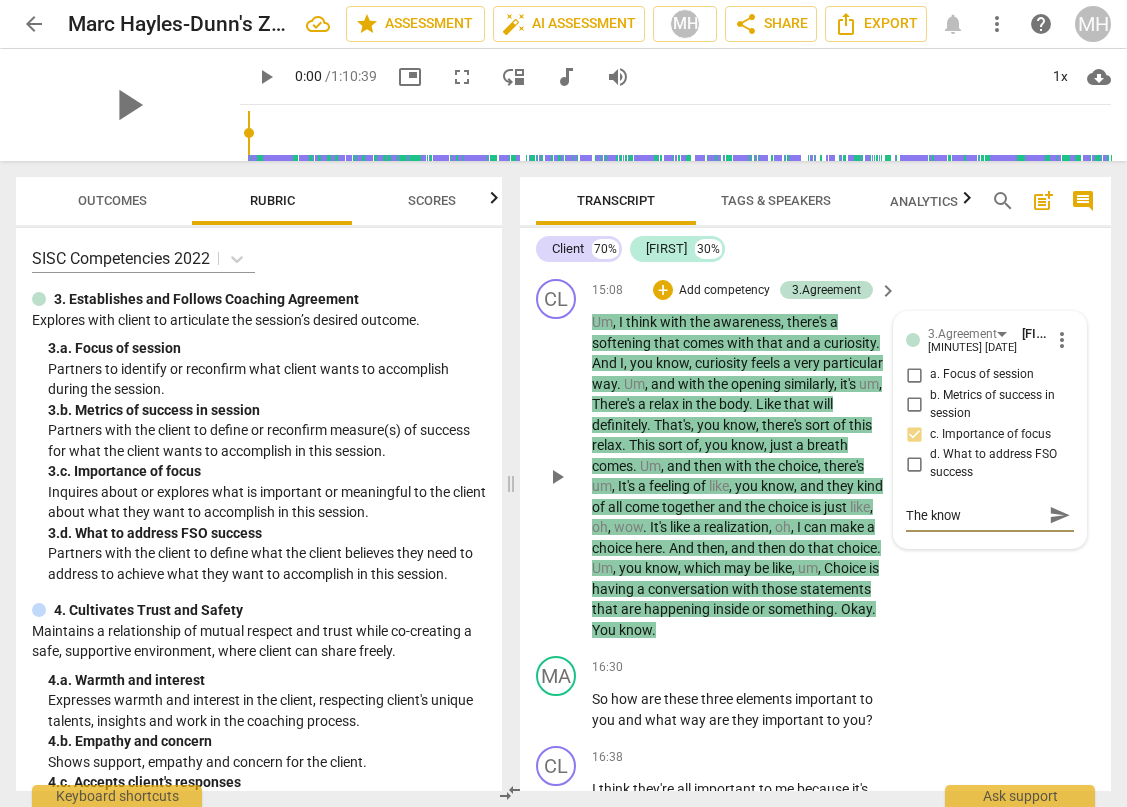 type on "The knowi" 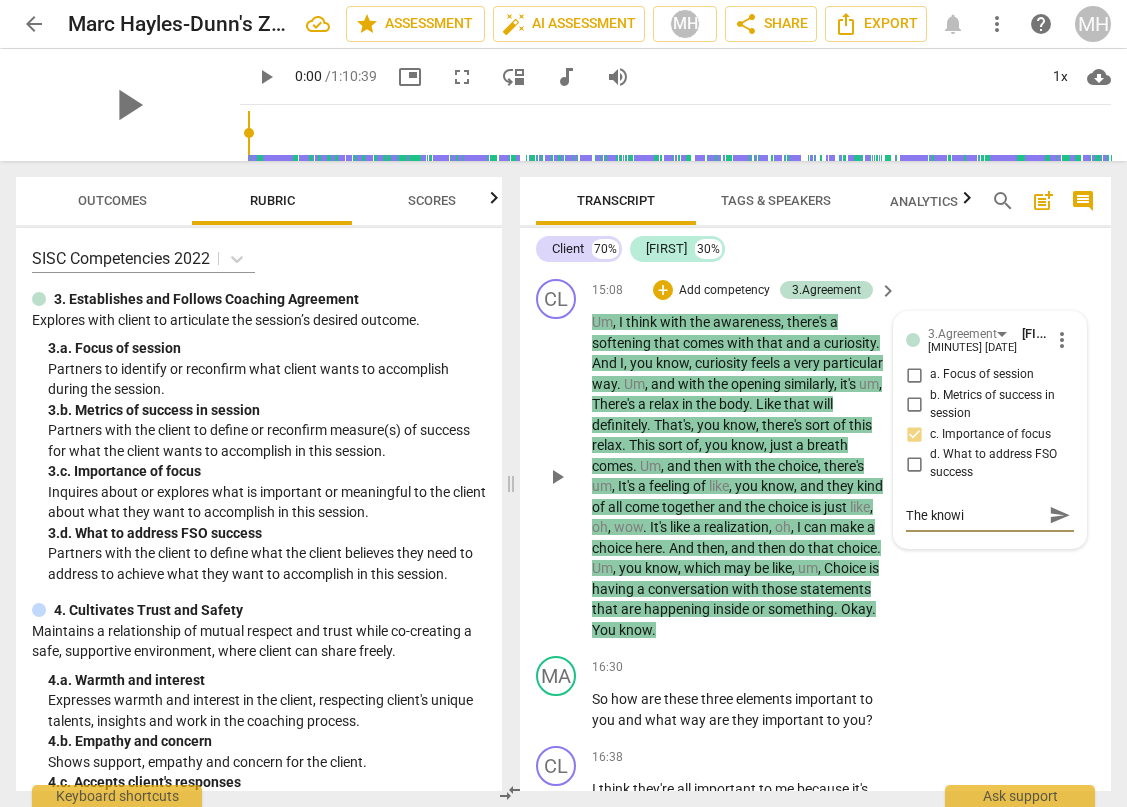 type on "The knowin" 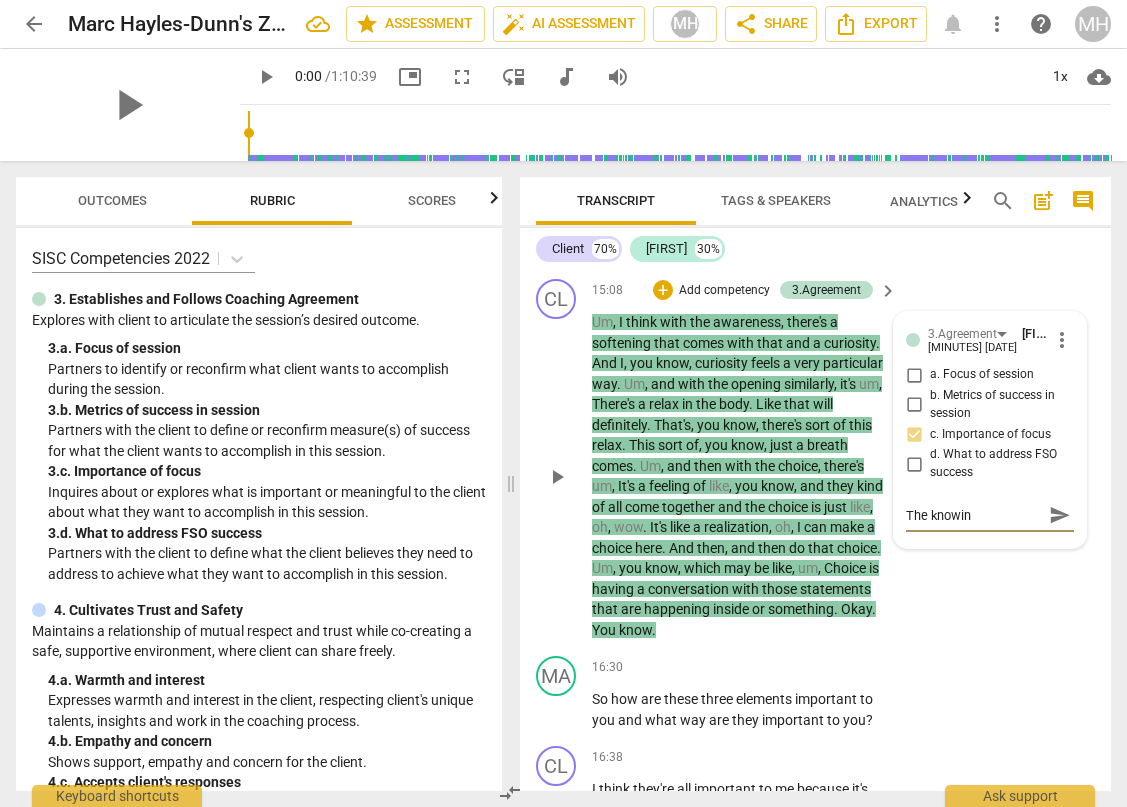 type on "The knowing" 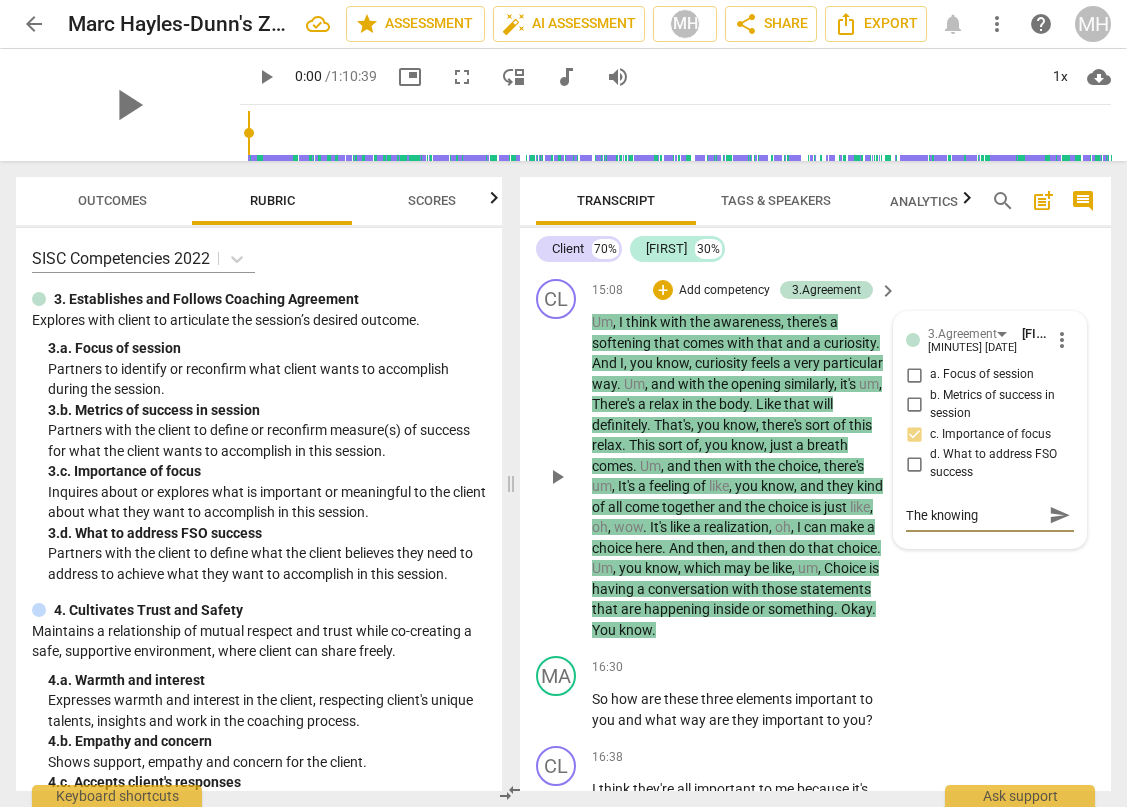 type on "The knowing" 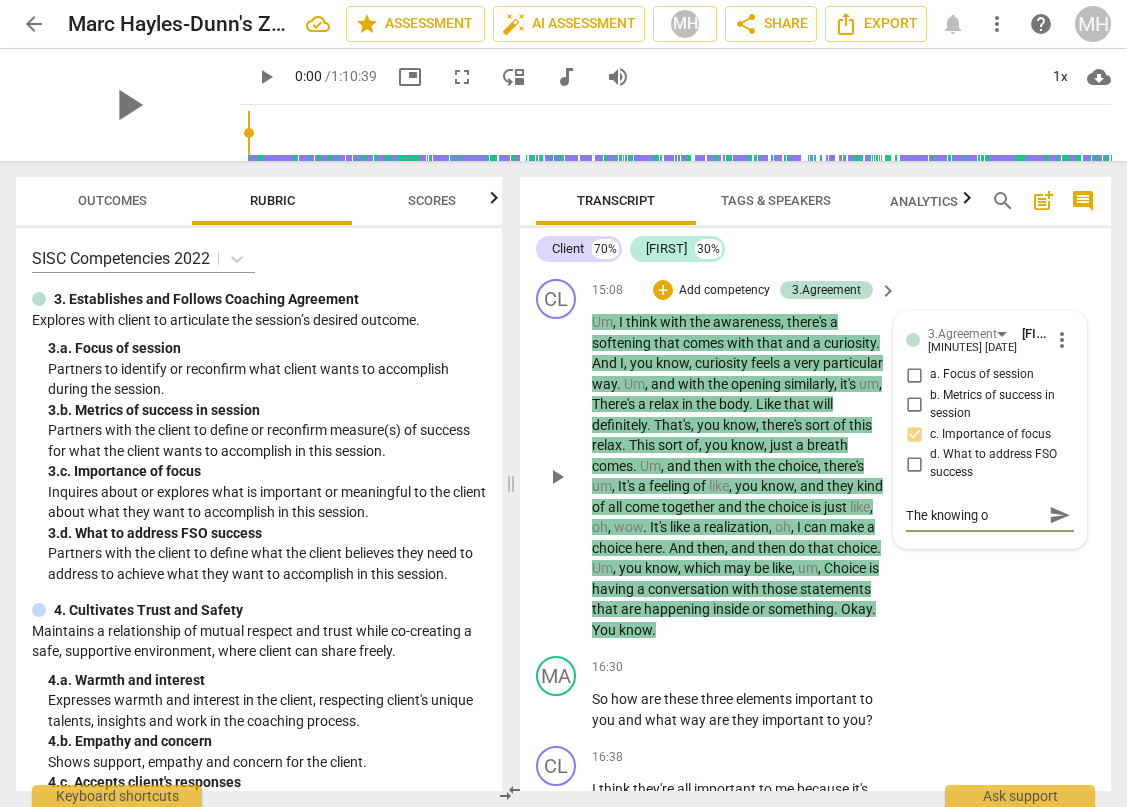 type on "The knowing od" 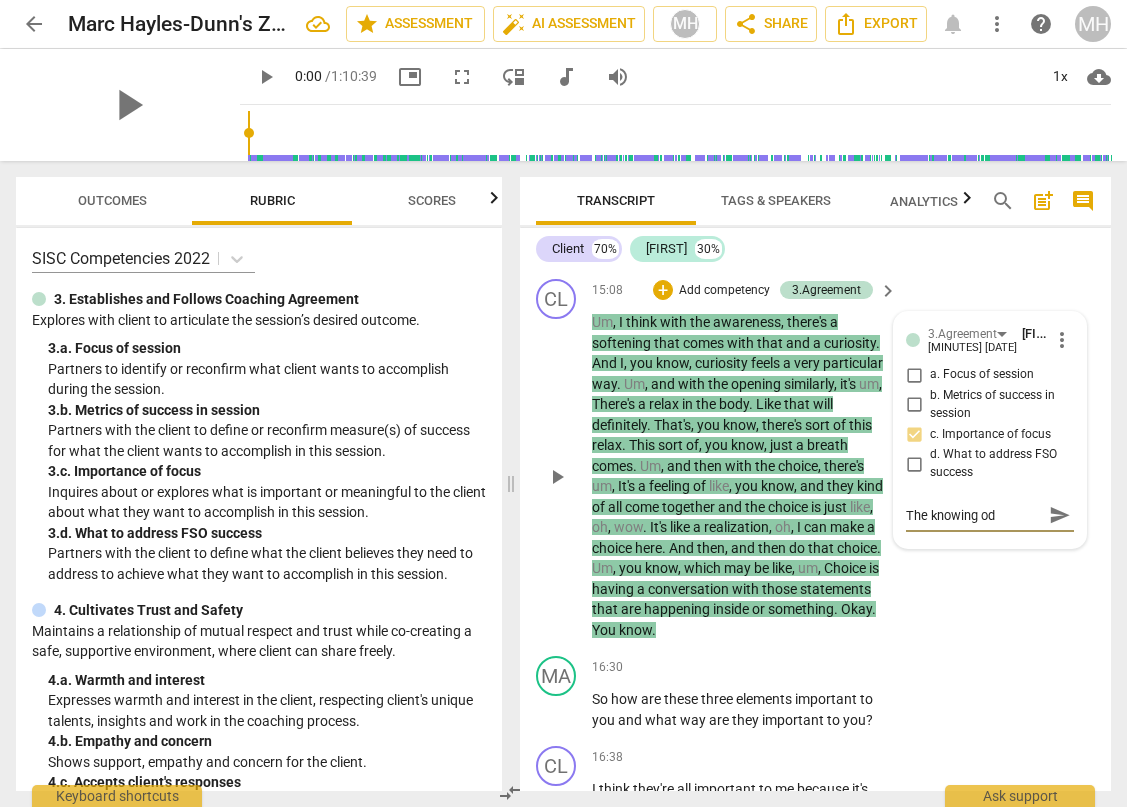 type on "The knowing od" 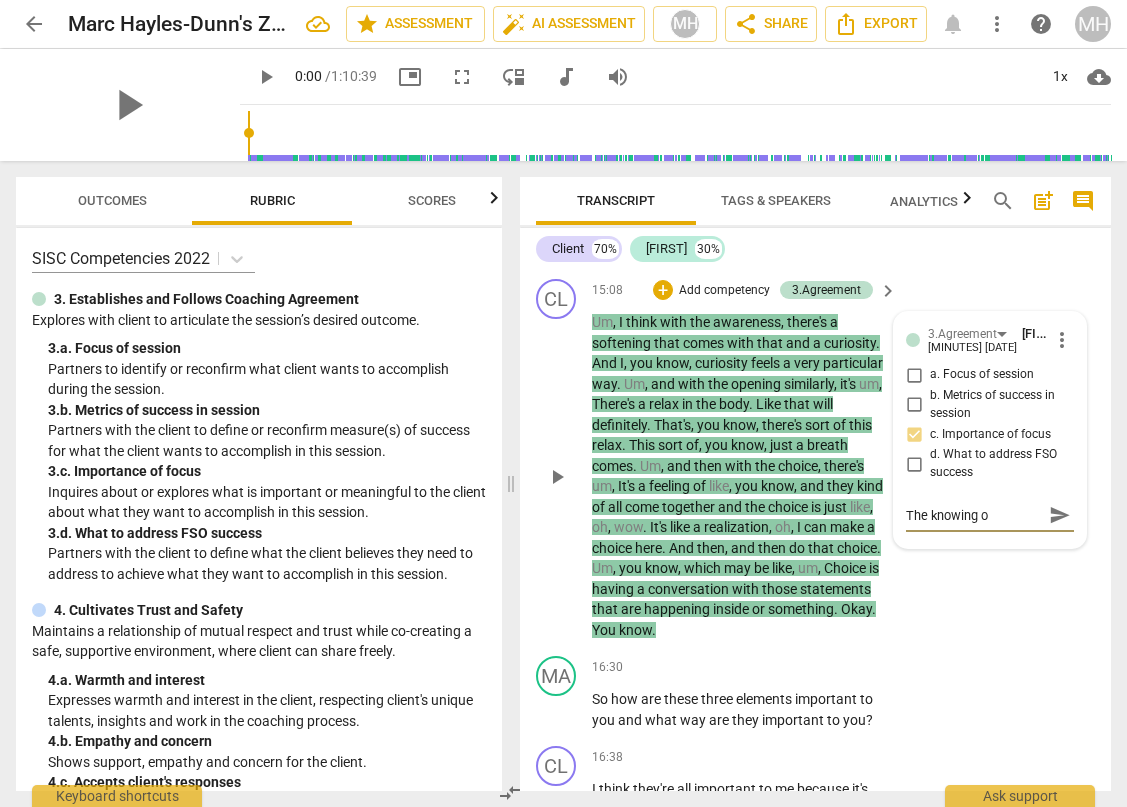 type on "The knowing of" 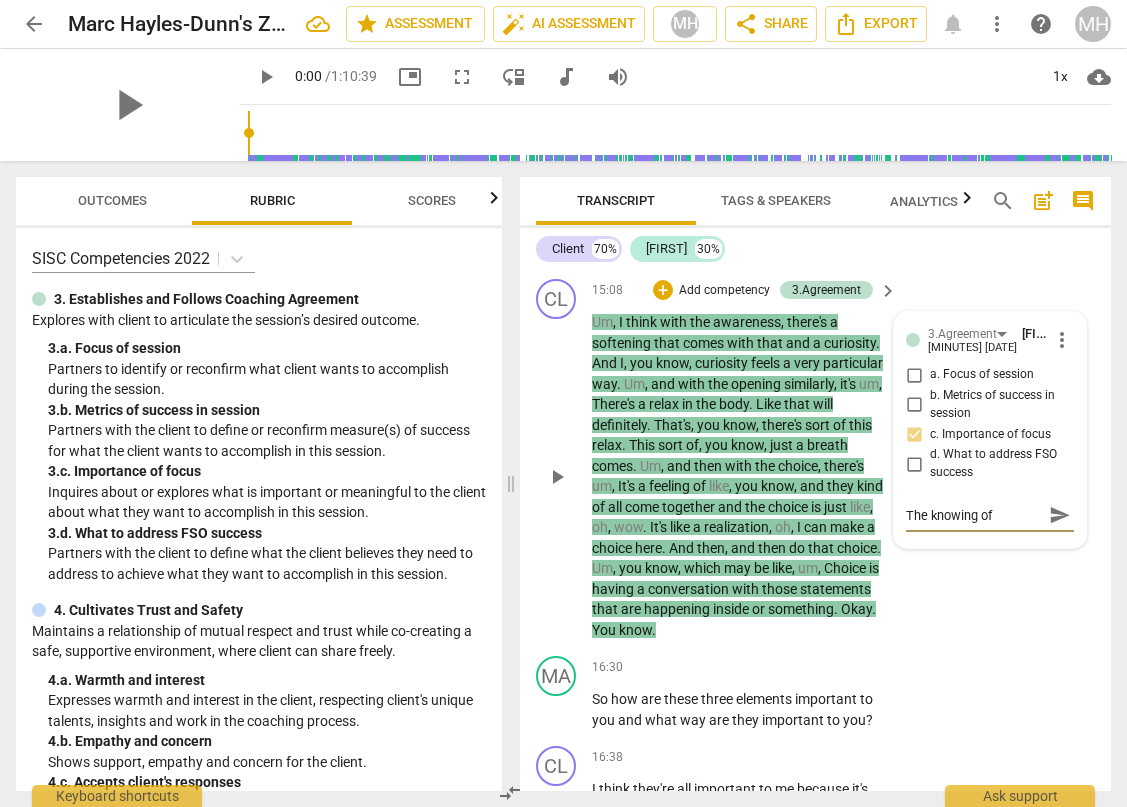 type on "The knowing of" 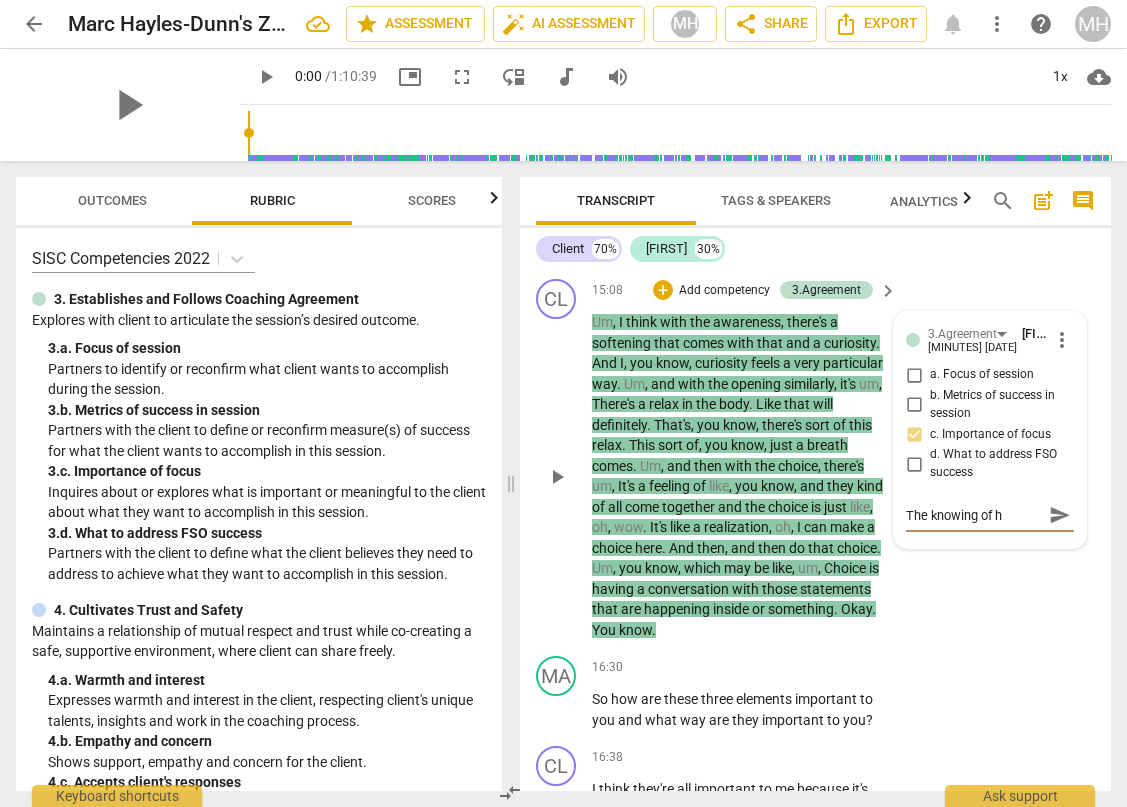 type on "The knowing of ho" 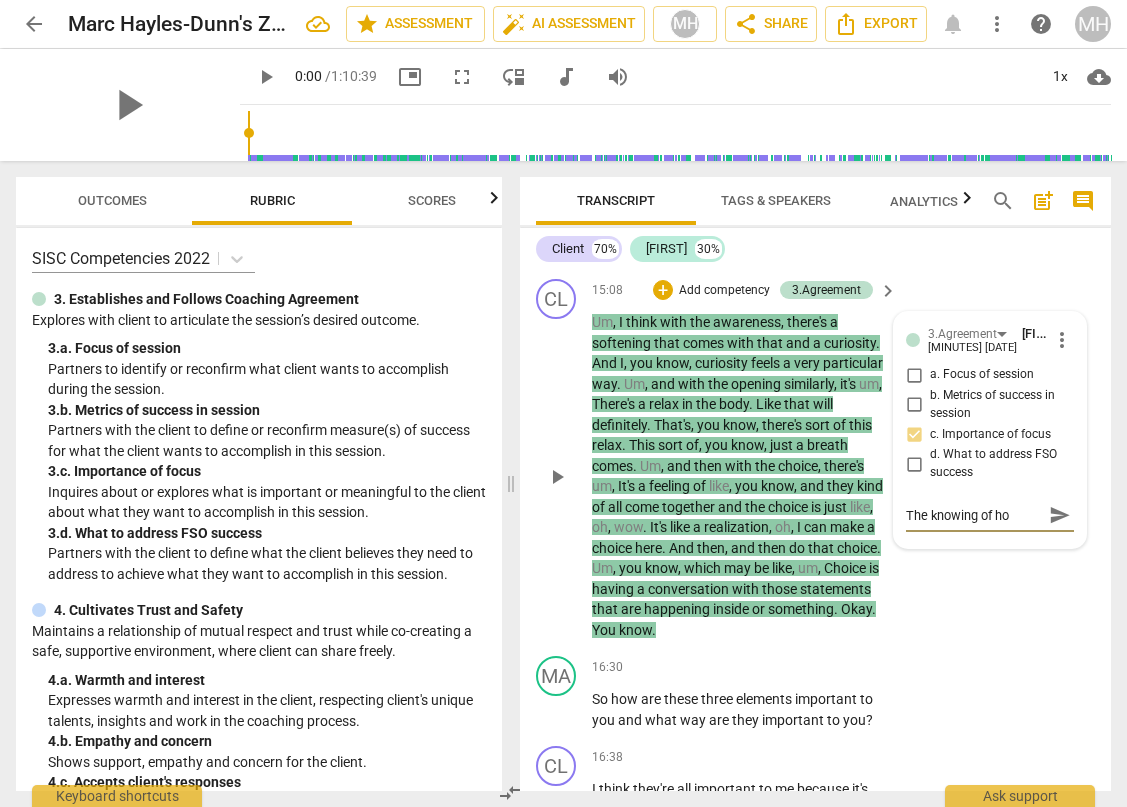 type on "The knowing of how" 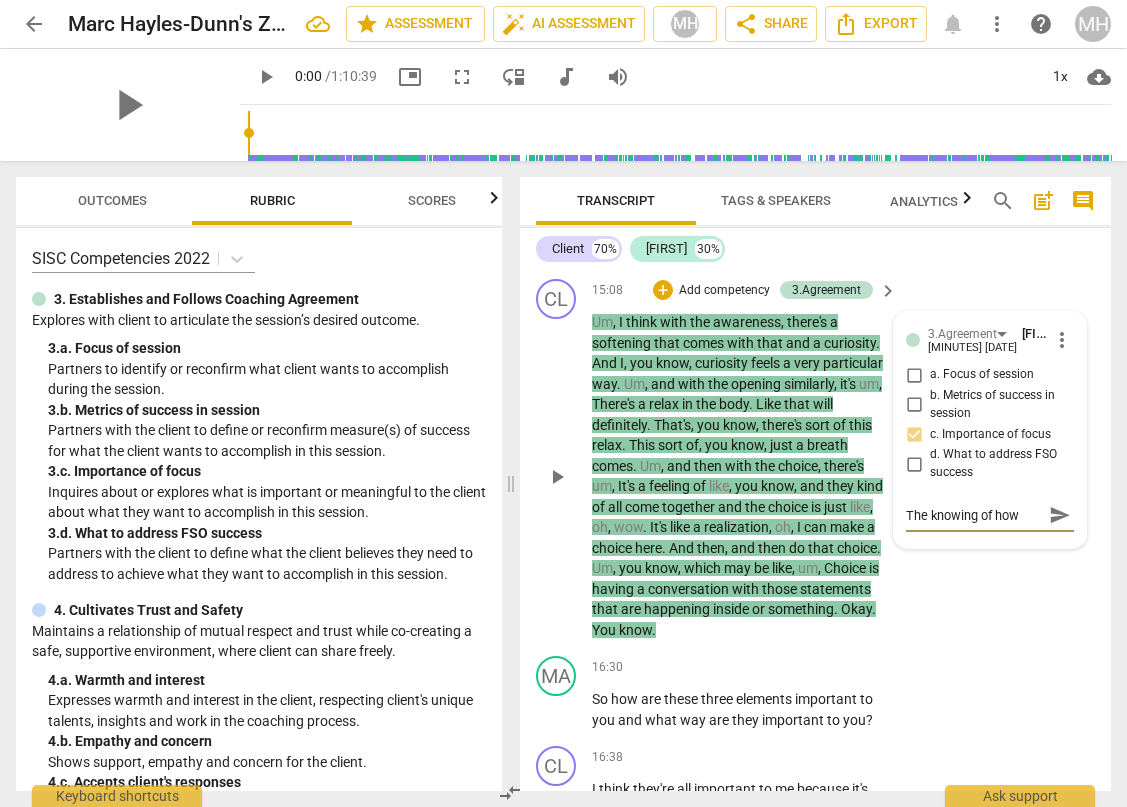 type on "The knowing of ho" 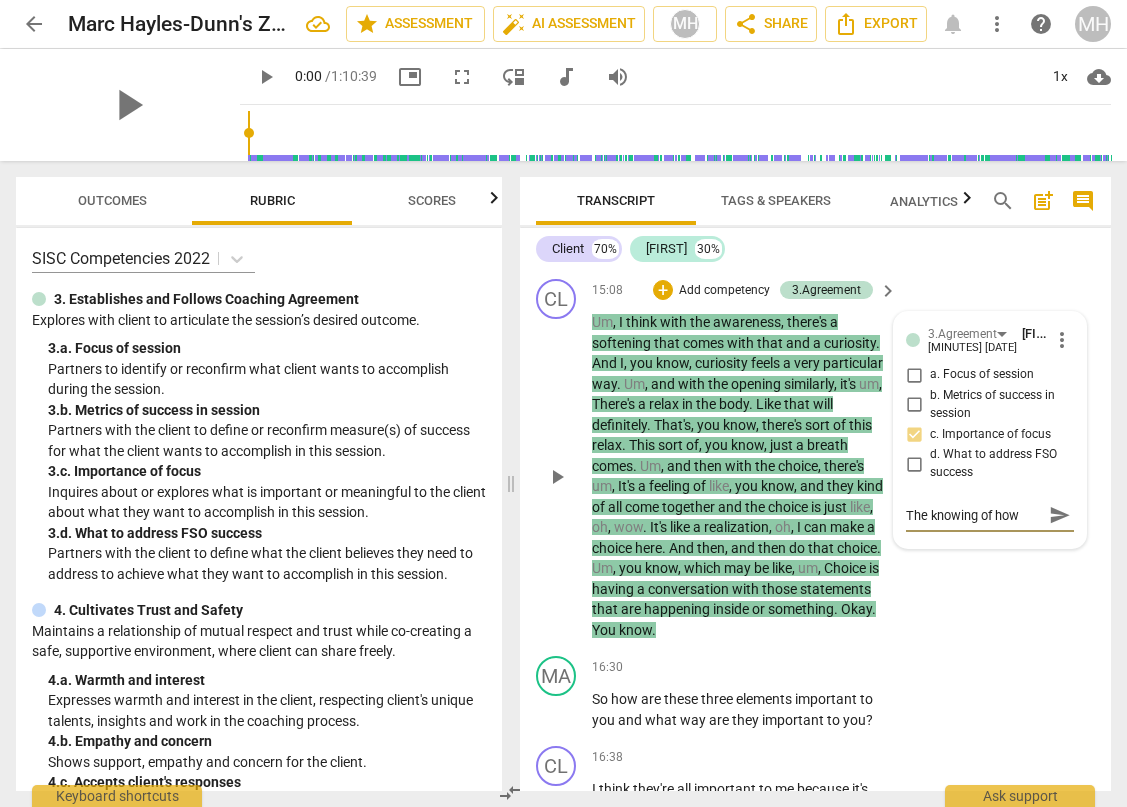 type on "The knowing of ho" 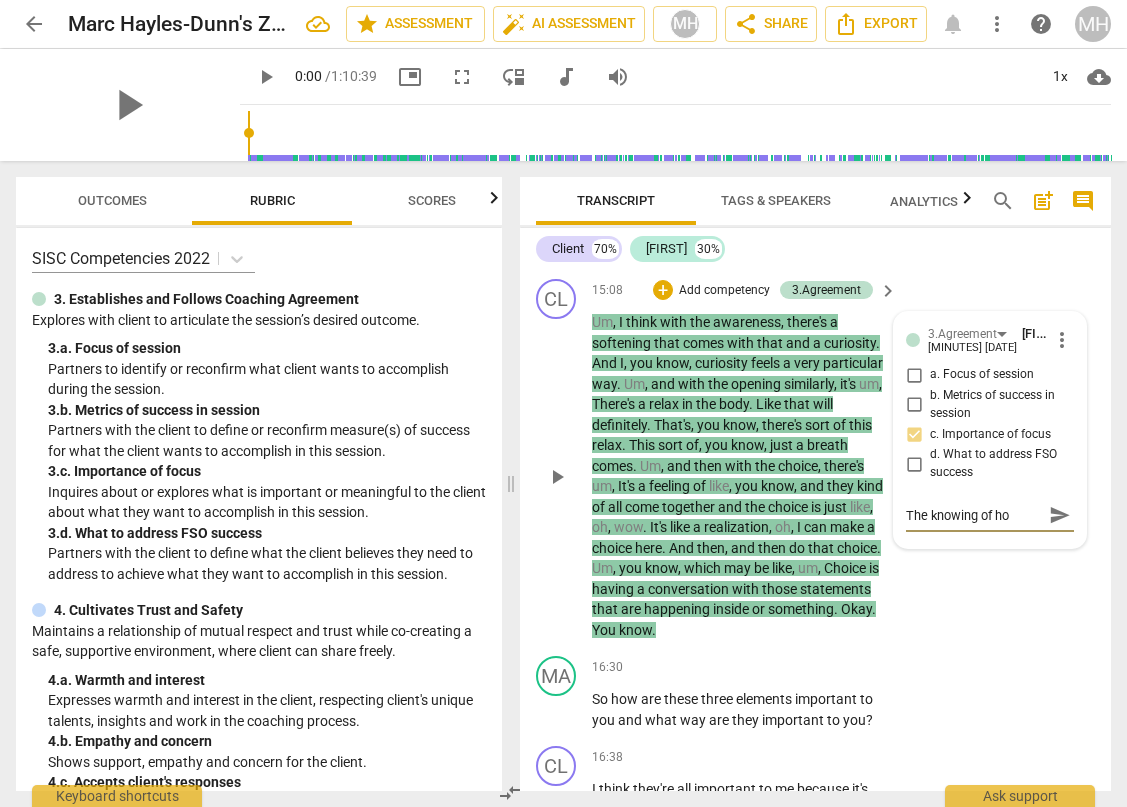 type on "The knowing of h" 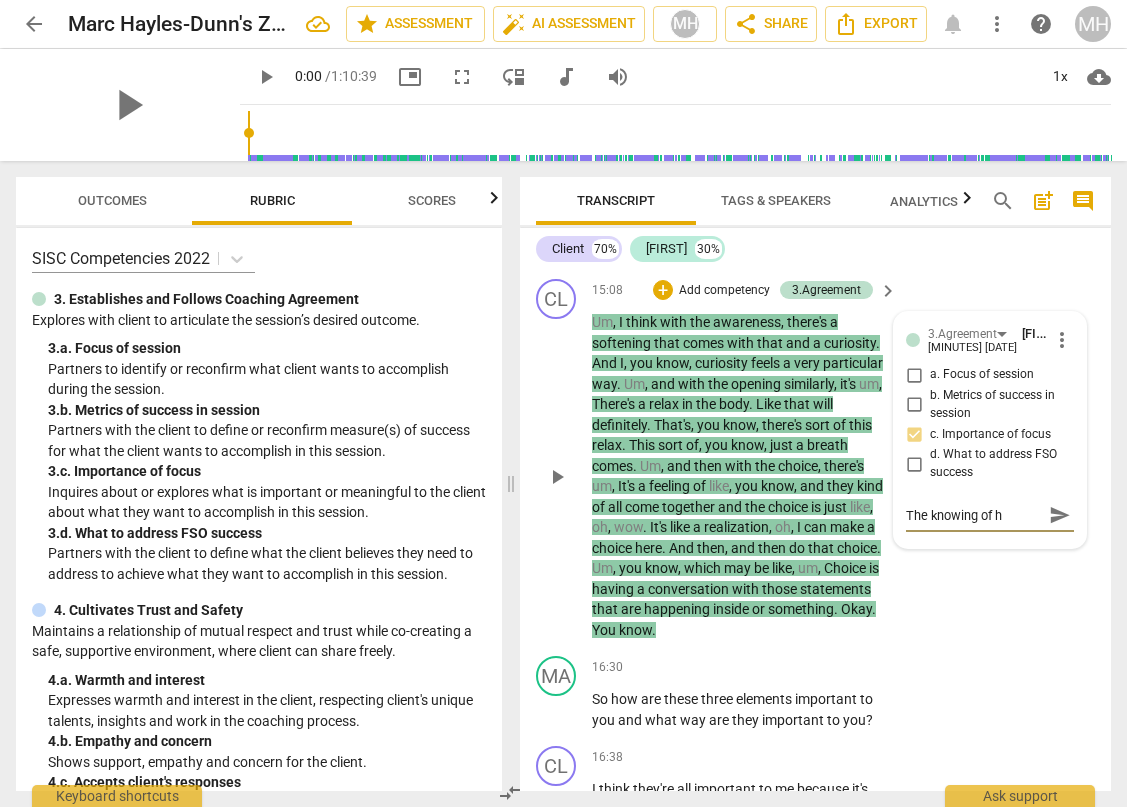 type on "The knowing of" 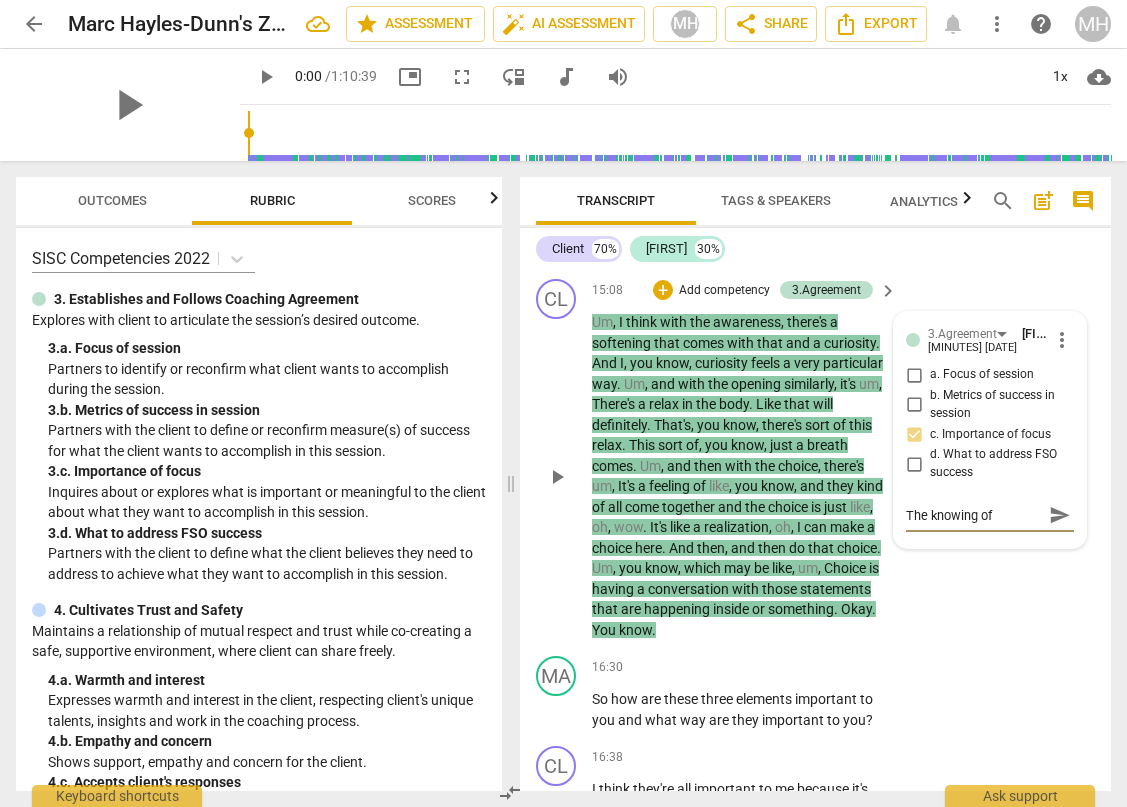 type on "The knowing of" 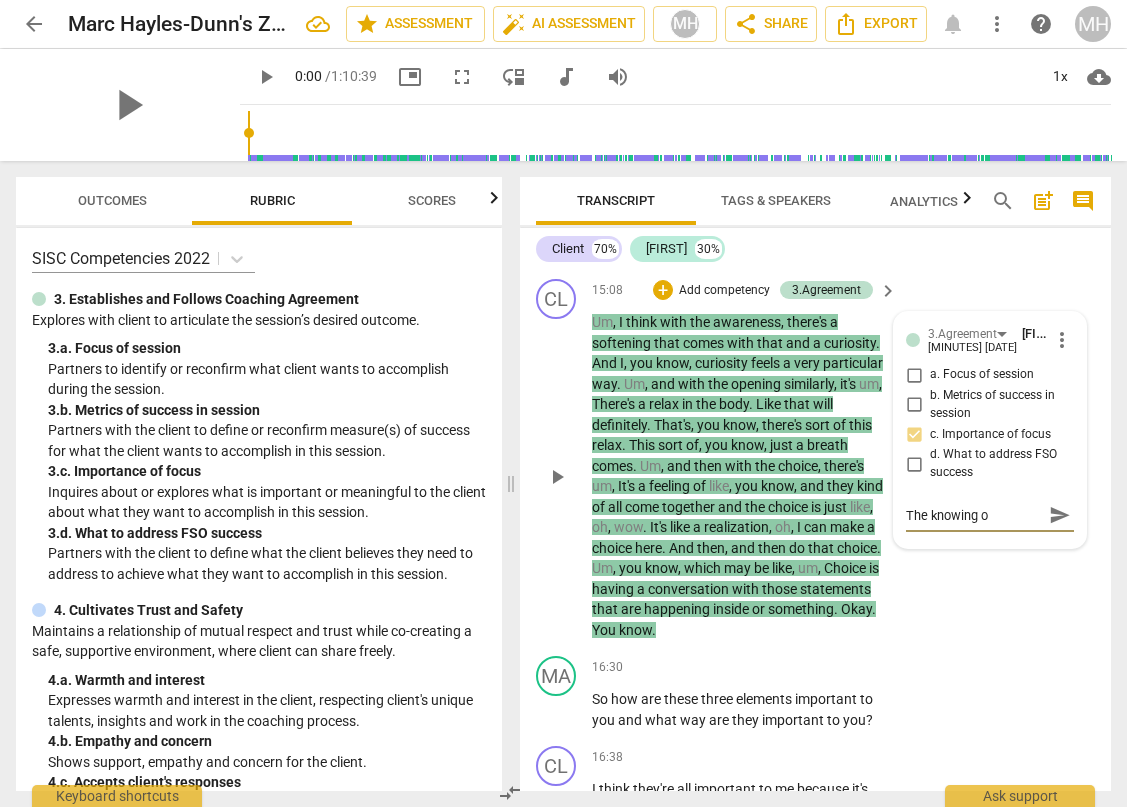 type on "The knowing" 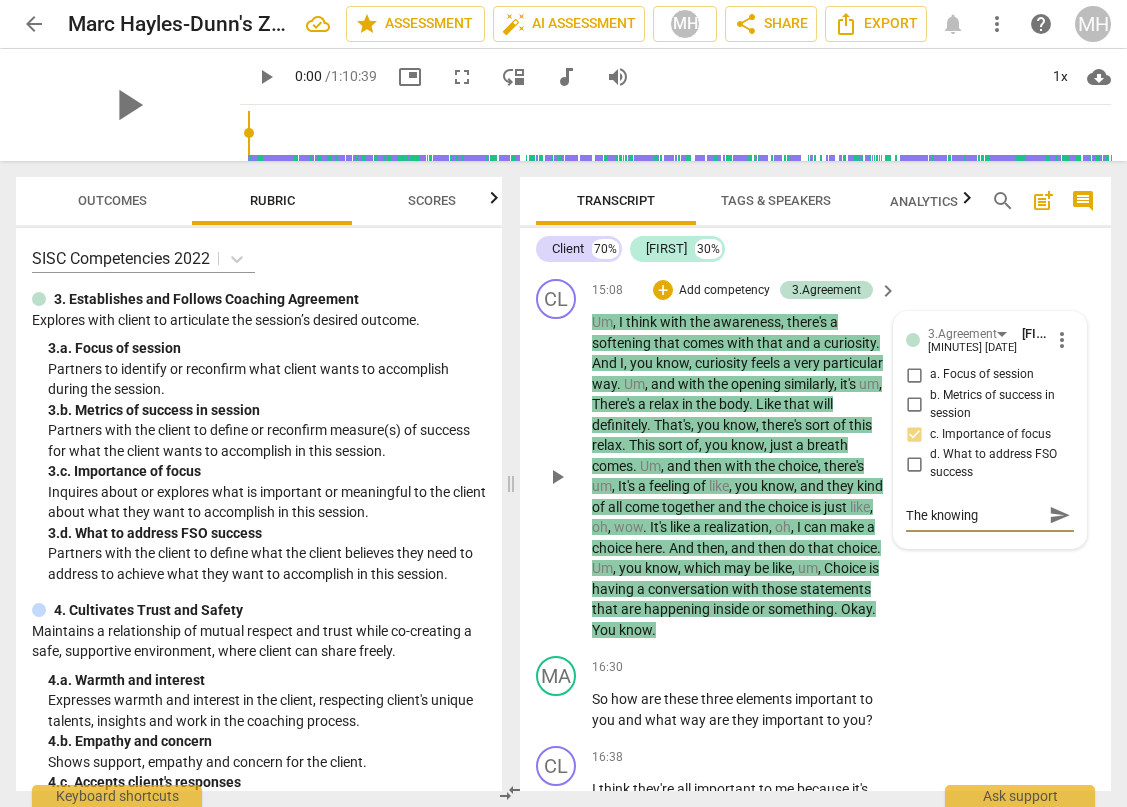 type on "The knowing" 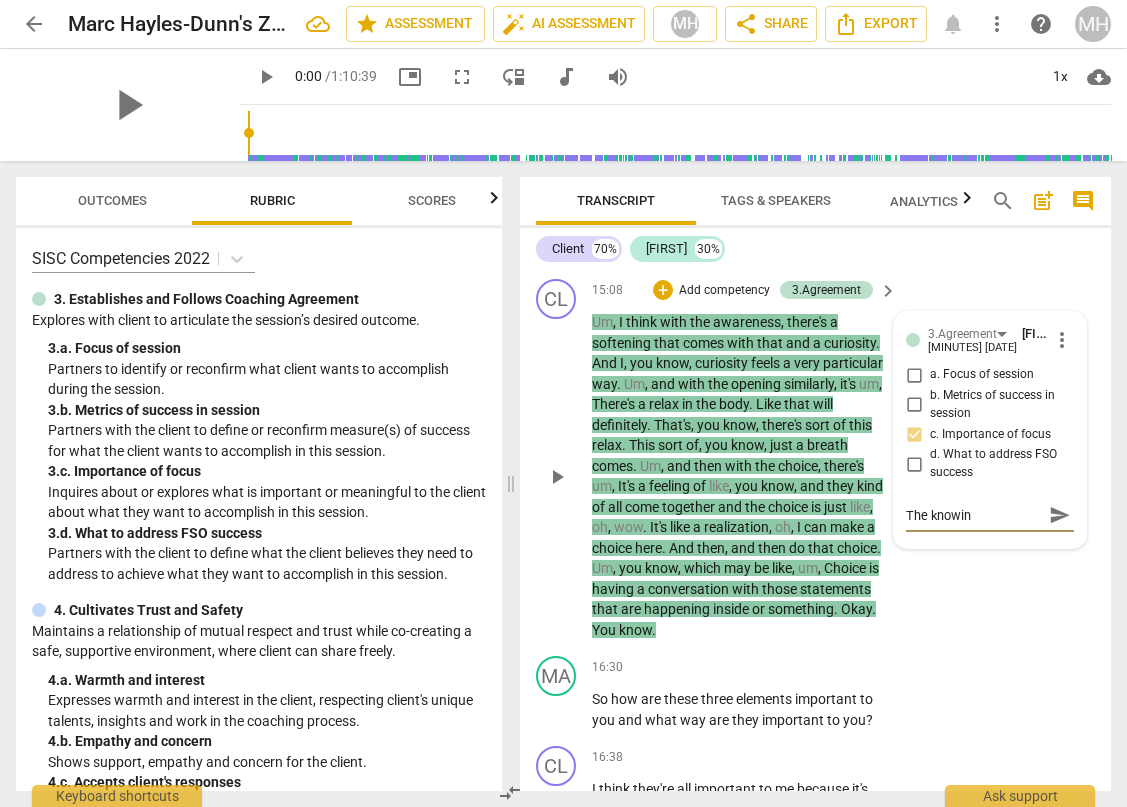 type on "The knowi" 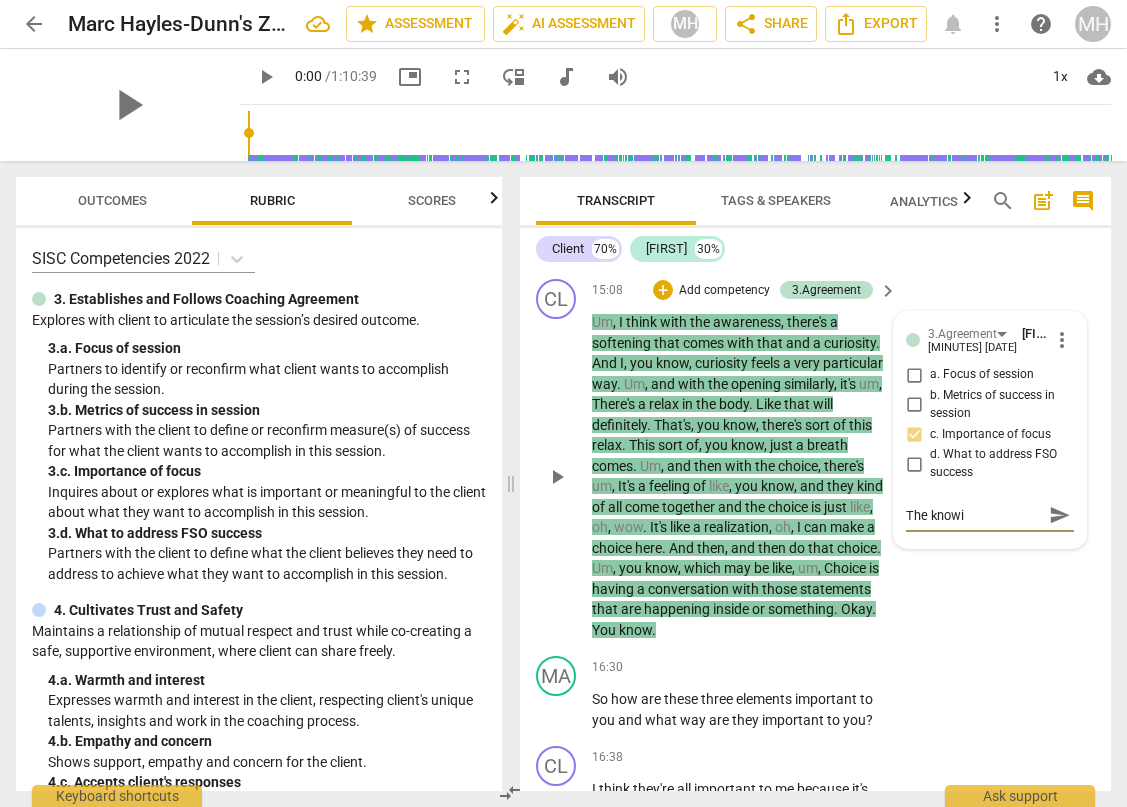type on "The know" 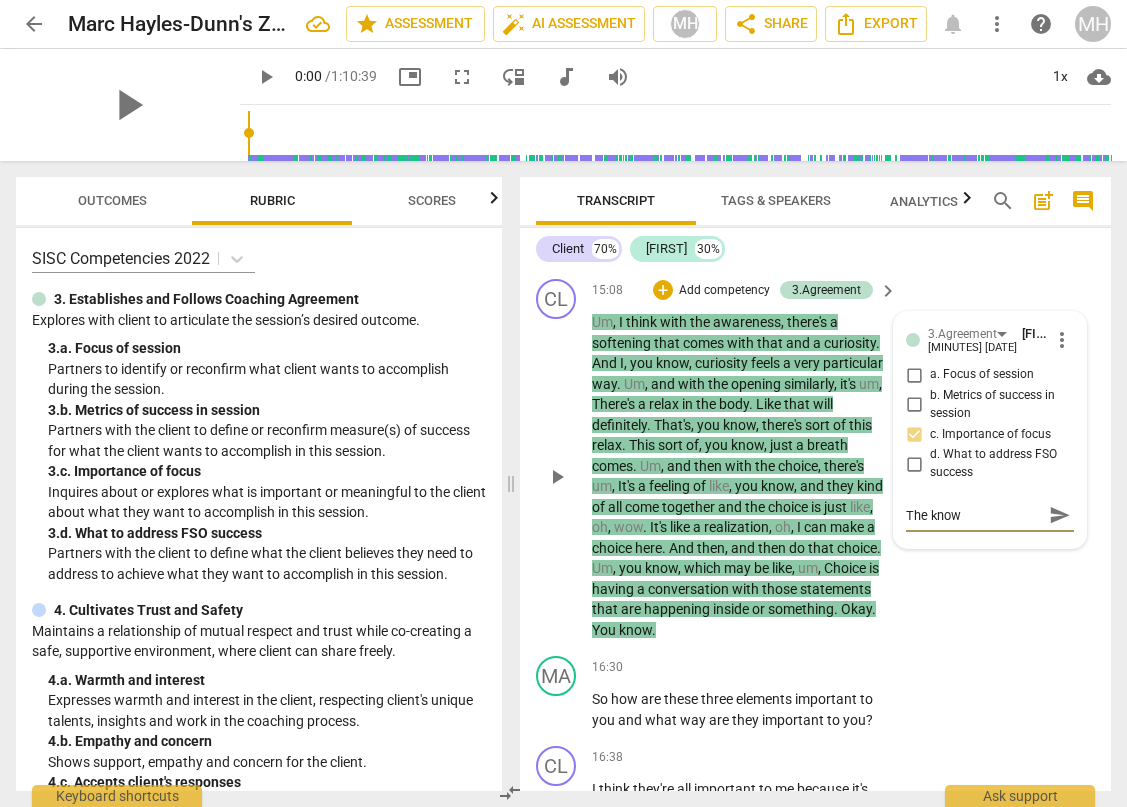 type on "The kno" 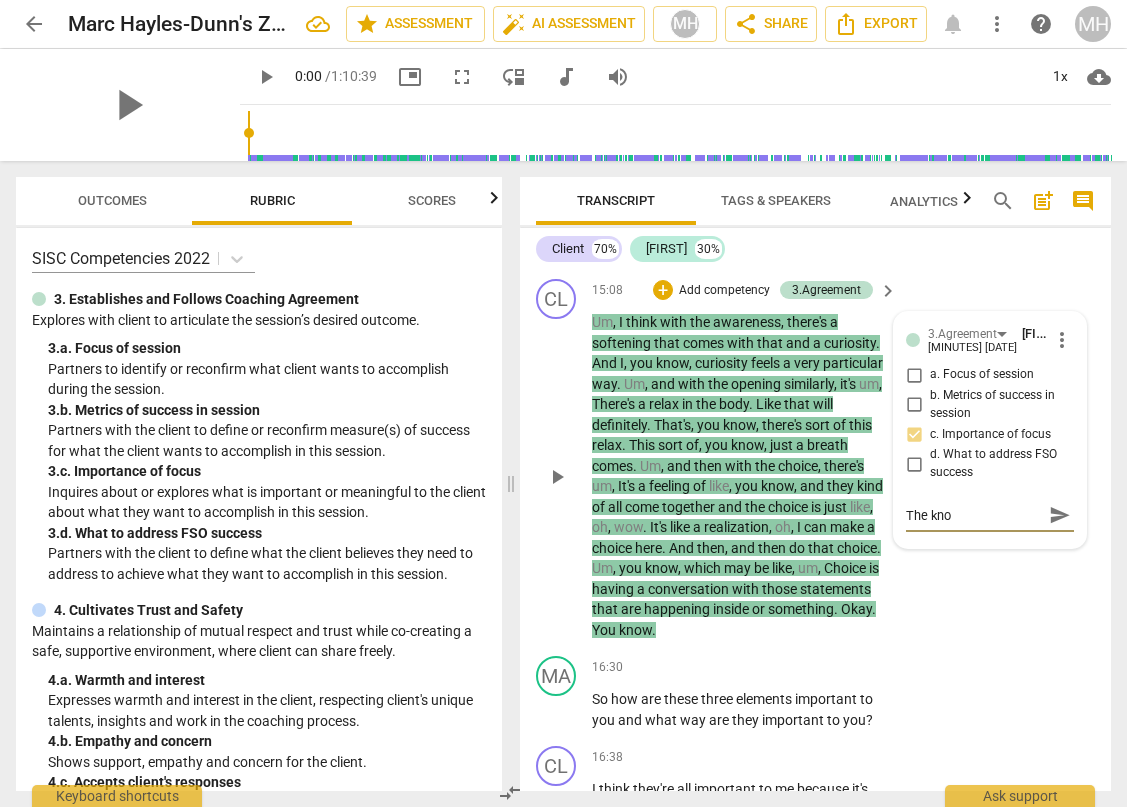 type on "The kn" 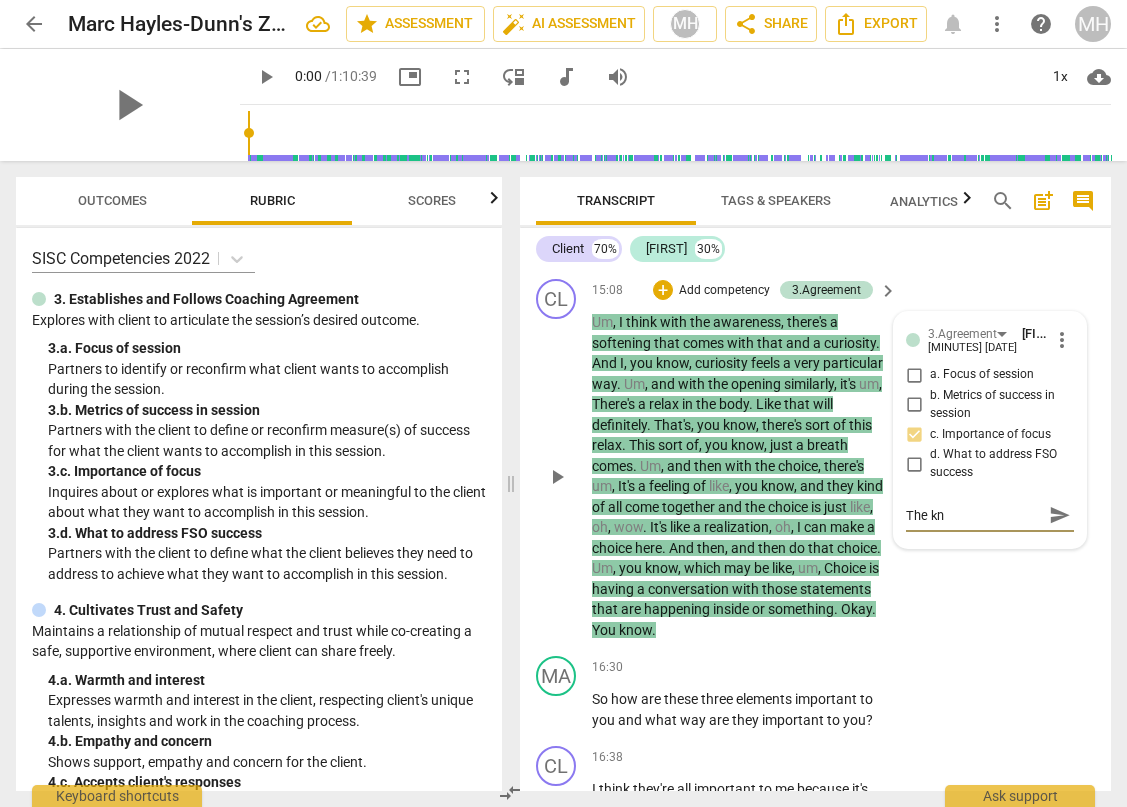 type on "The k" 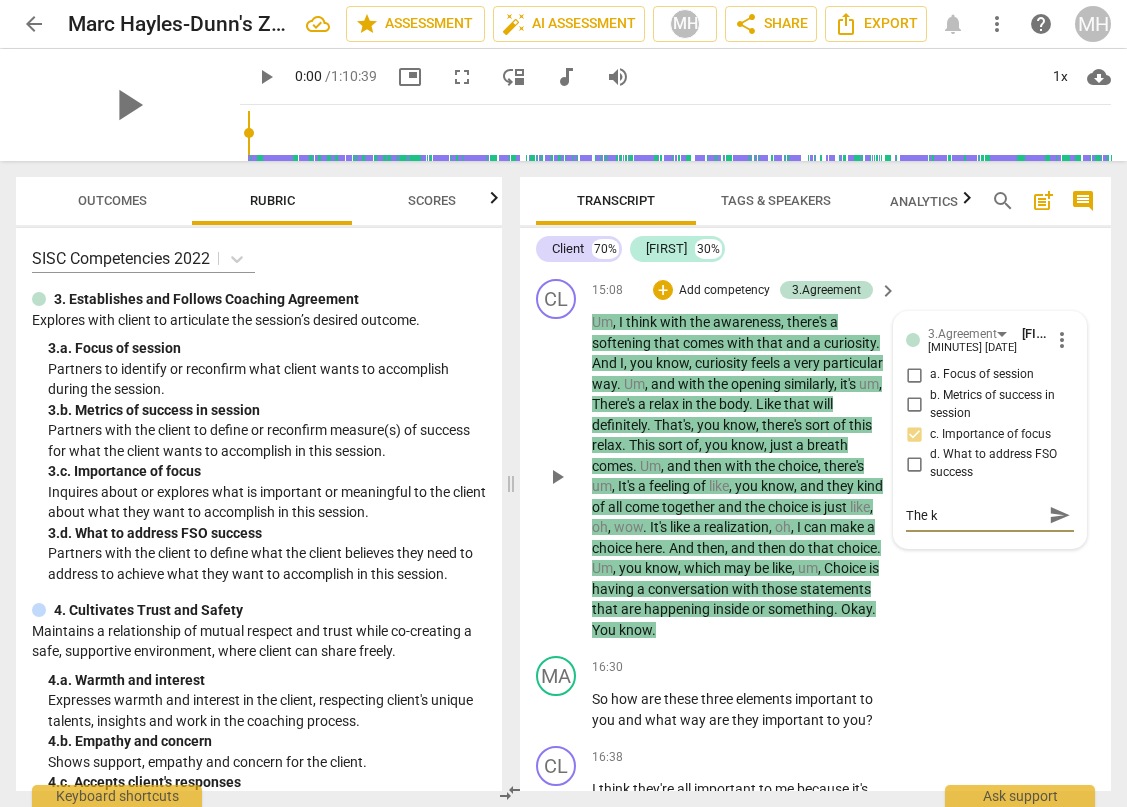 type on "The" 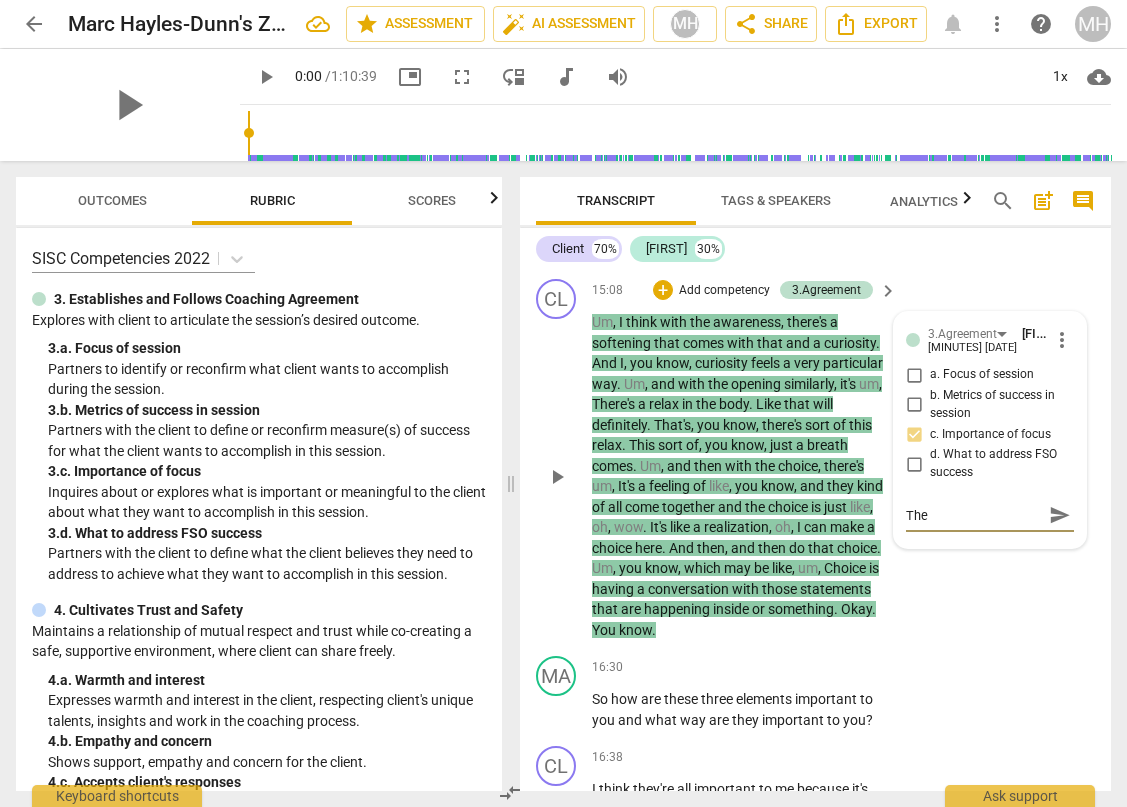 type on "The" 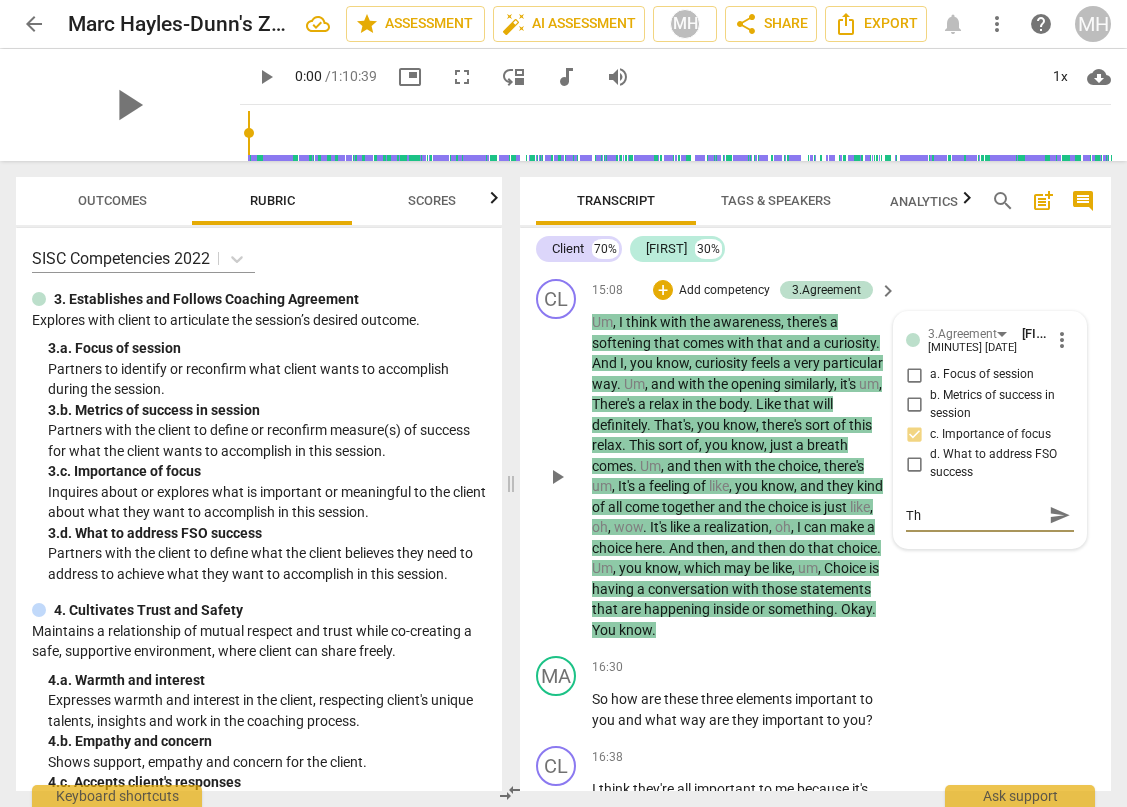 type on "T" 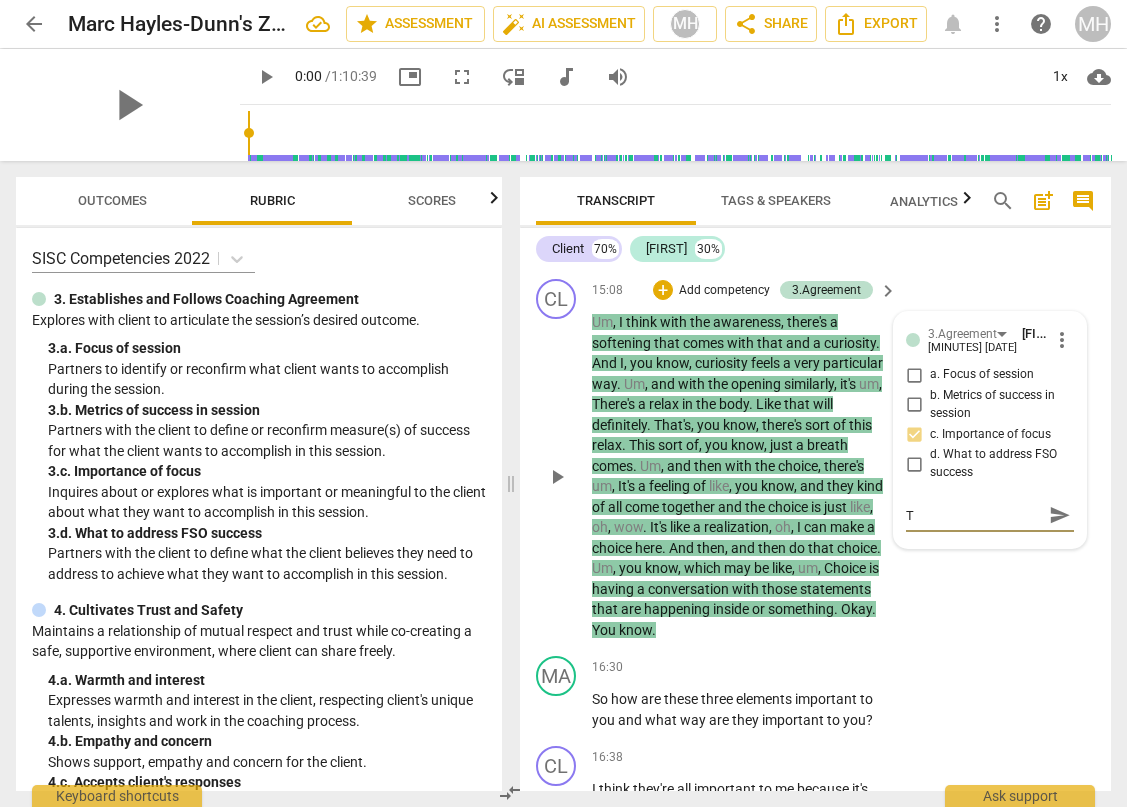 type 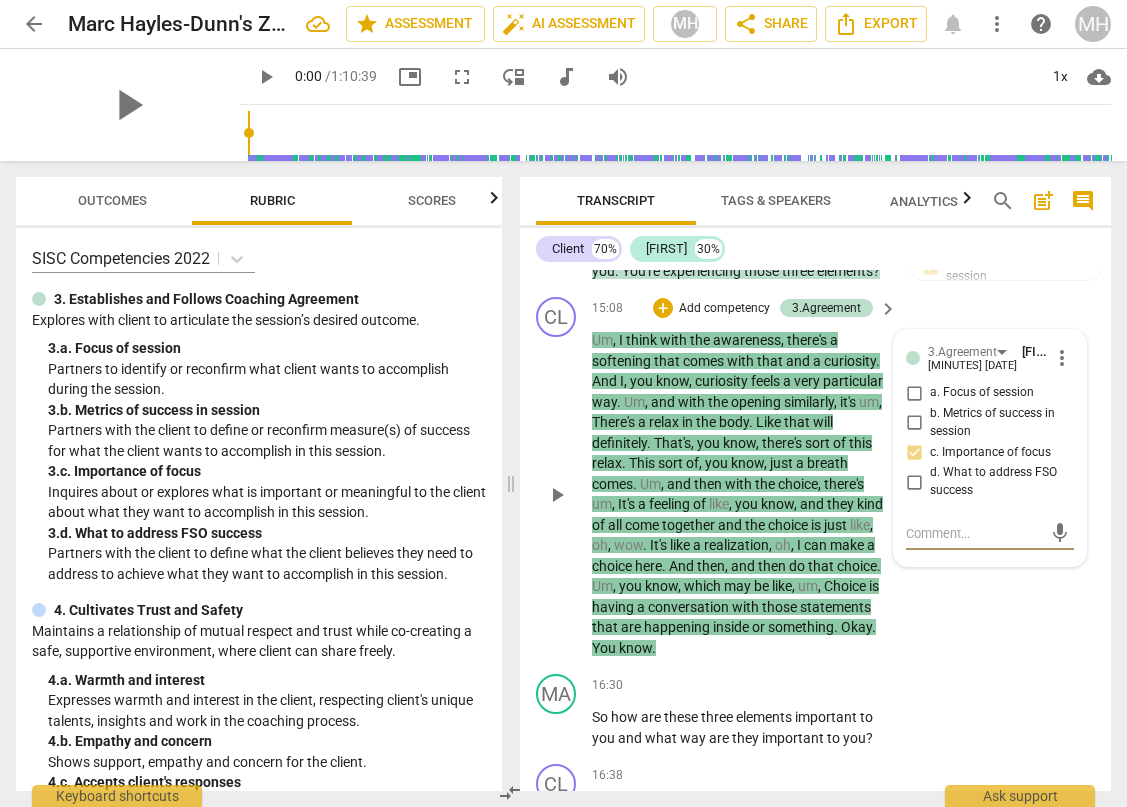scroll, scrollTop: 8486, scrollLeft: 0, axis: vertical 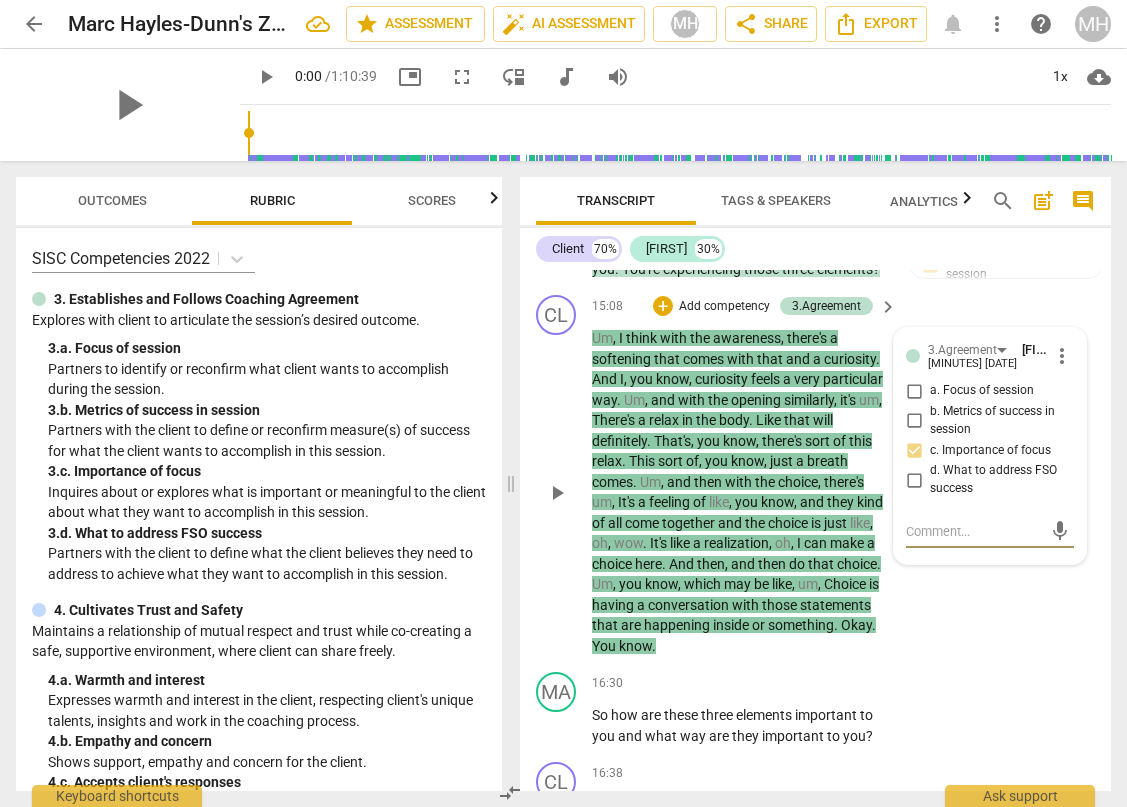 type on "L" 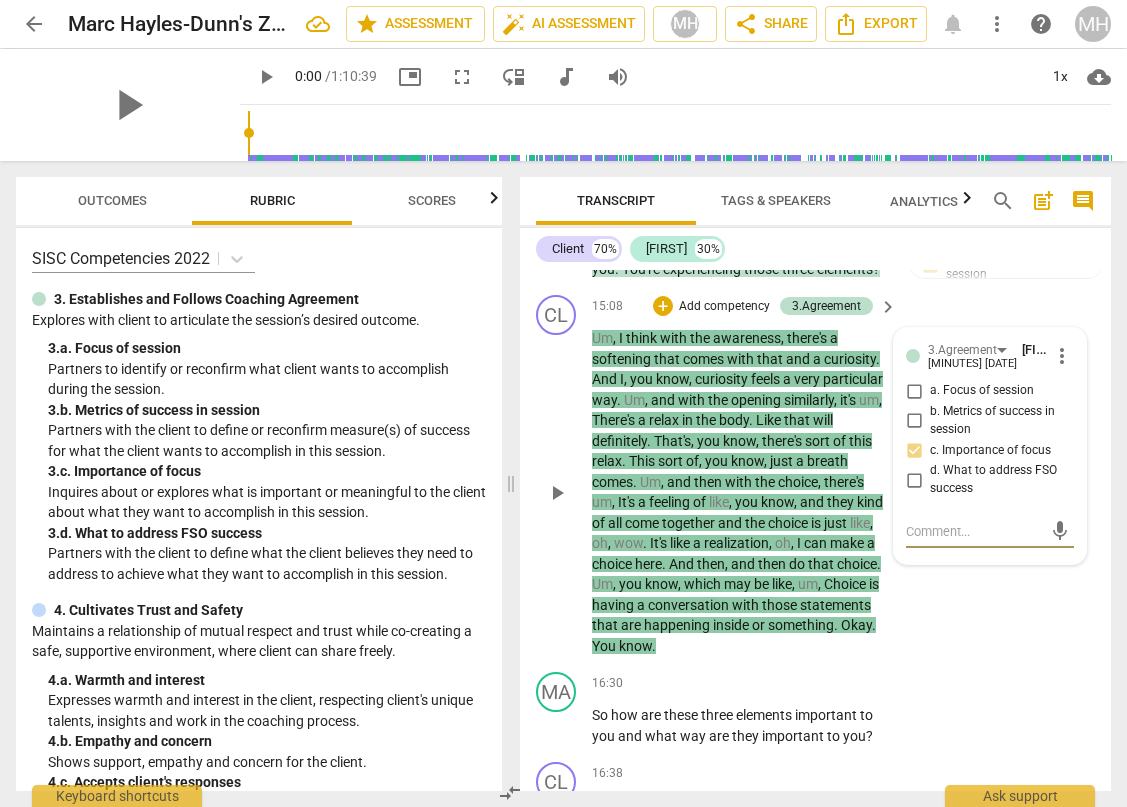 type on "L" 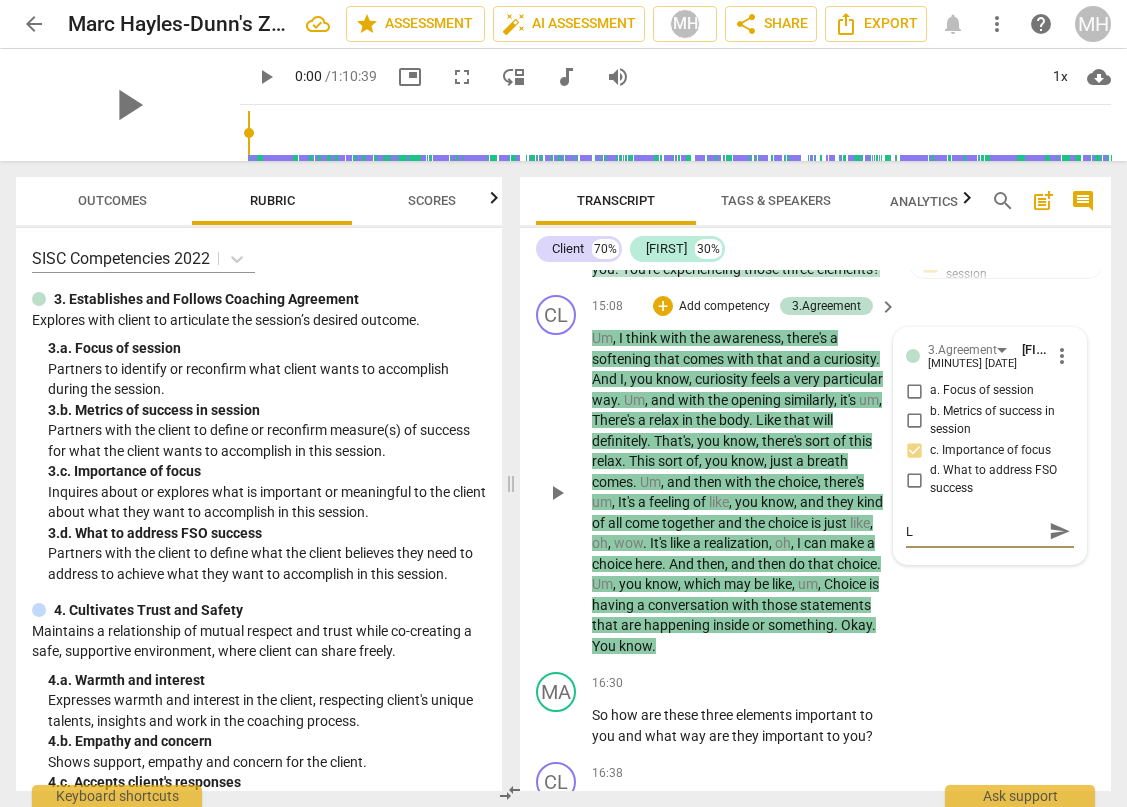 type on "LI" 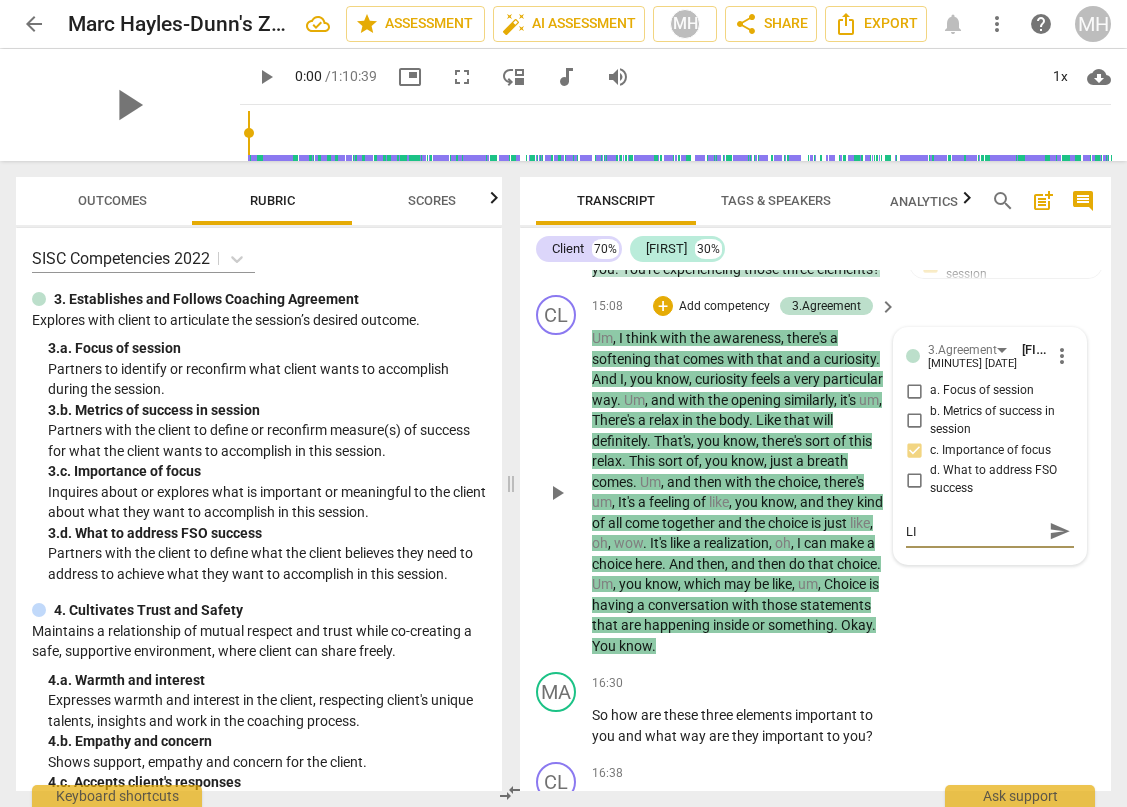 type on "LIn" 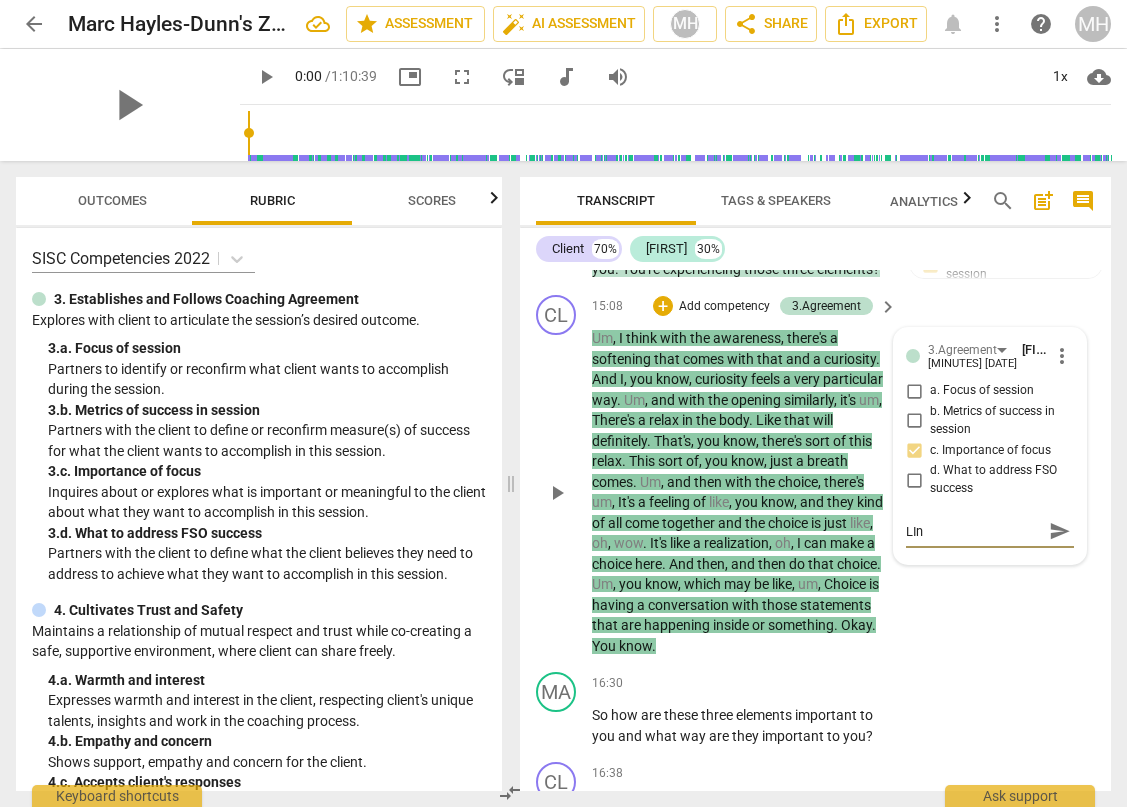 type on "LInk" 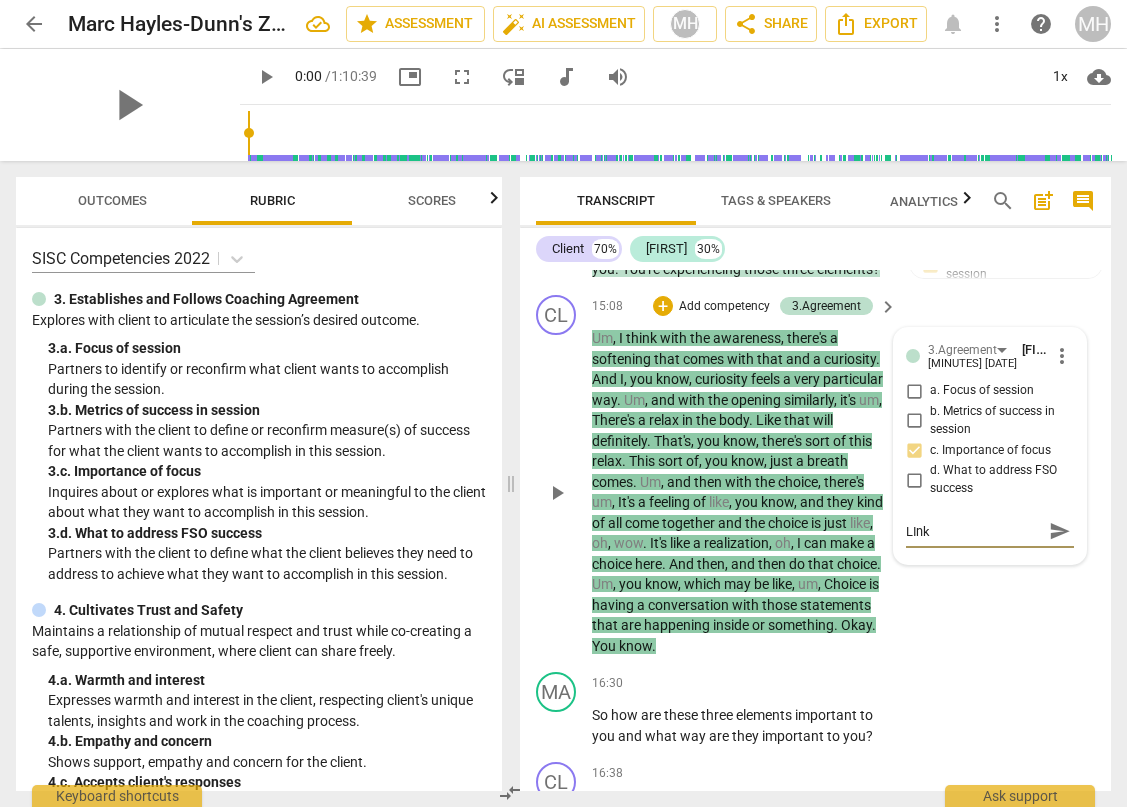 type on "LIn" 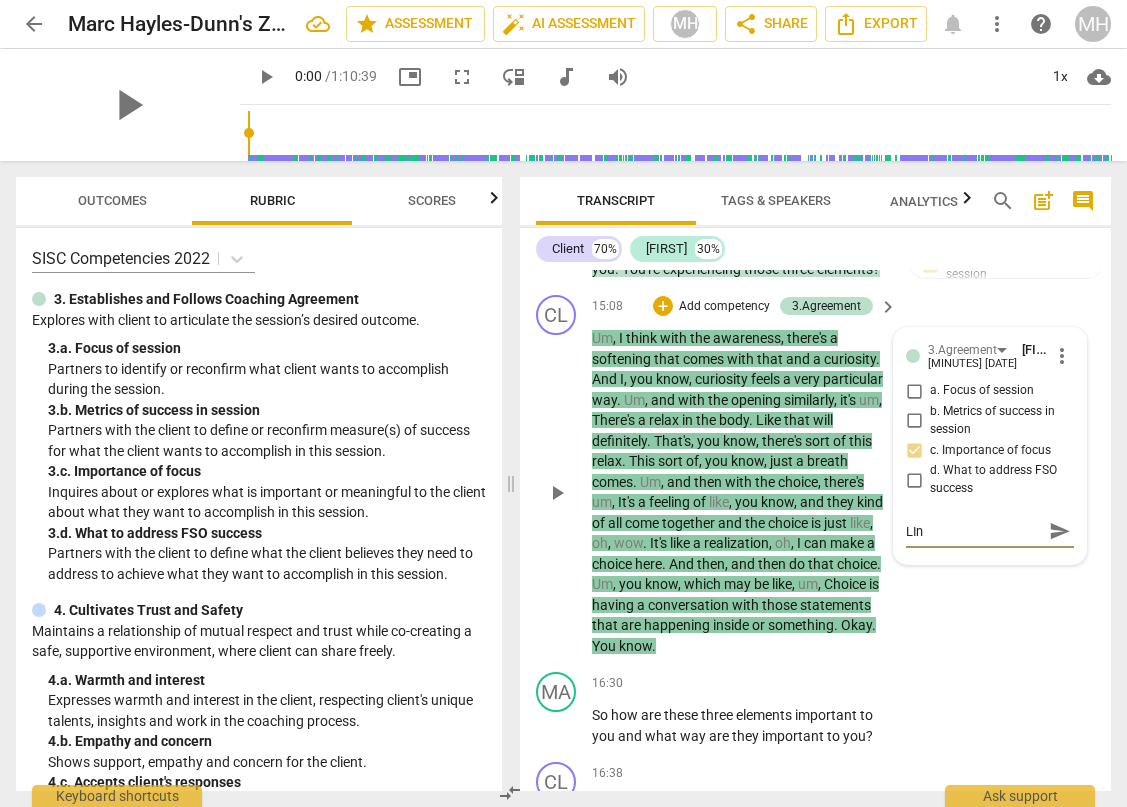 type on "LI" 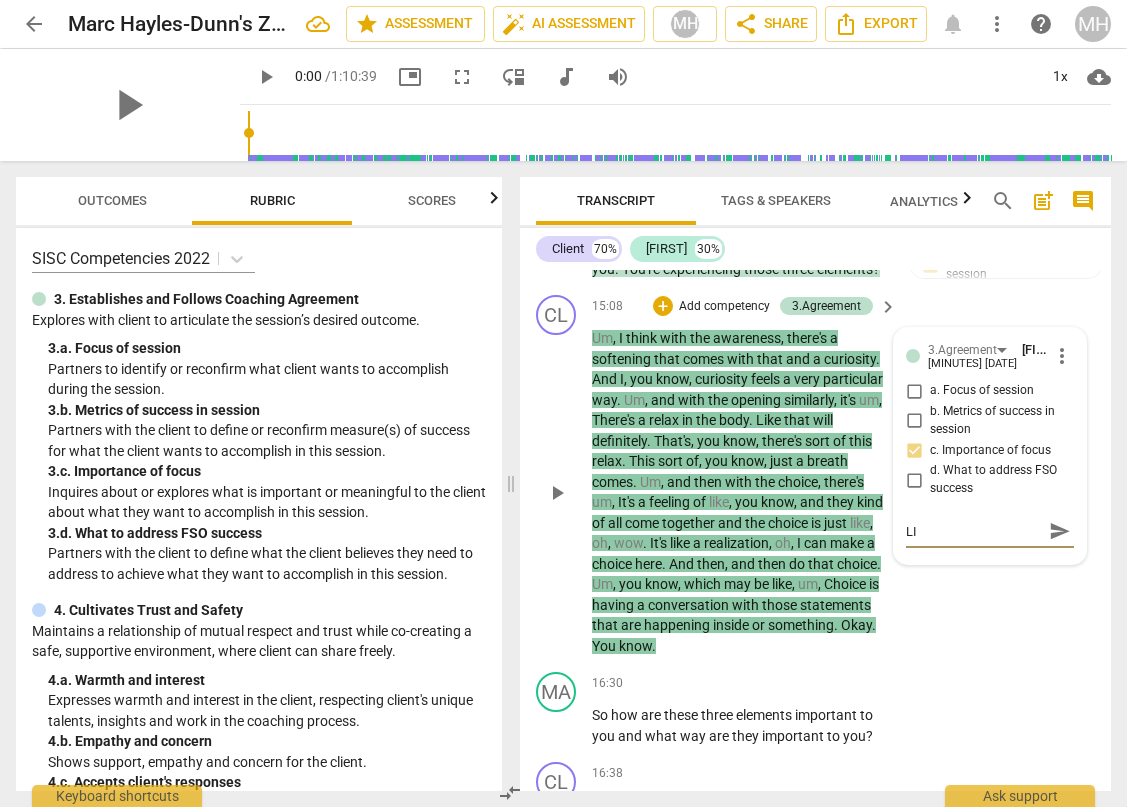 type on "L" 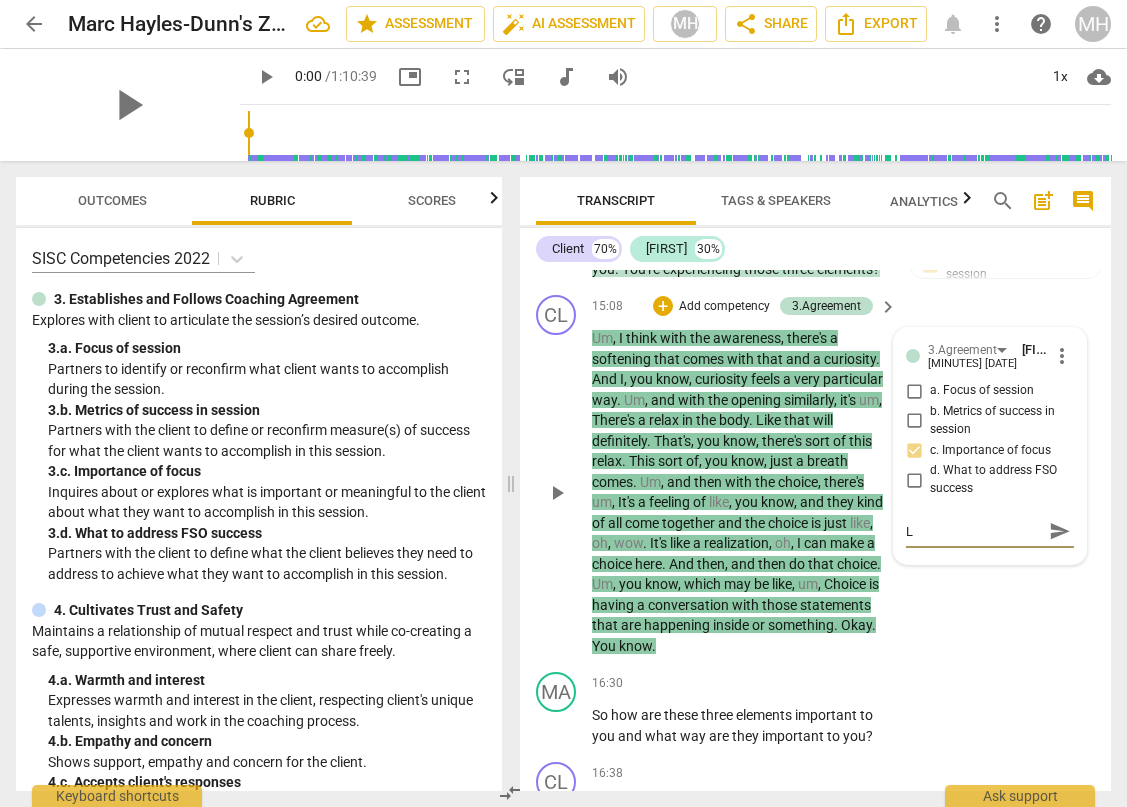 type on "LI" 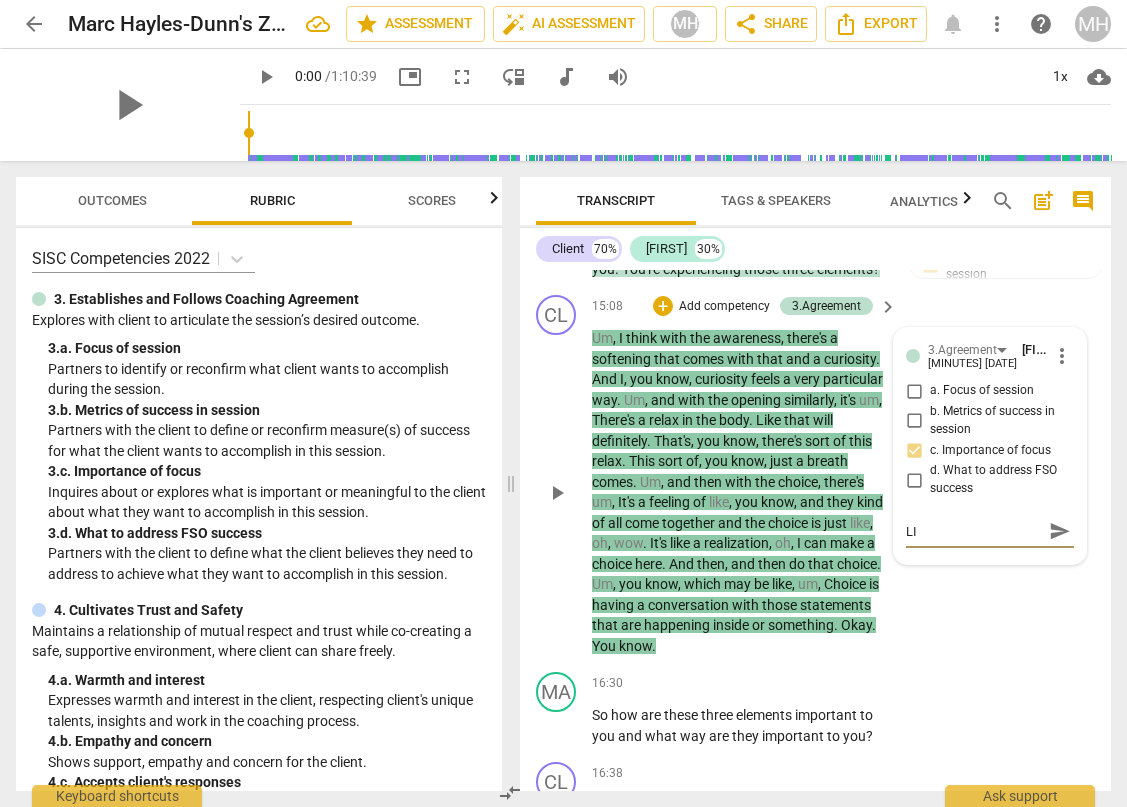 type on "LIN" 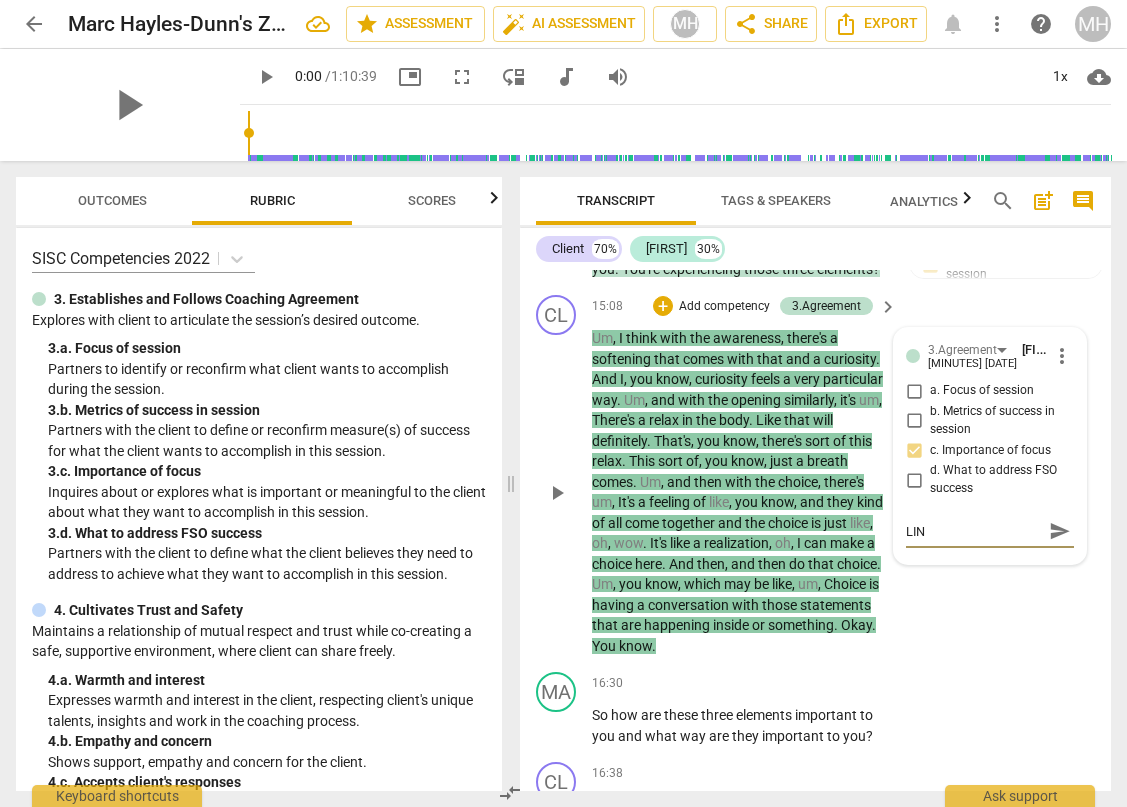type on "LINK" 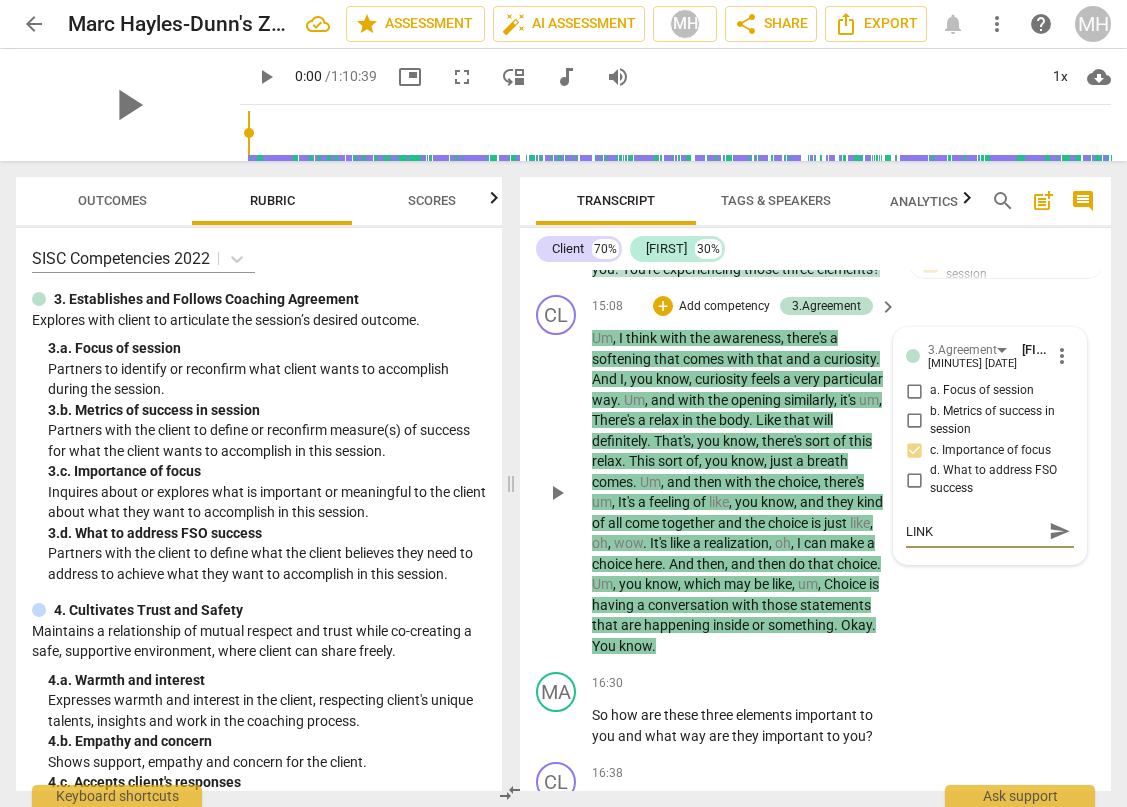 type on "LINK" 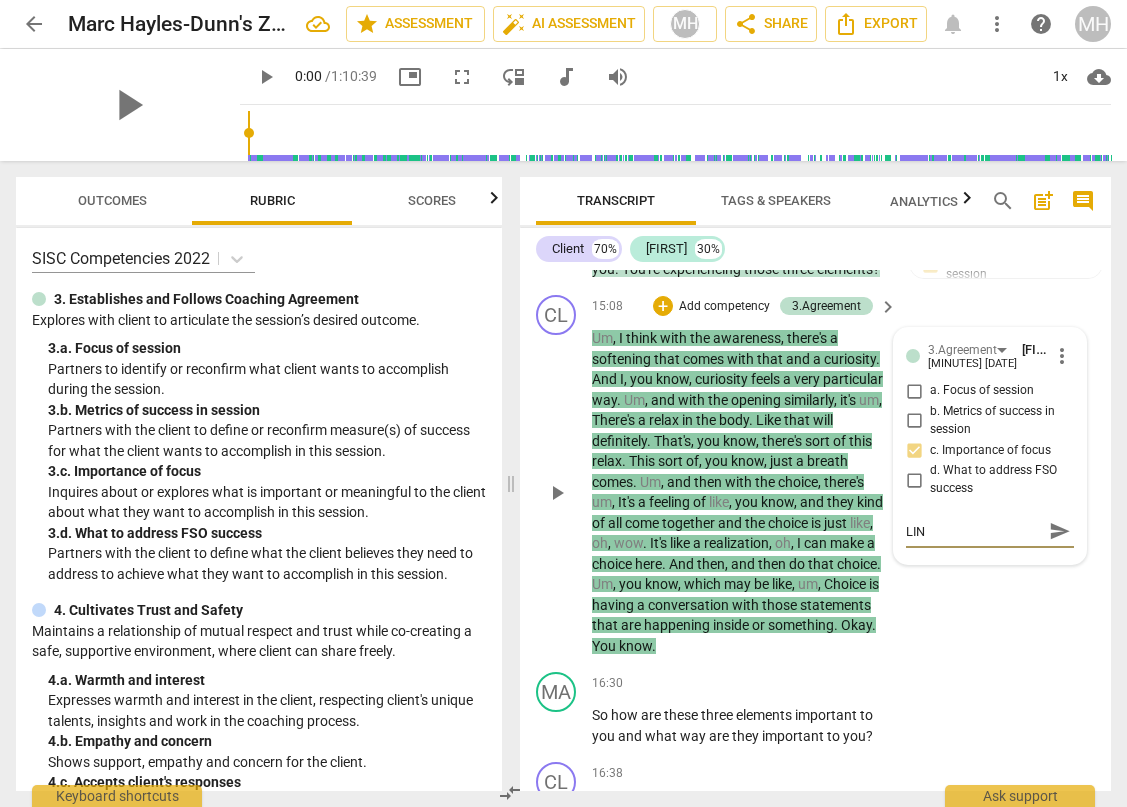 type on "LI" 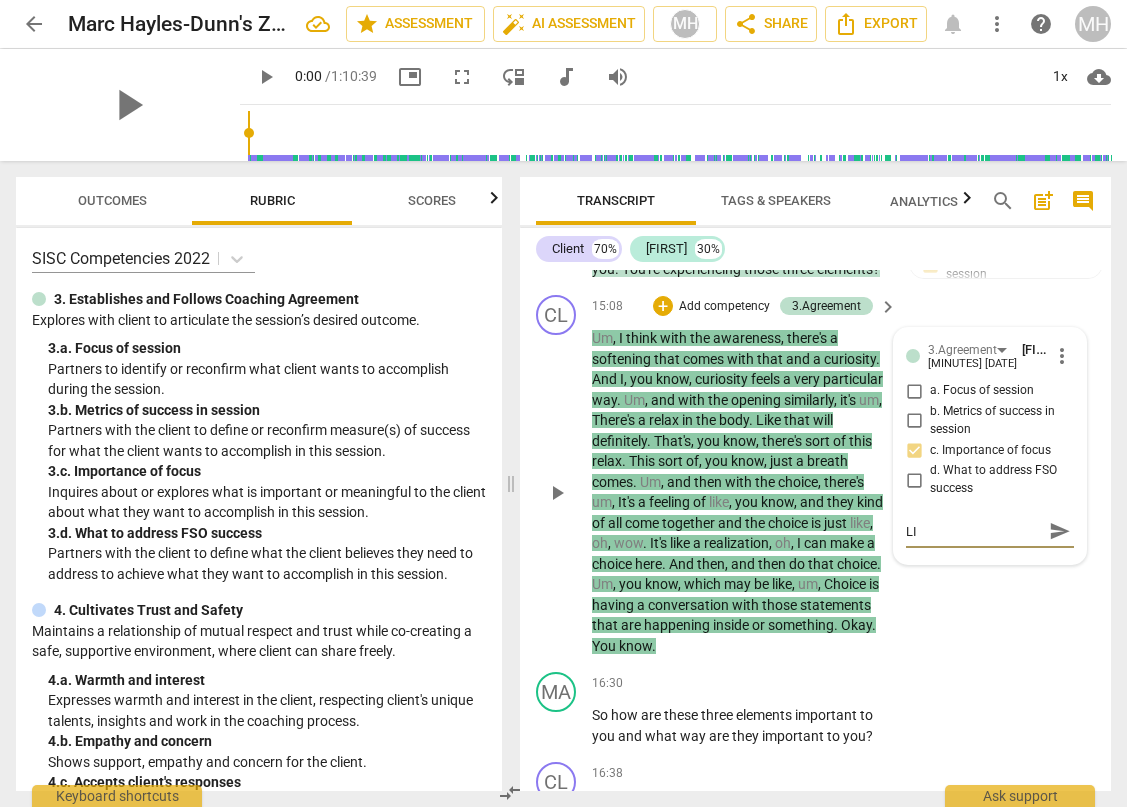 type on "L" 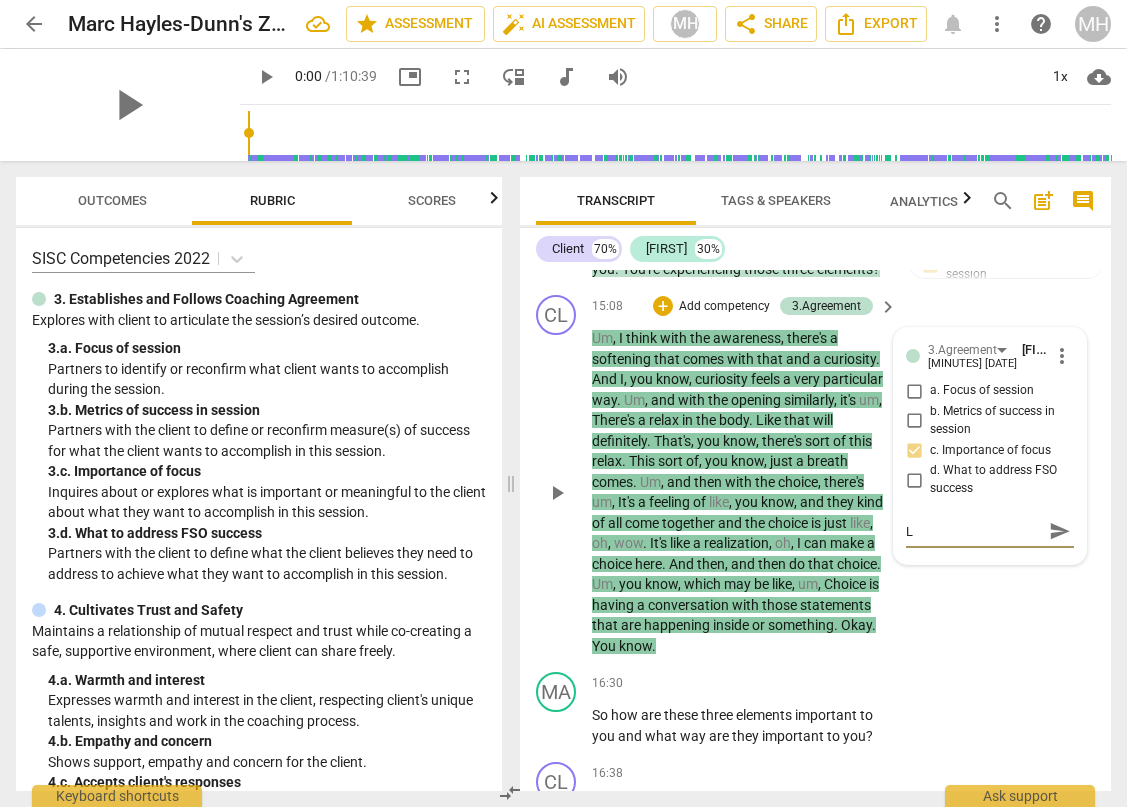 type on "Li" 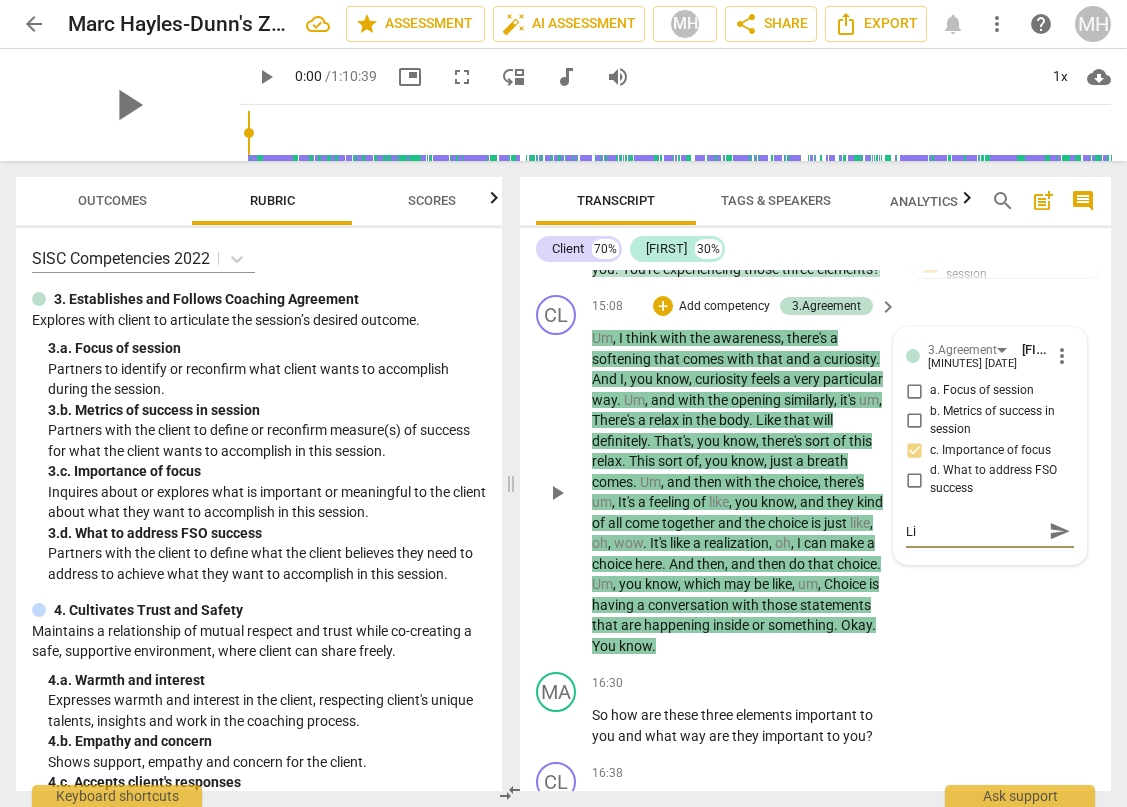 type on "Lin" 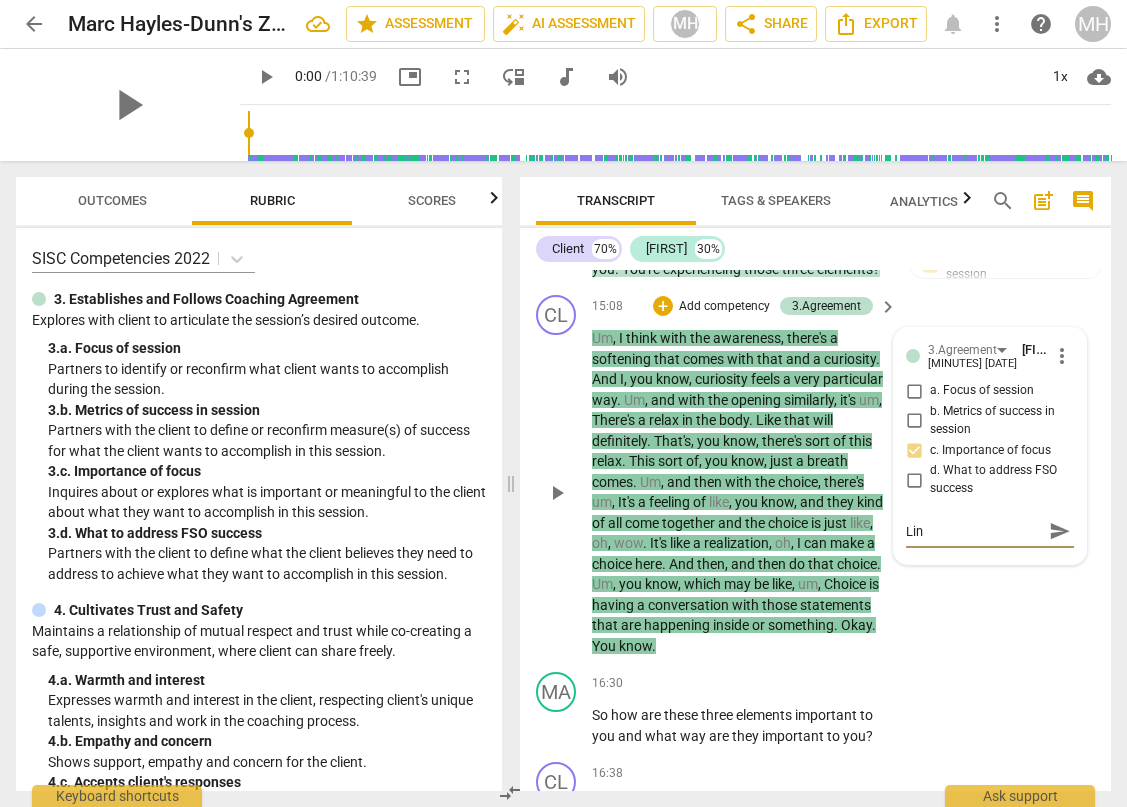 type on "Link" 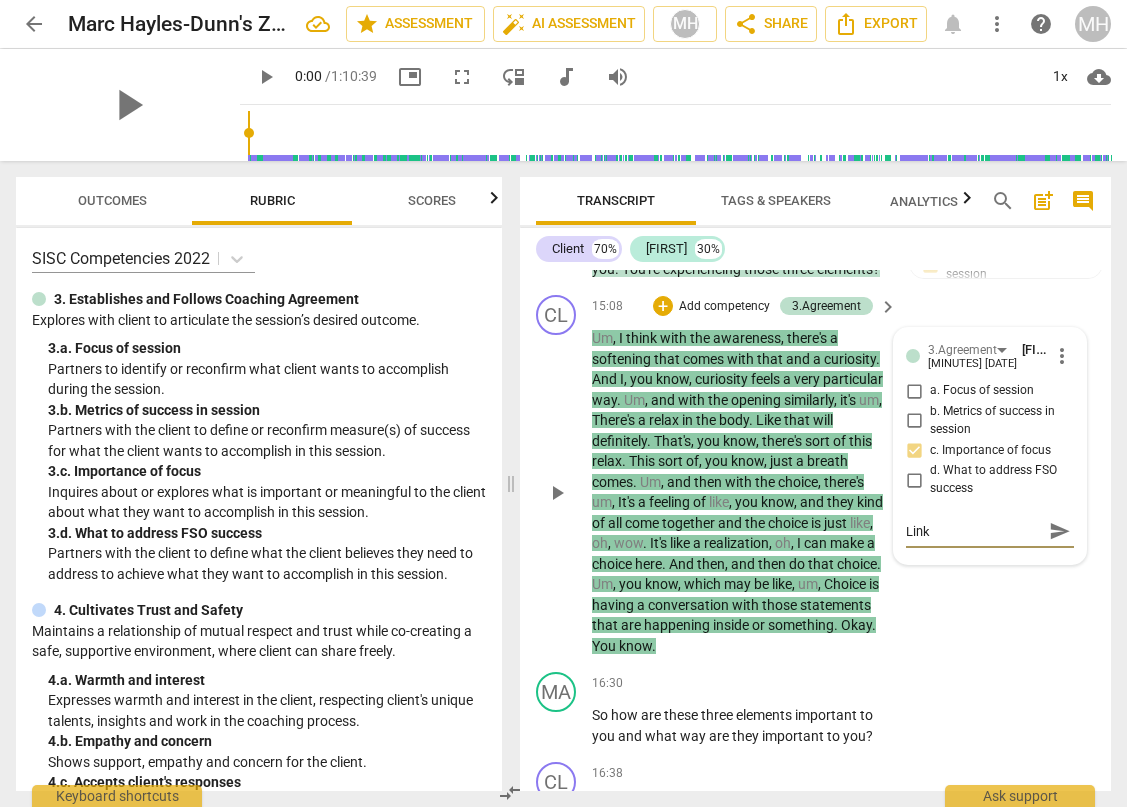 type on "Link" 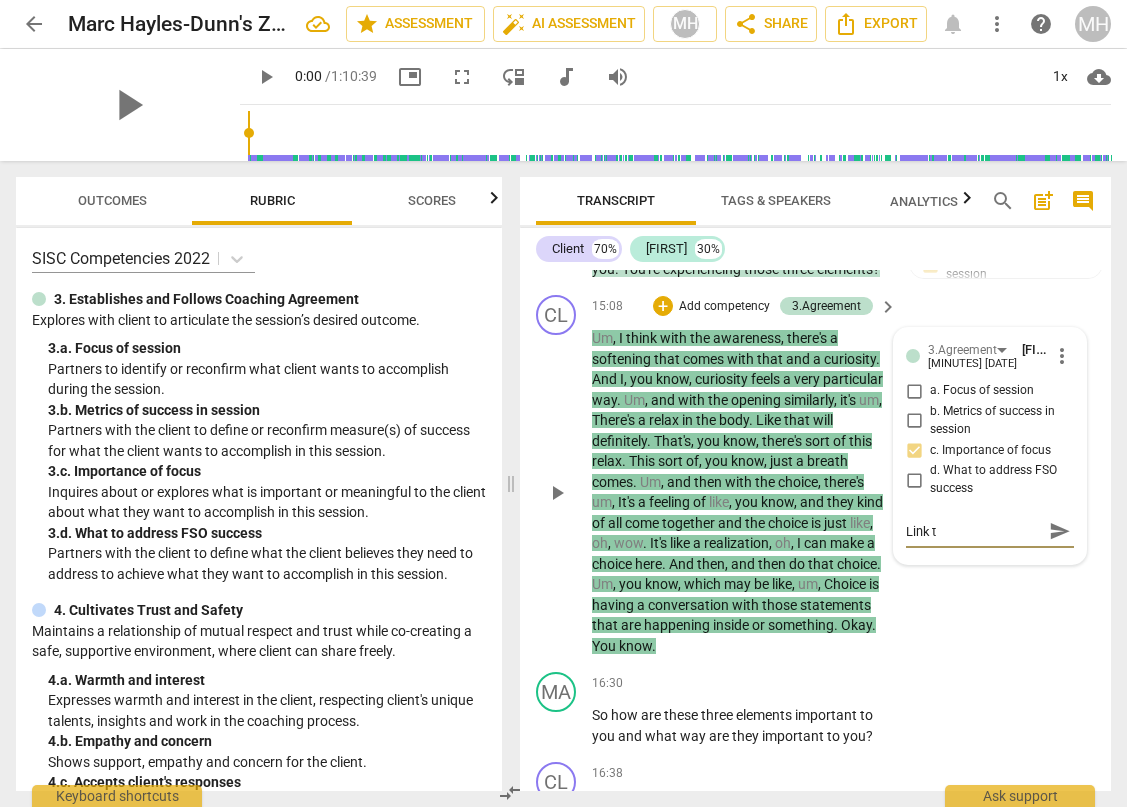 type on "Link th" 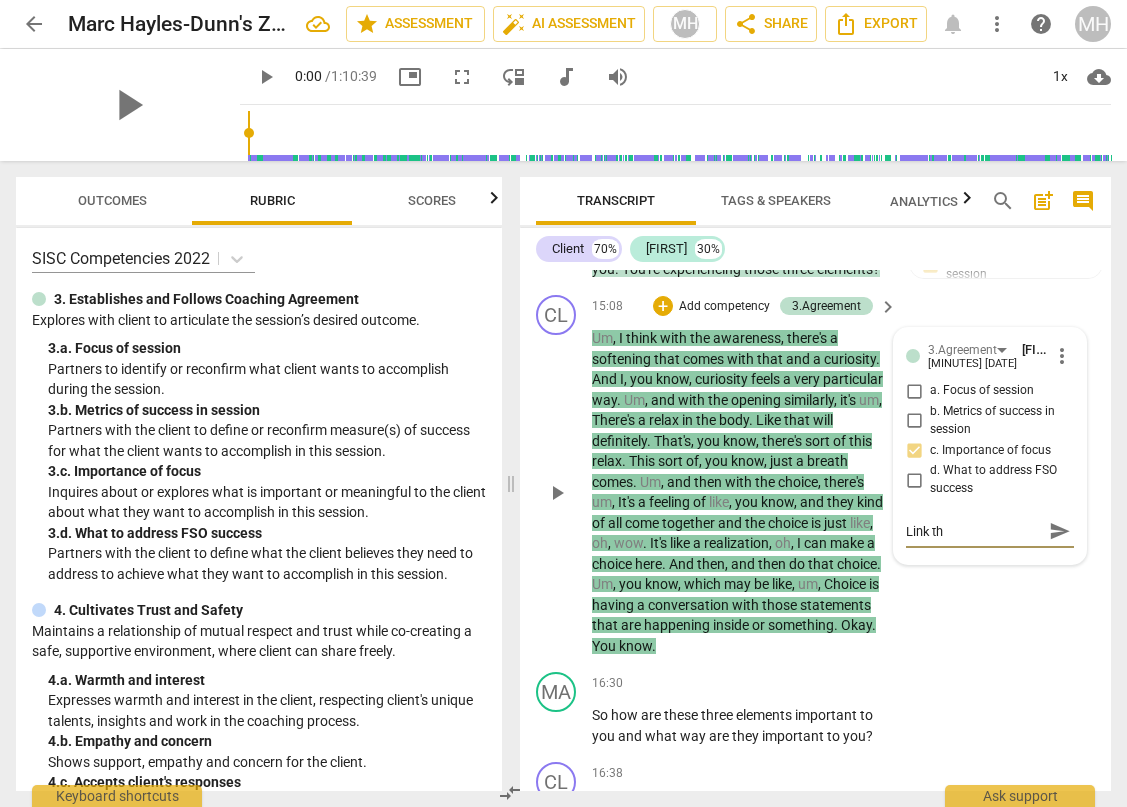 type on "Link the" 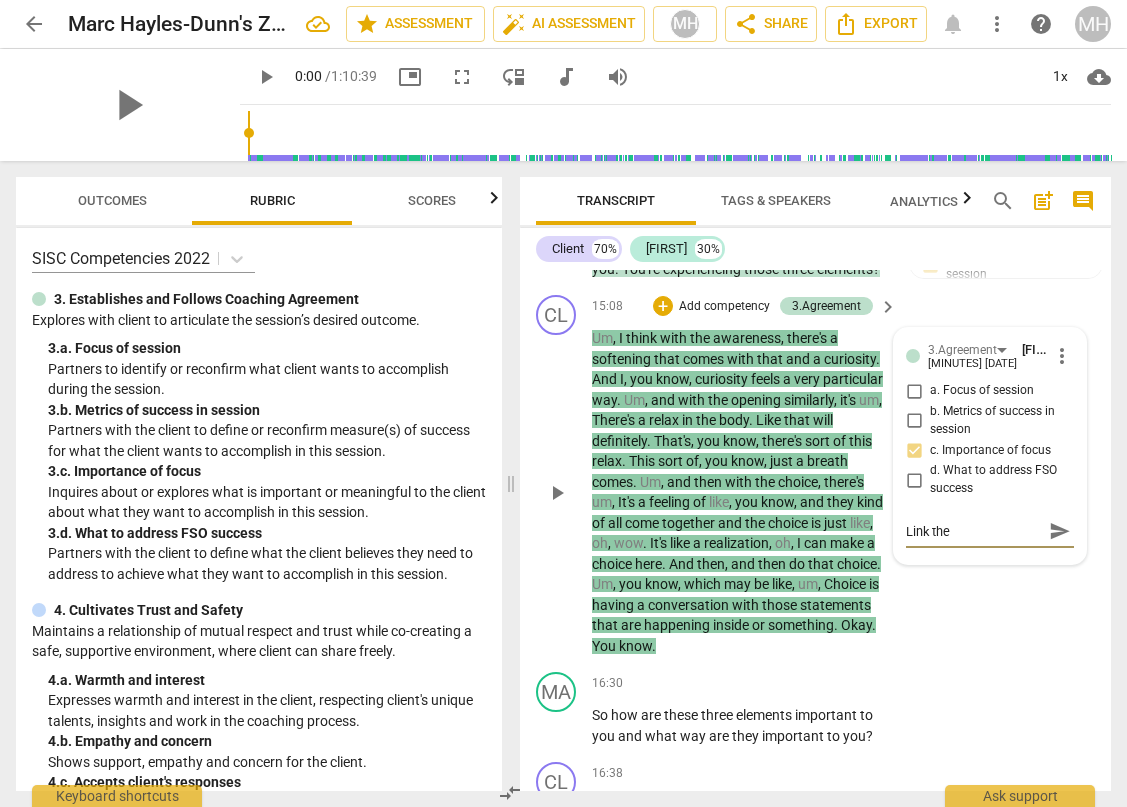 type on "Link the" 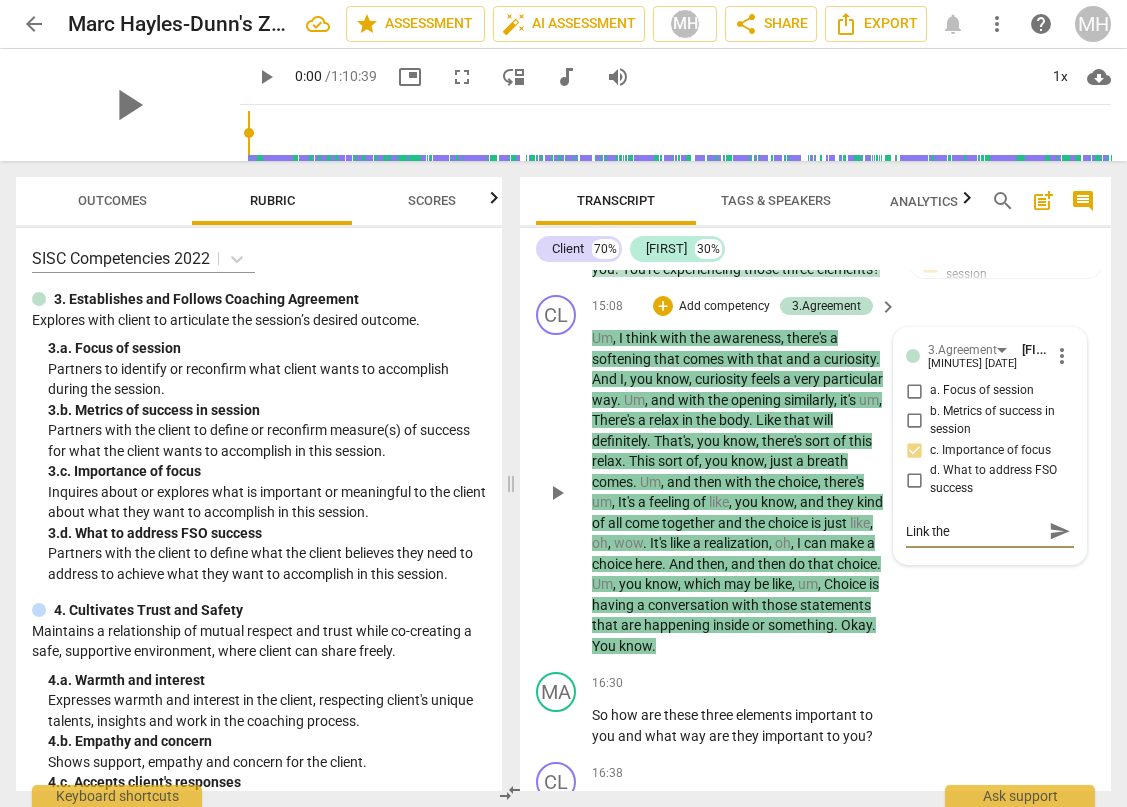 type on "Link the" 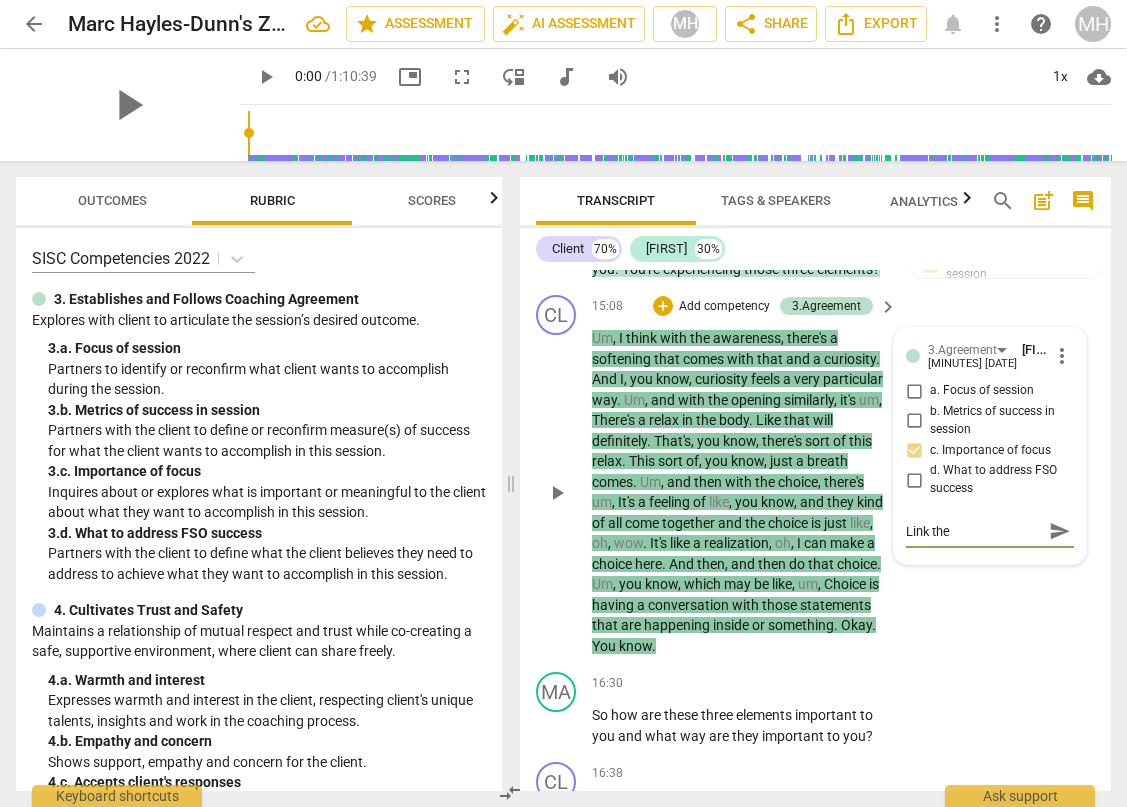 type on "Link the" 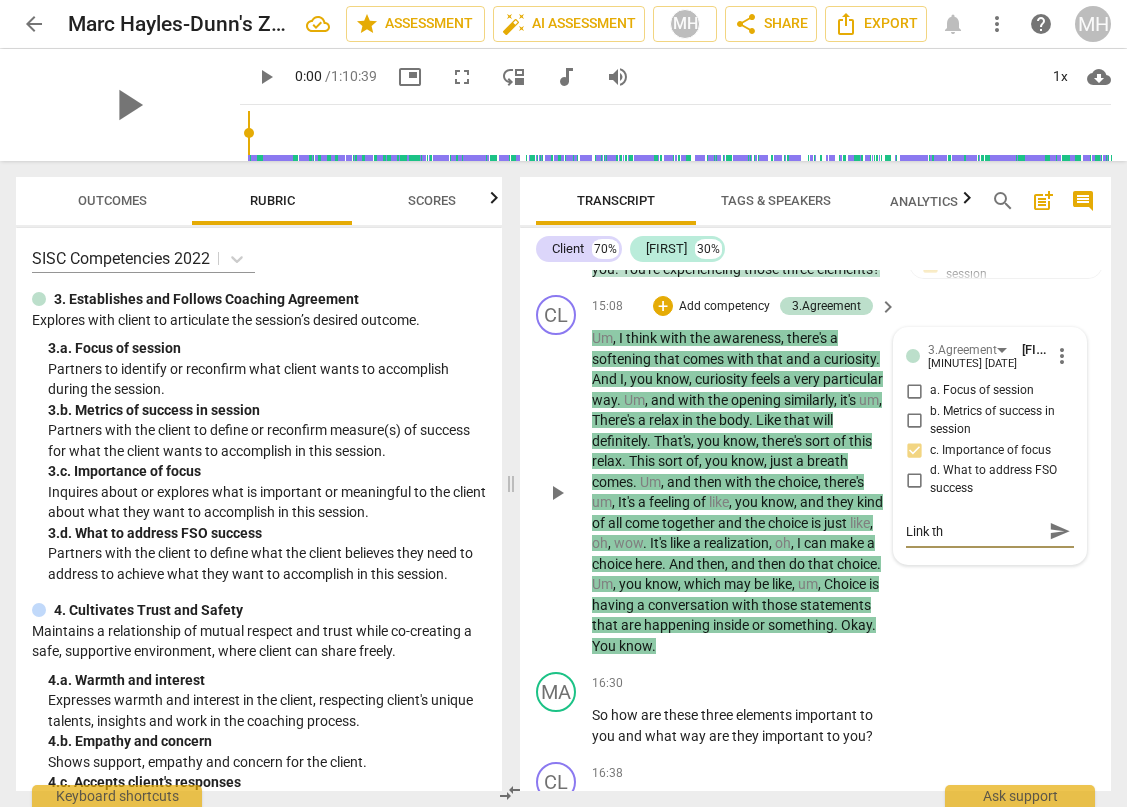 type on "Link t" 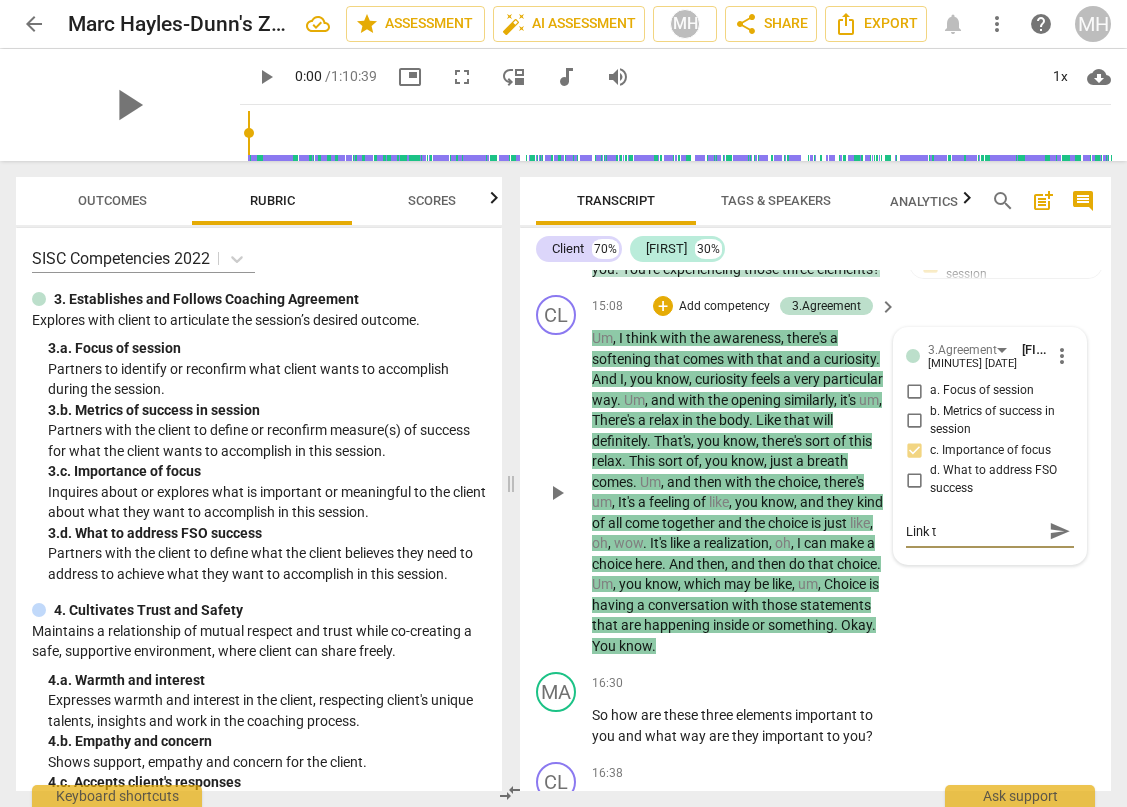type on "Link" 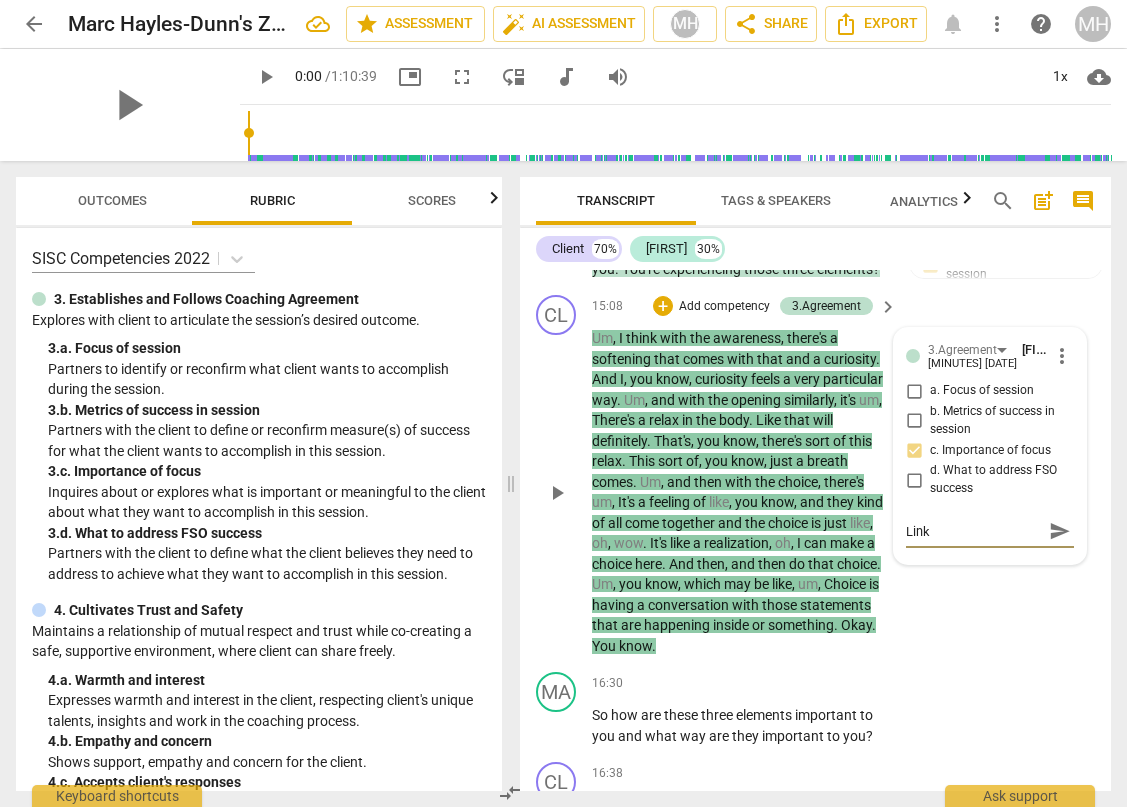 type on "Link" 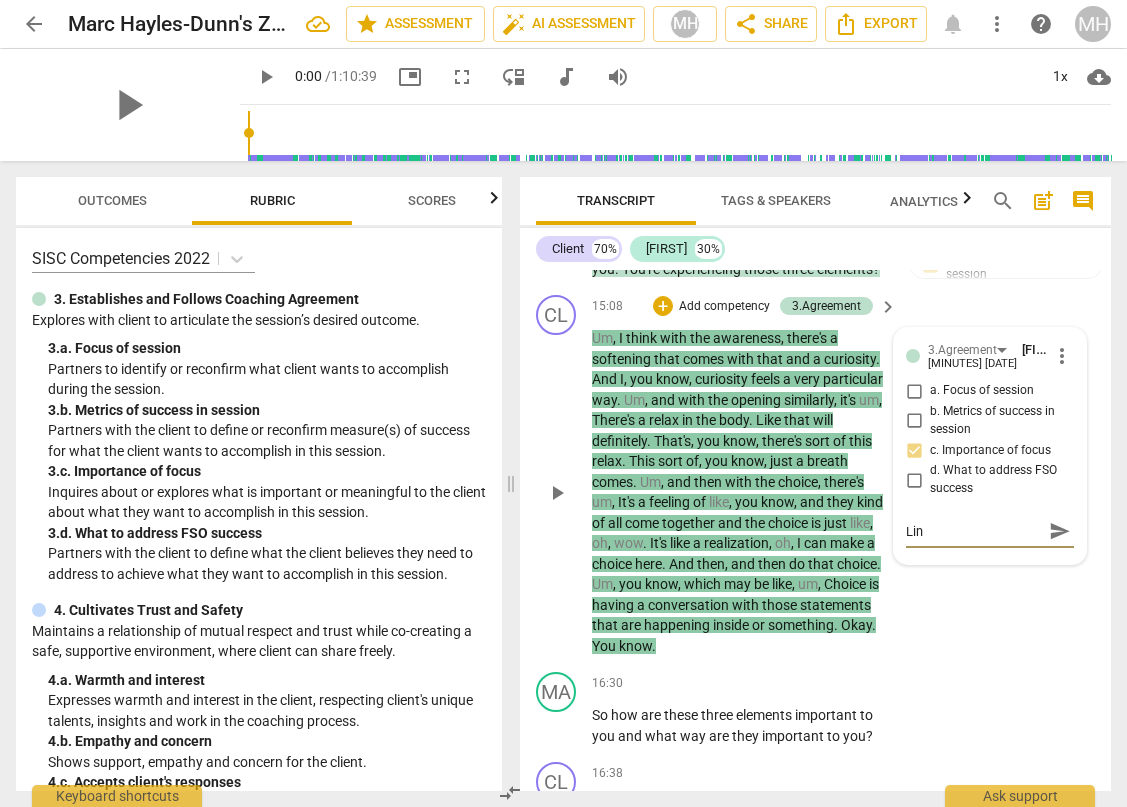 type on "Li" 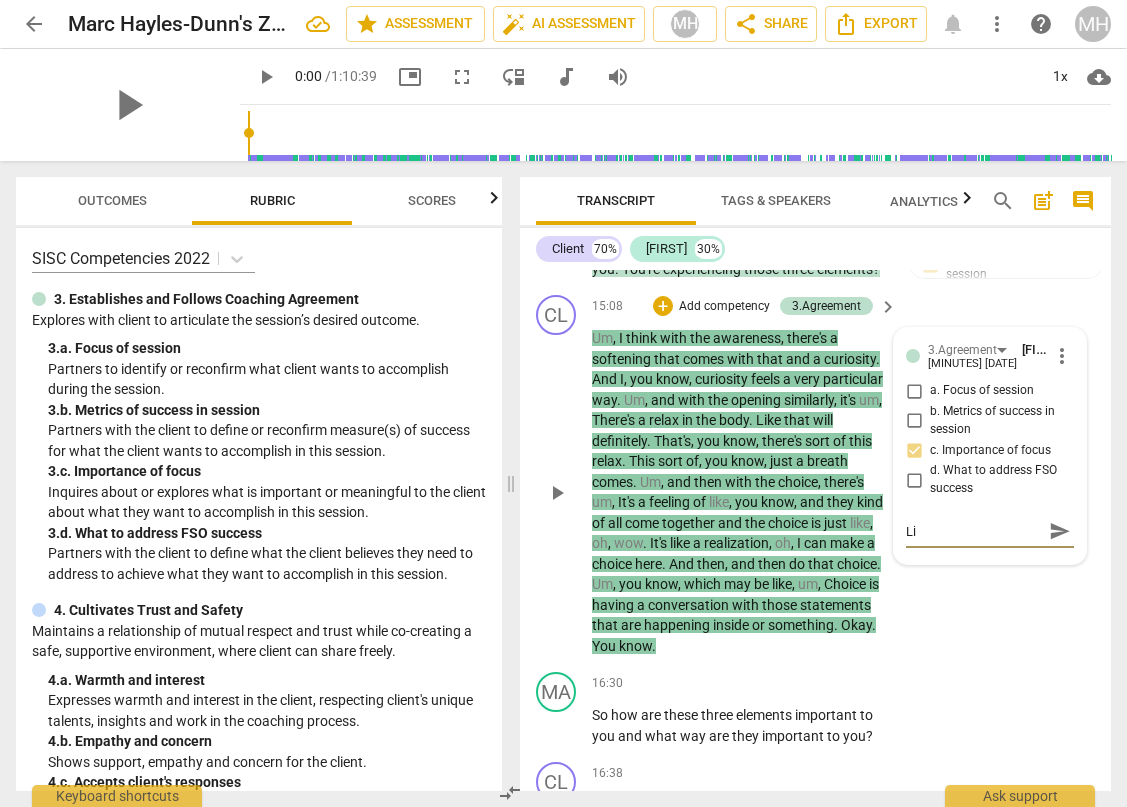 type on "L" 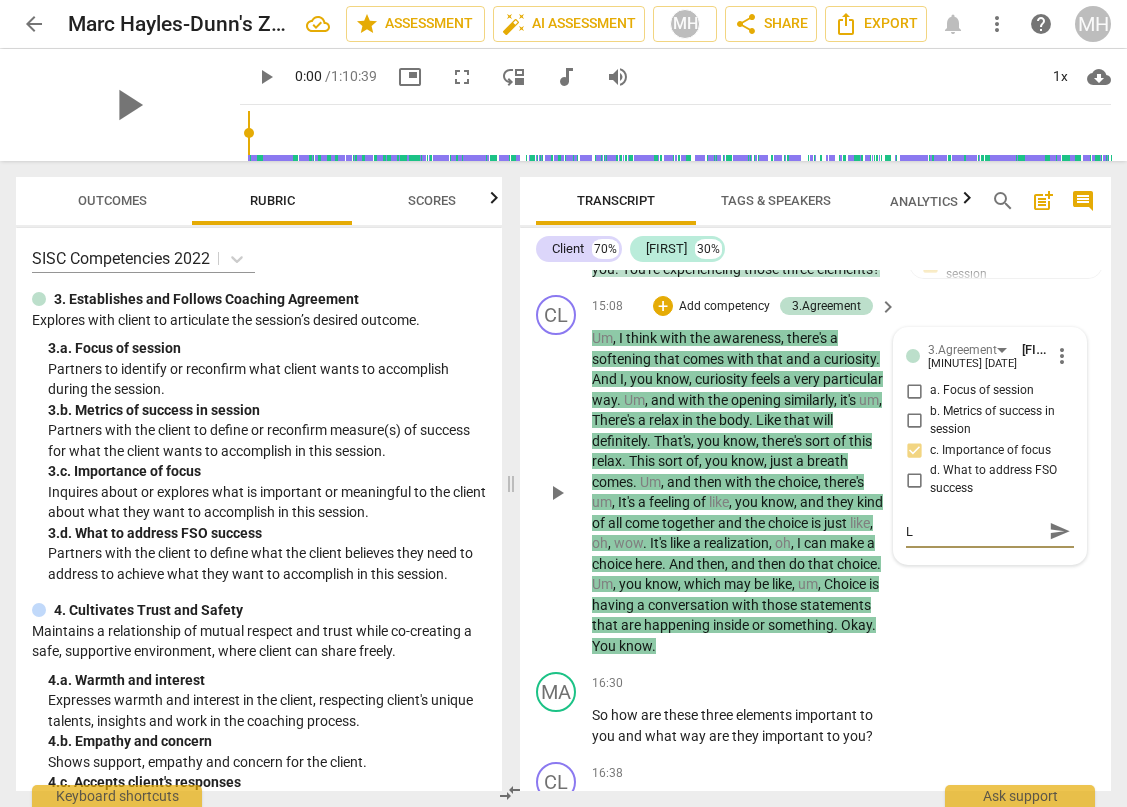 type 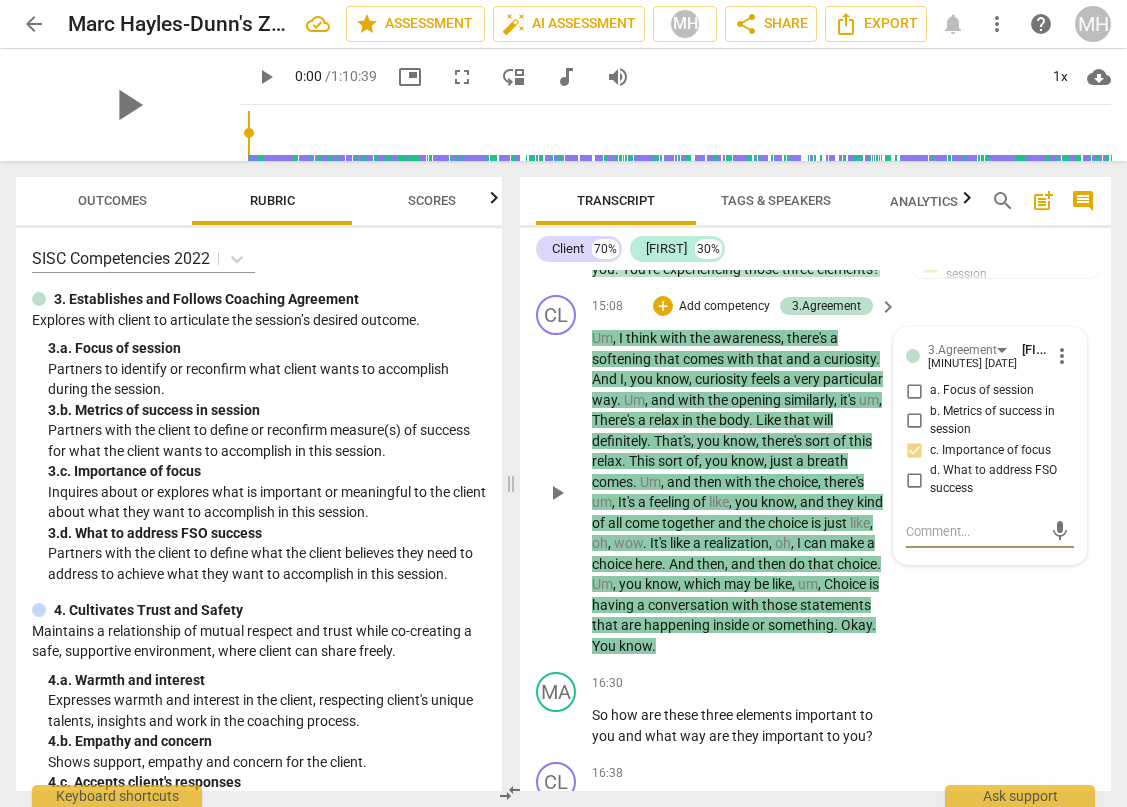 type on "L" 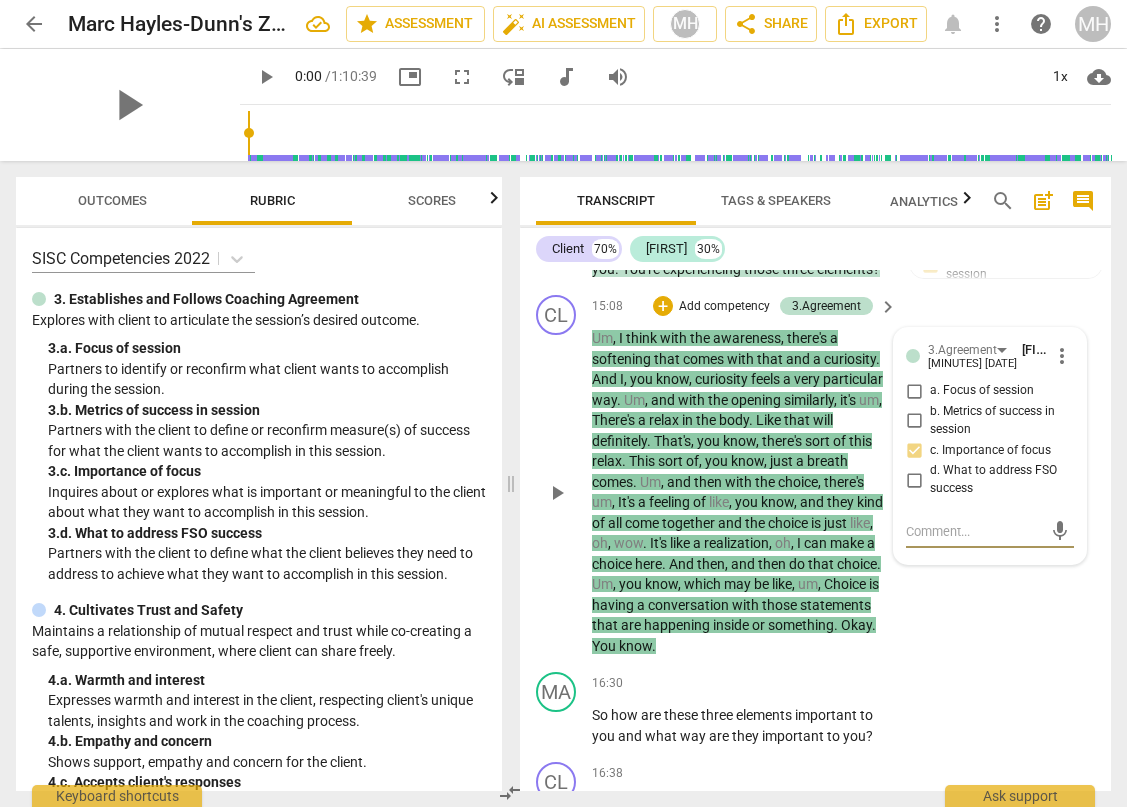 type on "L" 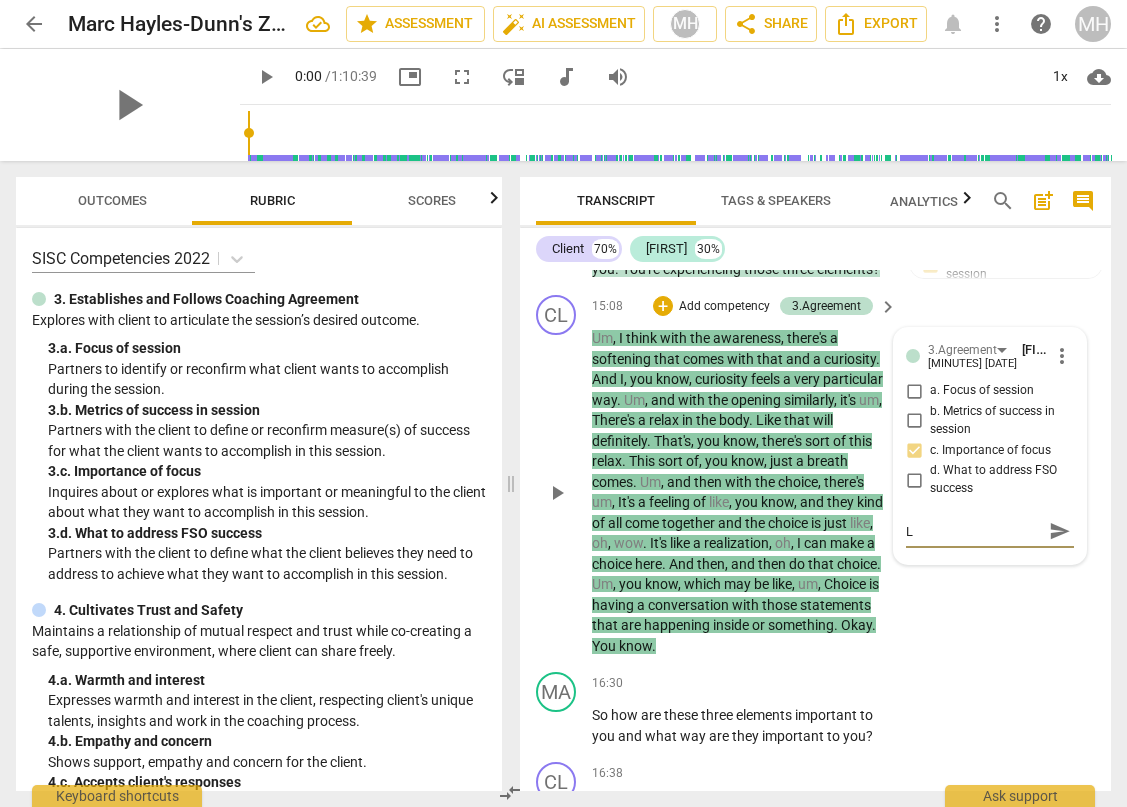 type on "Li" 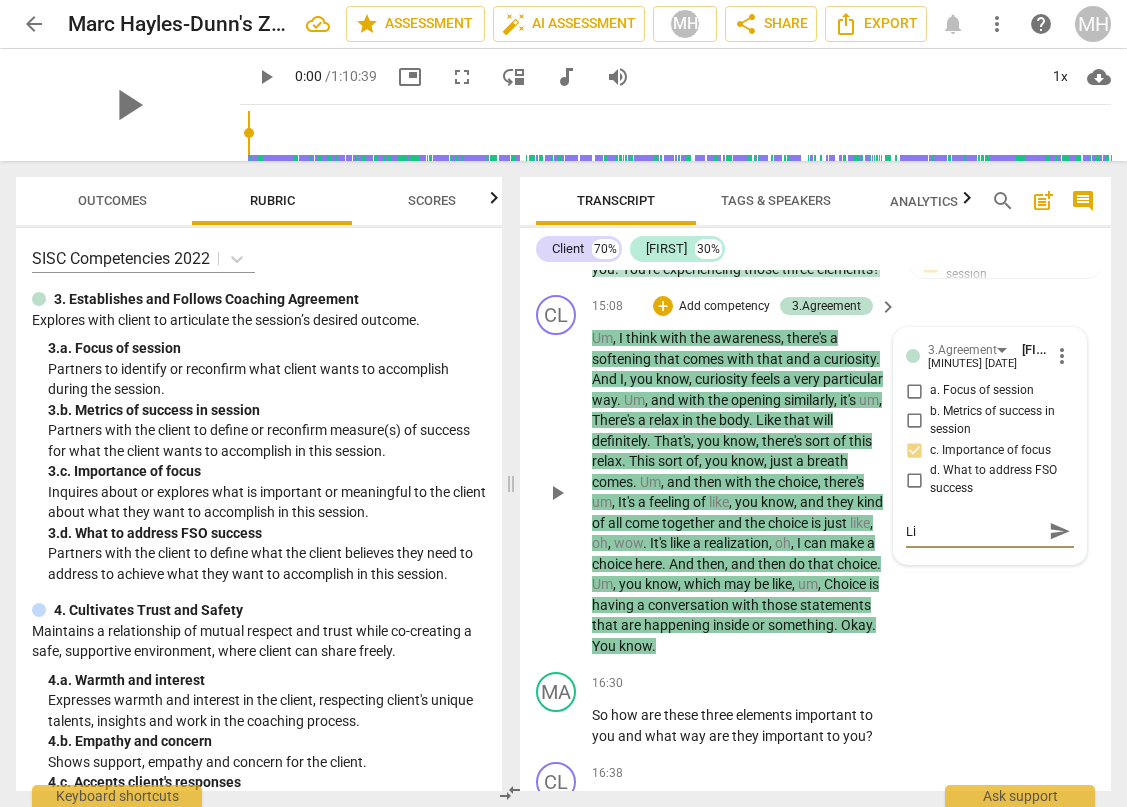type on "Lin" 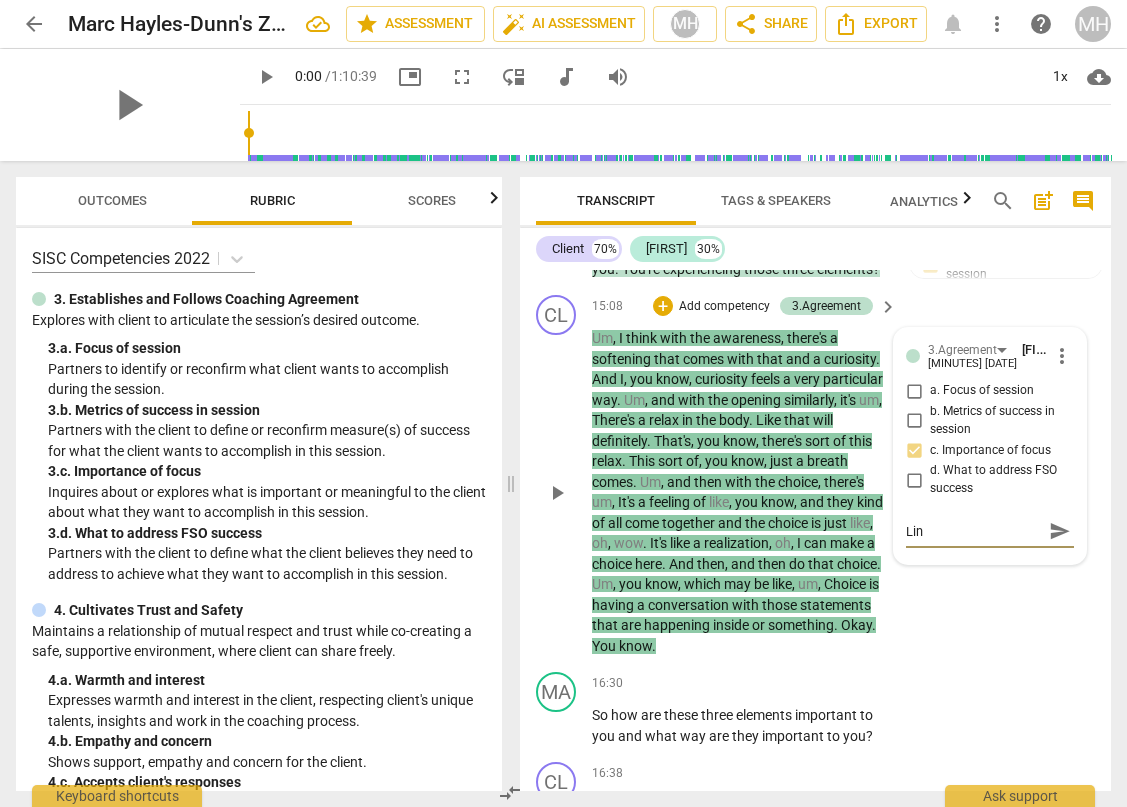 type on "Link" 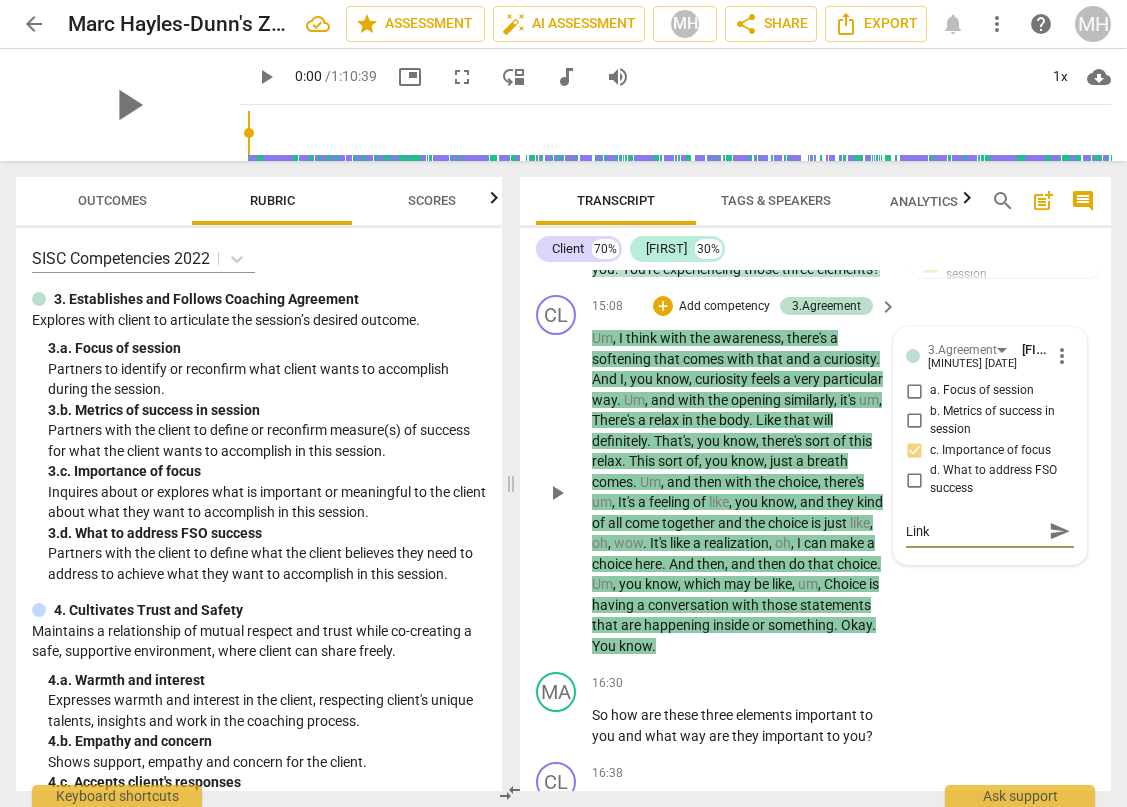 type on "Linki" 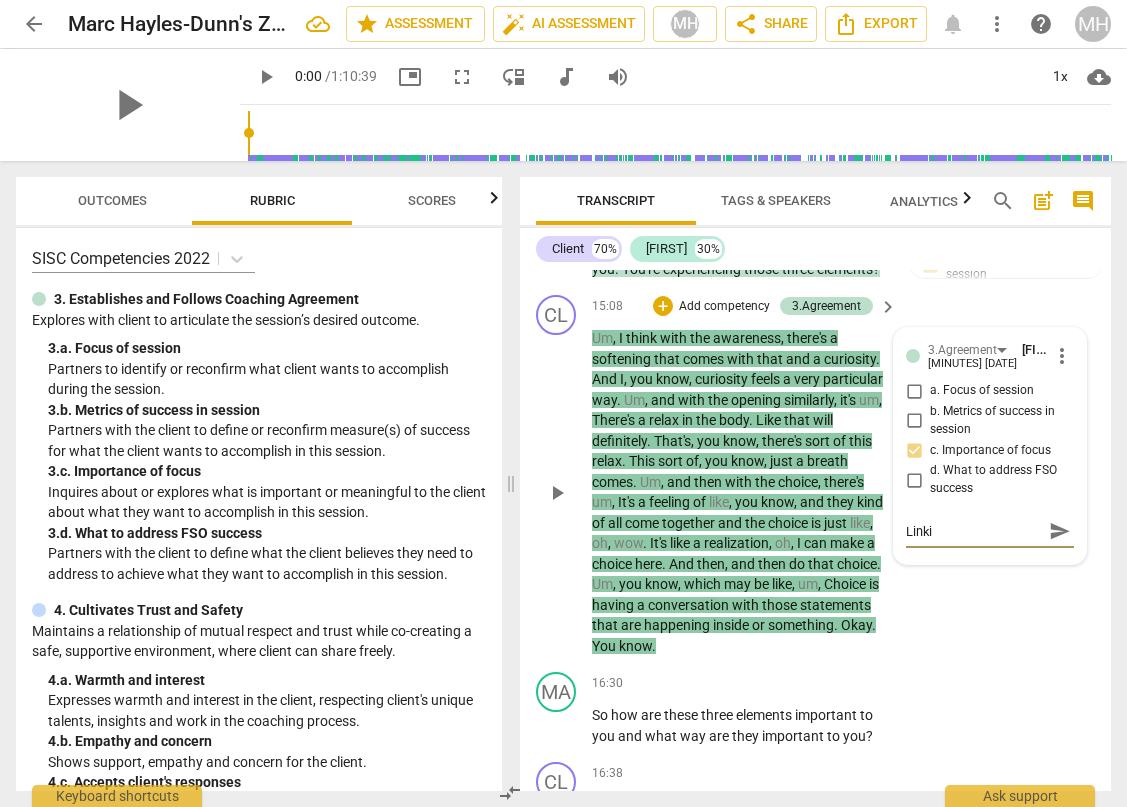 type on "Linkin" 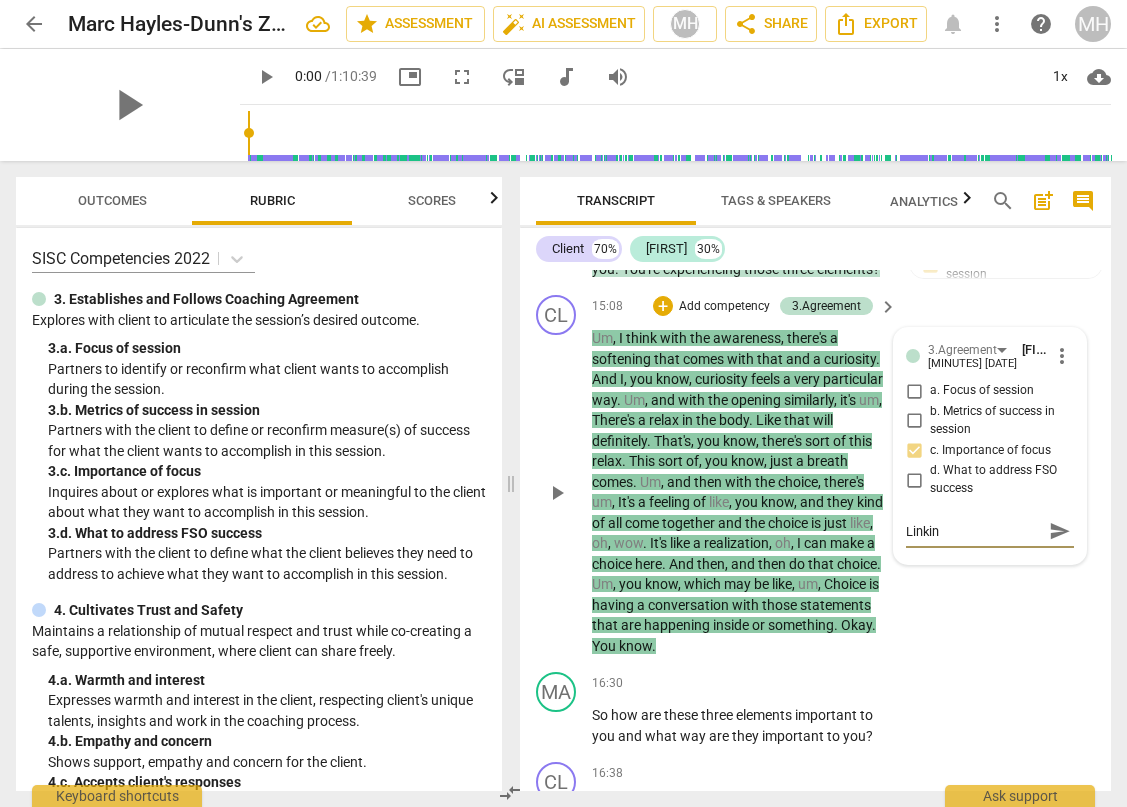 type on "Linking" 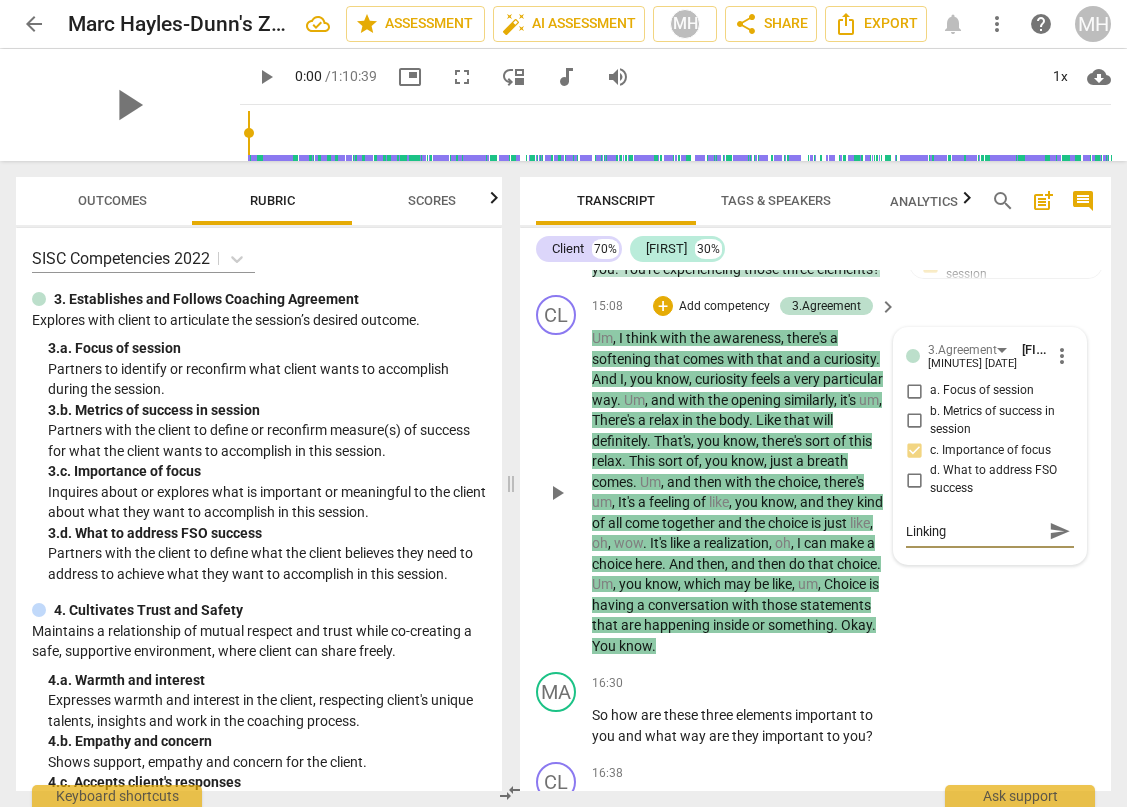 type on "Linking" 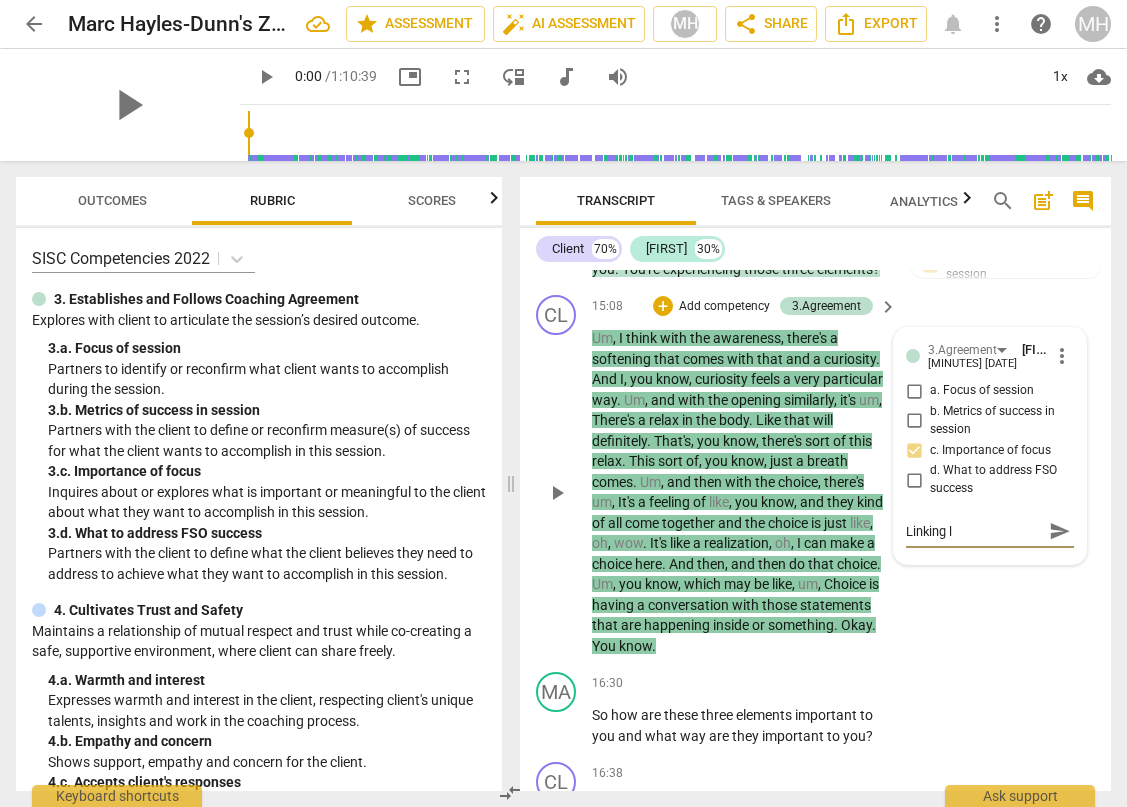 type on "Linking le" 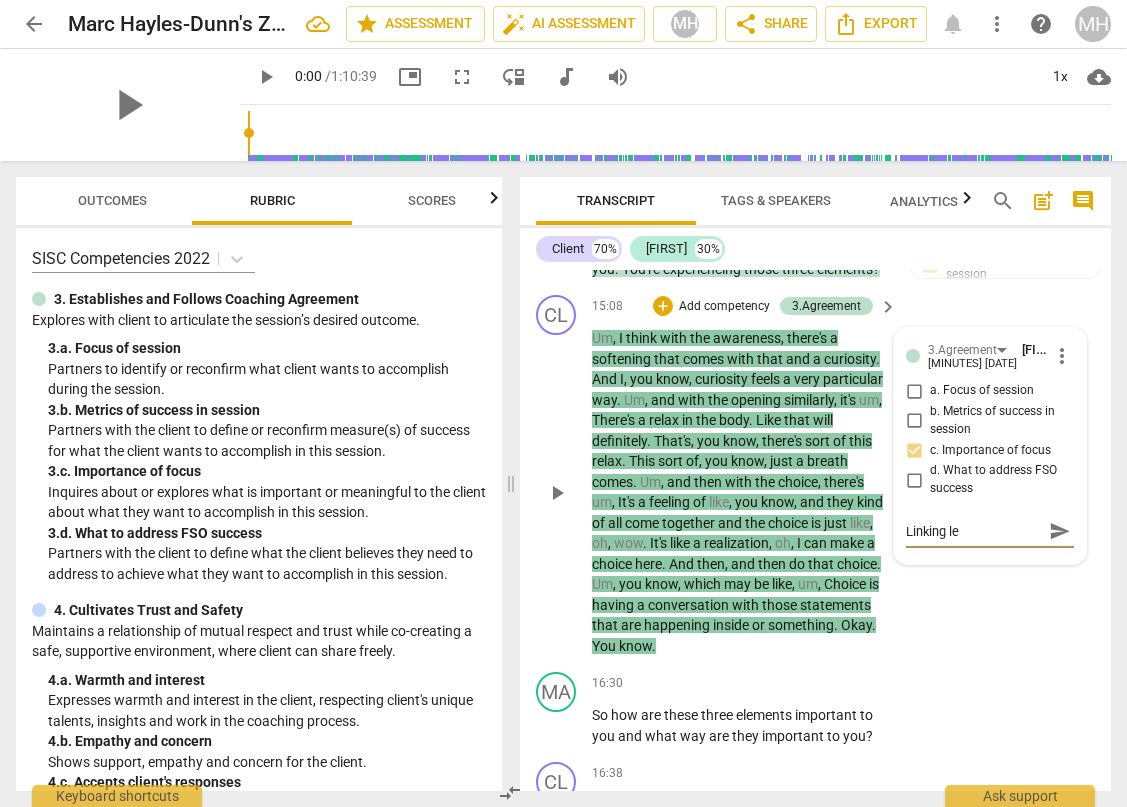 type on "Linking l" 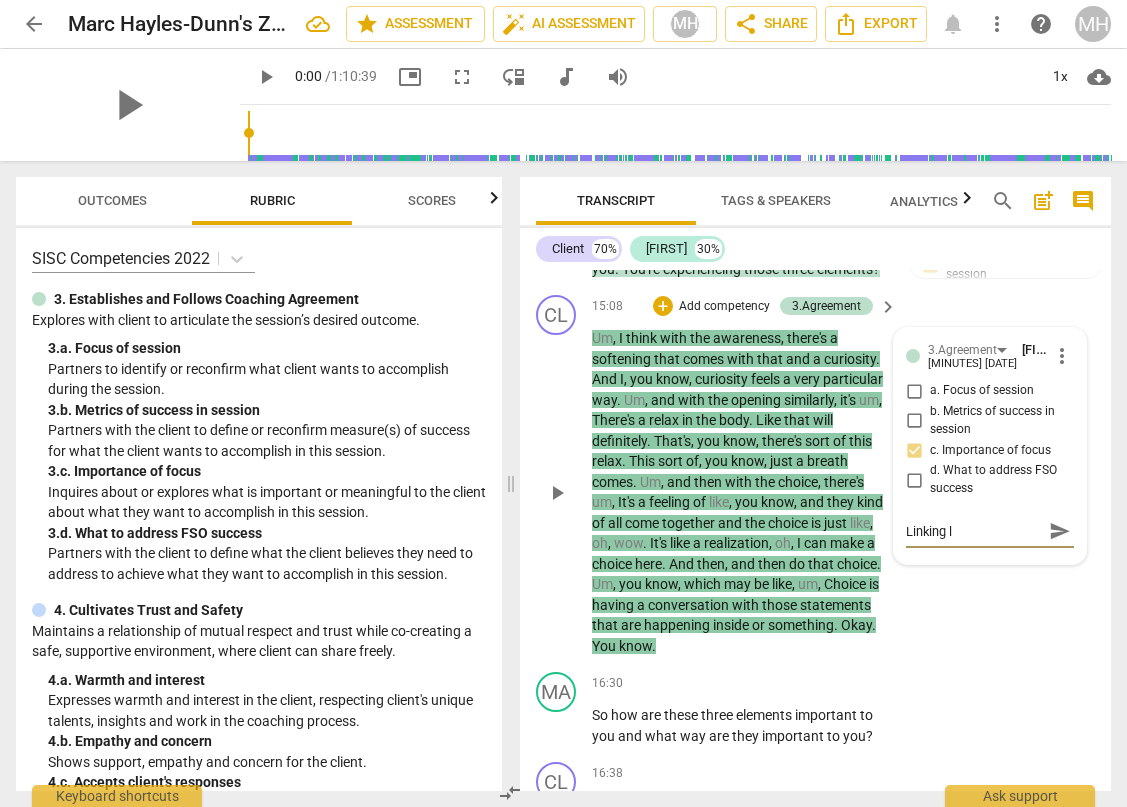 type on "Linking" 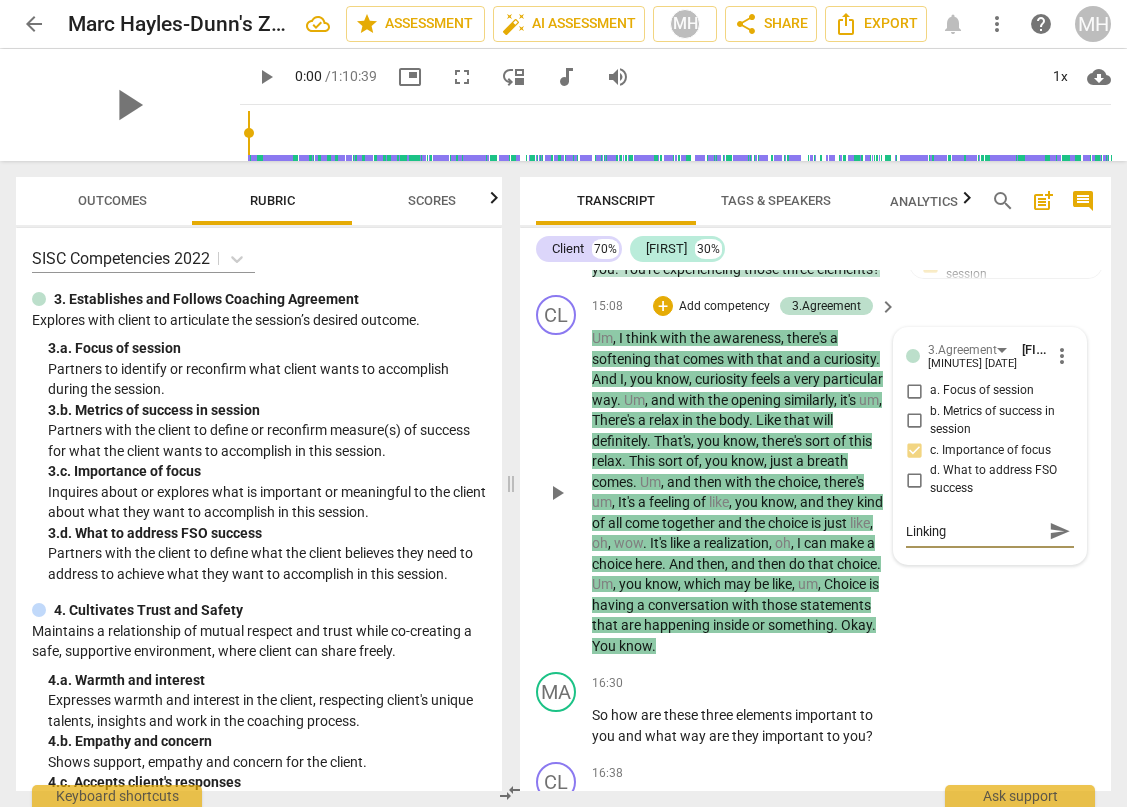 type on "Linking e" 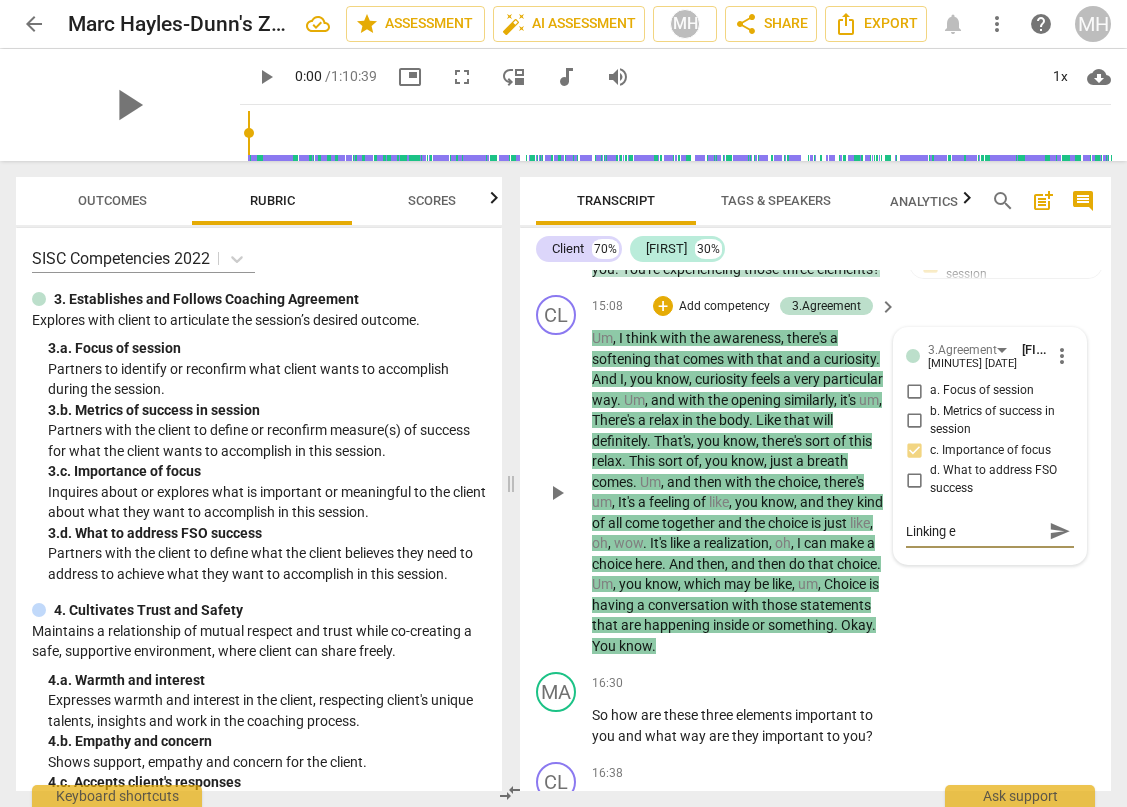 type on "Linking el" 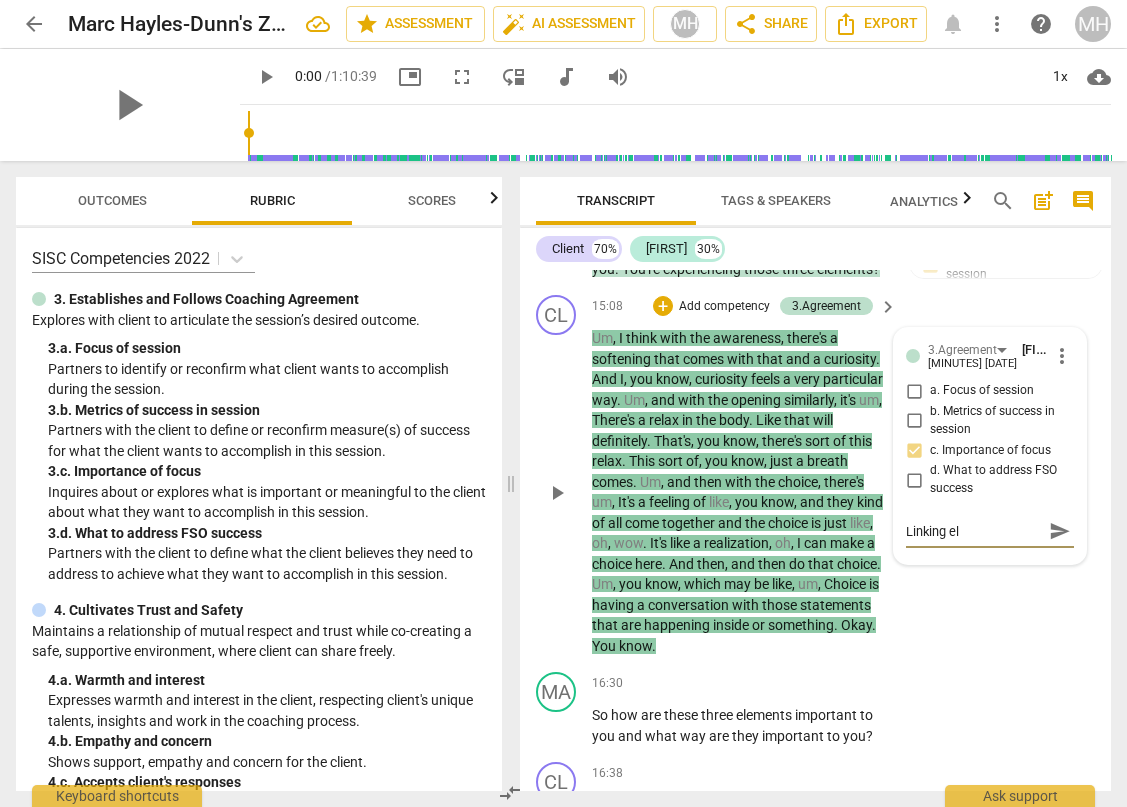 type on "Linking ele" 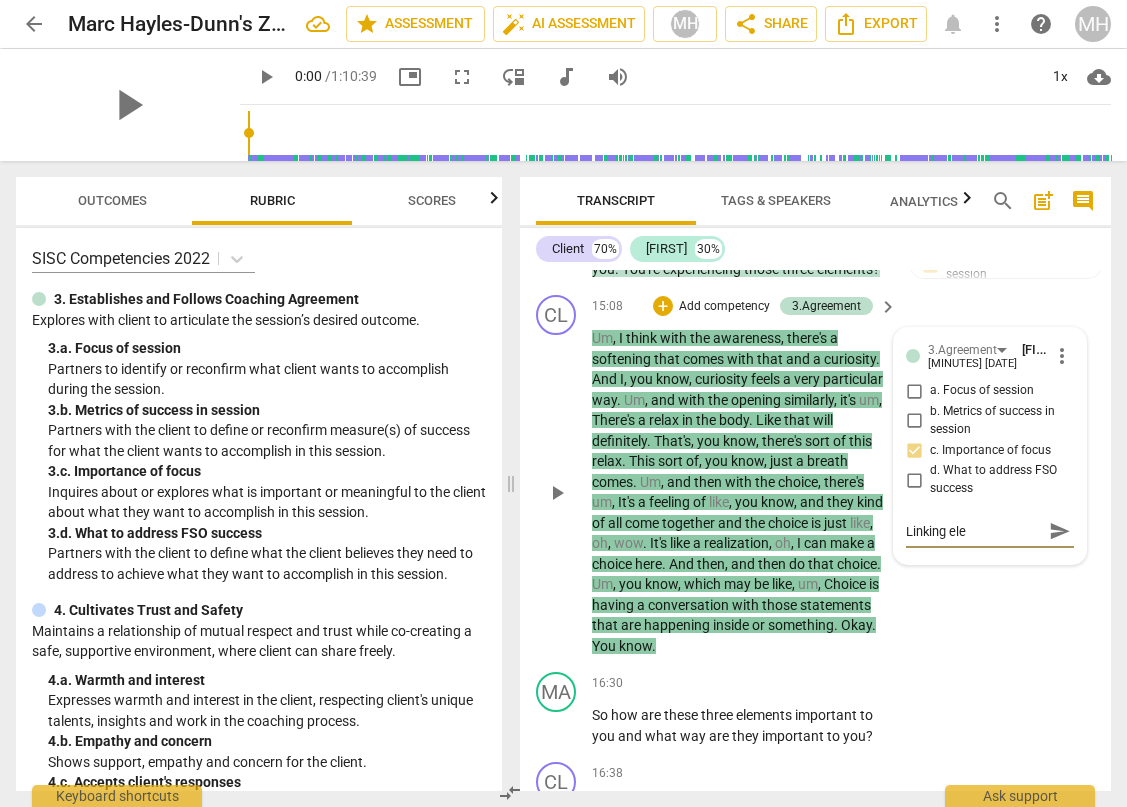 type on "Linking elem" 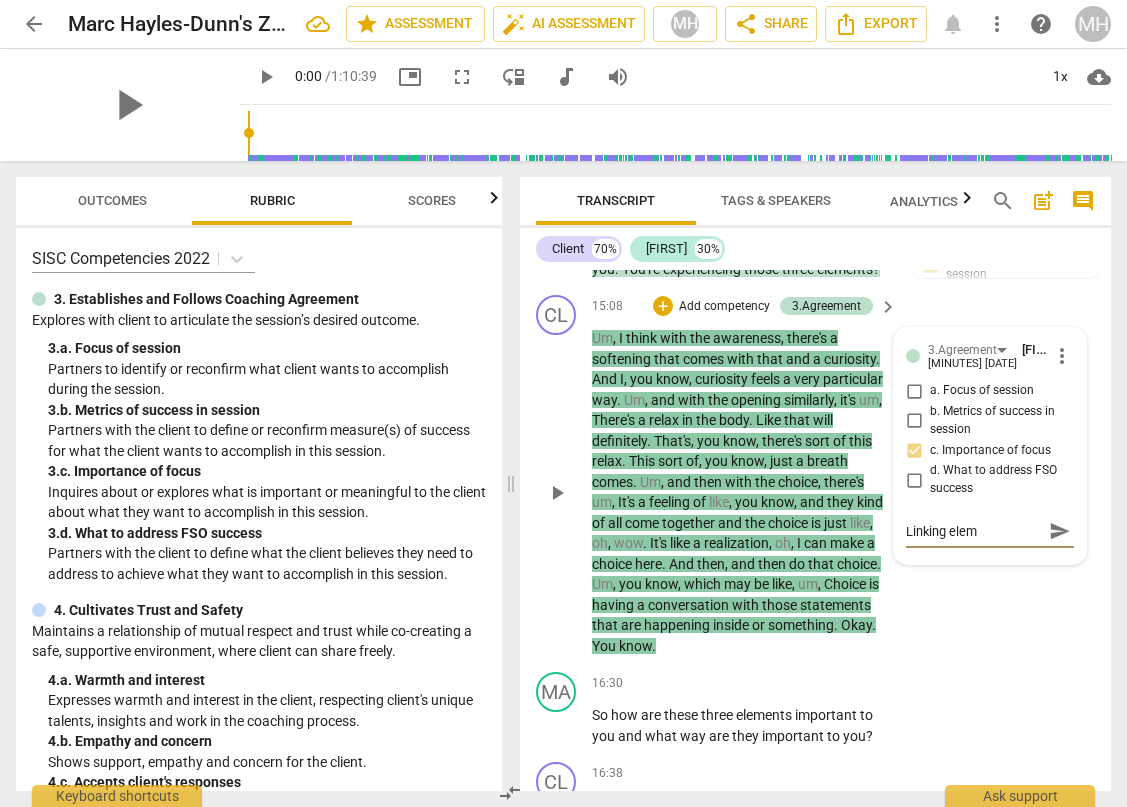 type on "Linking eleme" 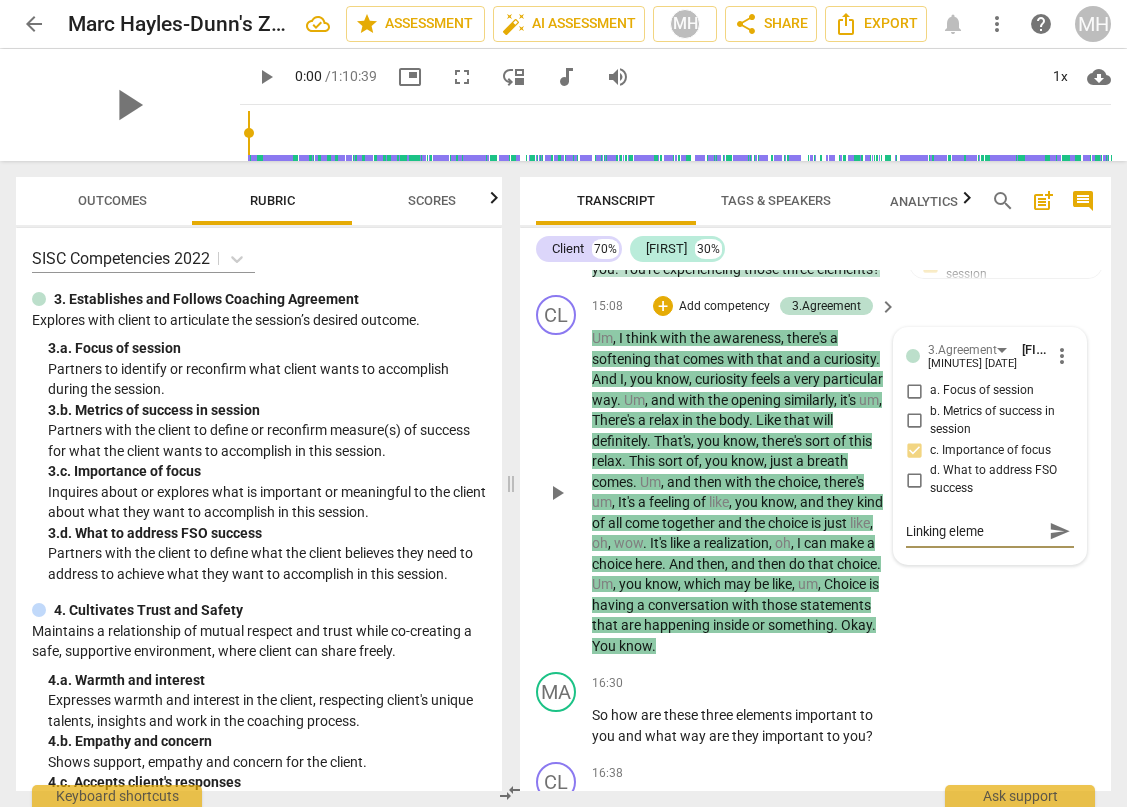 type on "Linking elemen" 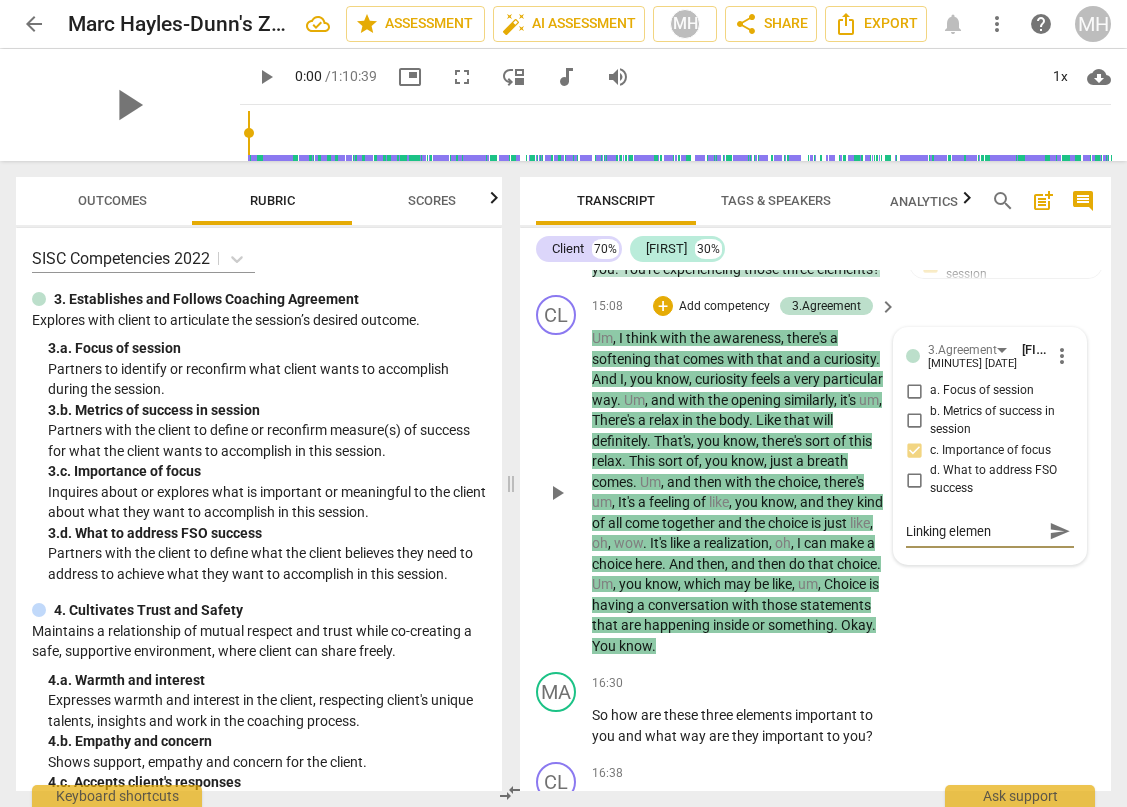 type on "Linking element" 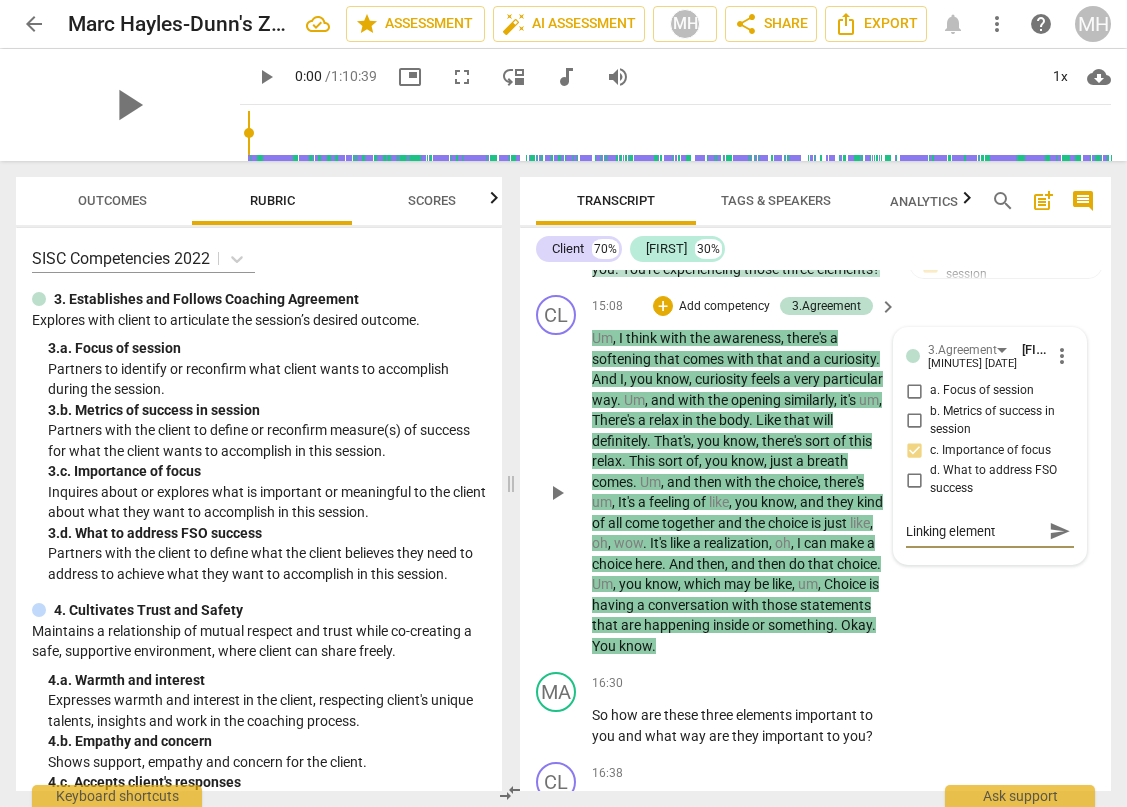 type on "Linking elements" 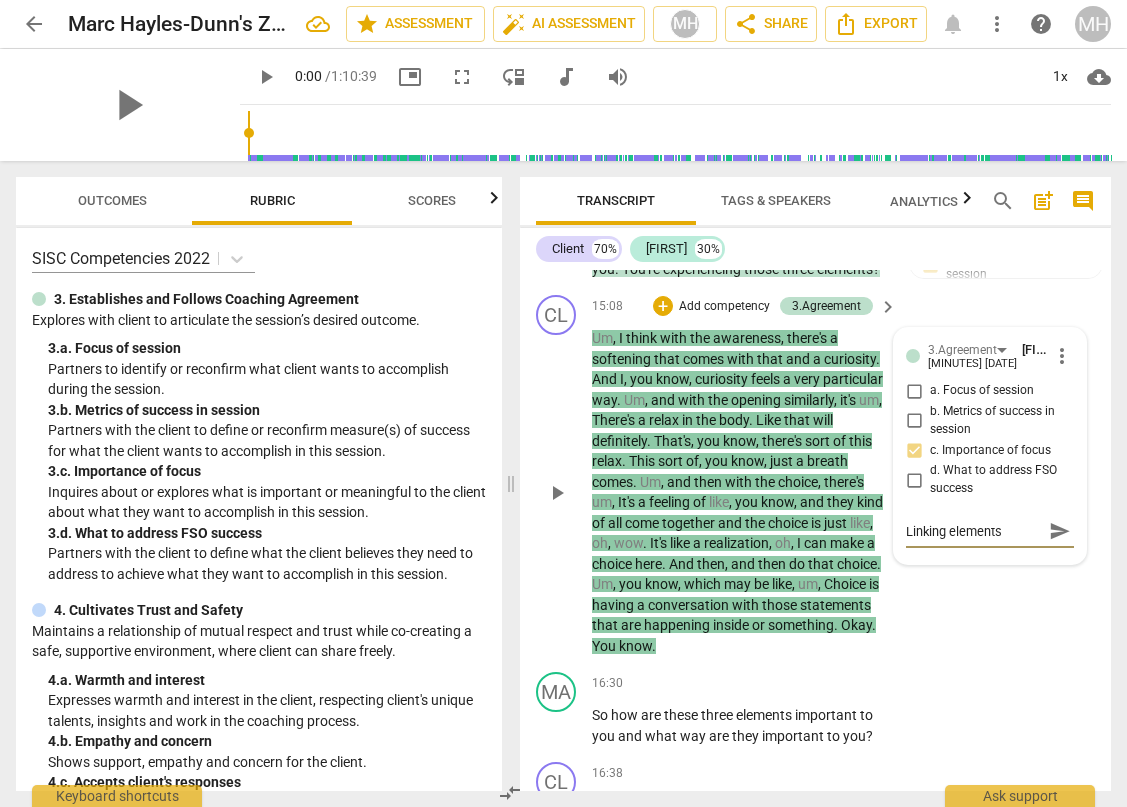 type on "Linking elements" 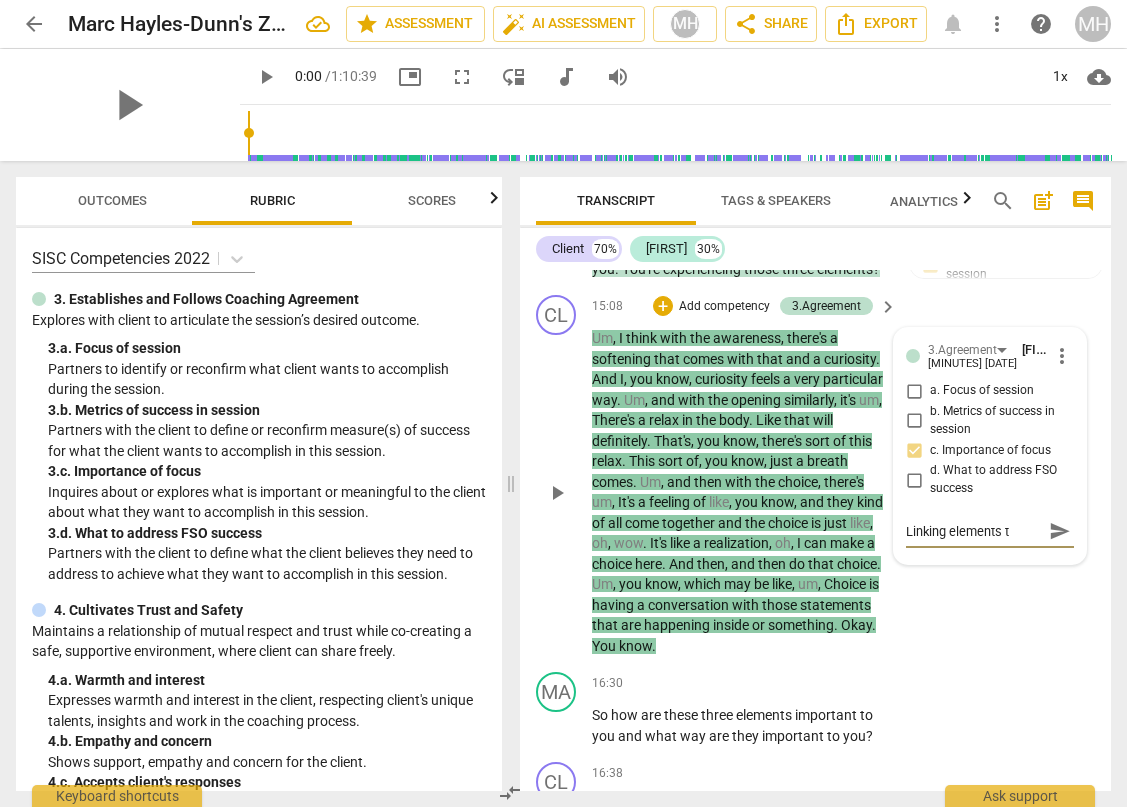 type on "Linking elements to" 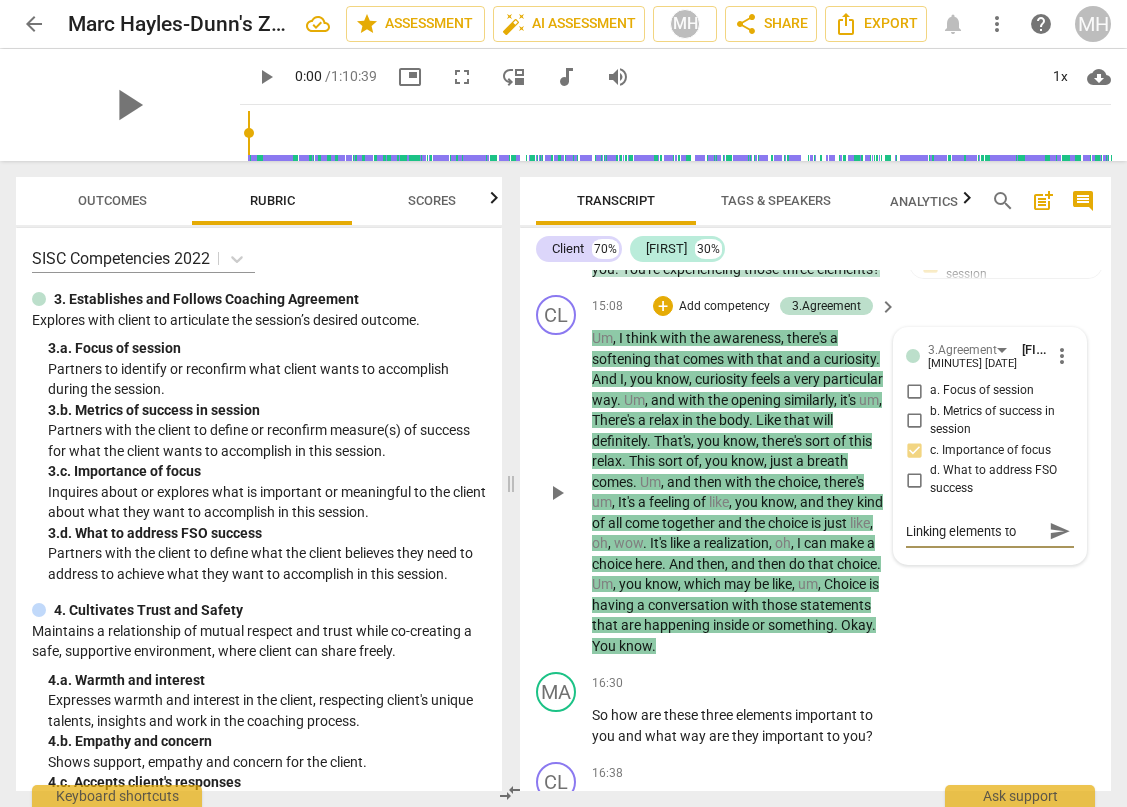 type on "Linking elements to" 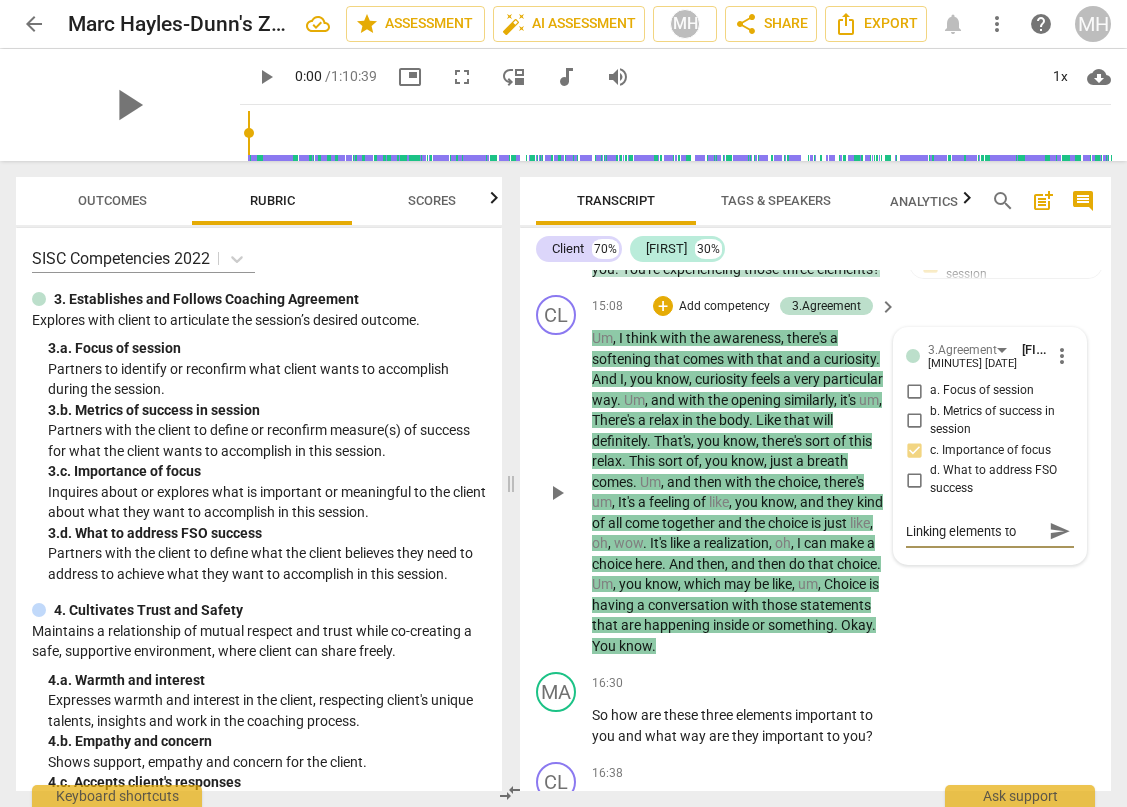 type on "Linking elements to" 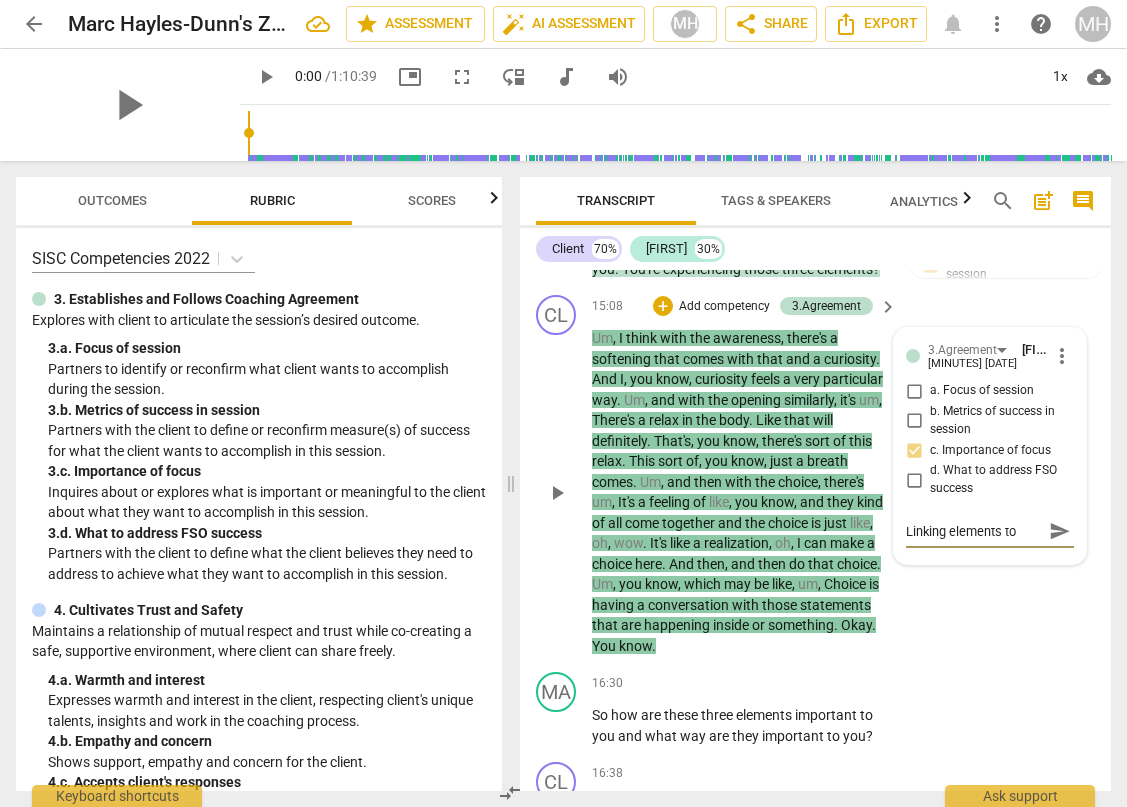 type 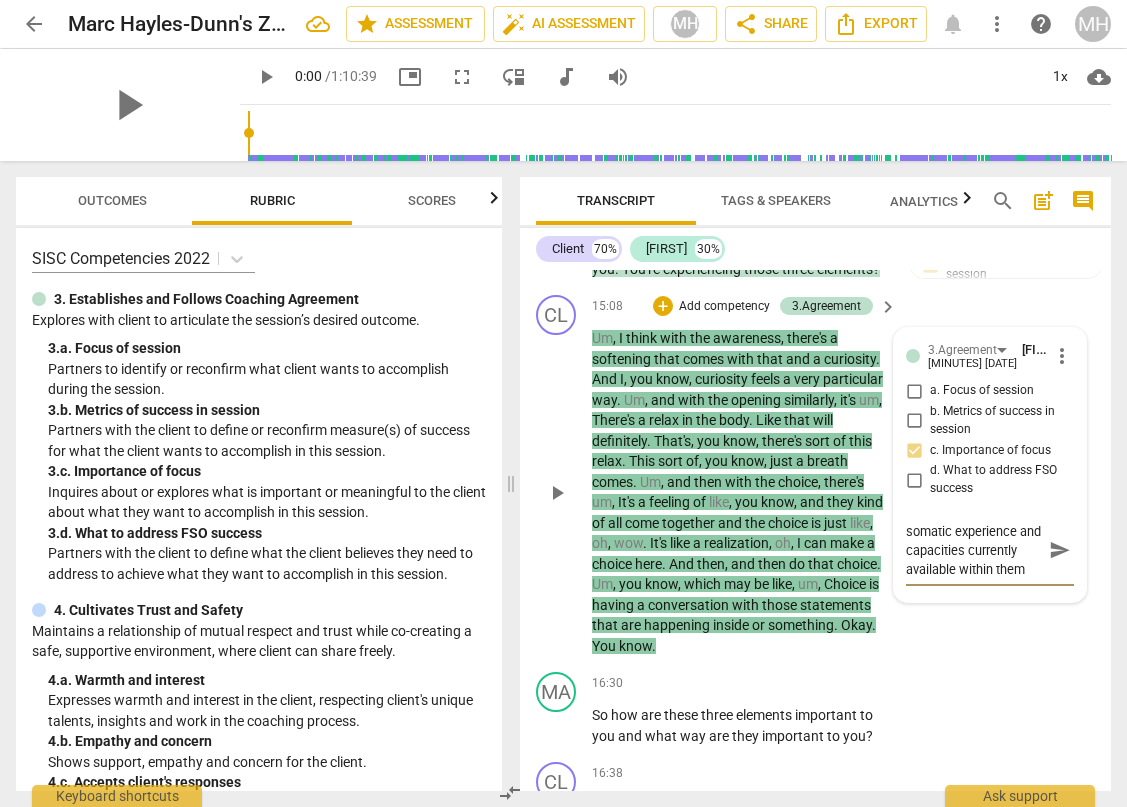 scroll, scrollTop: 19, scrollLeft: 0, axis: vertical 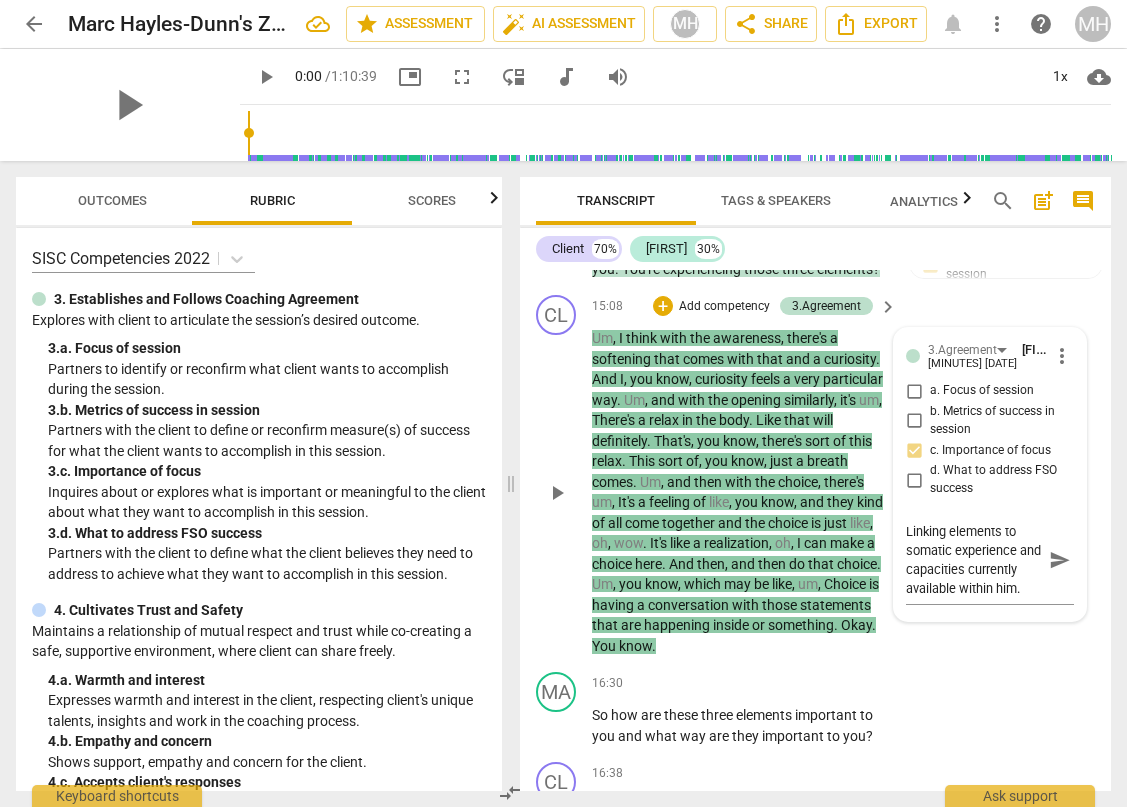 click on "CL play_arrow pause 15:08 + Add competency 3.Agreement keyboard_arrow_right Um , I think with the awareness , there's a softening that comes with that and a curiosity . And I , you know , curiosity feels a very particular way . Um , and with the opening similarly , it's um , There's a relax in the body . Like that will definitely . That's , you know , there's sort of this relax . This sort of , you know , just a breath comes . Um , and then with the choice , there's um , It's a feeling of like , you know , and they kind of all come together and the choice is just like , oh , wow . It's like a realization , oh , I can make a choice here . And then , and then do that choice . Um , you know , which may be like , um , Choice is having a conversation with those     that" at bounding box center [815, 475] 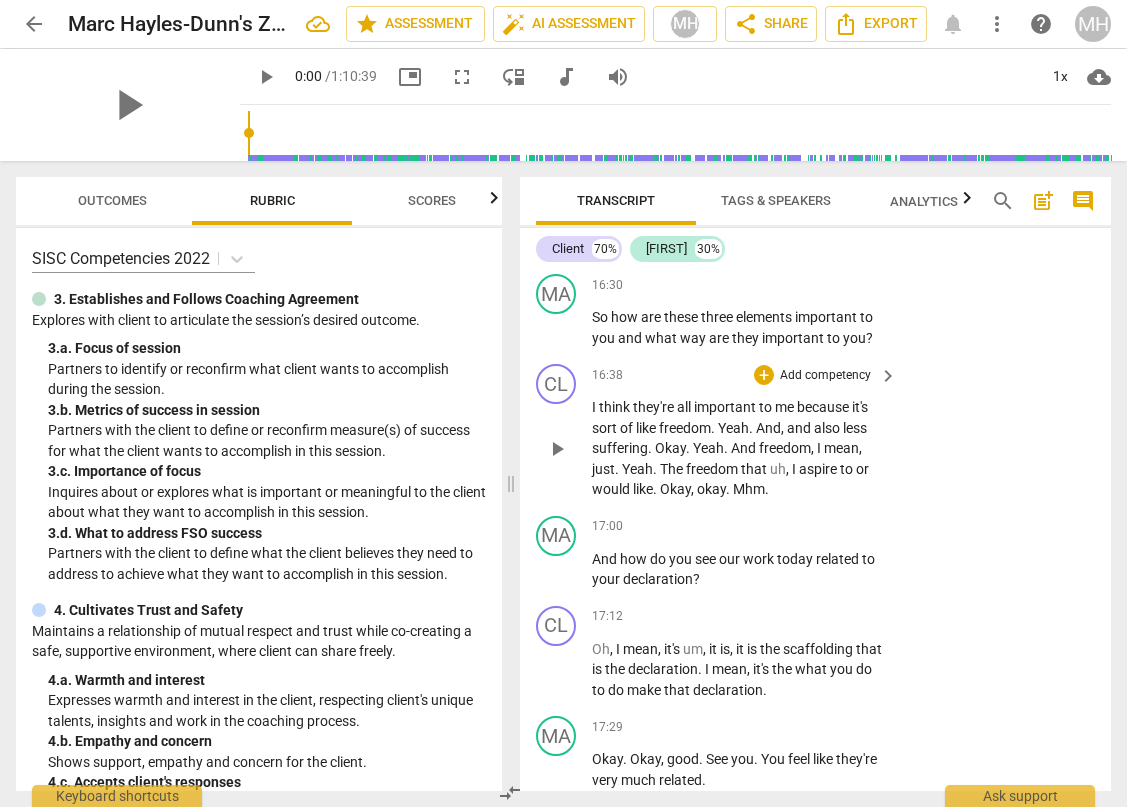 scroll, scrollTop: 8902, scrollLeft: 0, axis: vertical 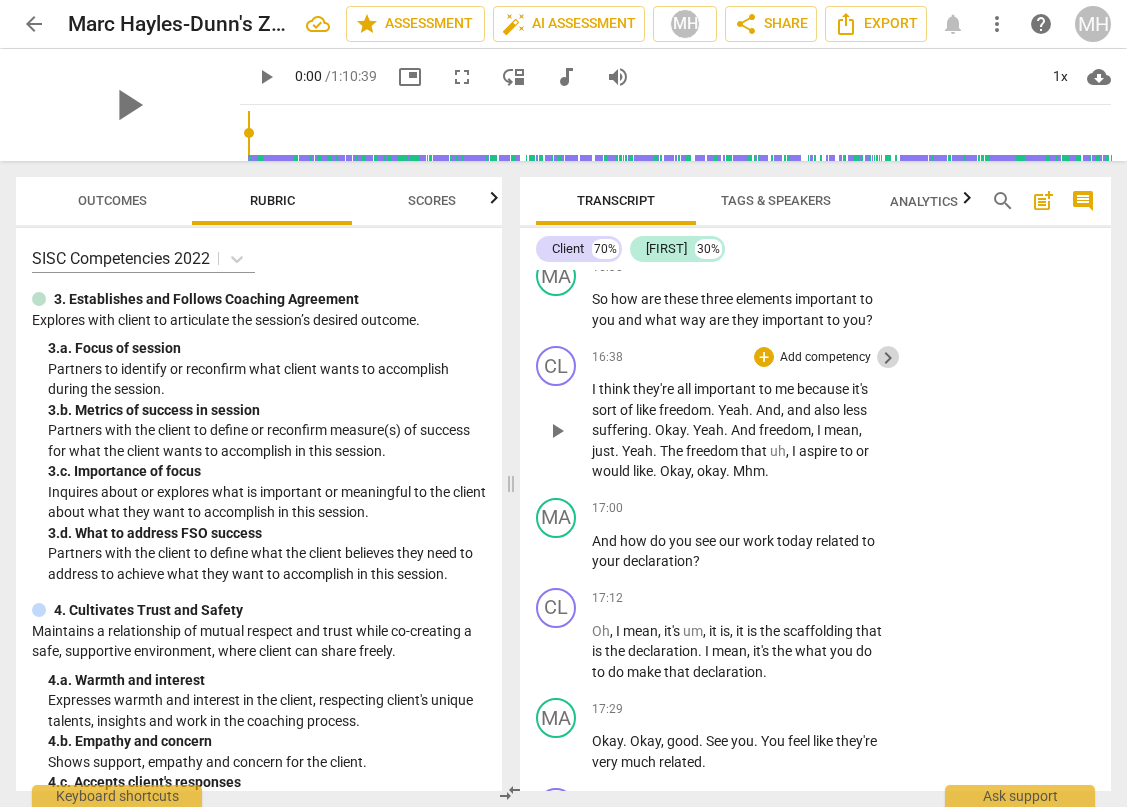 click on "keyboard_arrow_right" at bounding box center [888, 358] 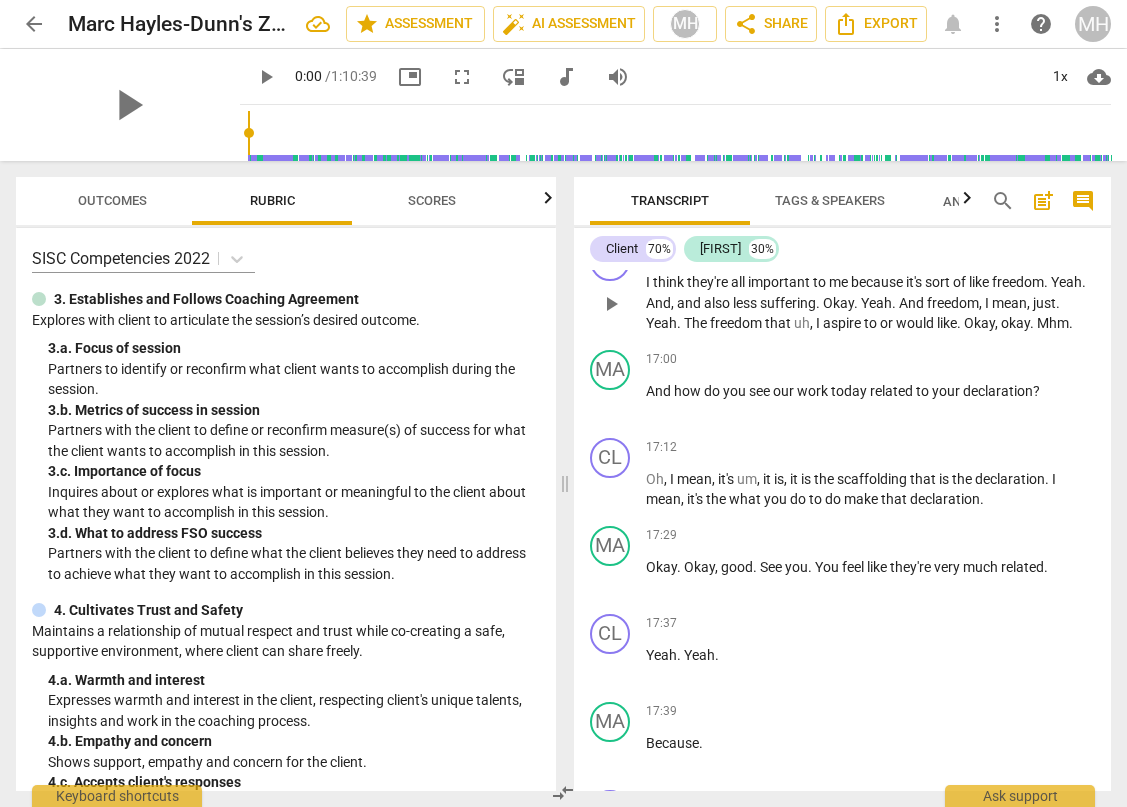 click on "+" at bounding box center (986, 251) 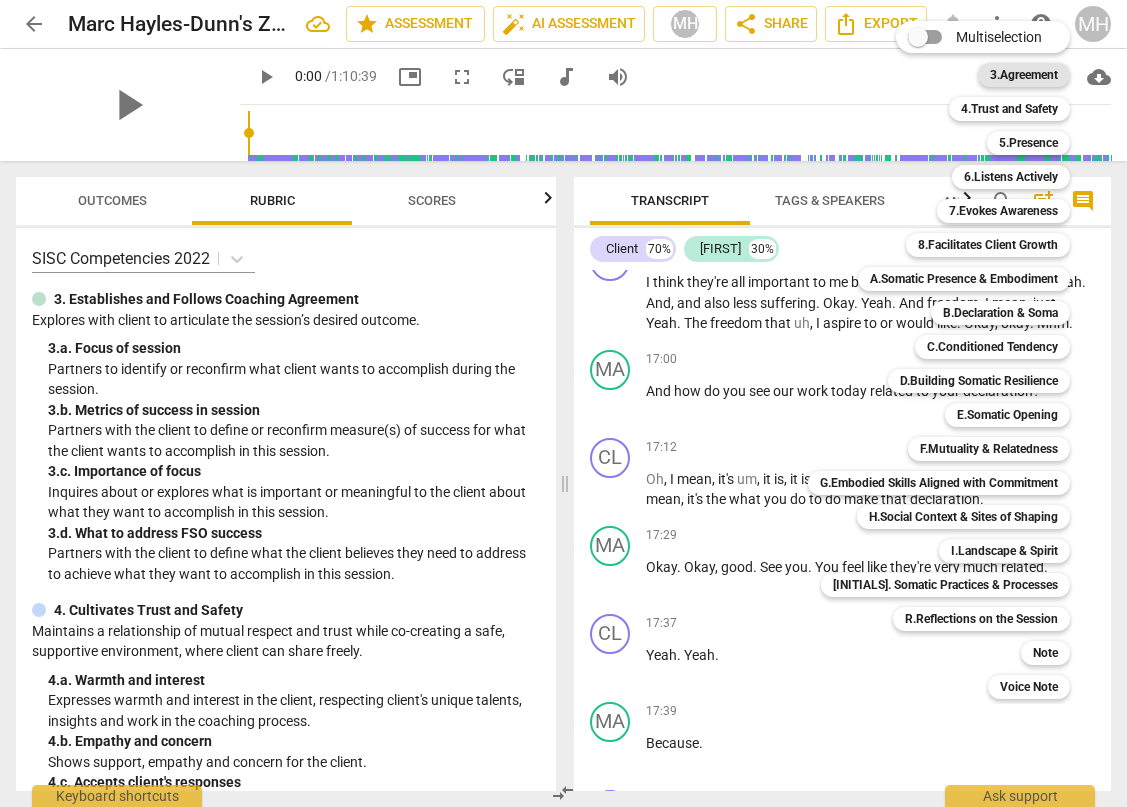 click on "3.Agreement" at bounding box center [1024, 75] 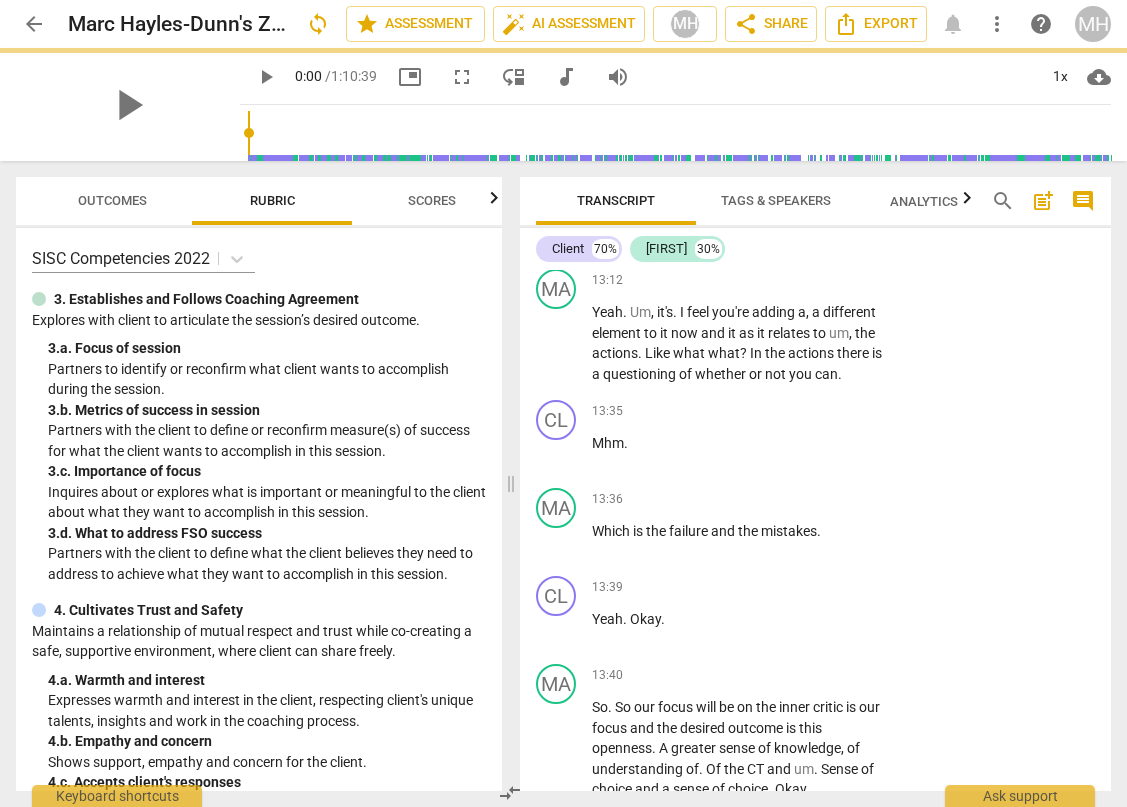 scroll, scrollTop: 9025, scrollLeft: 0, axis: vertical 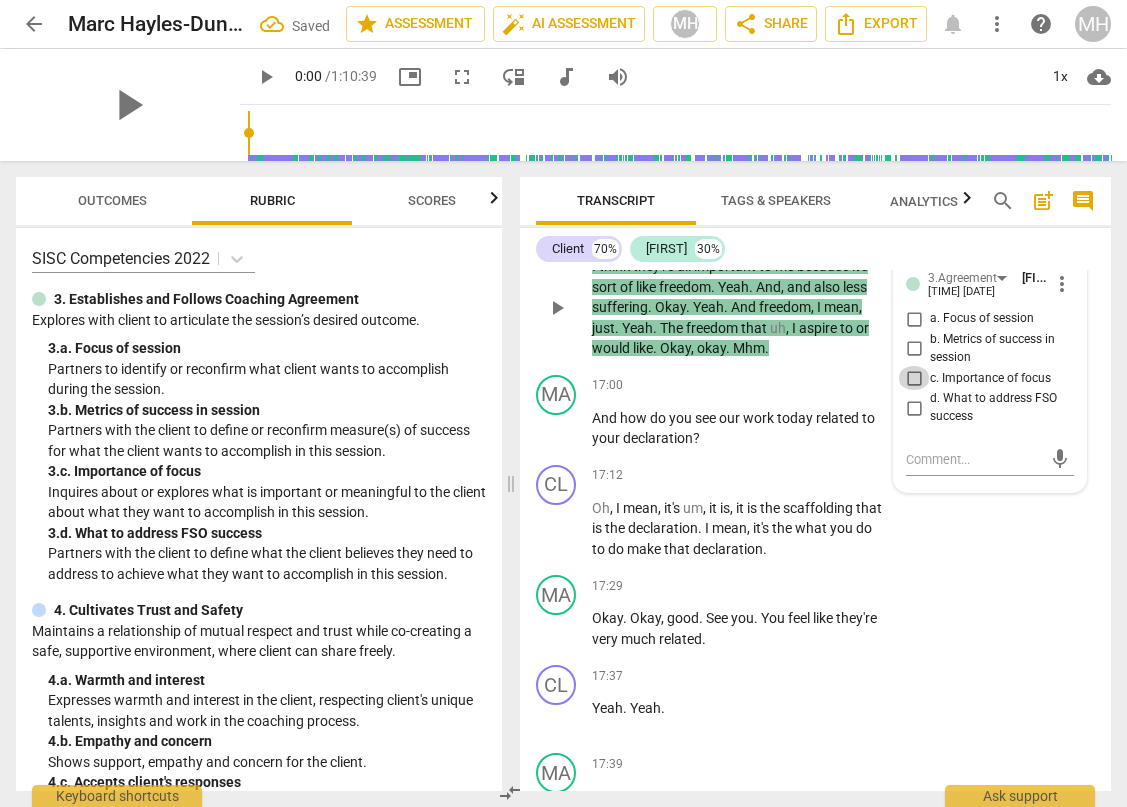 click on "c. Importance of focus" at bounding box center [914, 378] 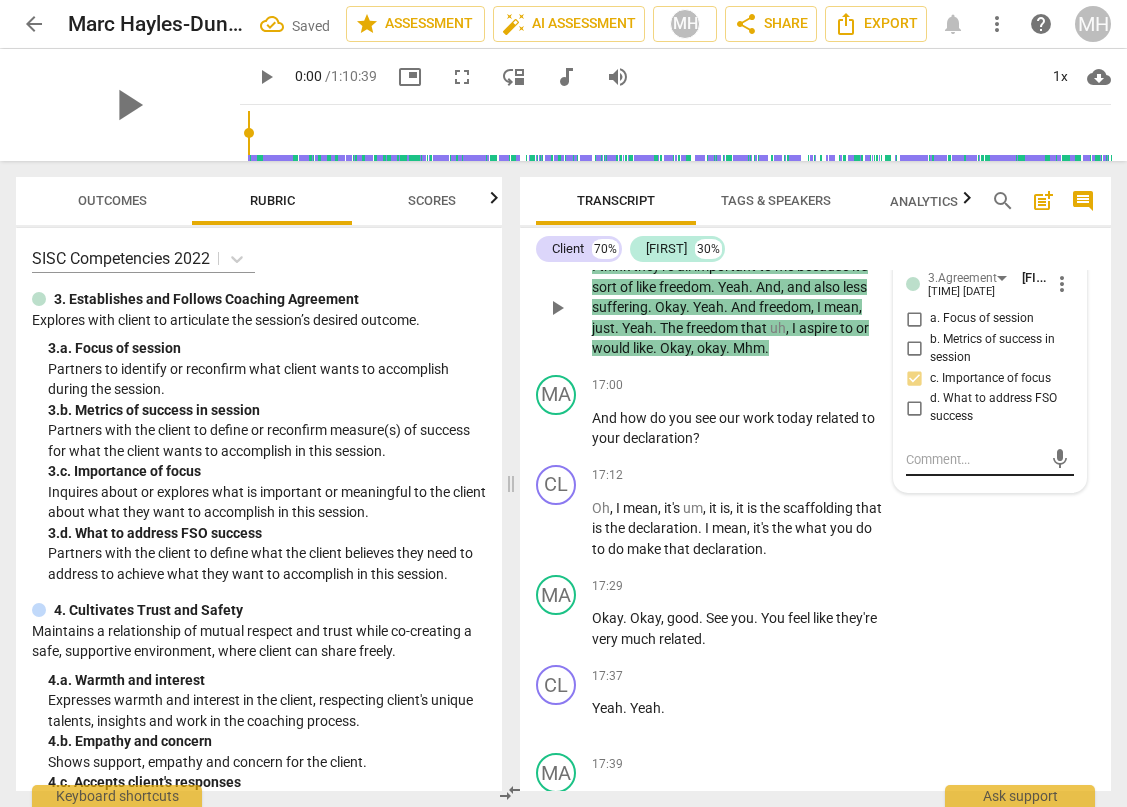 click at bounding box center (974, 459) 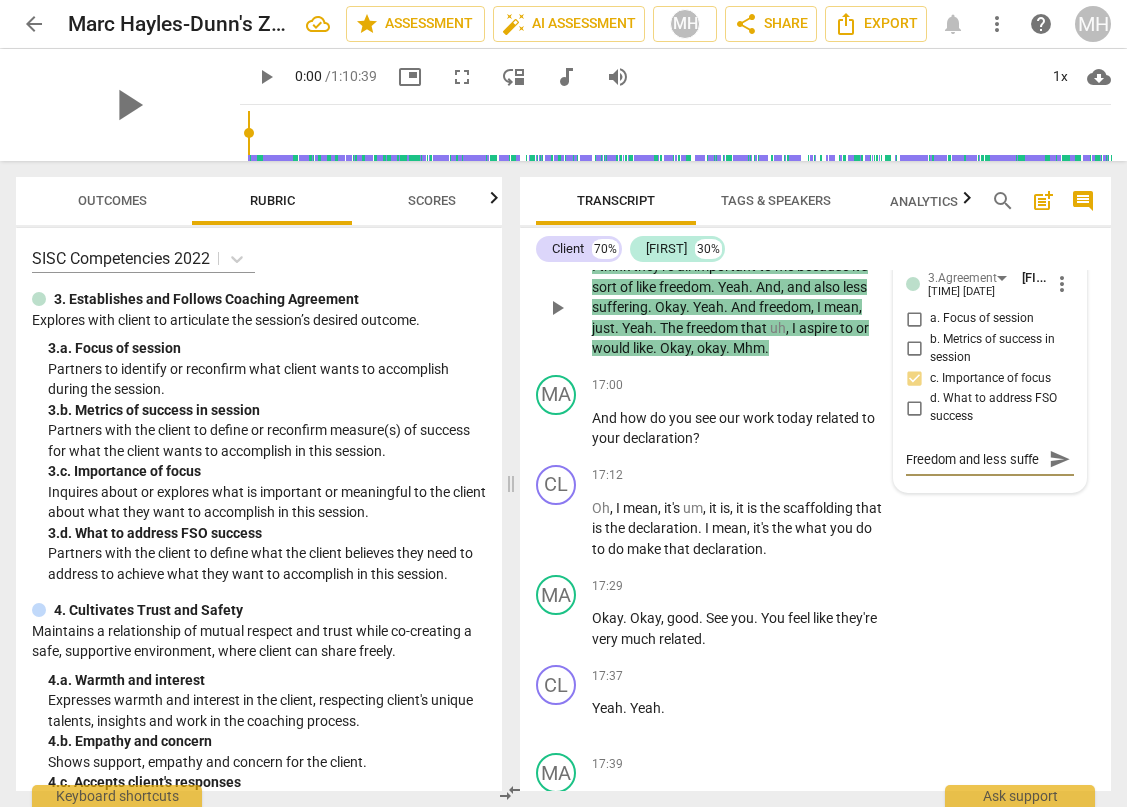 scroll, scrollTop: 17, scrollLeft: 0, axis: vertical 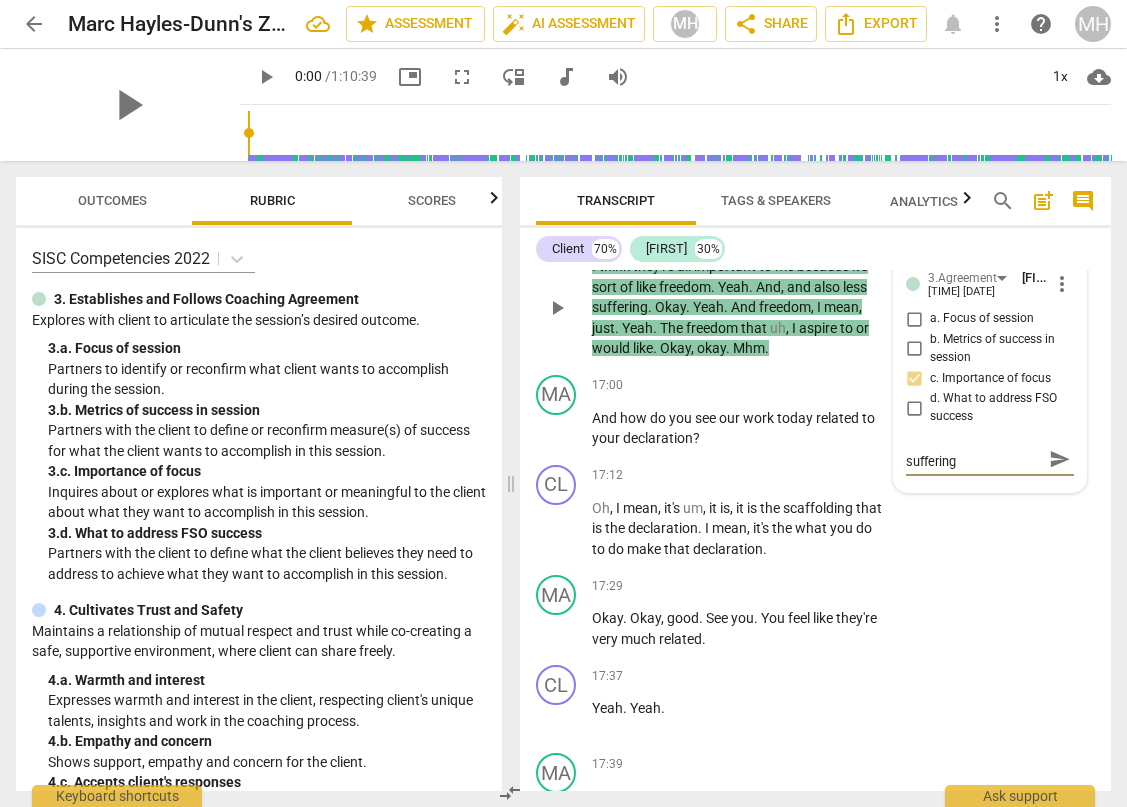 click on "send" at bounding box center [1060, 459] 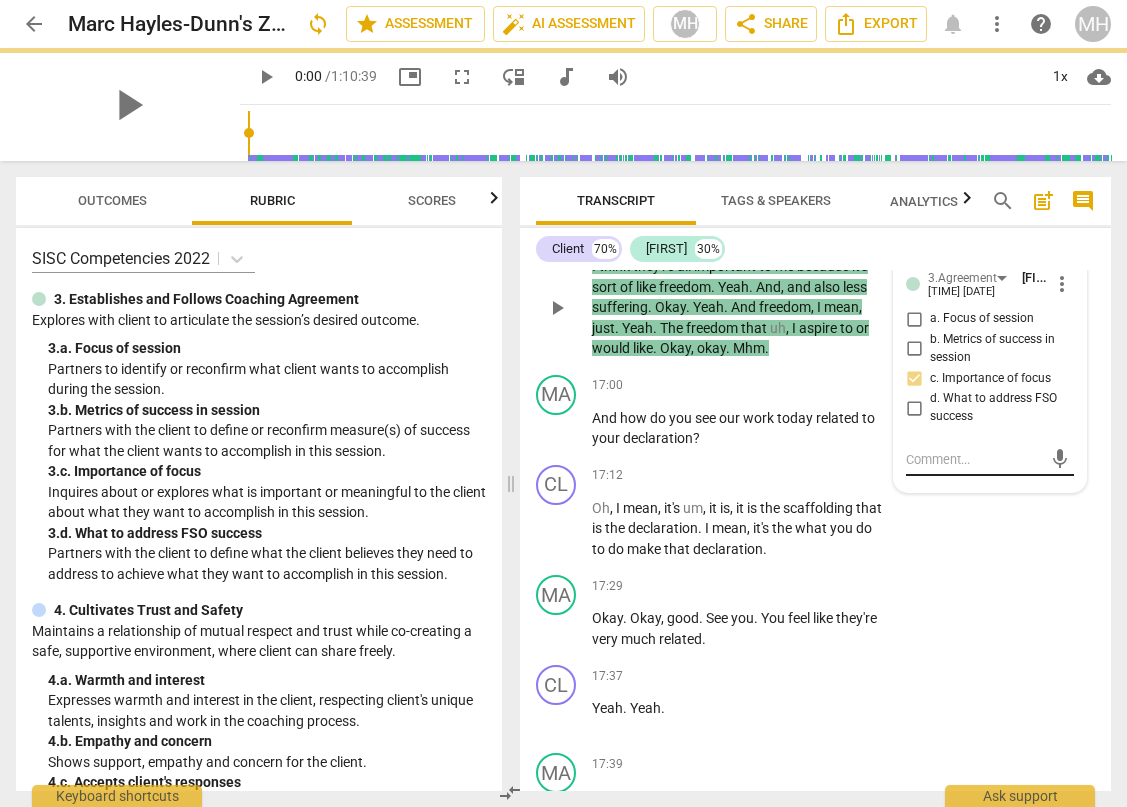scroll, scrollTop: 0, scrollLeft: 0, axis: both 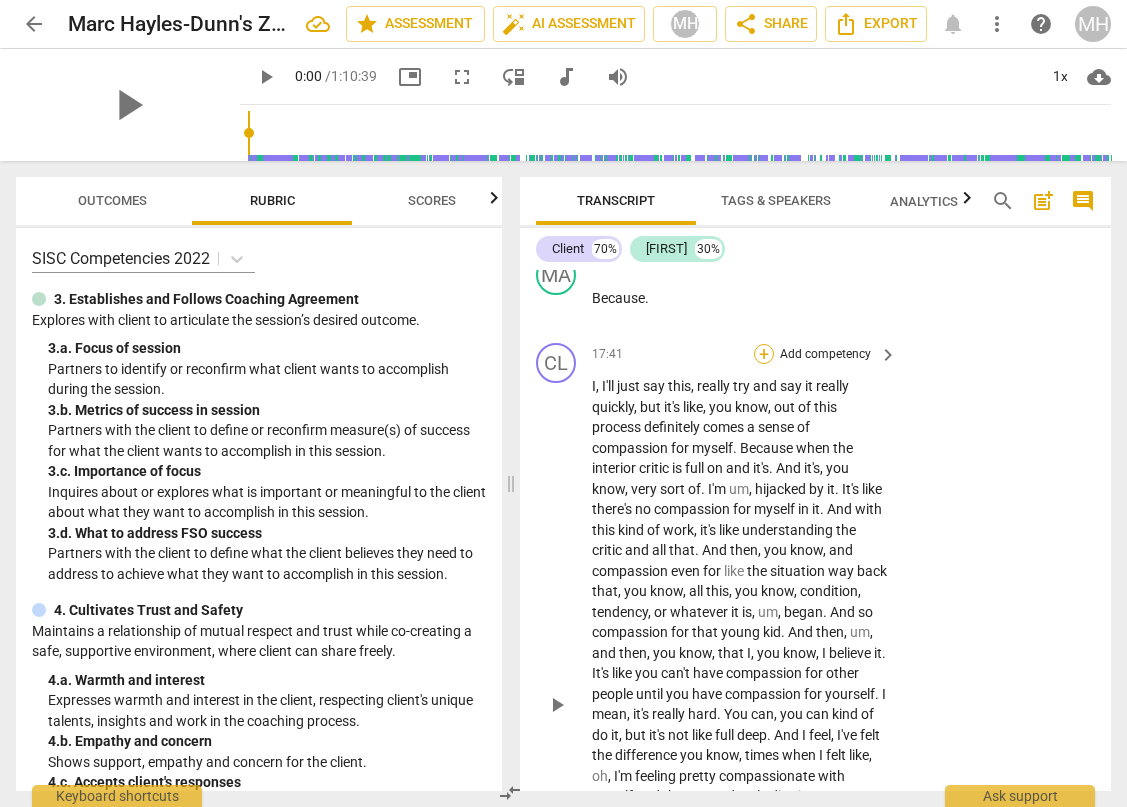click on "+" at bounding box center (764, 354) 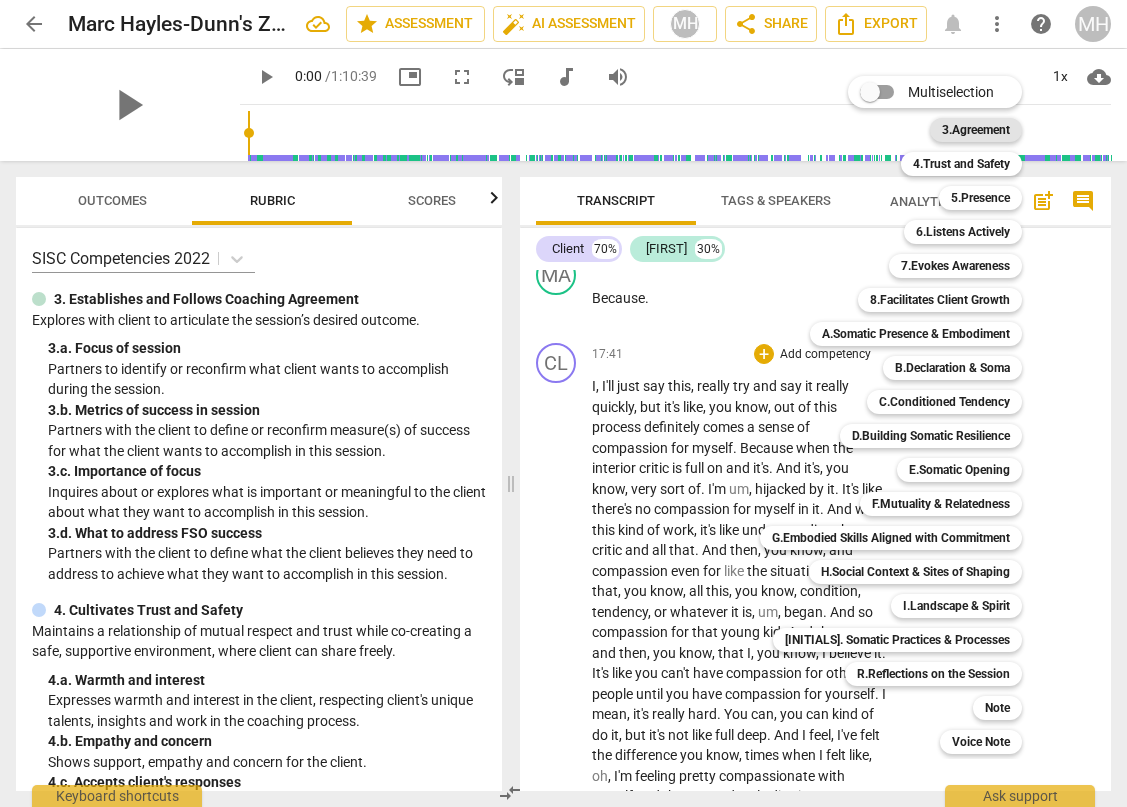 click on "3.Agreement" at bounding box center (976, 130) 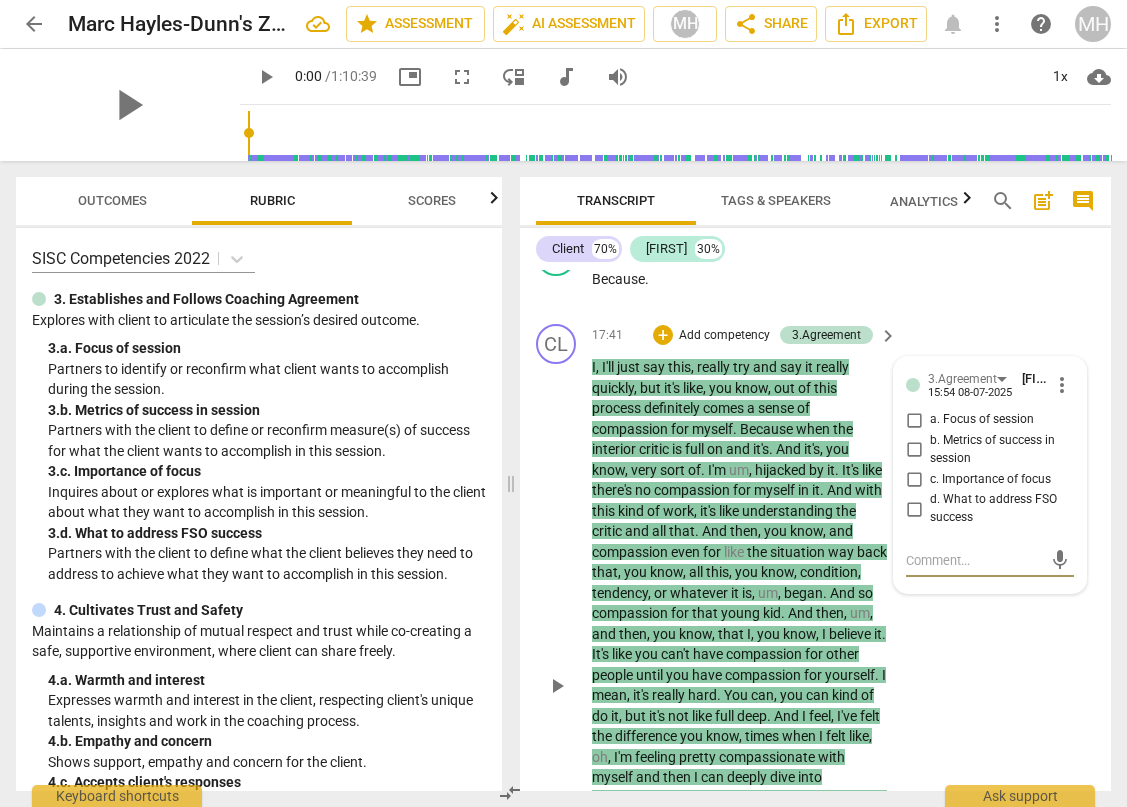 scroll, scrollTop: 9544, scrollLeft: 0, axis: vertical 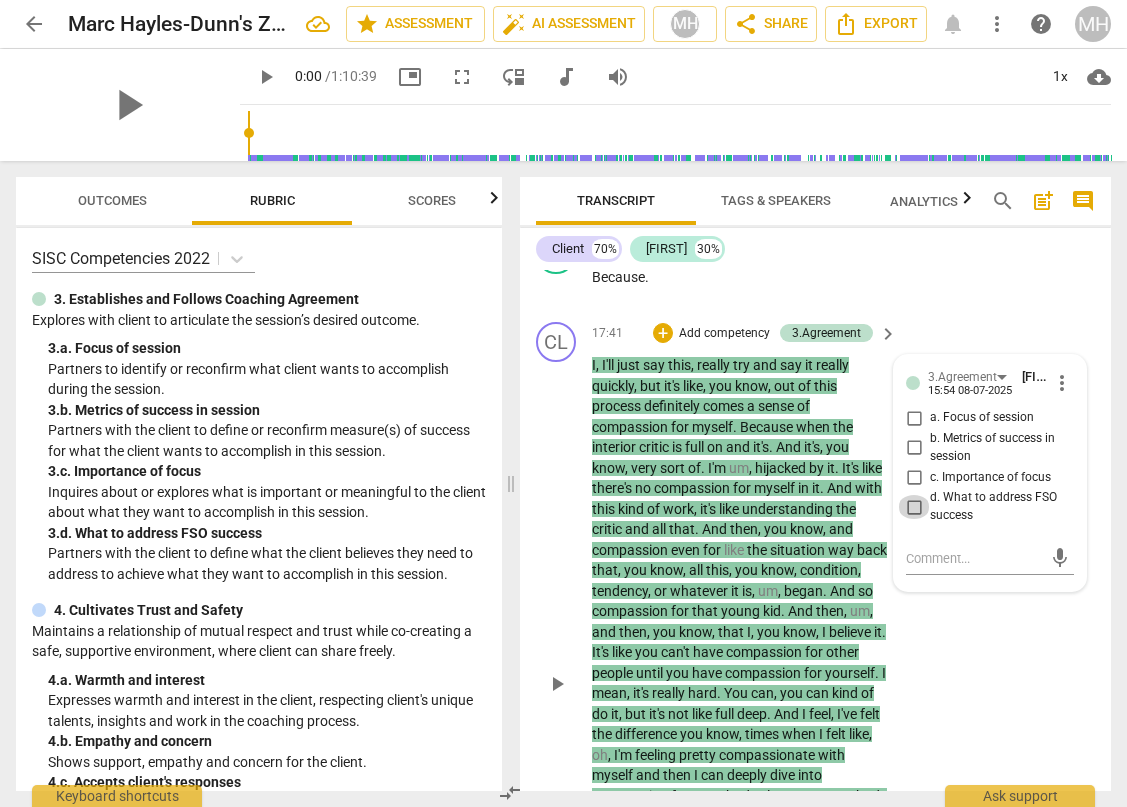 click on "d. What to address FSO success" at bounding box center (914, 507) 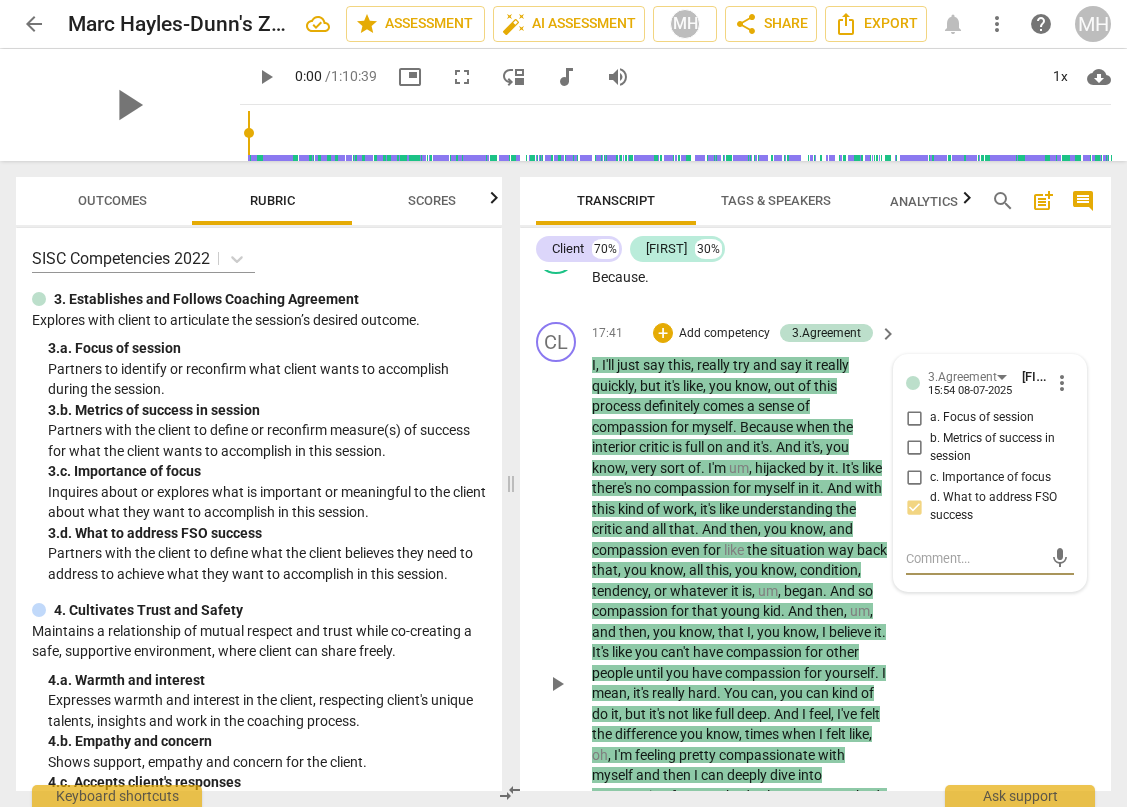 click at bounding box center (974, 558) 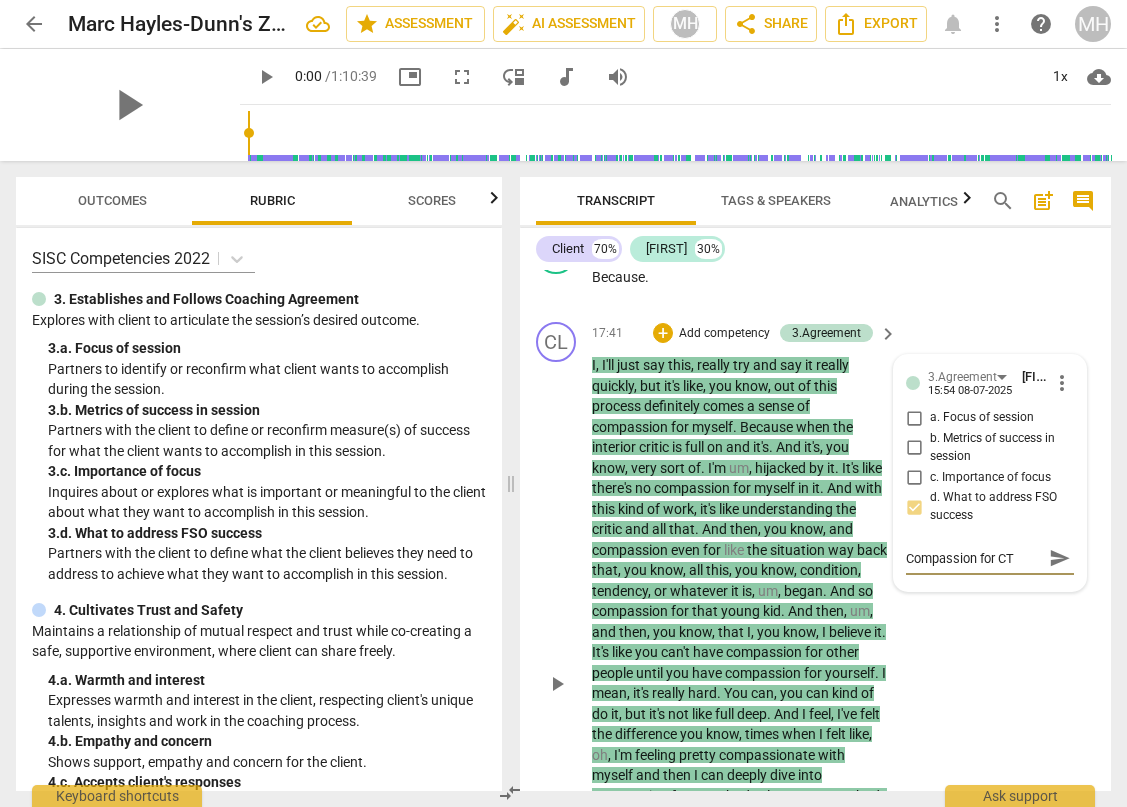 click on "send" at bounding box center (1060, 558) 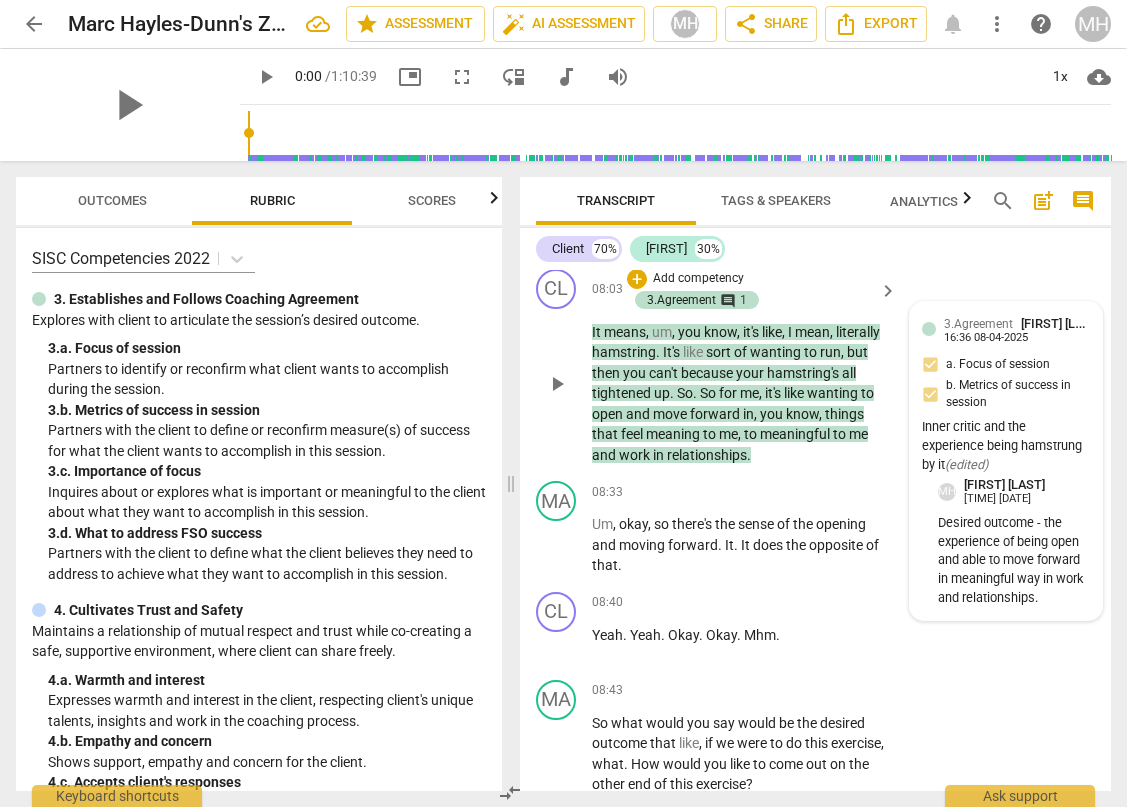 scroll, scrollTop: 4501, scrollLeft: 0, axis: vertical 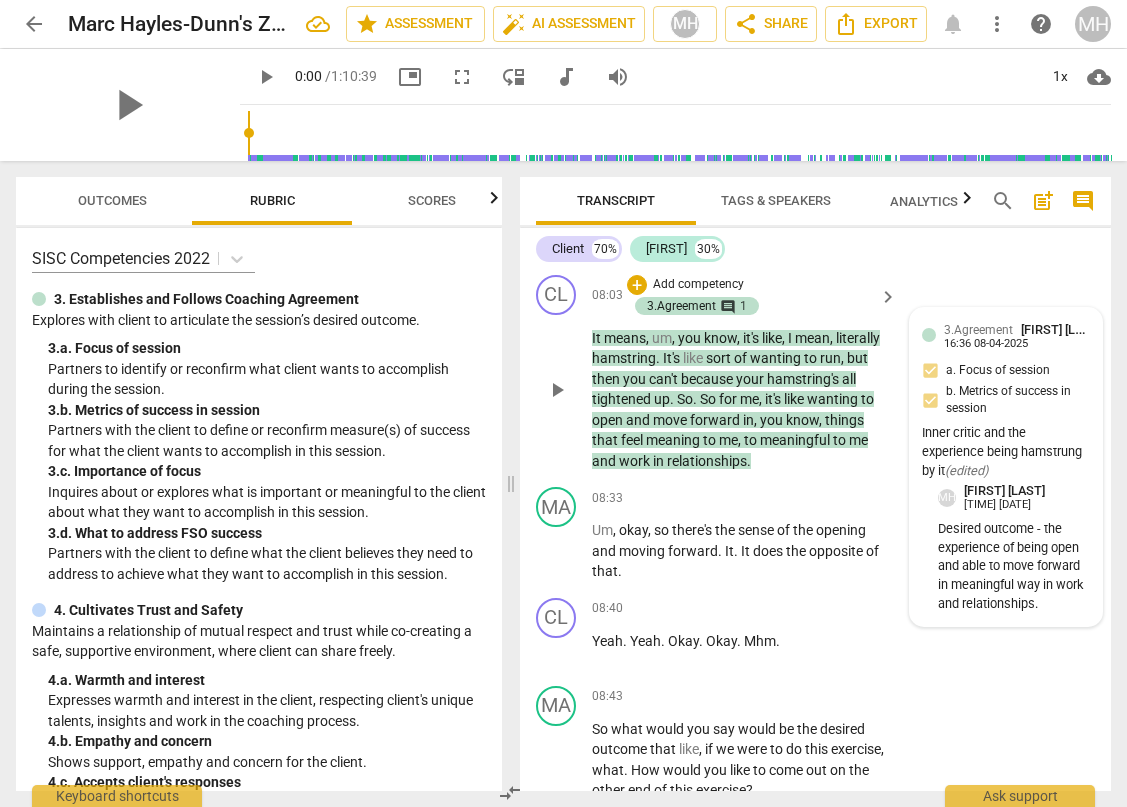 click on "[FIRST] [LAST]" at bounding box center (1061, 329) 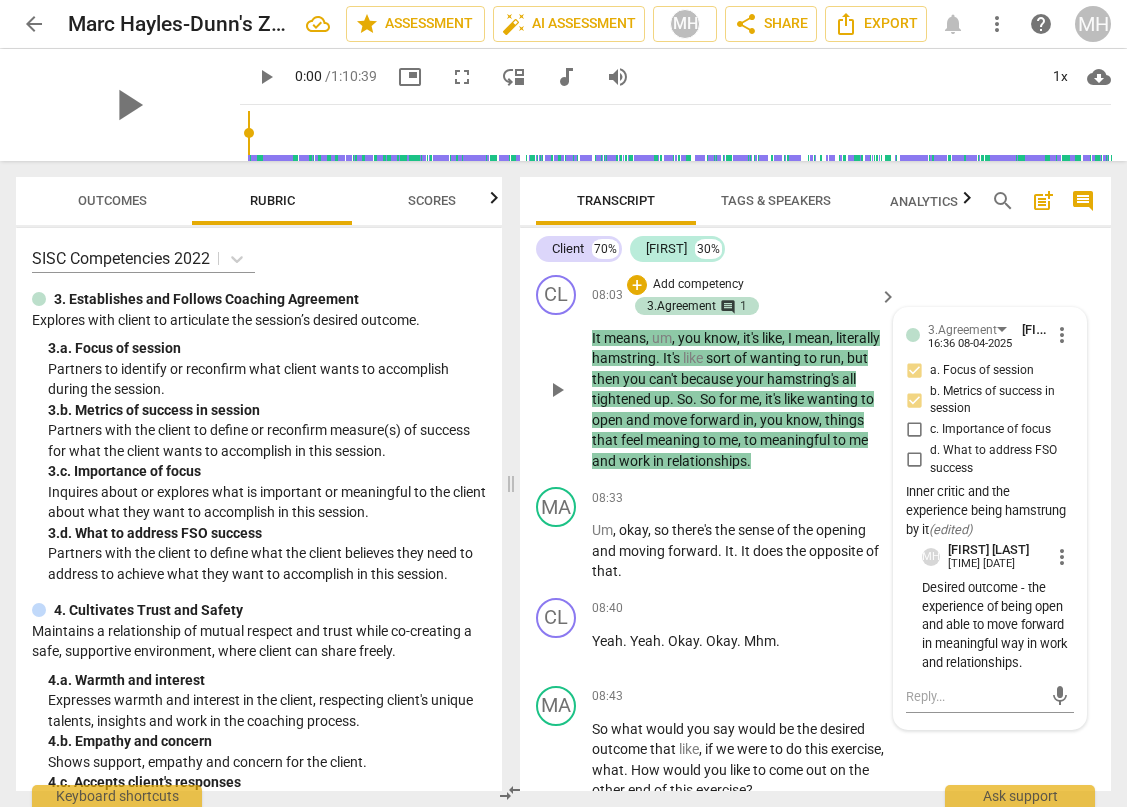 click on "more_vert" at bounding box center [1062, 335] 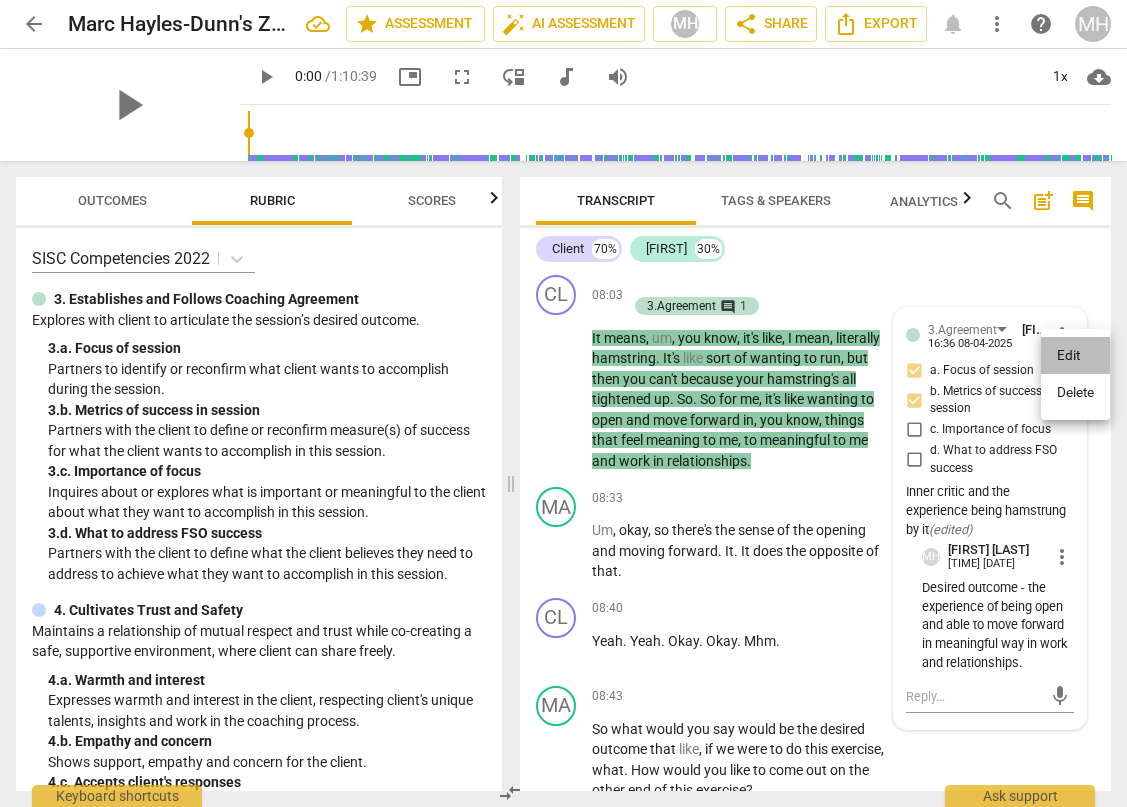 click on "Edit" at bounding box center (1075, 356) 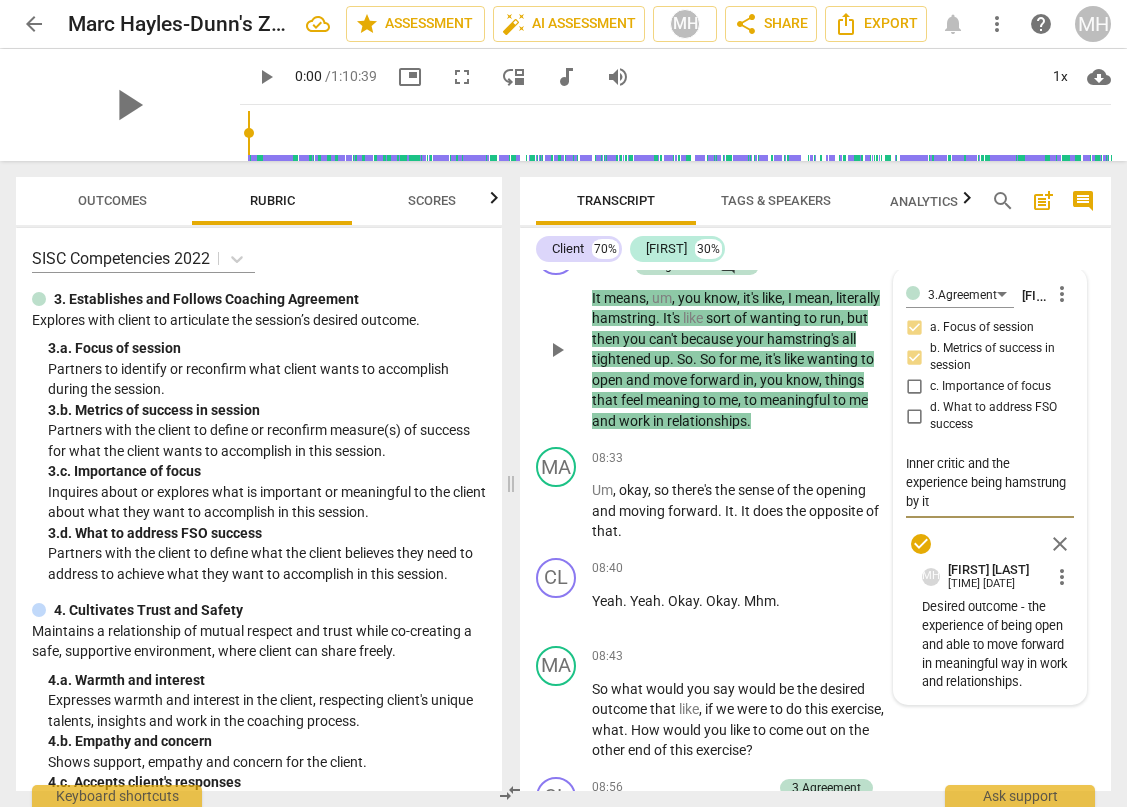 scroll, scrollTop: 4561, scrollLeft: 0, axis: vertical 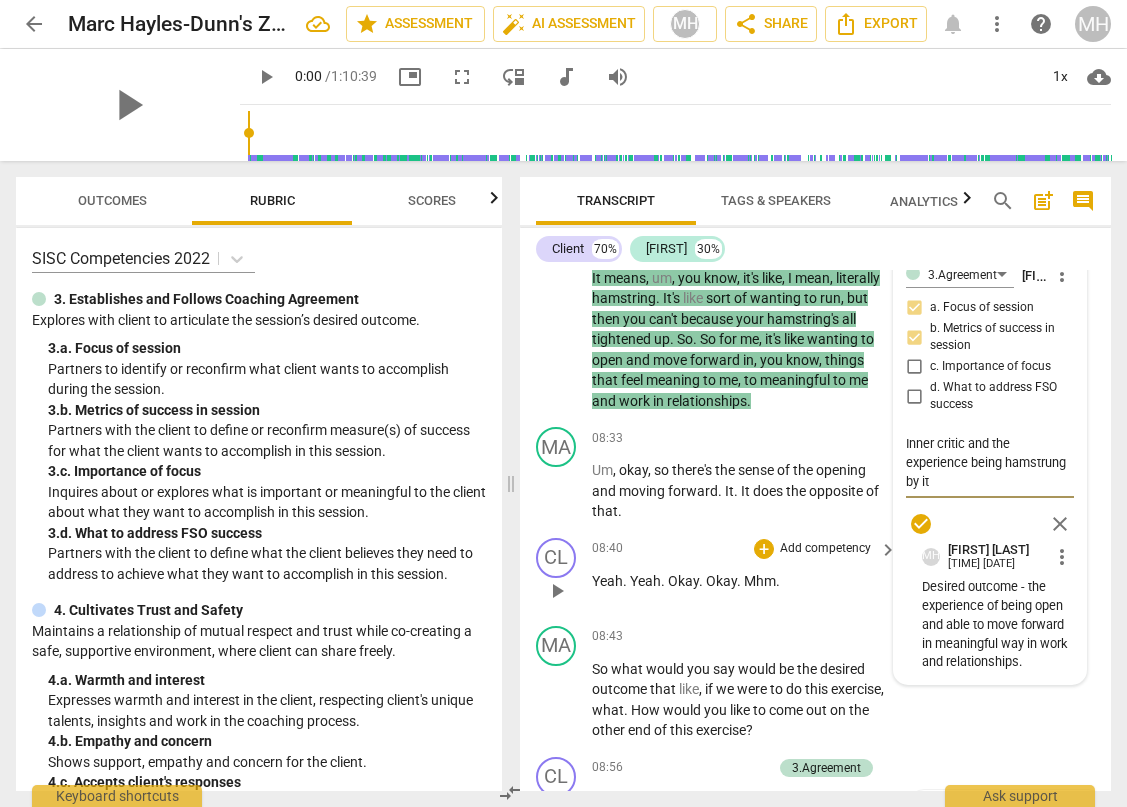 click on "08:40 + Add competency keyboard_arrow_right Yeah . Yeah . Okay . Okay . Mhm ." at bounding box center [745, 574] 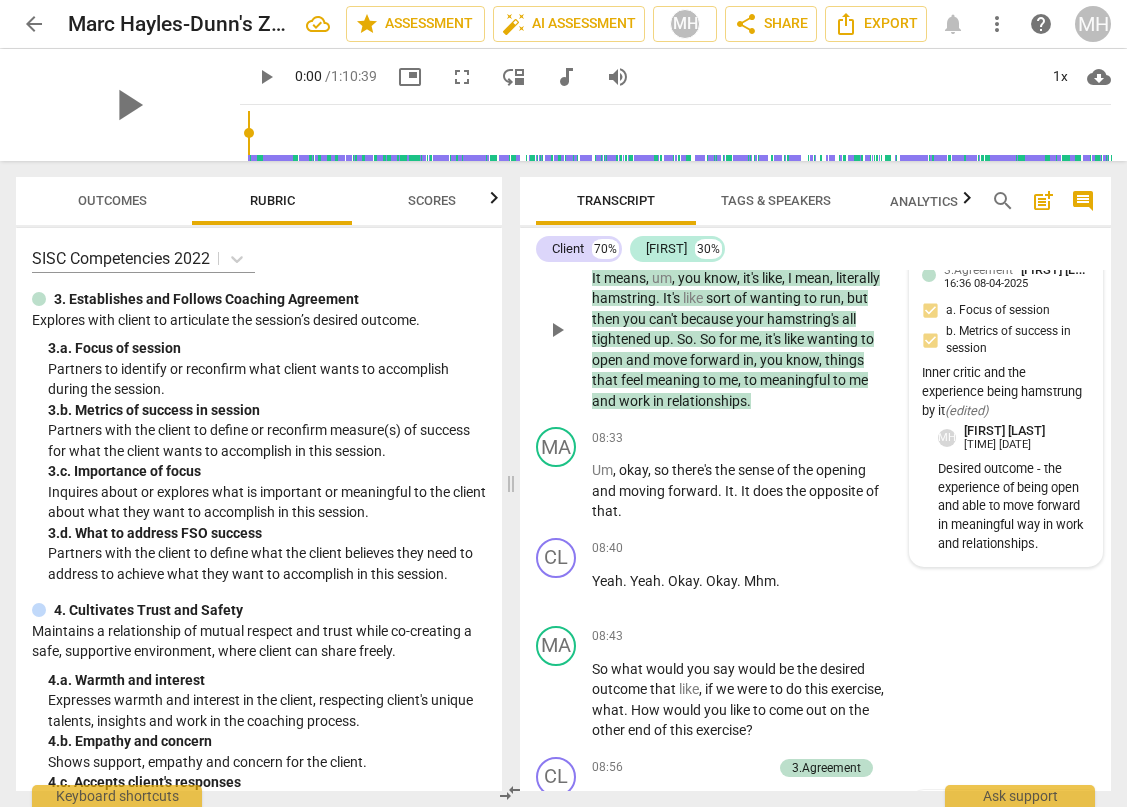 click on "[FIRST] [LAST]" at bounding box center (1061, 269) 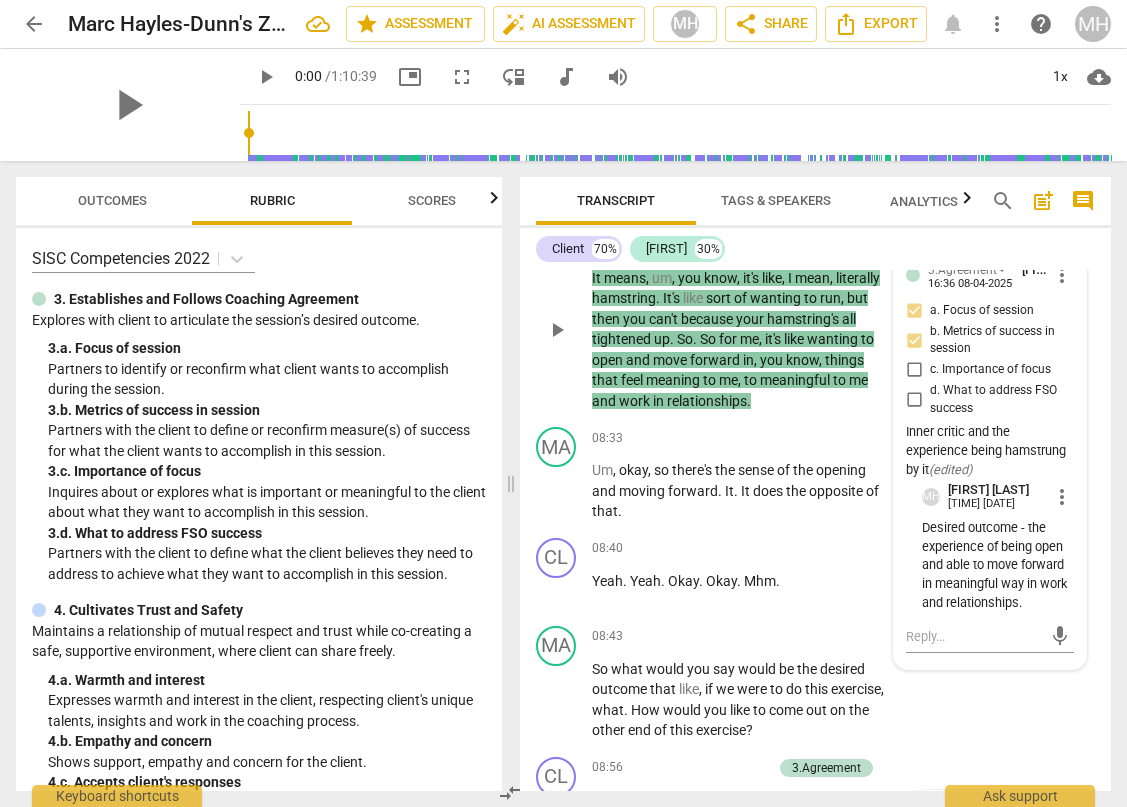 click on "more_vert" at bounding box center [1062, 275] 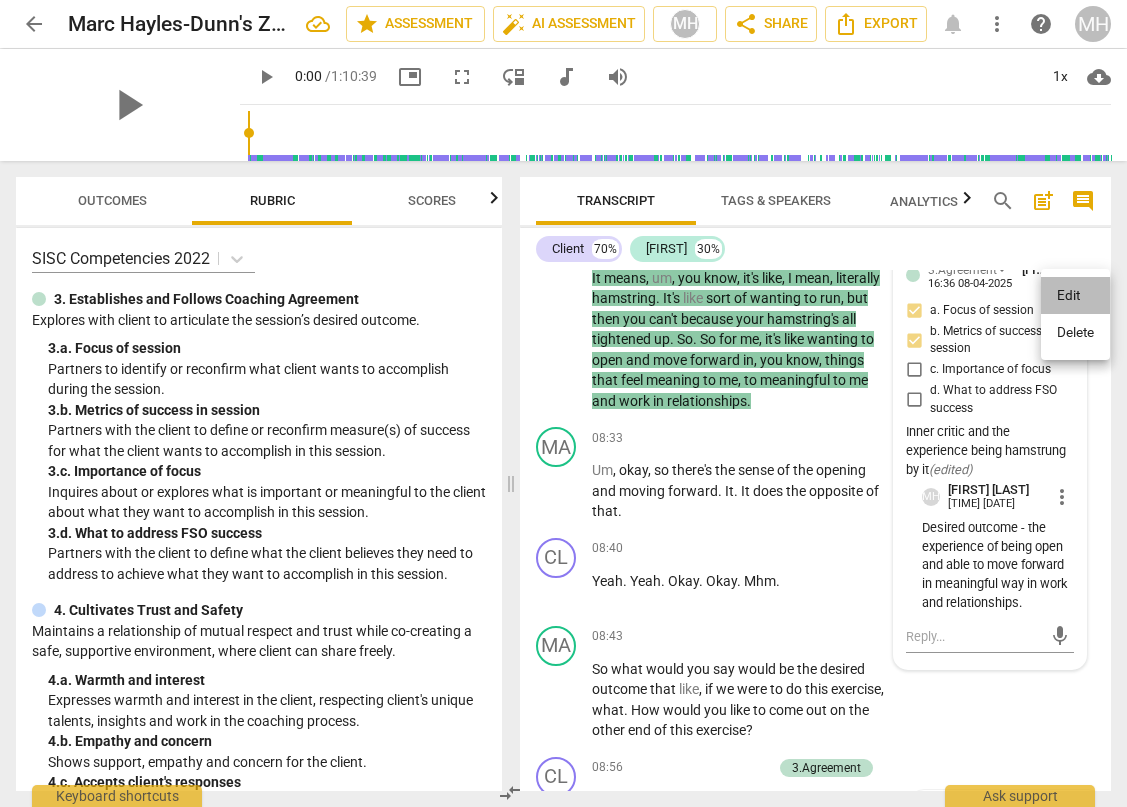 click on "Edit" at bounding box center [1075, 296] 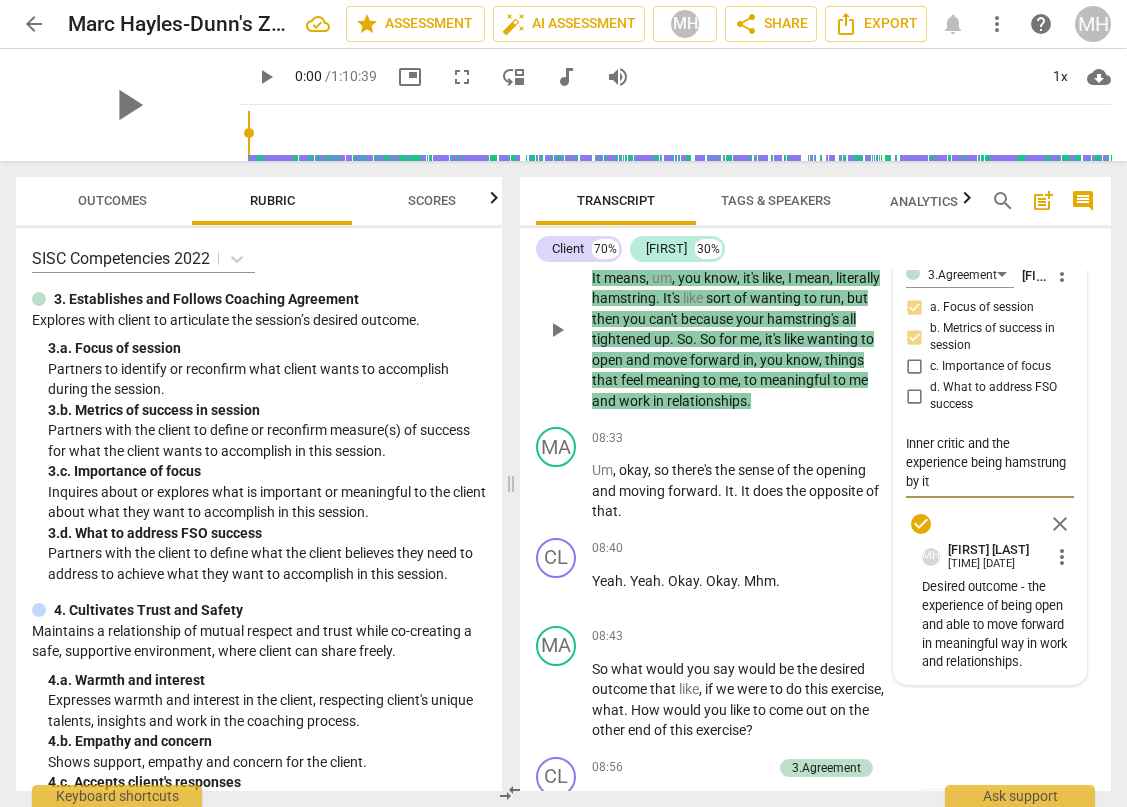 click on "Desired outcome - the experience of being open and able to move forward in meaningful way in work and relationships." at bounding box center (998, 625) 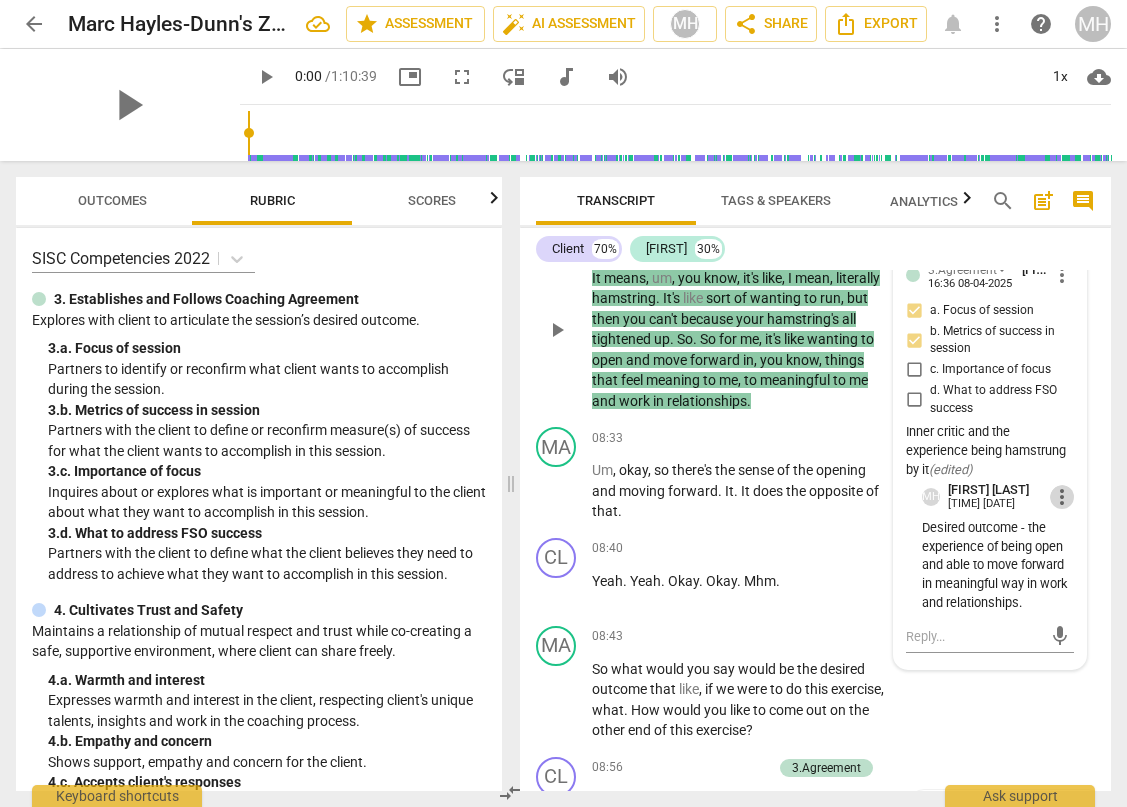 click on "more_vert" at bounding box center (1062, 497) 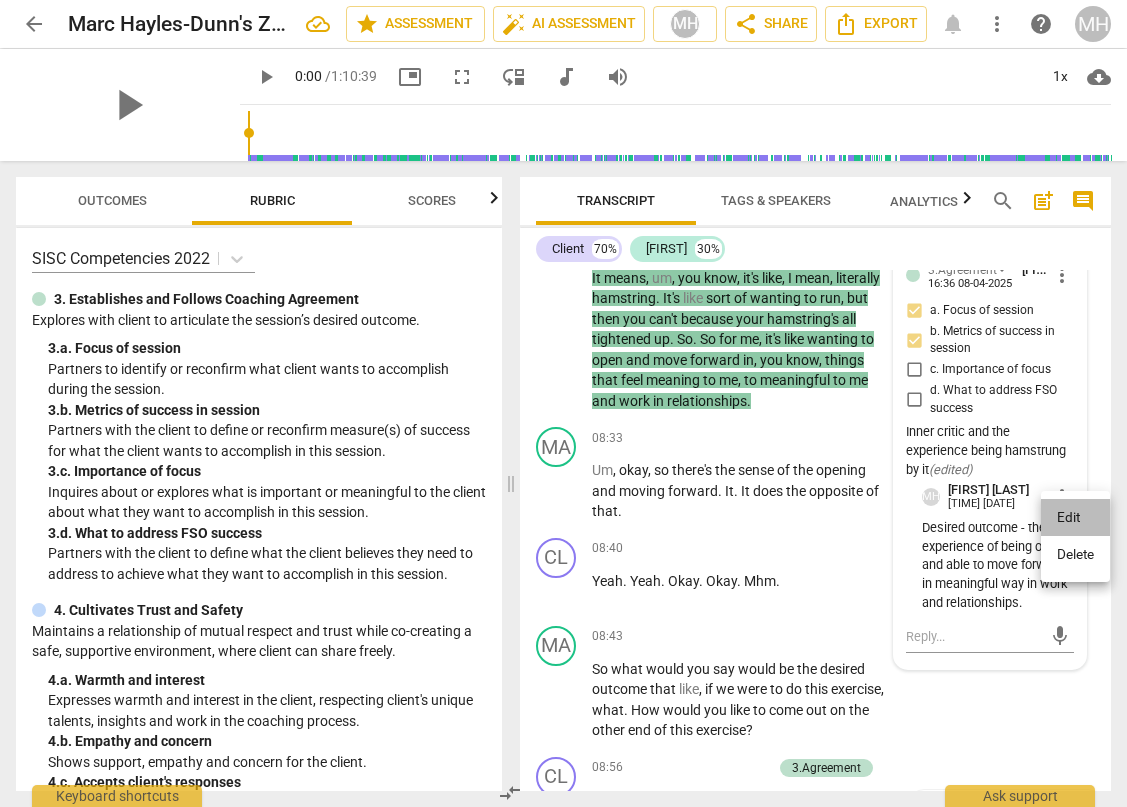 click on "Edit" at bounding box center [1075, 518] 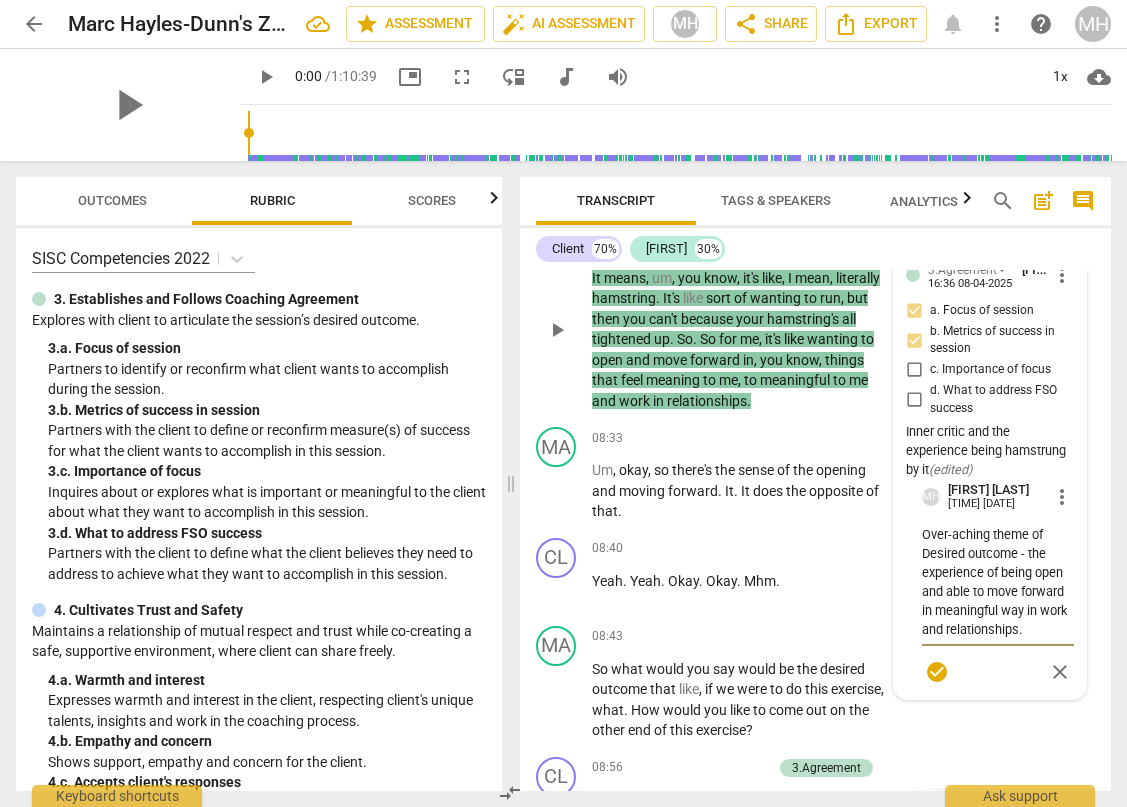 click on "Over-aching theme of Desired outcome - the experience of being open and able to move forward in meaningful way in work and relationships." at bounding box center (998, 582) 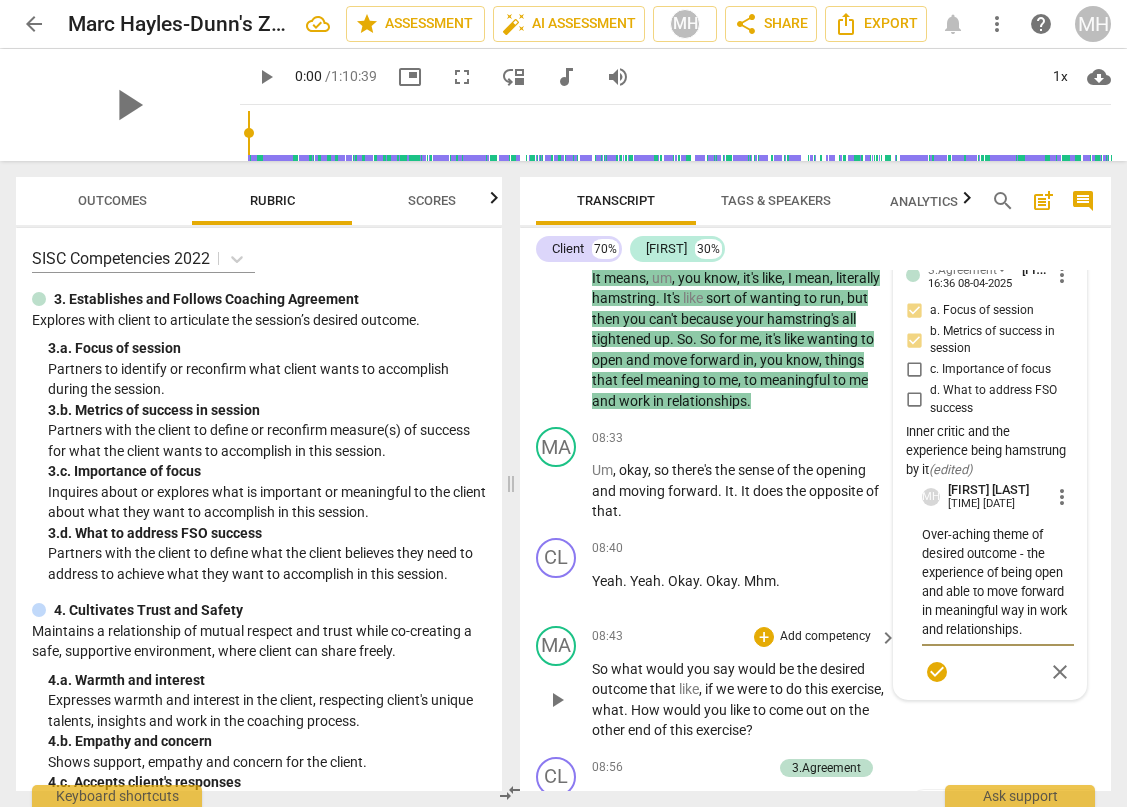 click on "[TIME] [ACTION] [ACTION] [ACTION] So what would you say would be the desired outcome that like , if we were to do this exercise , what . How would you like to come out on the other end of this exercise ?" at bounding box center (815, 683) 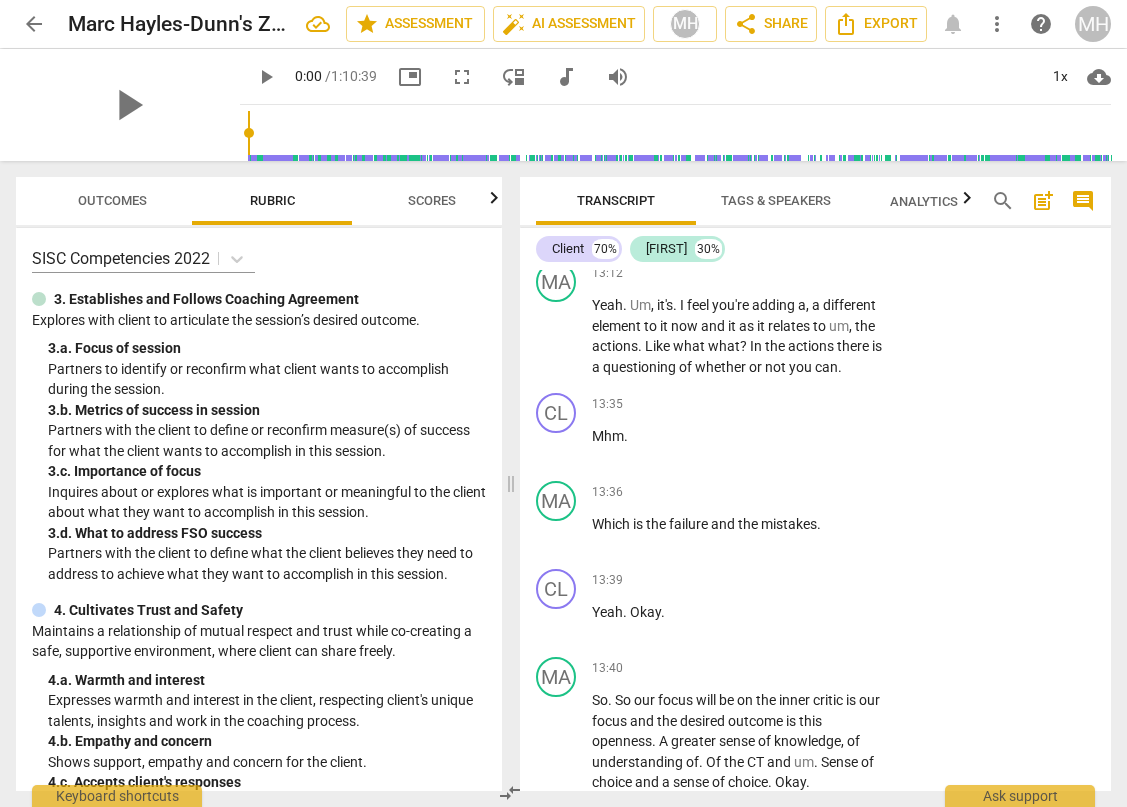 scroll, scrollTop: 7383, scrollLeft: 0, axis: vertical 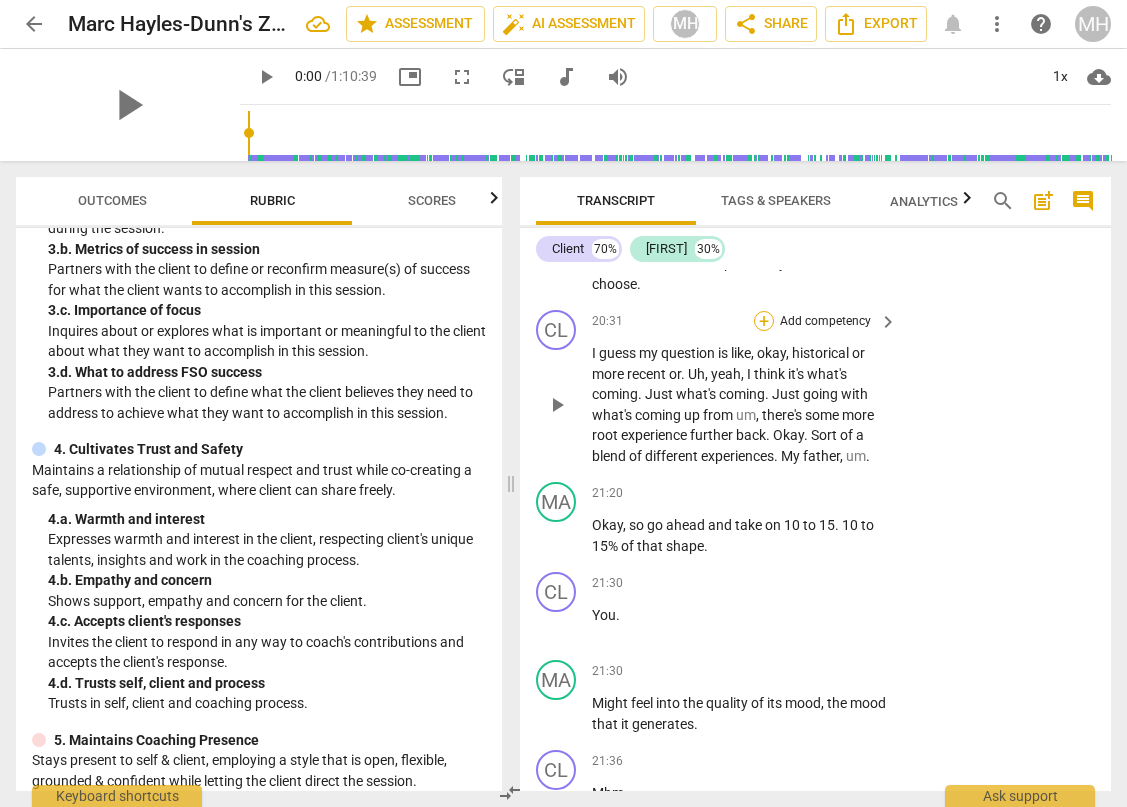 click on "+" at bounding box center (764, 321) 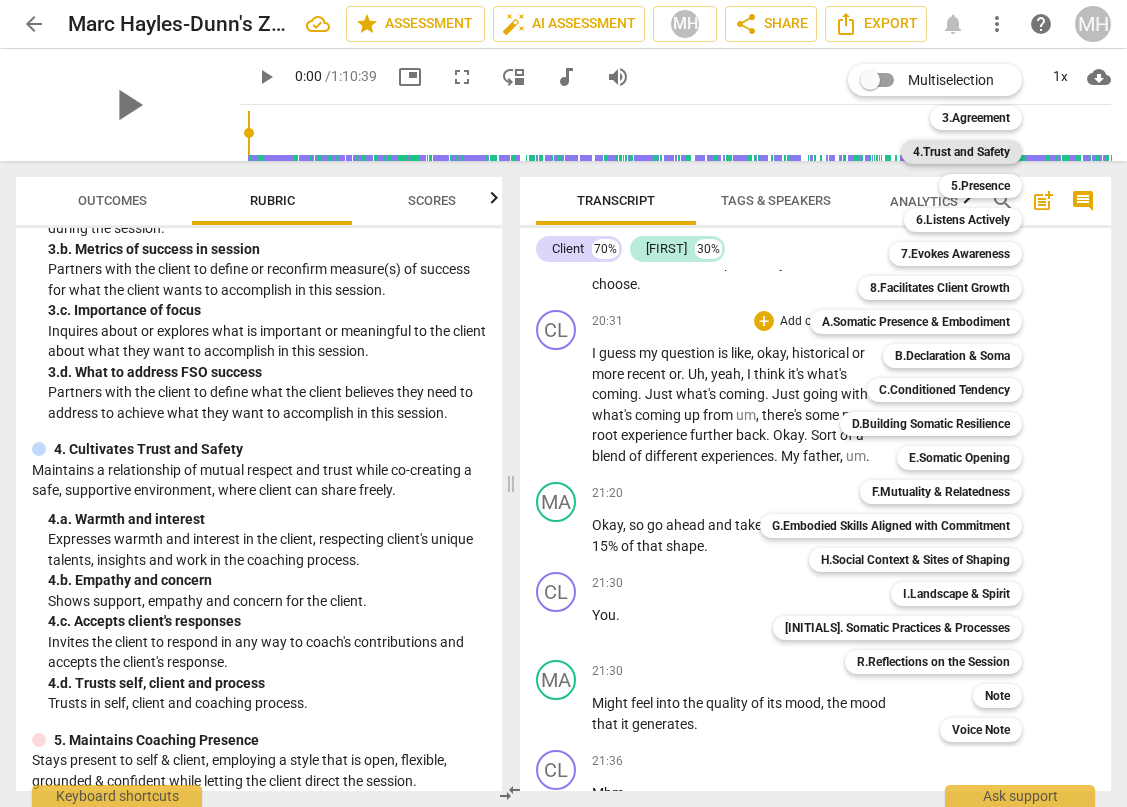 click on "4.Trust and Safety" at bounding box center [961, 152] 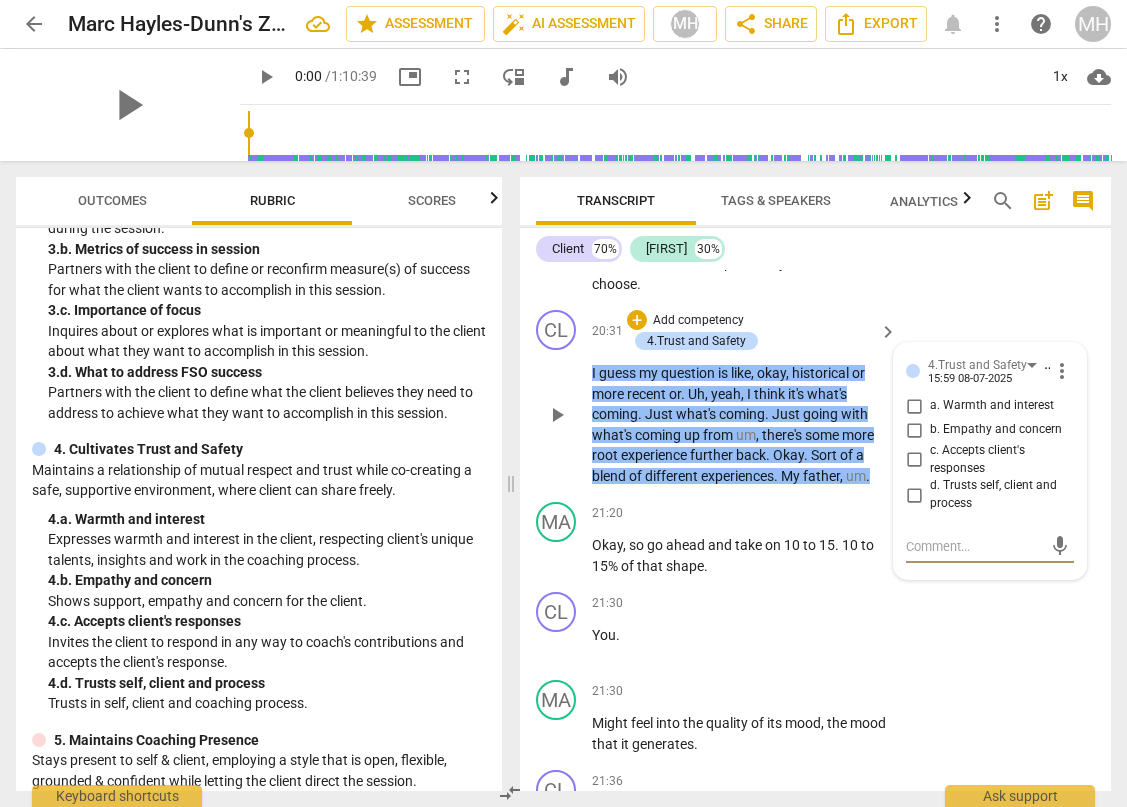 click on "d. Trusts self, client and process" at bounding box center [914, 495] 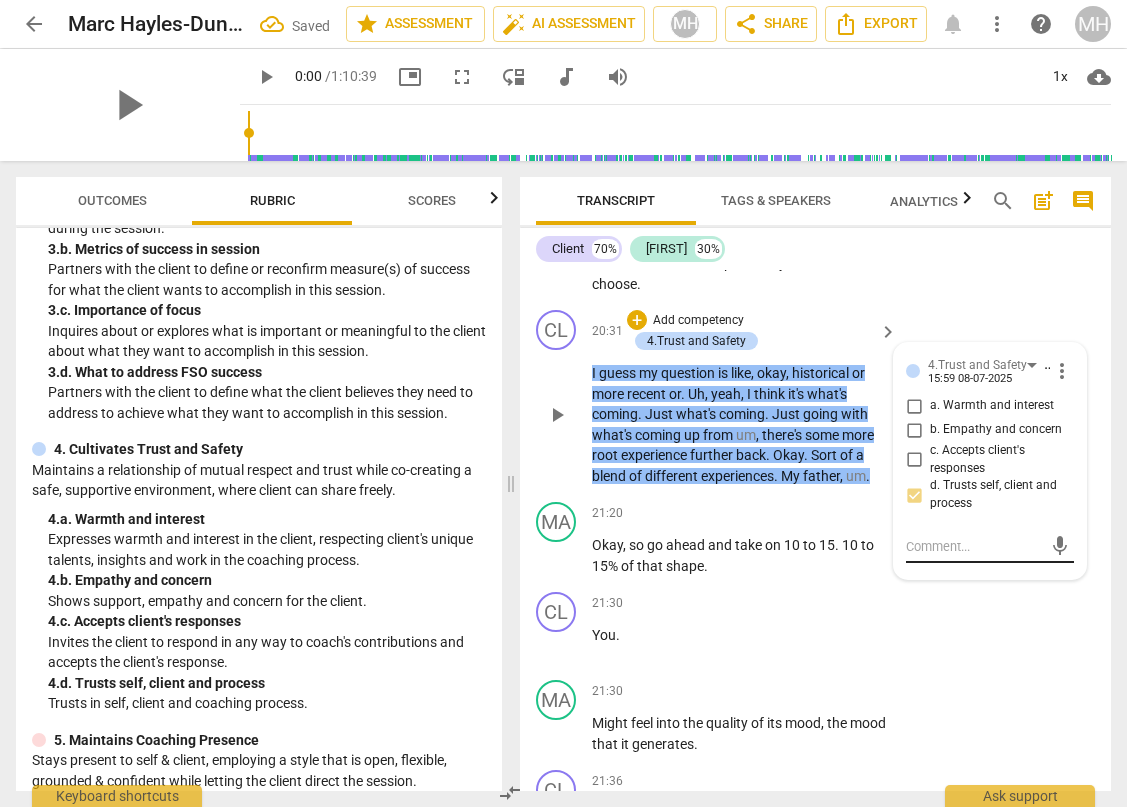 click at bounding box center (974, 546) 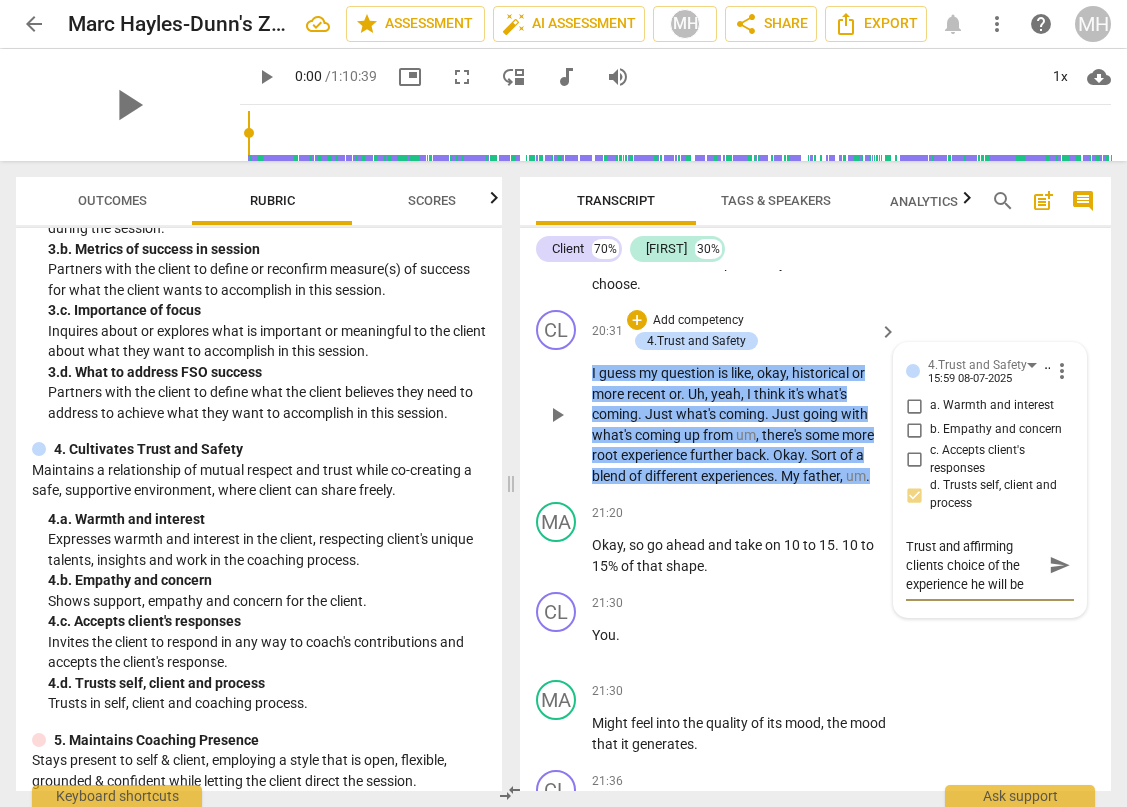 scroll, scrollTop: 17, scrollLeft: 0, axis: vertical 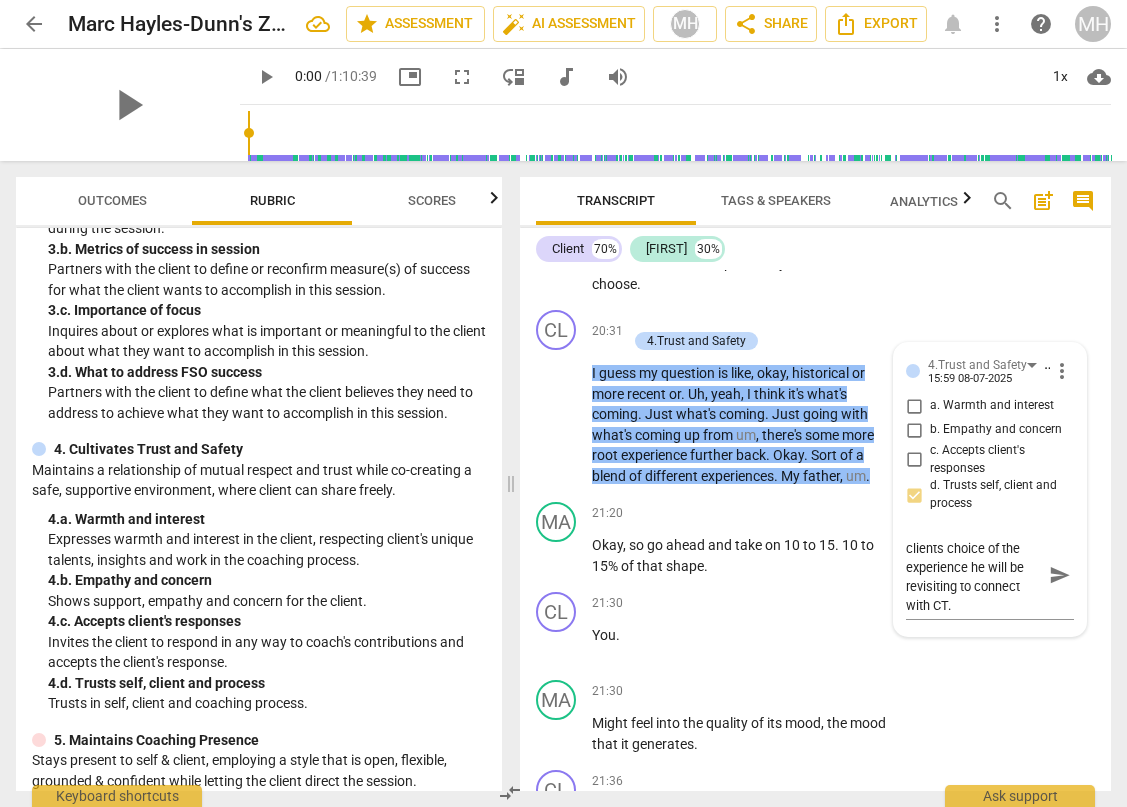 click on "MA play_arrow pause [TIME] + Add competency keyboard_arrow_right Because we did it previously . I'm not going to go into too much detail about it , but there is a blending and an unblending process . You , you remember that . Um , but for starters , um , again , just a reminder [PERCENT] and I'll support you in the coming in and coming out . Um , cues for that . So what we can do to begin with is you might just recall a moment where you felt the CT come on and , and you get to uh , you're in choice about what experience you want to choose ." at bounding box center [815, 165] 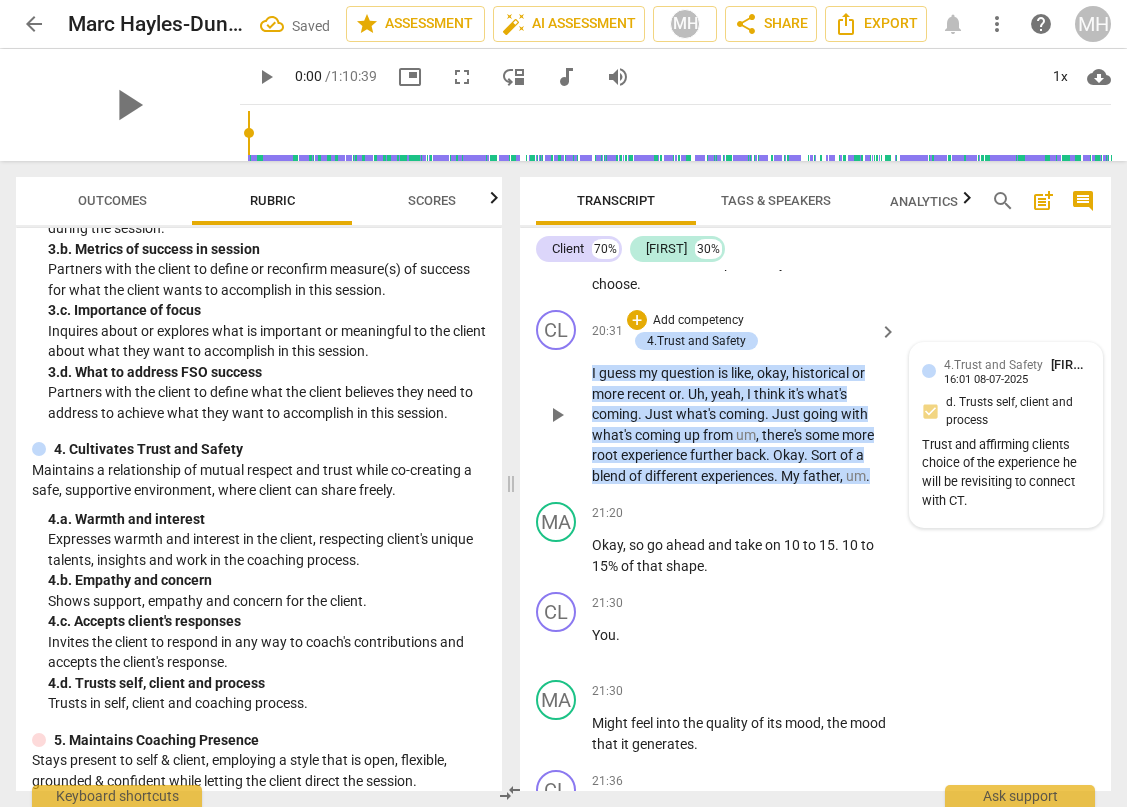 click on "[FIRST] [LAST]" at bounding box center (1091, 364) 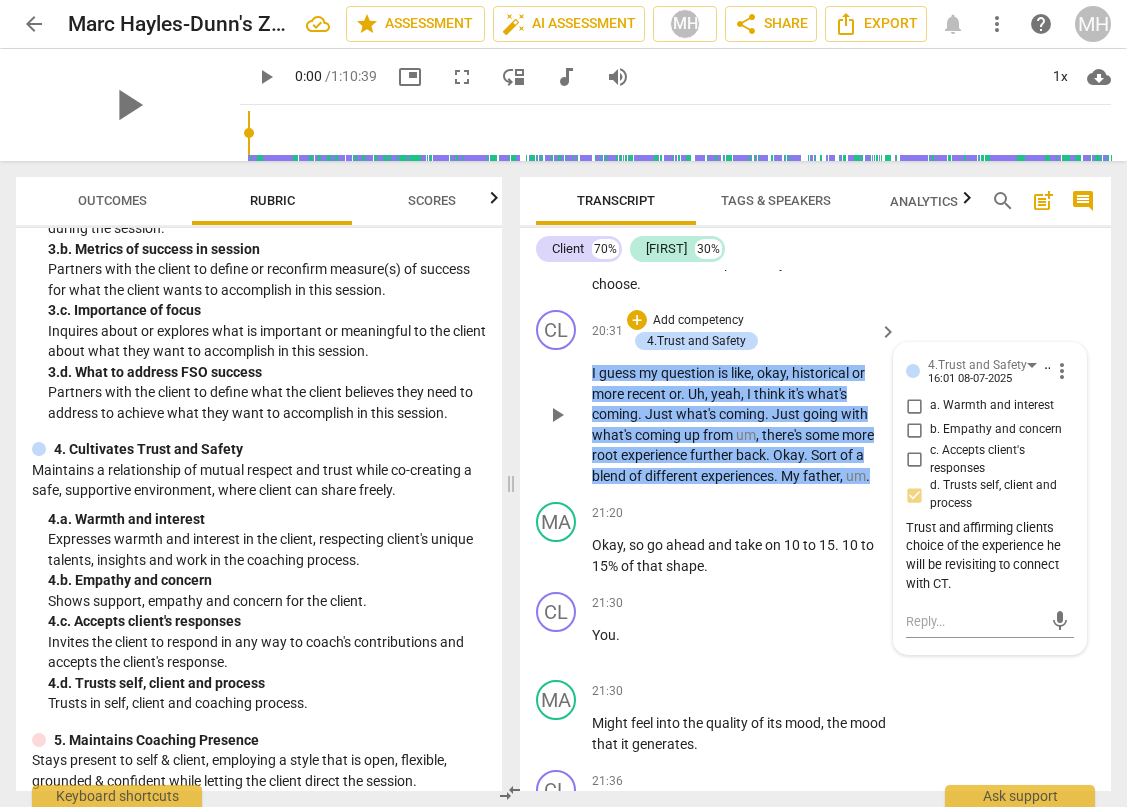 click on "more_vert" at bounding box center (1062, 371) 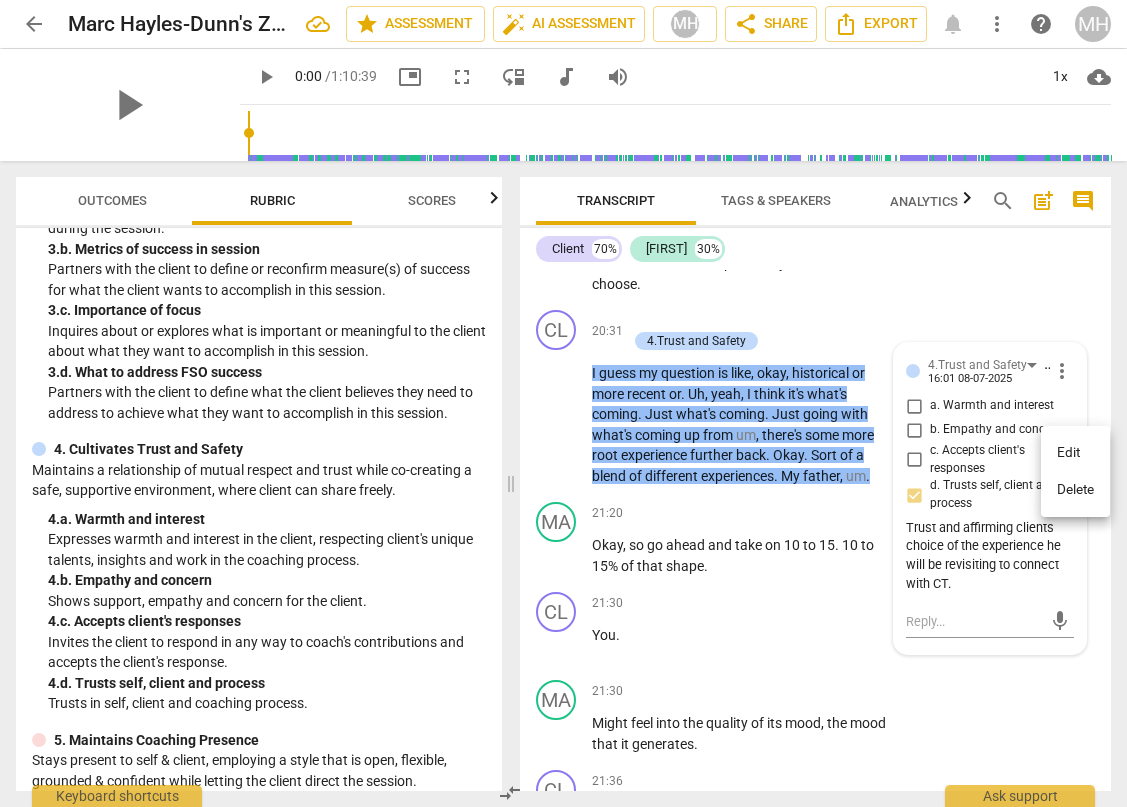 click on "Edit" at bounding box center [1075, 453] 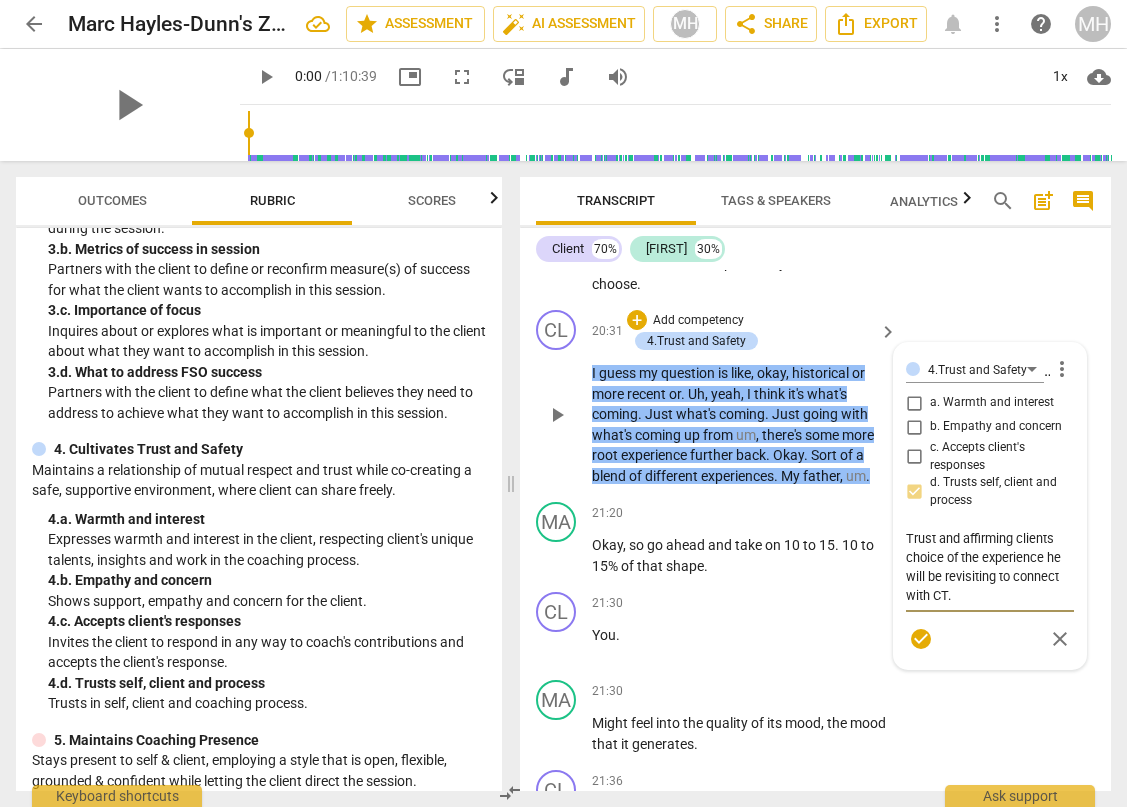 click on "Trust and affirming clients choice of the experience he will be revisiting to connect with CT." at bounding box center (990, 567) 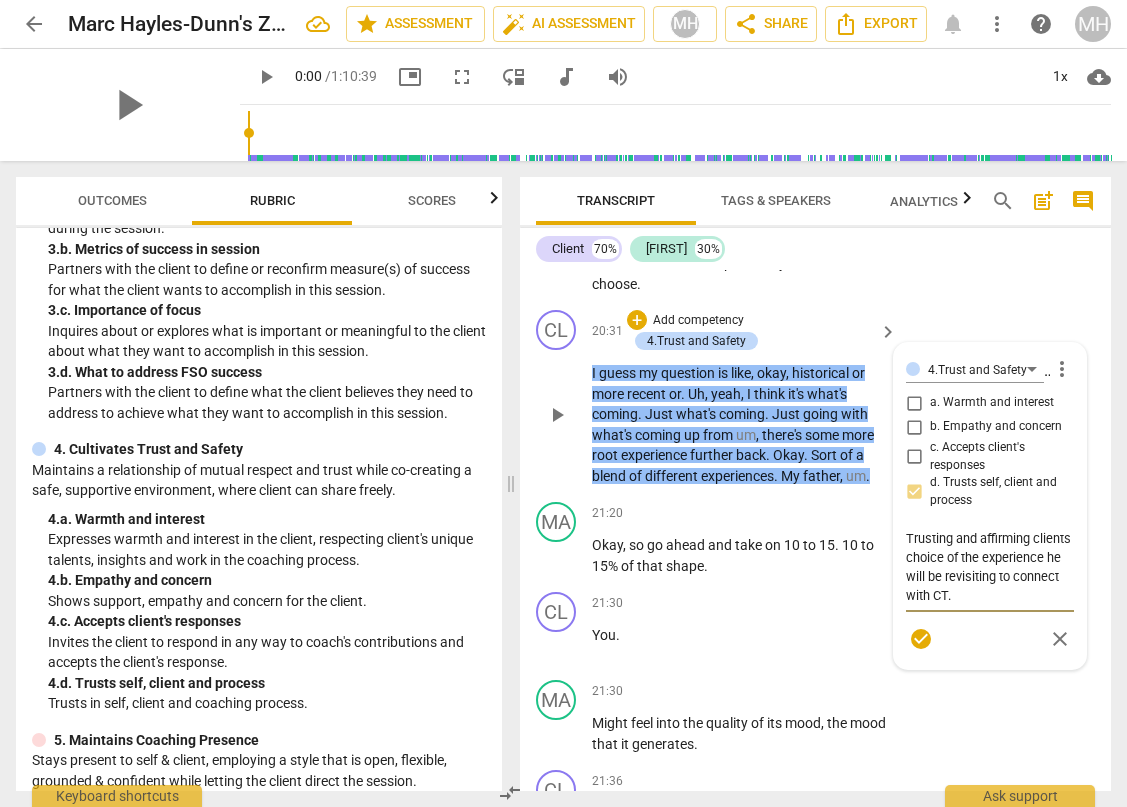 click on "Trusting and affirming clients choice of the experience he will be revisiting to connect with CT." at bounding box center [990, 567] 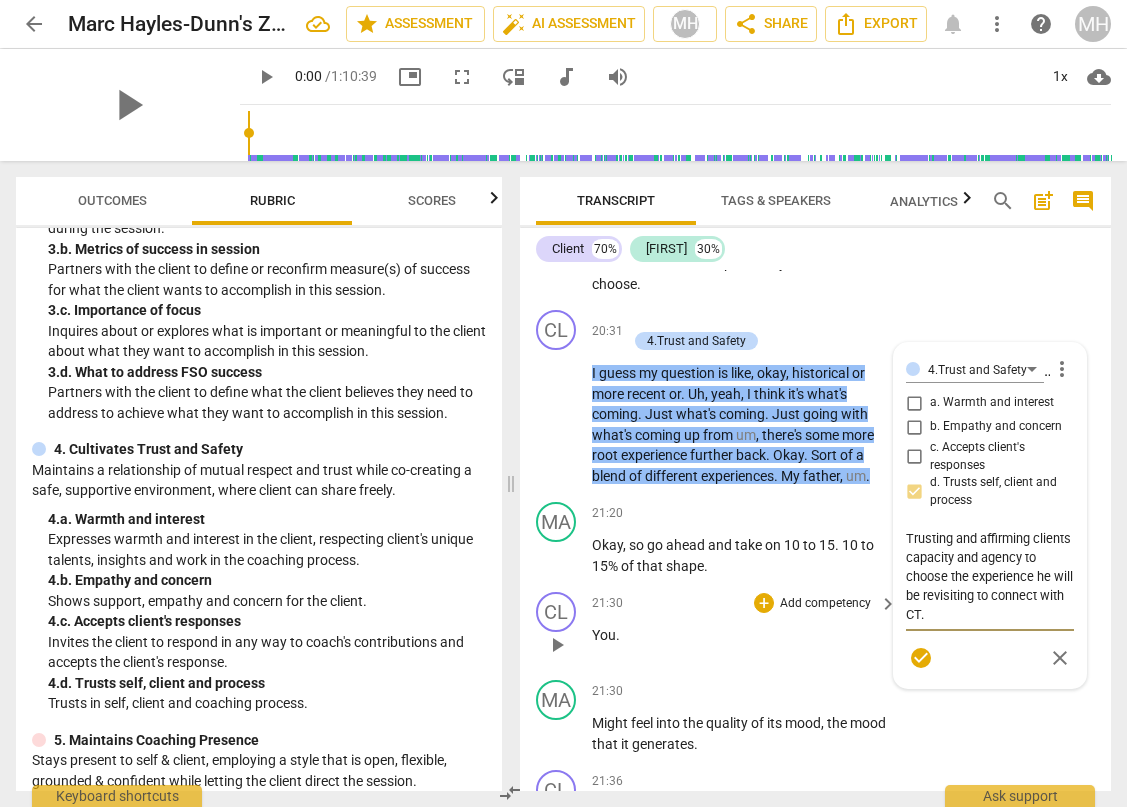 click on "21:30 + Add competency keyboard_arrow_right You ." at bounding box center (745, 628) 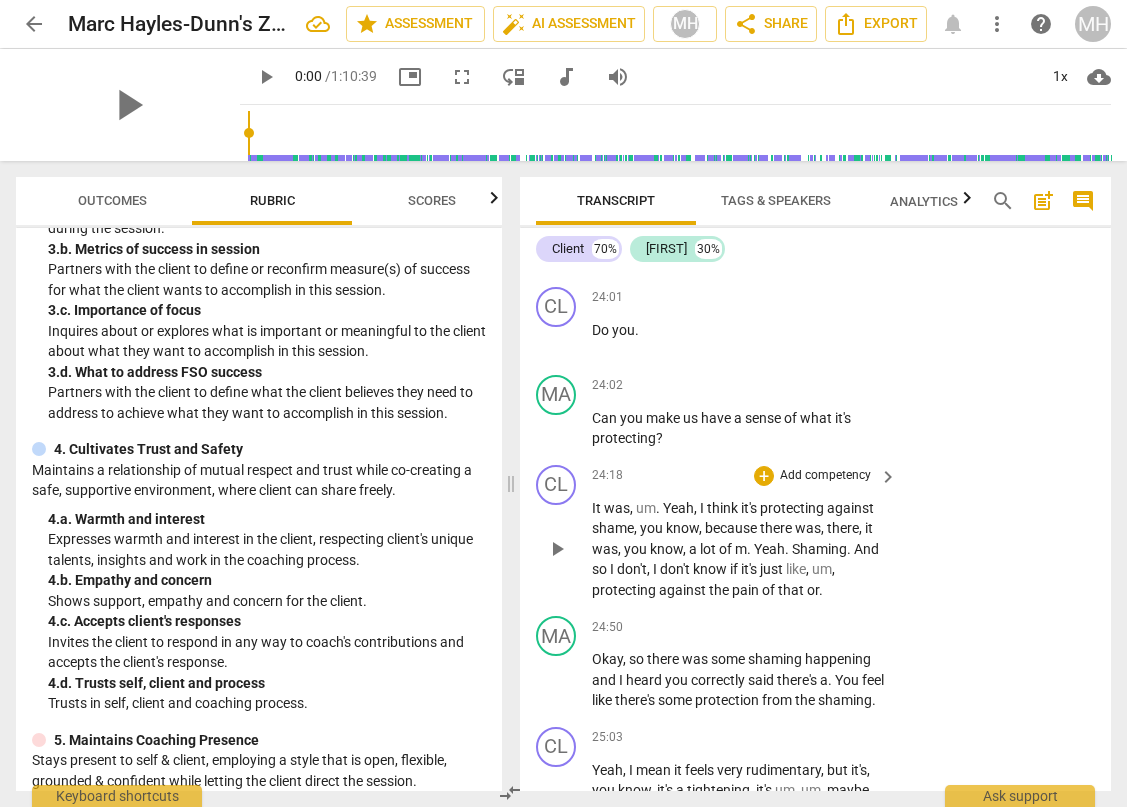 scroll, scrollTop: 12527, scrollLeft: 0, axis: vertical 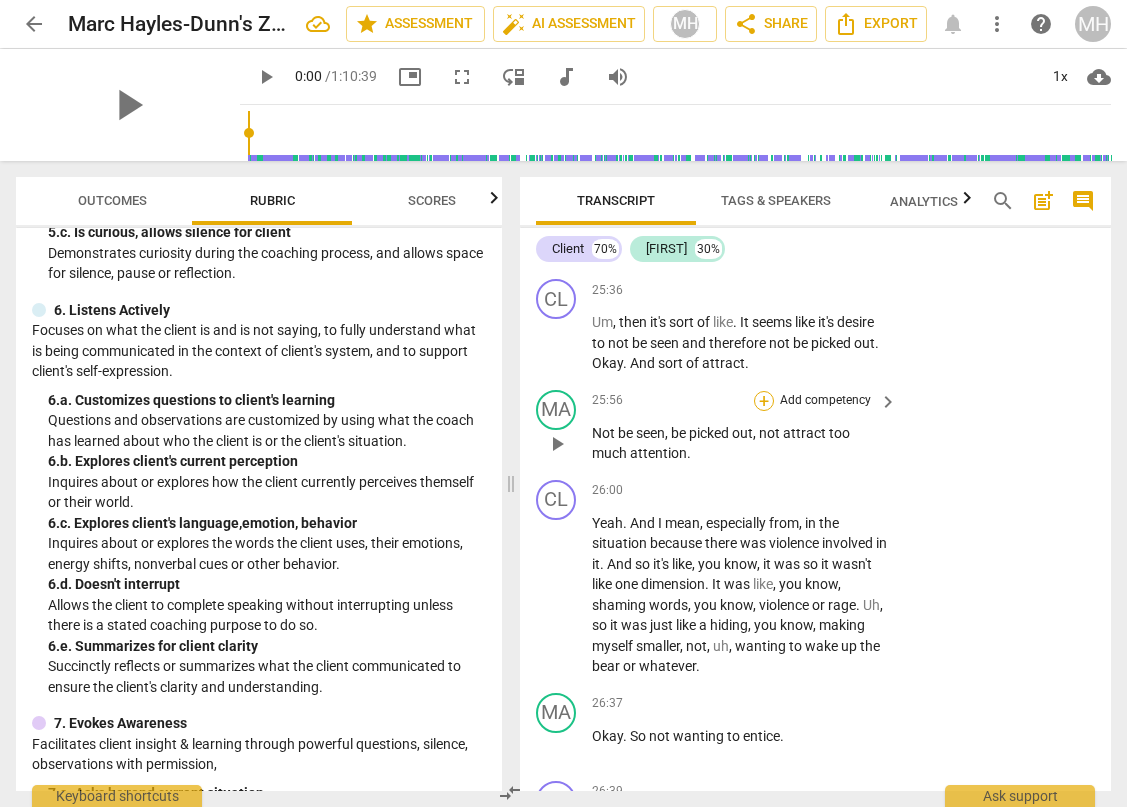 click on "+" at bounding box center [764, 401] 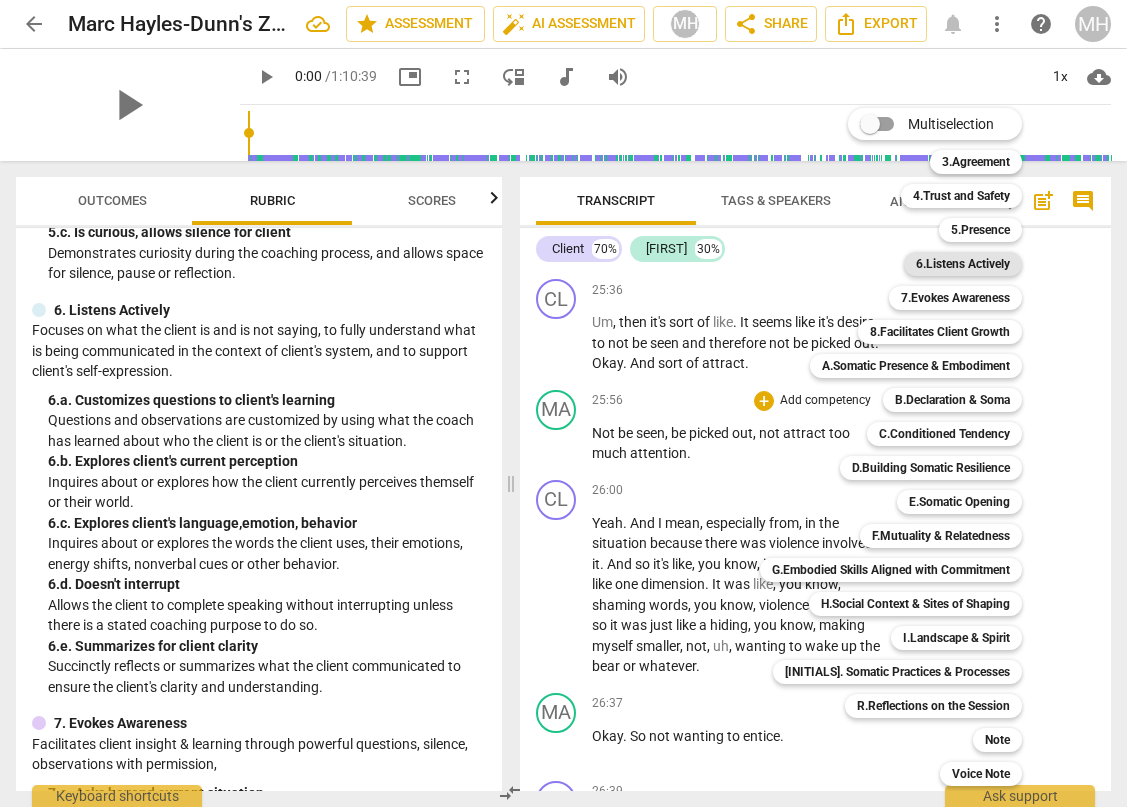 click on "6.Listens Actively" at bounding box center [963, 264] 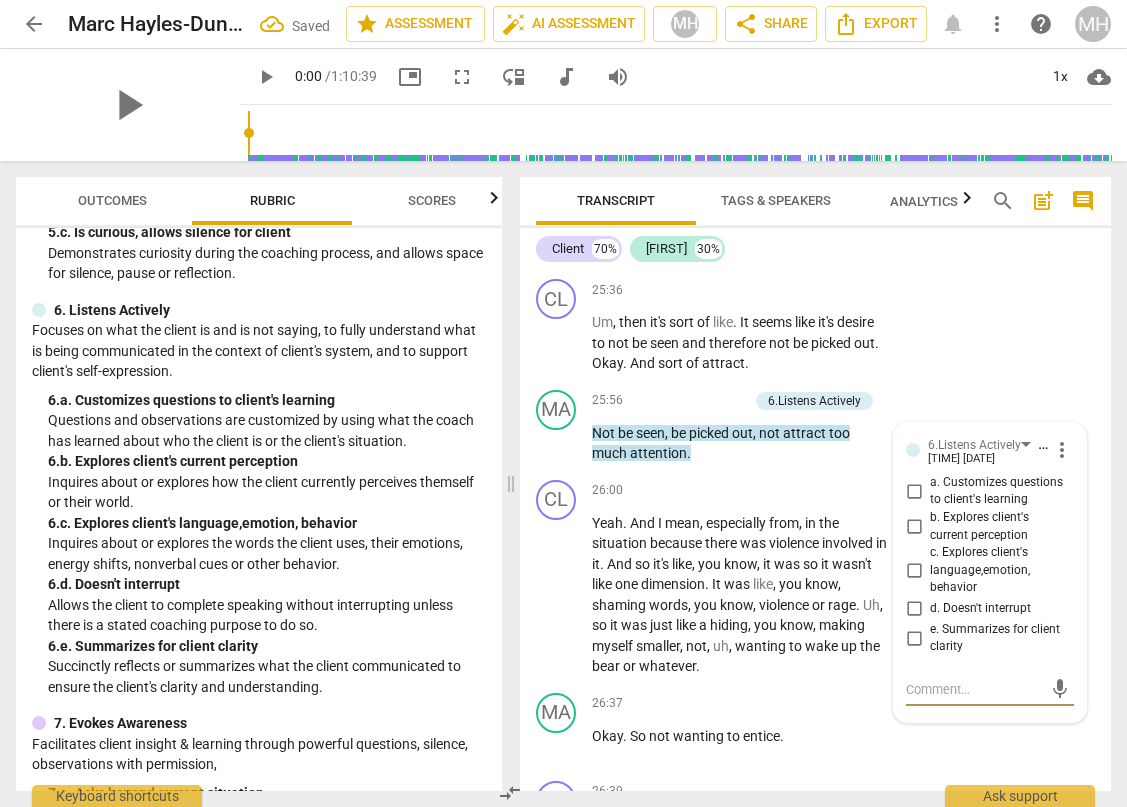 scroll, scrollTop: 13361, scrollLeft: 0, axis: vertical 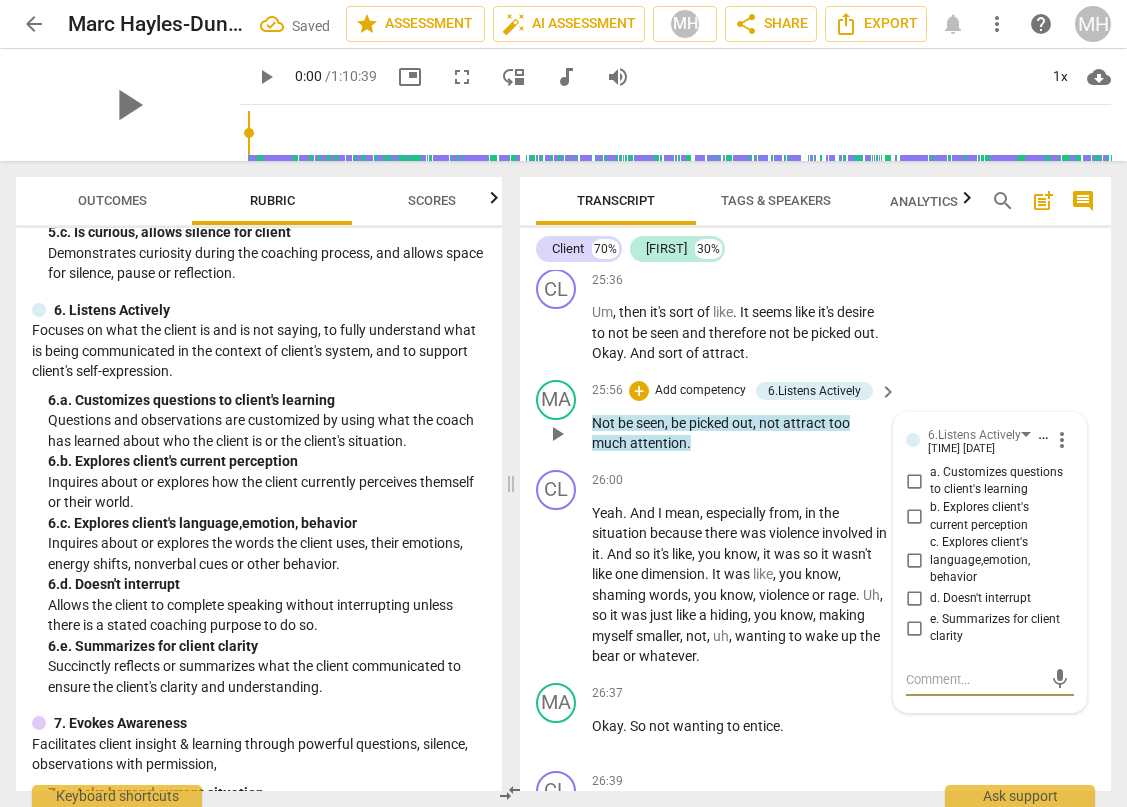 click on "e. Summarizes for client clarity" at bounding box center [914, 628] 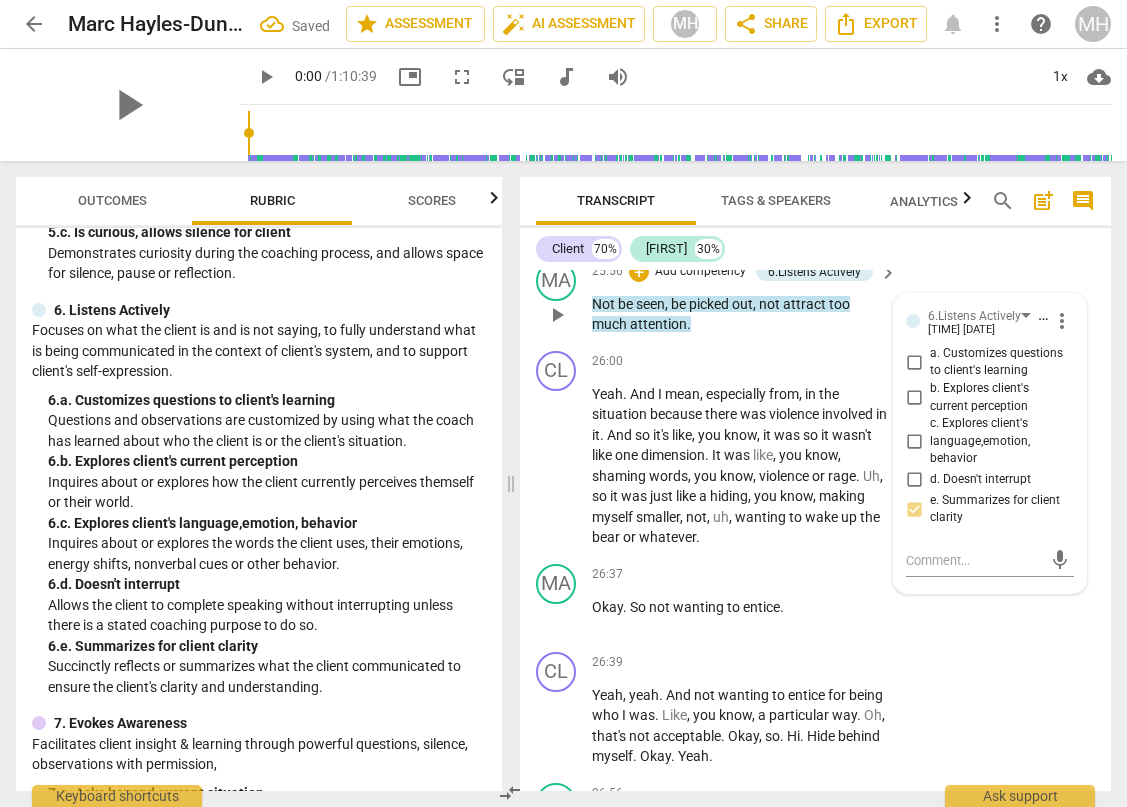 scroll, scrollTop: 13482, scrollLeft: 0, axis: vertical 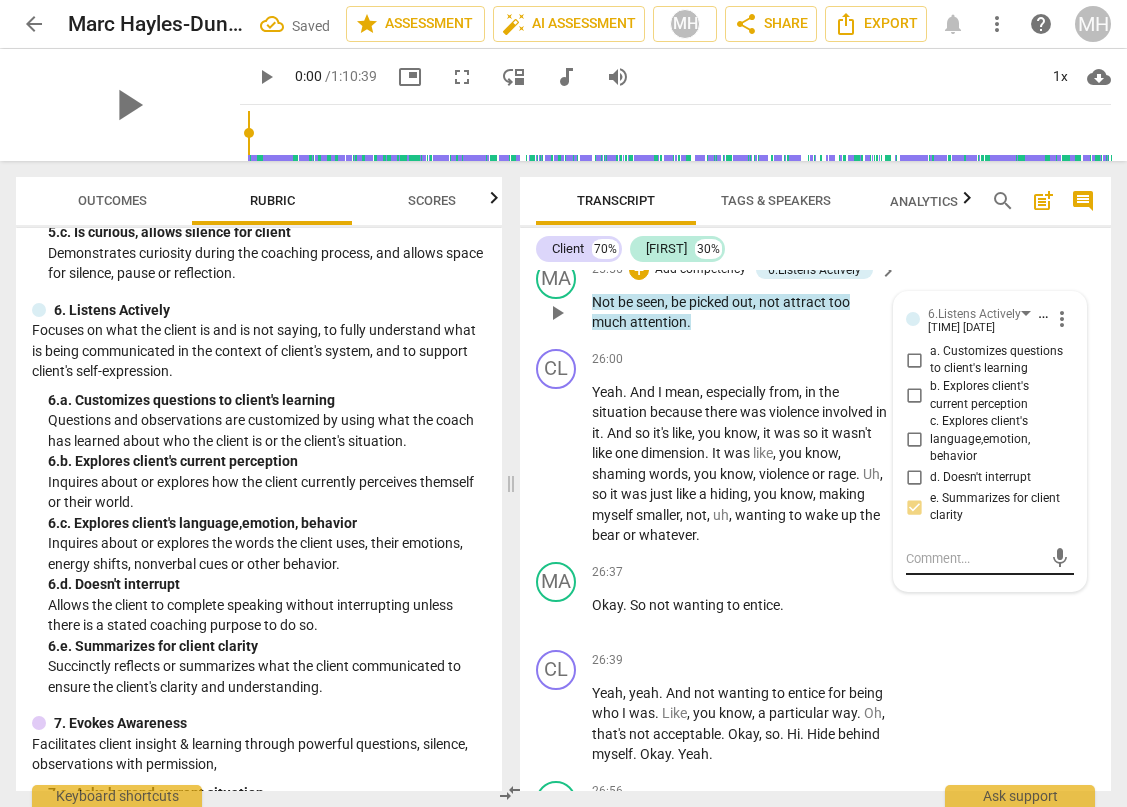 click at bounding box center (974, 558) 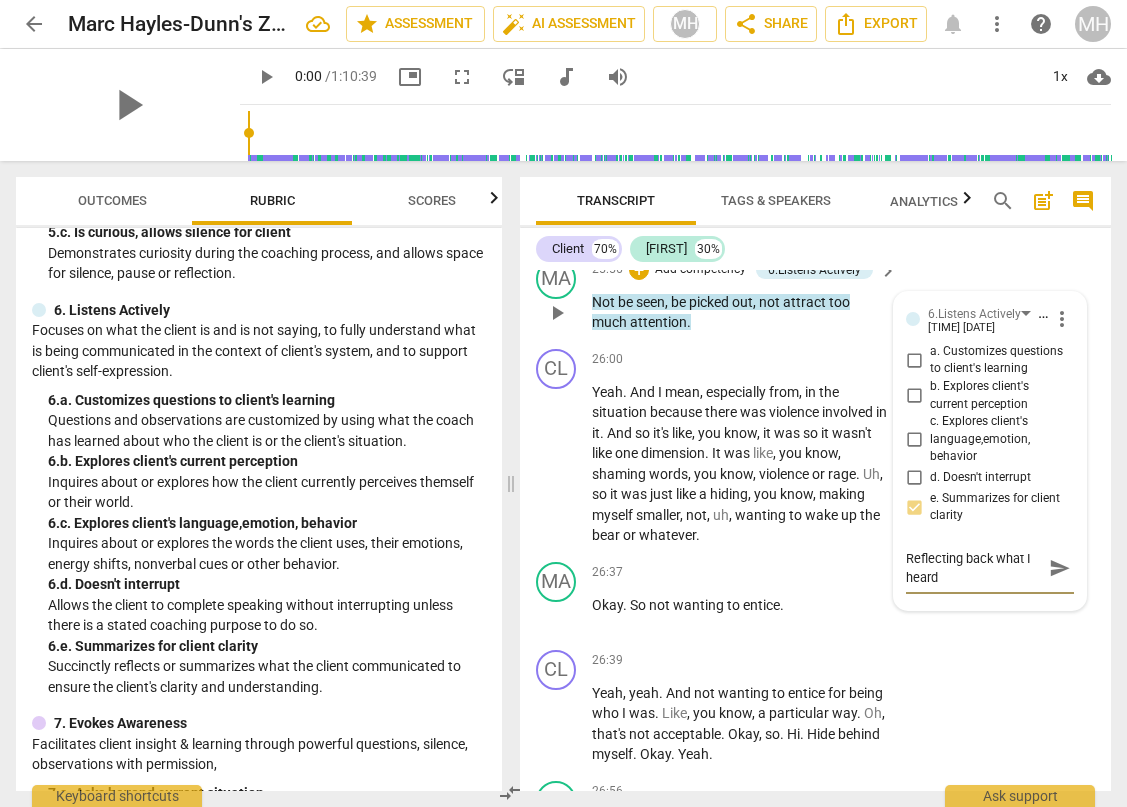 scroll, scrollTop: 17, scrollLeft: 0, axis: vertical 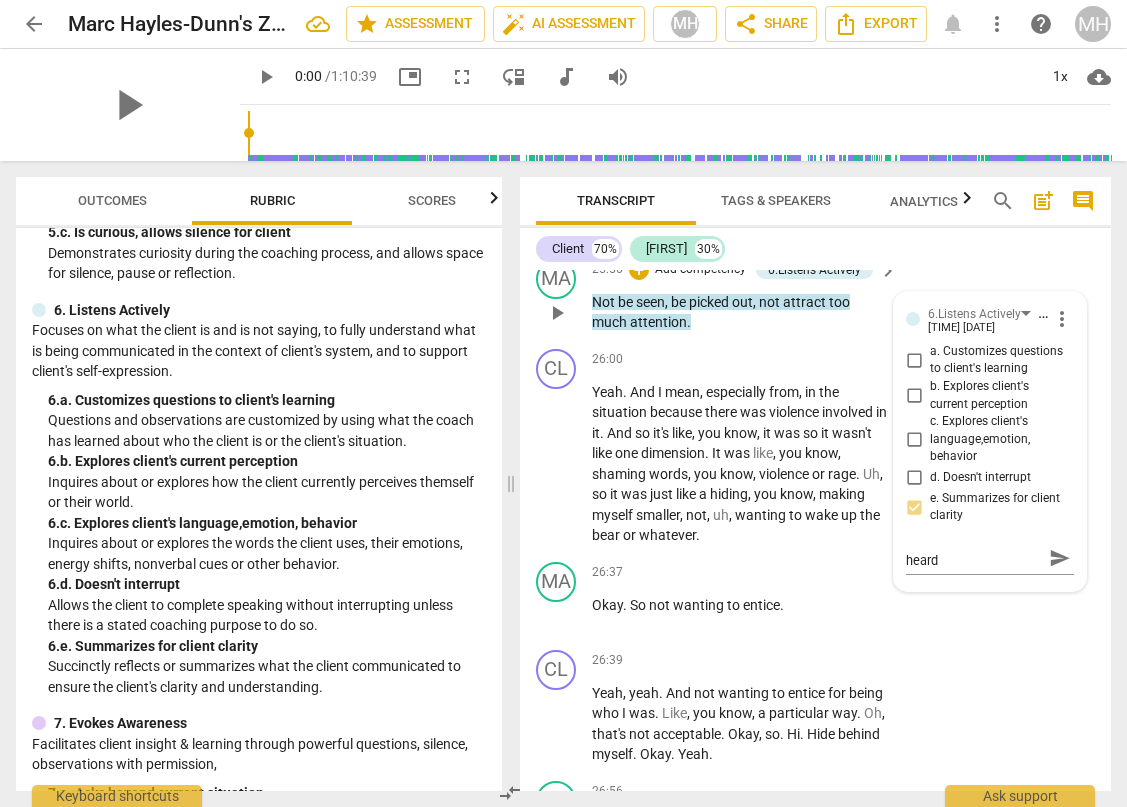 click on "MA play_arrow pause [TIME] + Add competency 6.Listens Actively keyboard_arrow_right Not be seen , be picked out , not attract too much attention . 6.Listens Actively Marc Hayles-Dunn [MINUTES:SECONDS] [DATE] more_vert a. Customizes questions to client's learning b. Explores client's current perception c. Explores client's language,emotion, behavior d. Doesn't interrupt e. Summarizes for client clarity Reflecting back what I heard Reflecting back what I heard send" at bounding box center [815, 296] 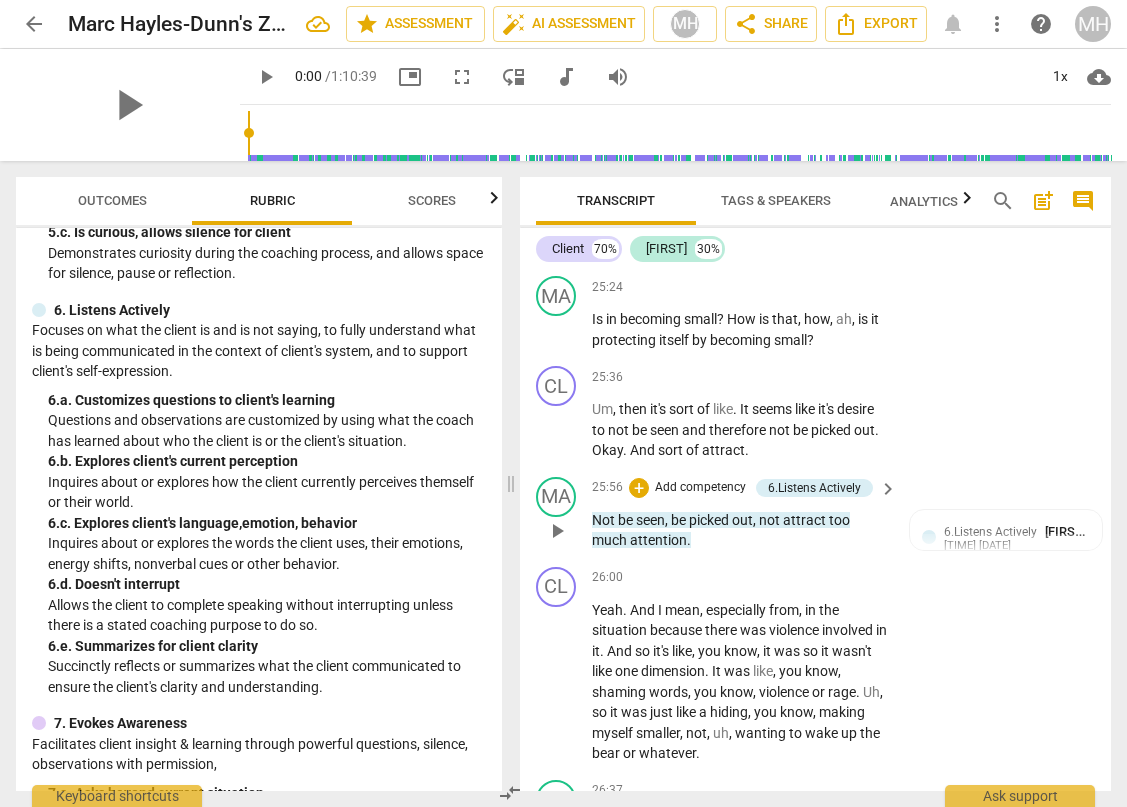 scroll, scrollTop: 13252, scrollLeft: 0, axis: vertical 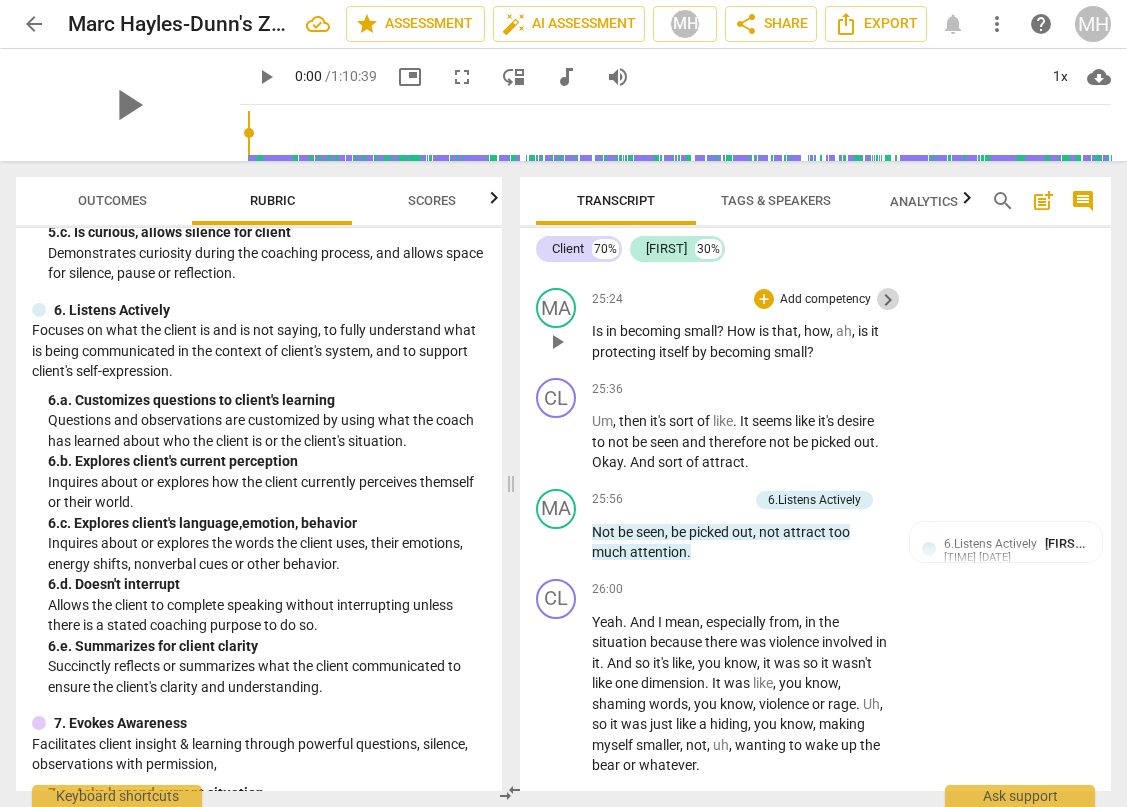 click on "keyboard_arrow_right" at bounding box center [888, 300] 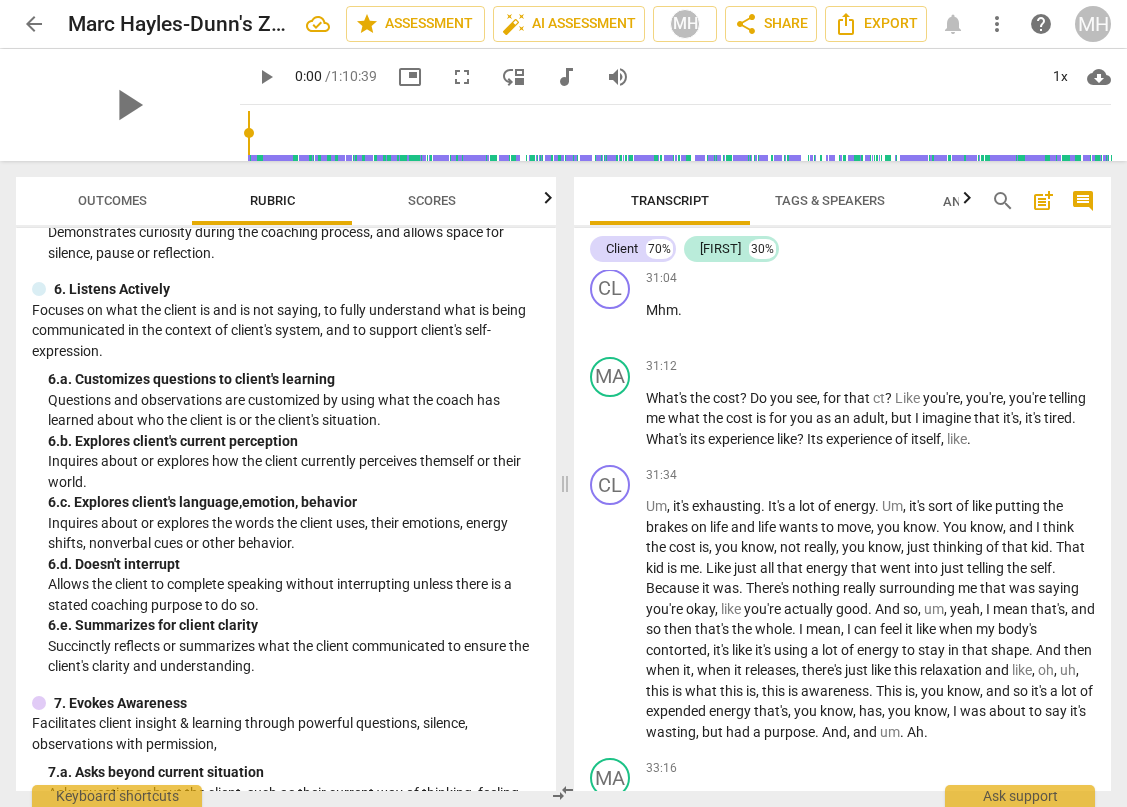 scroll, scrollTop: 10963, scrollLeft: 0, axis: vertical 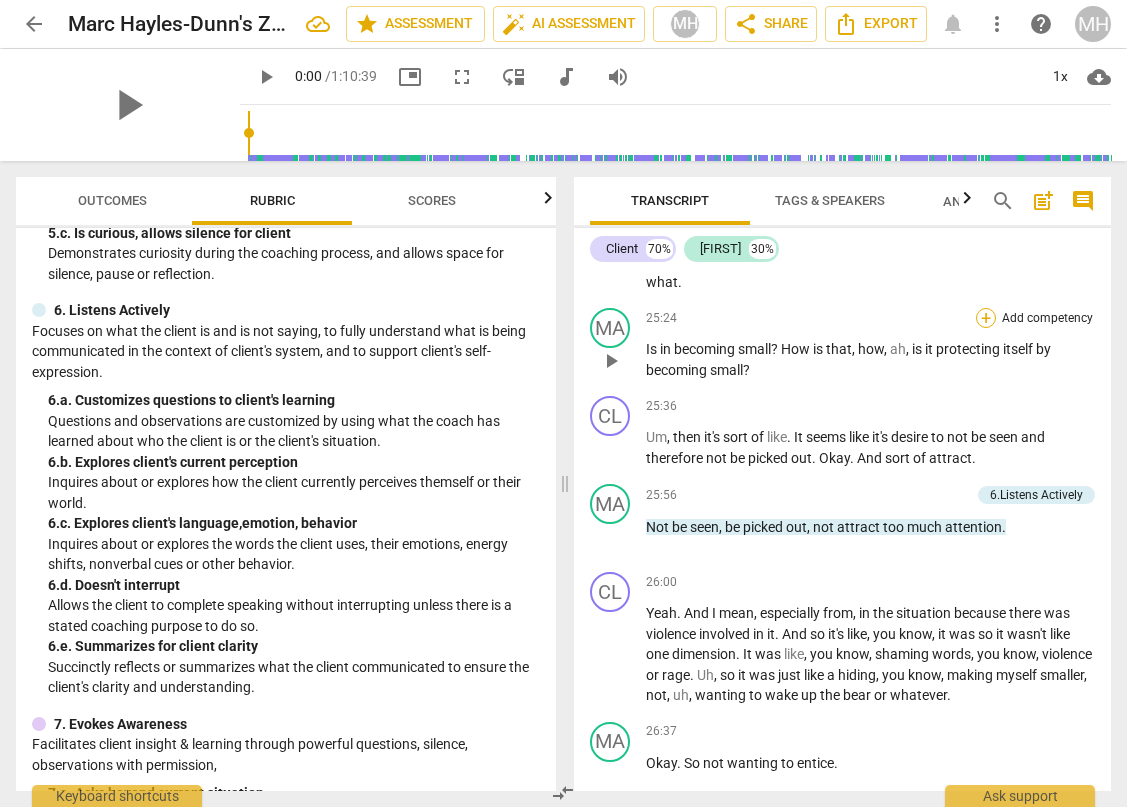 click on "+" at bounding box center [986, 318] 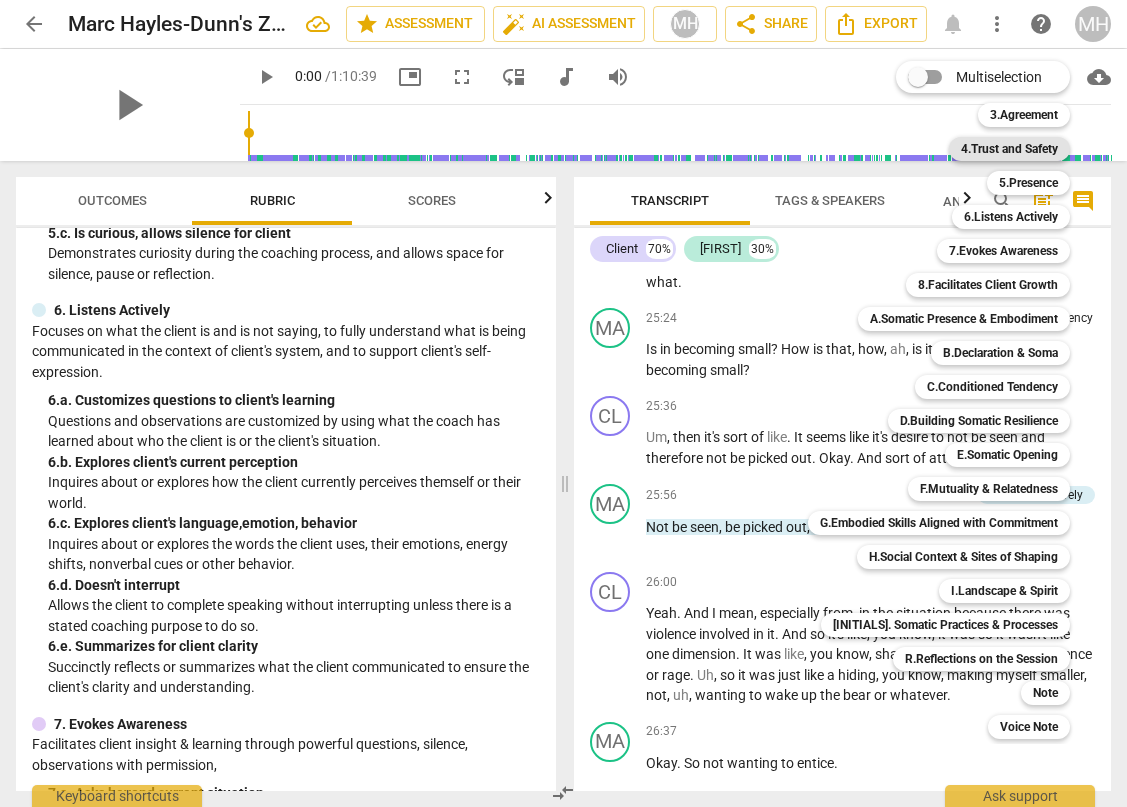 click on "4.Trust and Safety" at bounding box center (1009, 149) 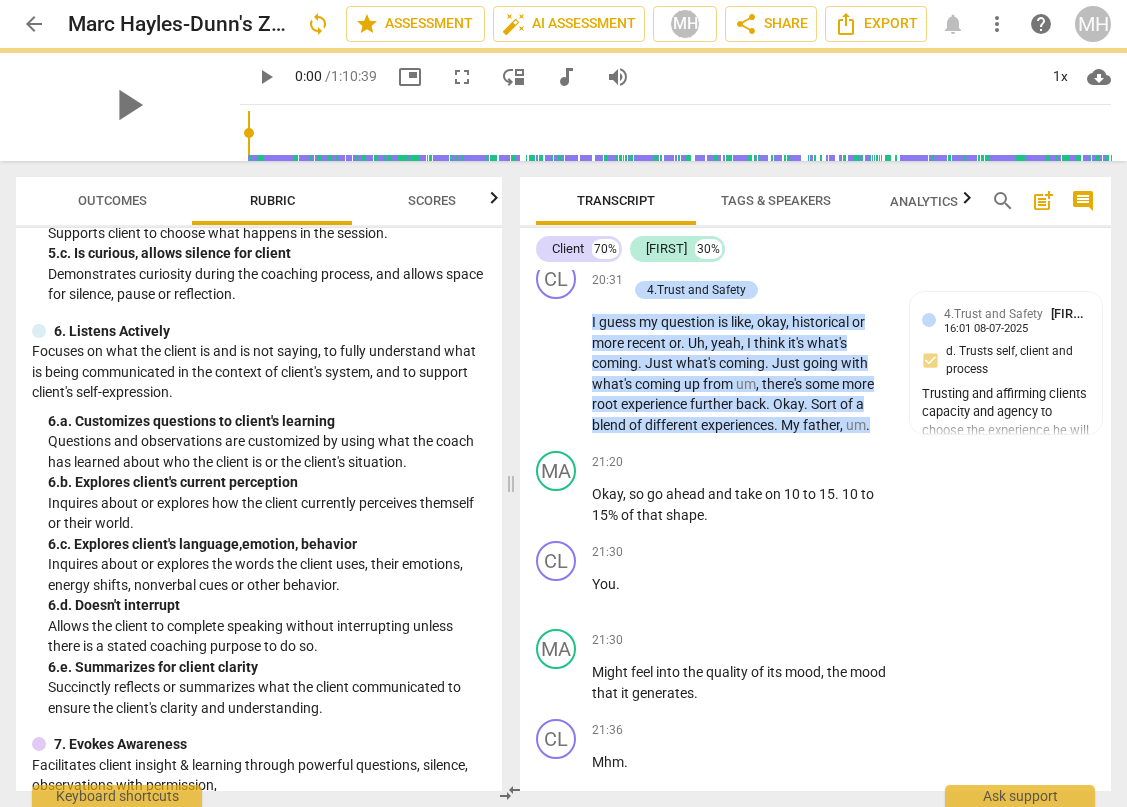 scroll, scrollTop: 13252, scrollLeft: 0, axis: vertical 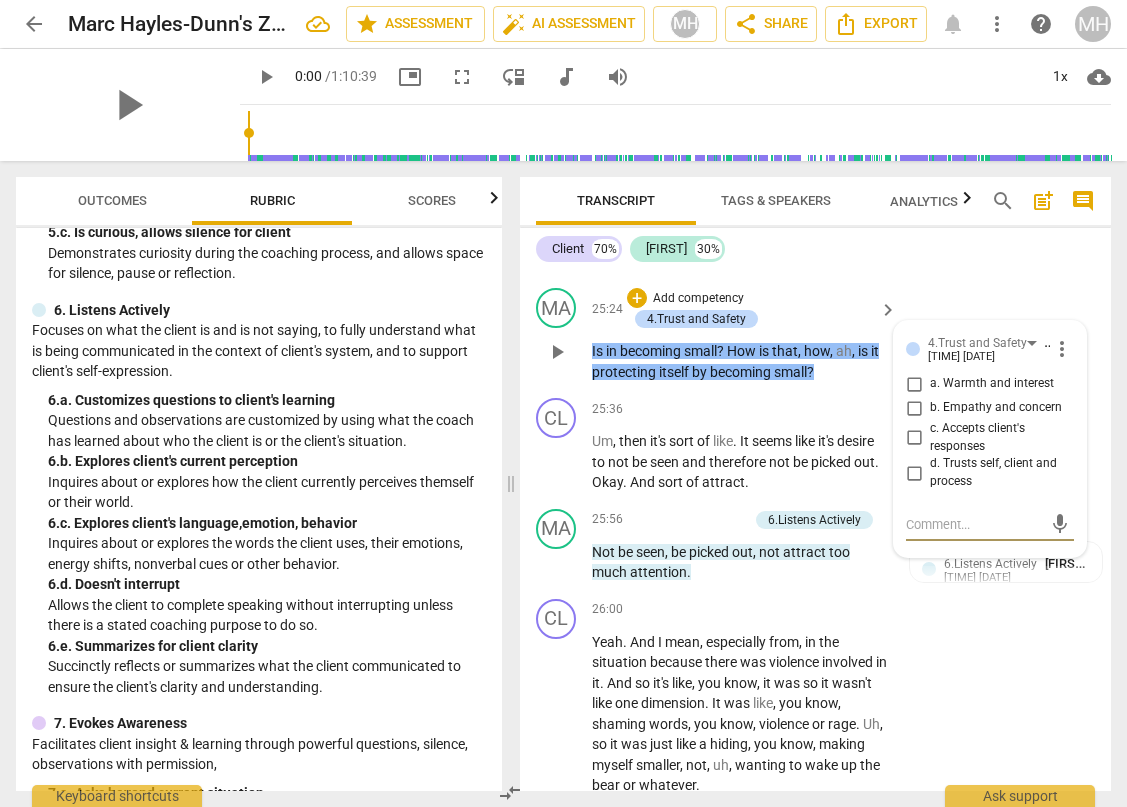 click on "b. Empathy and concern" at bounding box center [914, 408] 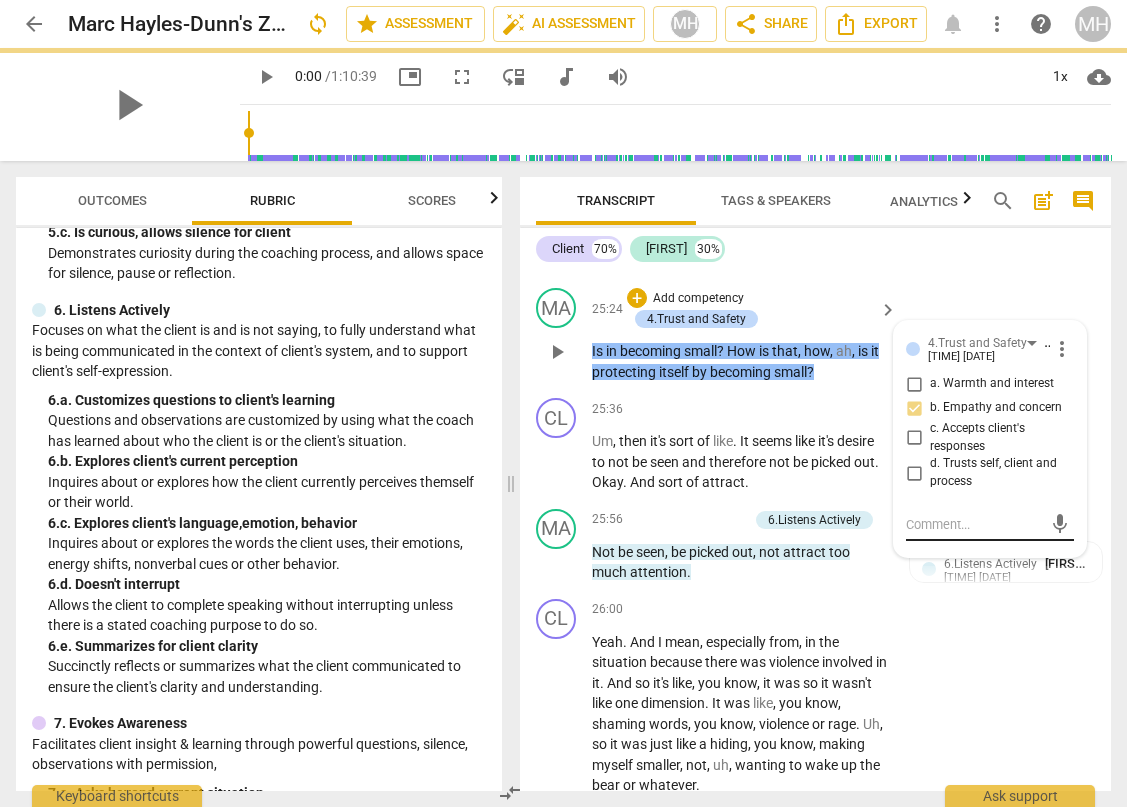 click at bounding box center (974, 524) 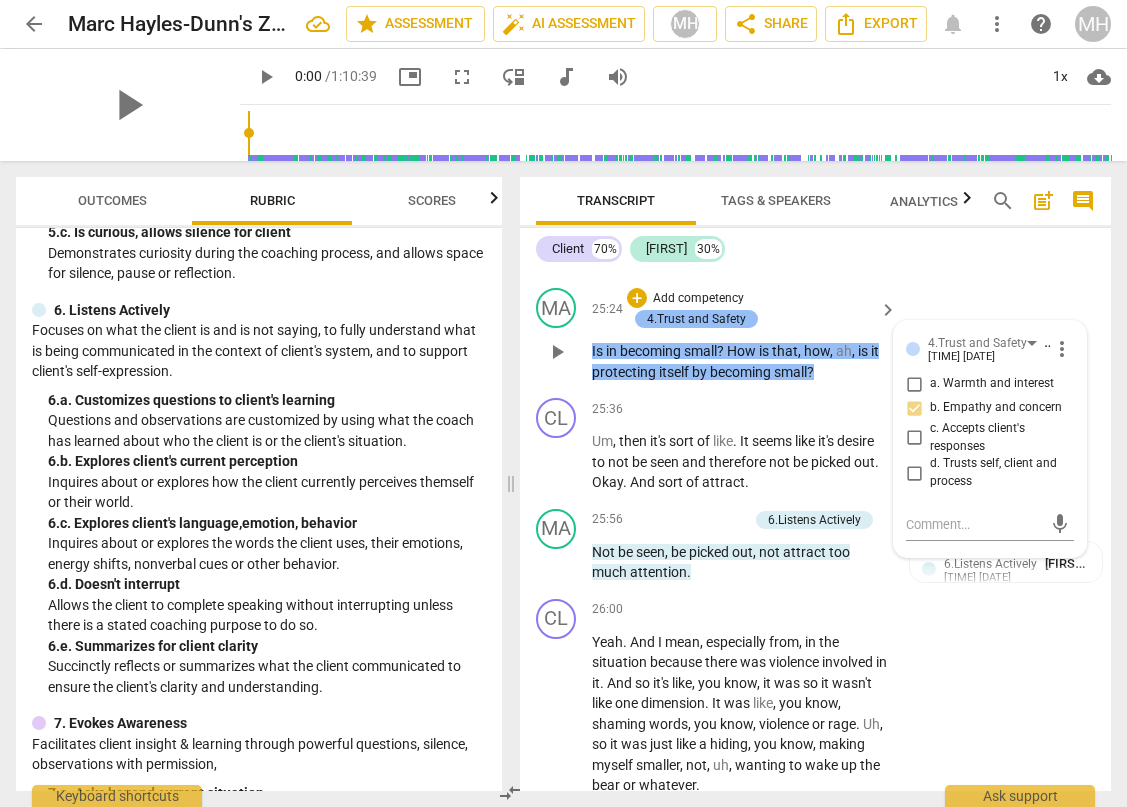 click on "4.Trust and Safety" at bounding box center [696, 319] 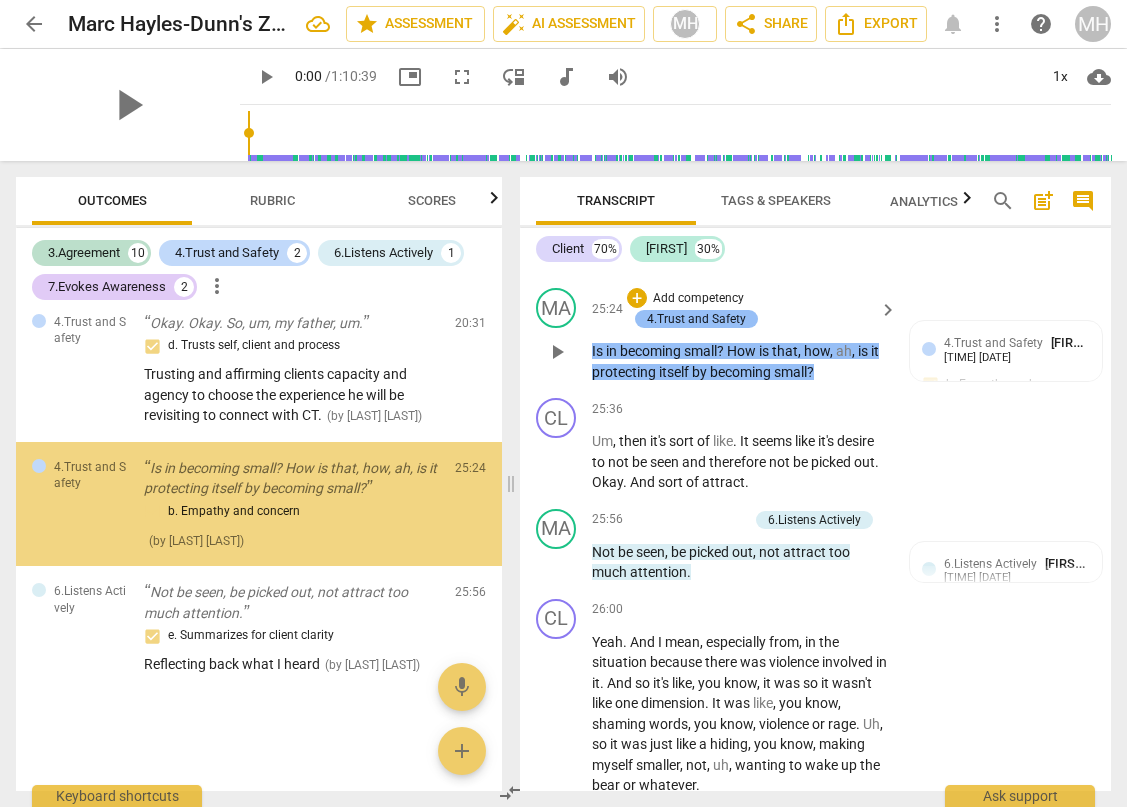 scroll, scrollTop: 3990, scrollLeft: 0, axis: vertical 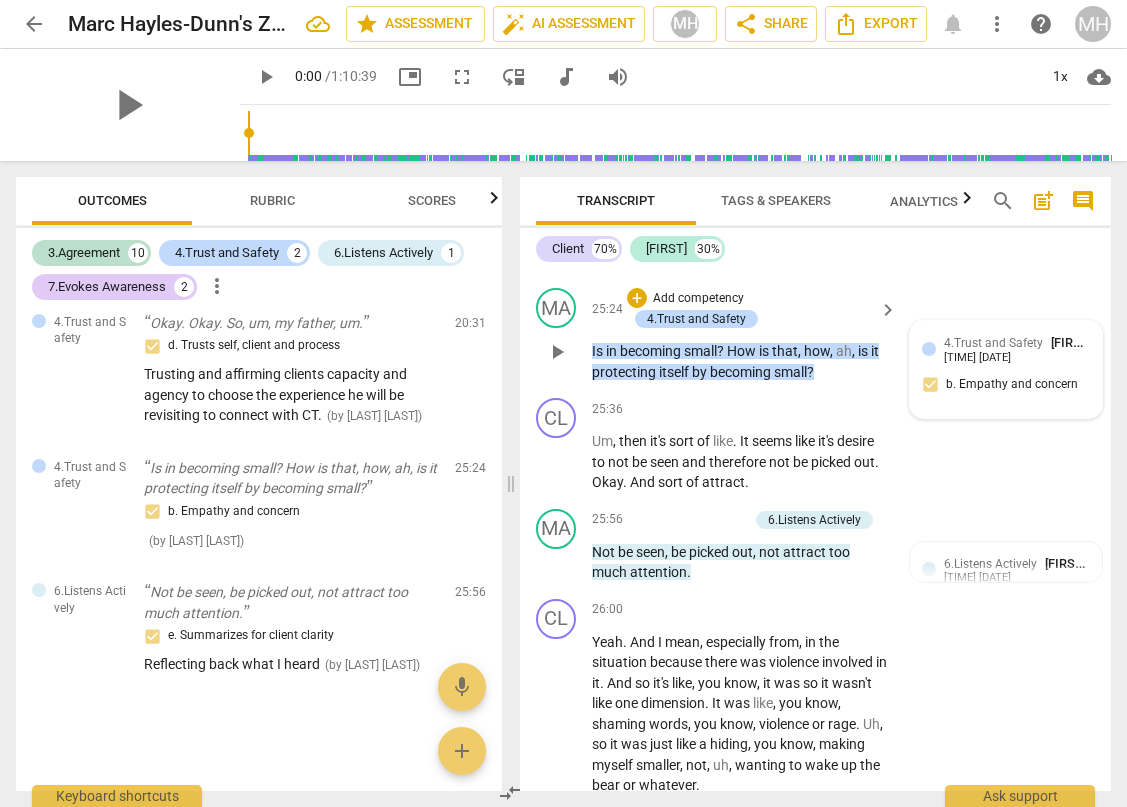 click on "4.Trust and Safety" at bounding box center [993, 343] 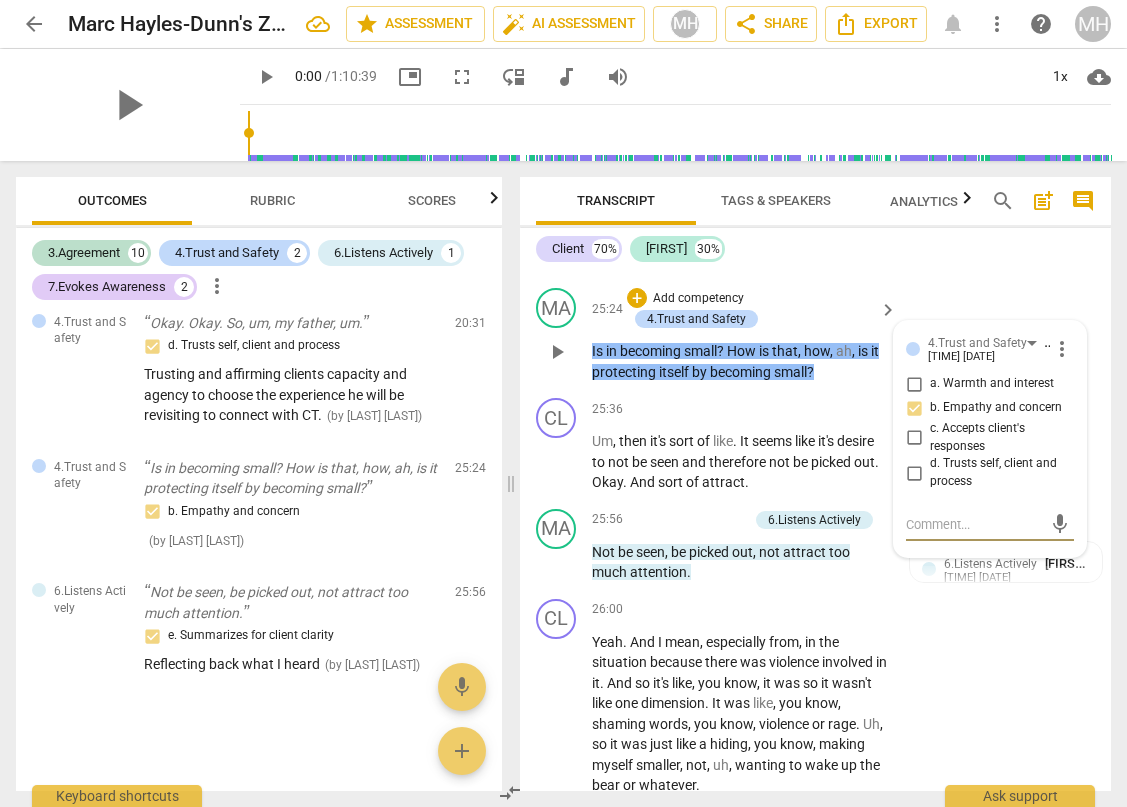 click on "more_vert" at bounding box center [1062, 349] 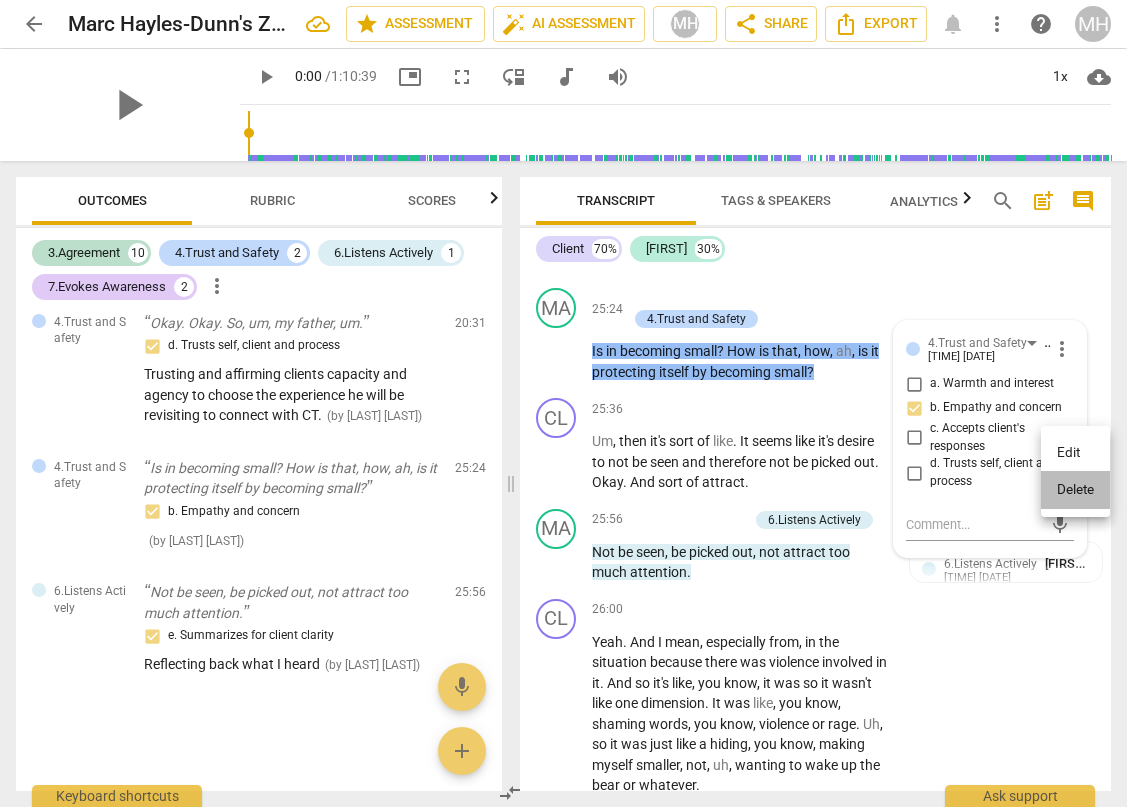click on "Delete" at bounding box center [1075, 490] 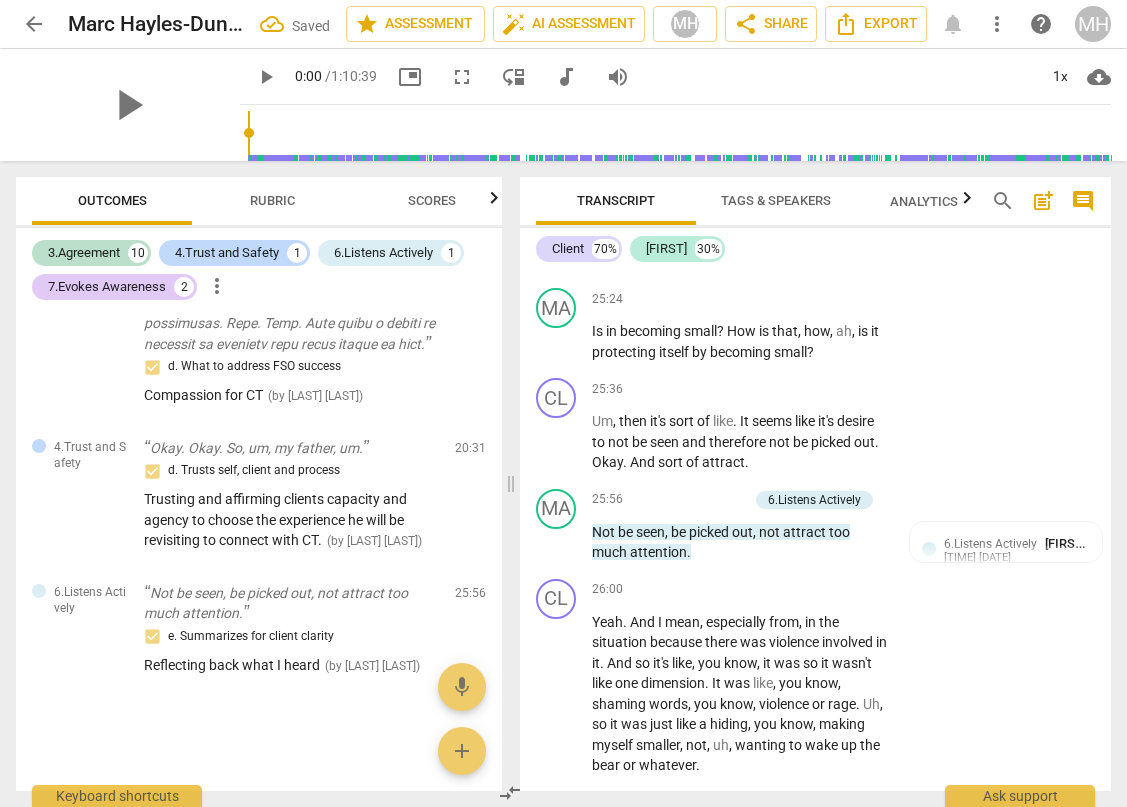 scroll, scrollTop: 3933, scrollLeft: 0, axis: vertical 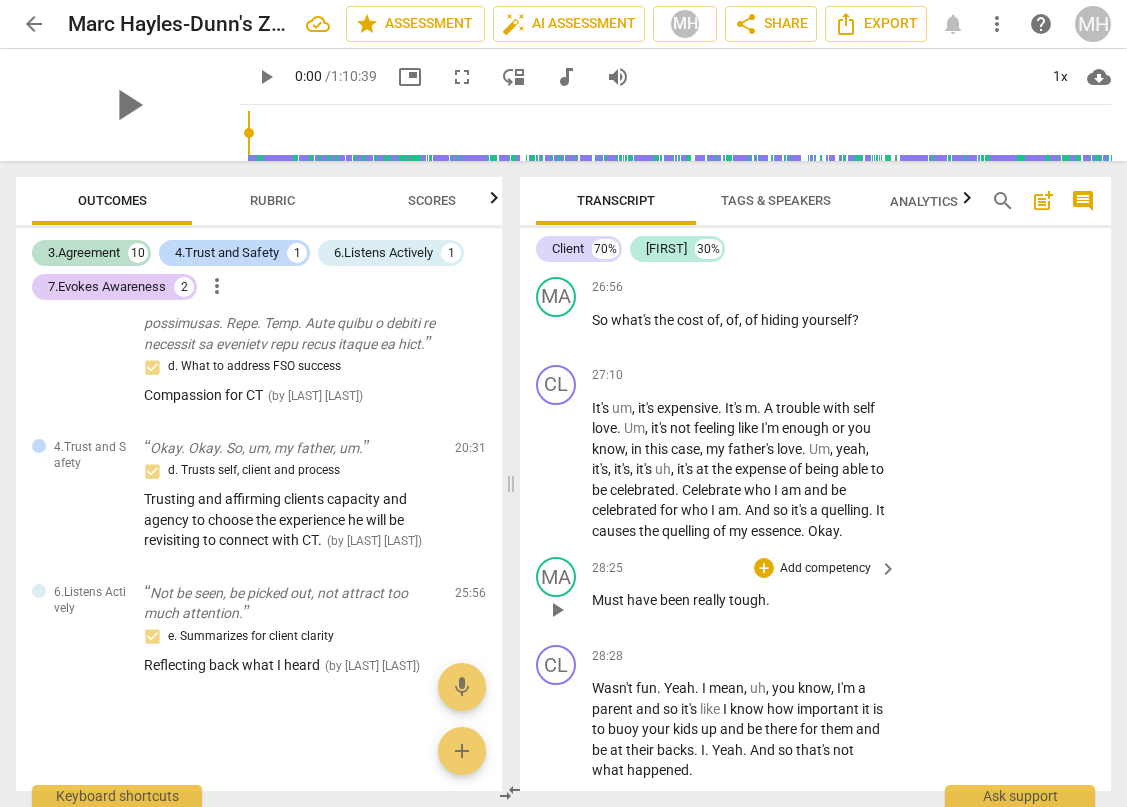 click on "Add competency" at bounding box center [825, 569] 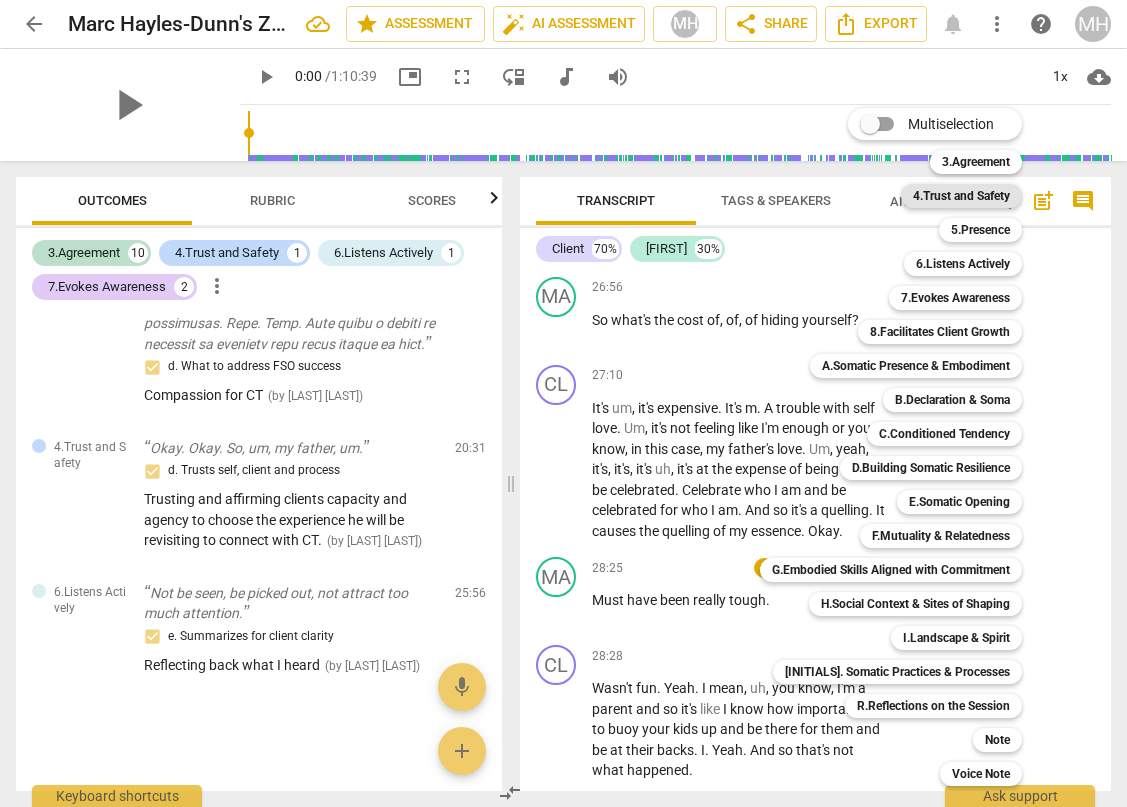 click on "4.Trust and Safety" at bounding box center (961, 196) 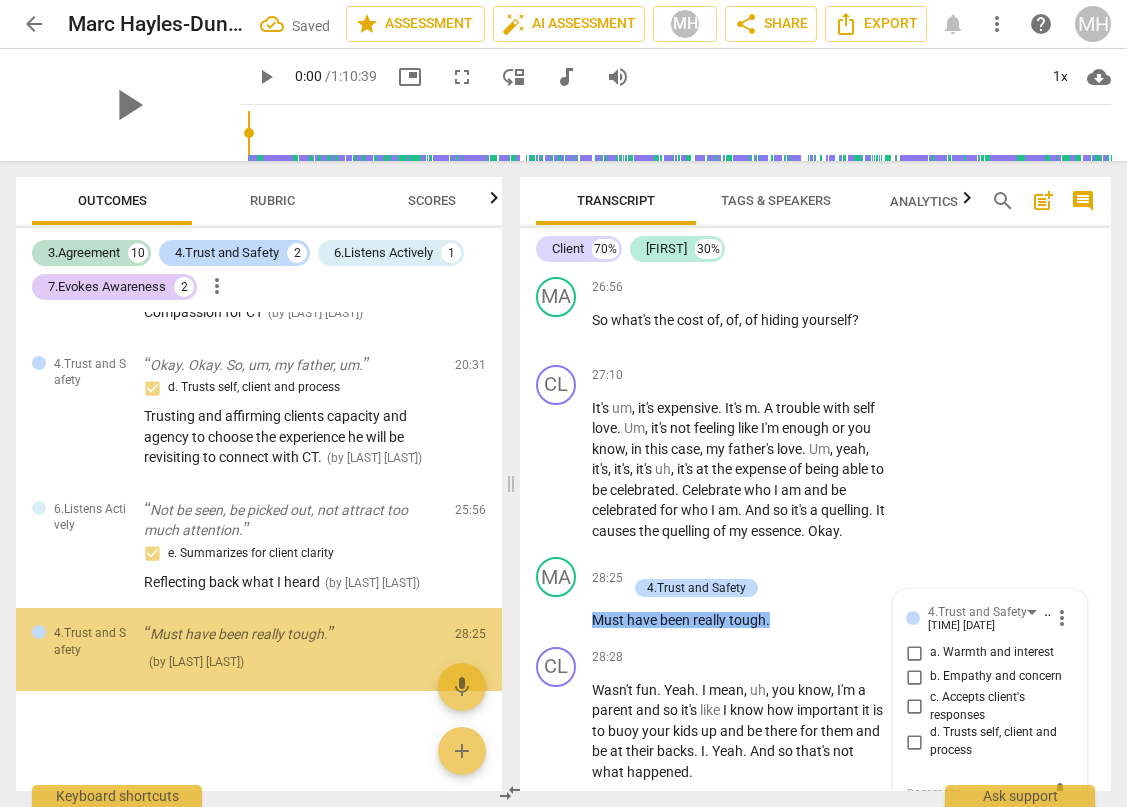 scroll, scrollTop: 14353, scrollLeft: 0, axis: vertical 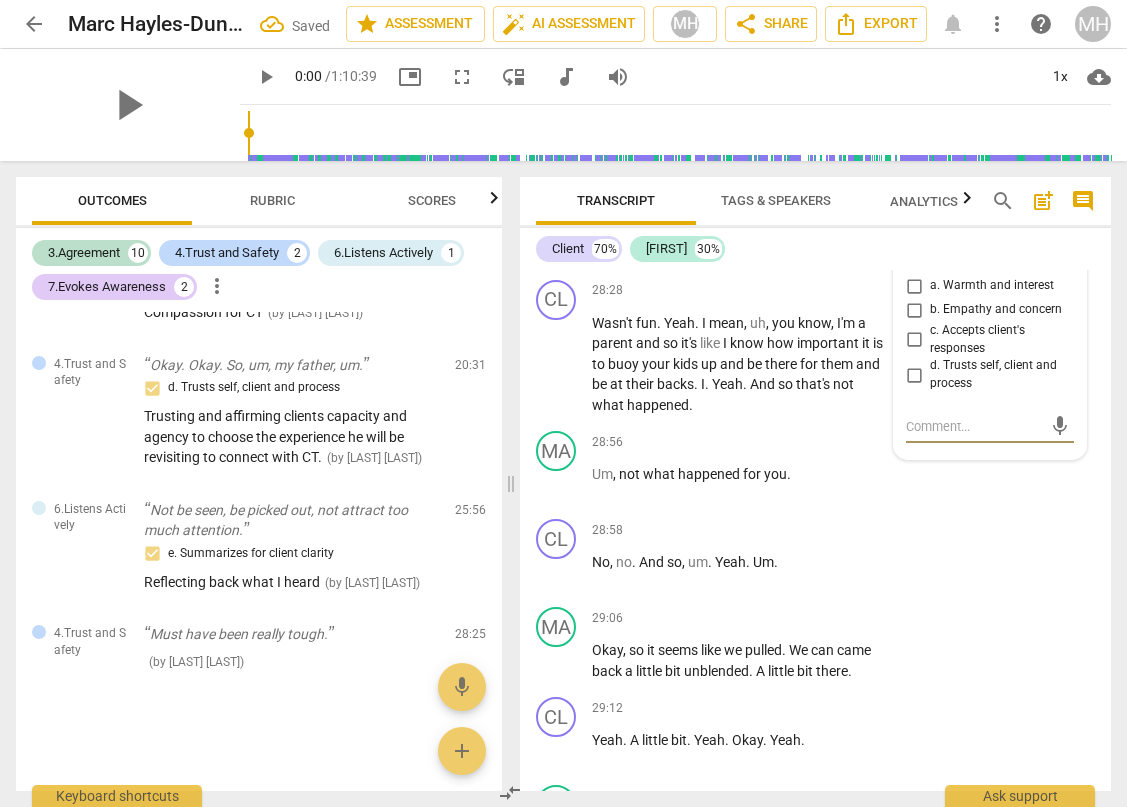 click on "b. Empathy and concern" at bounding box center (914, 310) 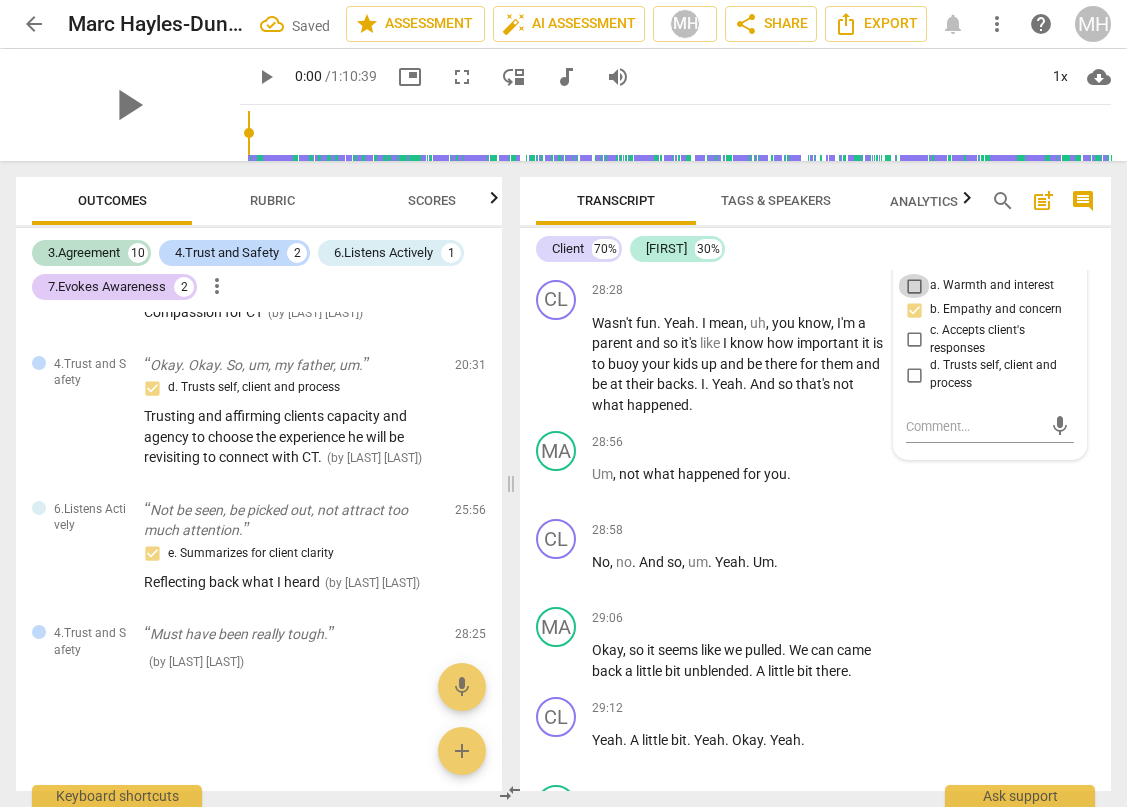 click on "a. Warmth and interest" at bounding box center [914, 286] 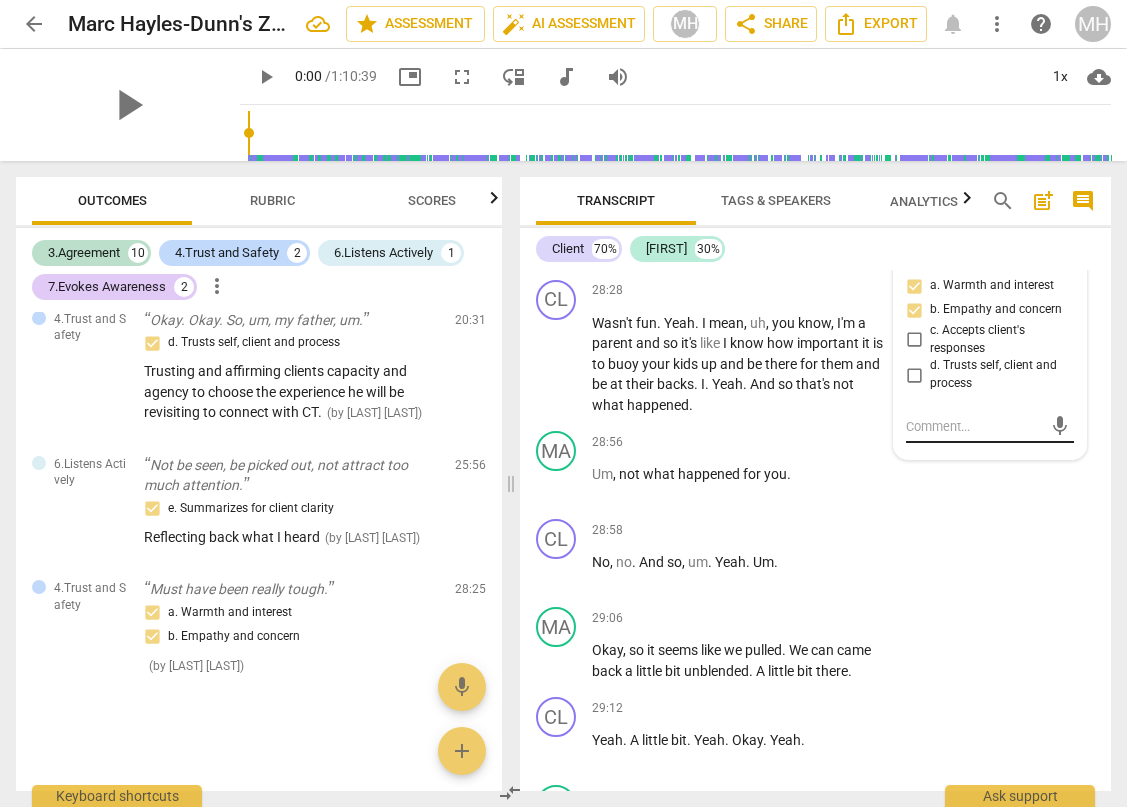click at bounding box center [974, 426] 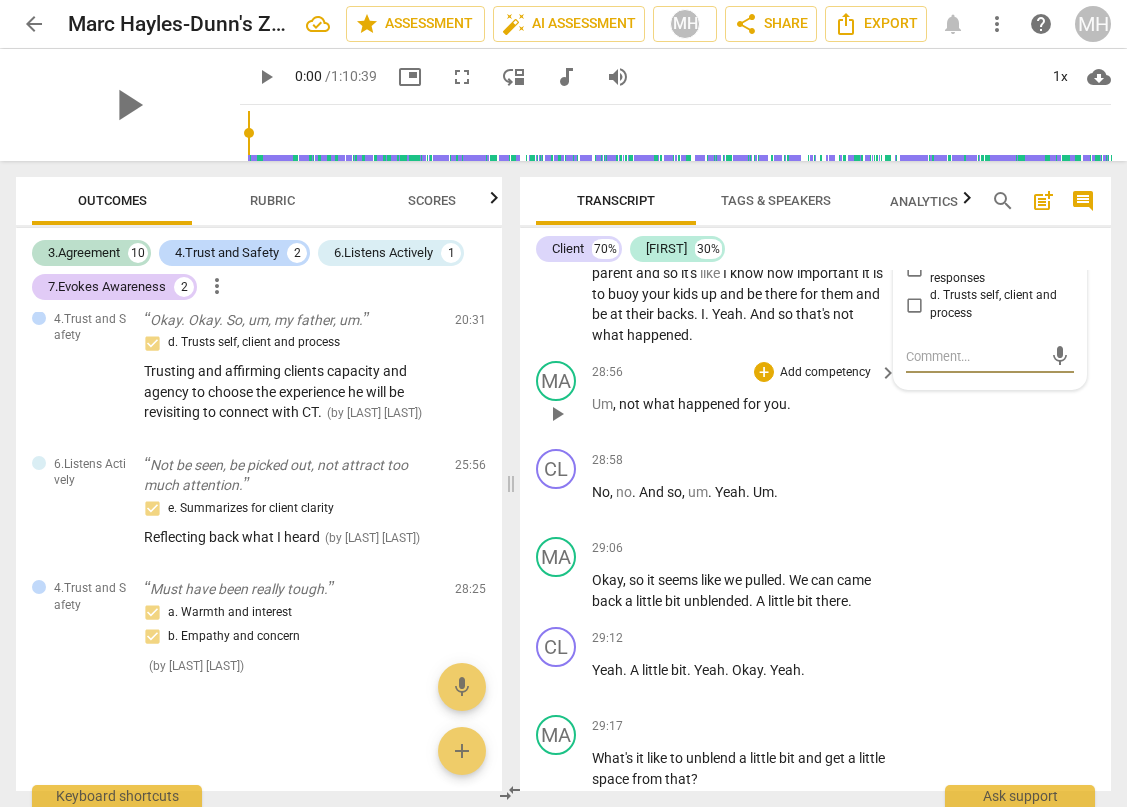 scroll, scrollTop: 14415, scrollLeft: 0, axis: vertical 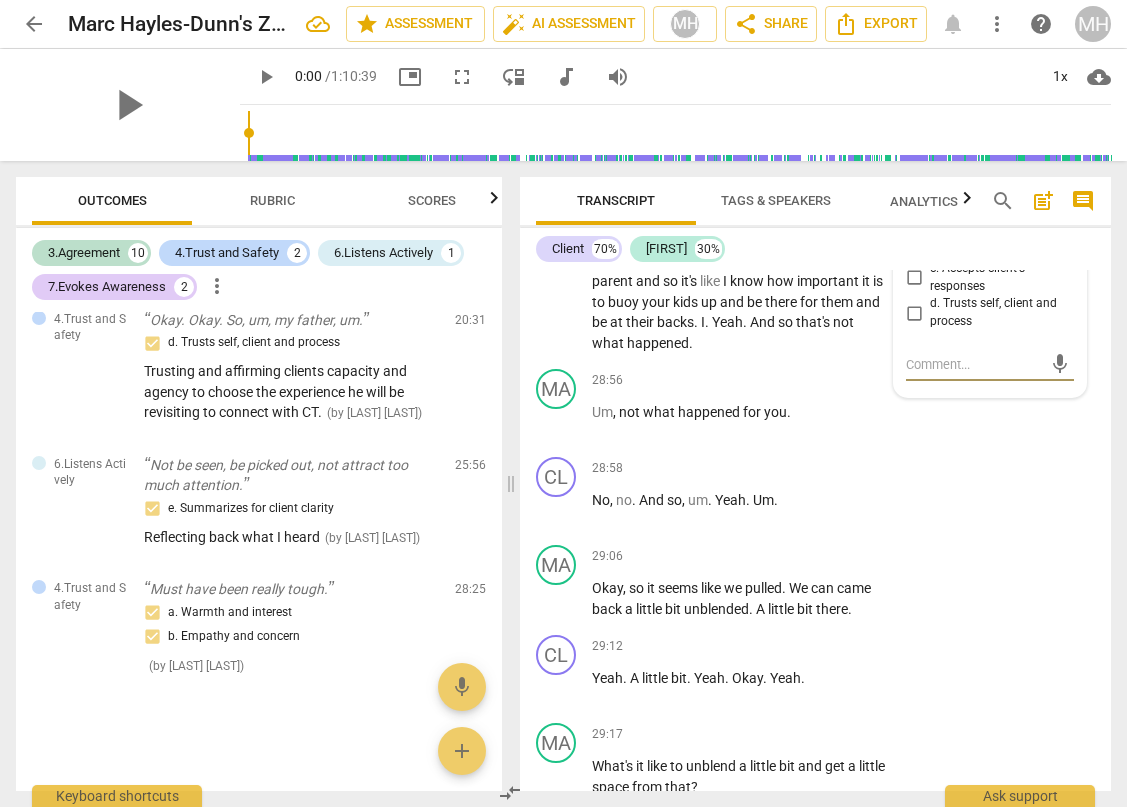 click on "Rubric" at bounding box center [272, 200] 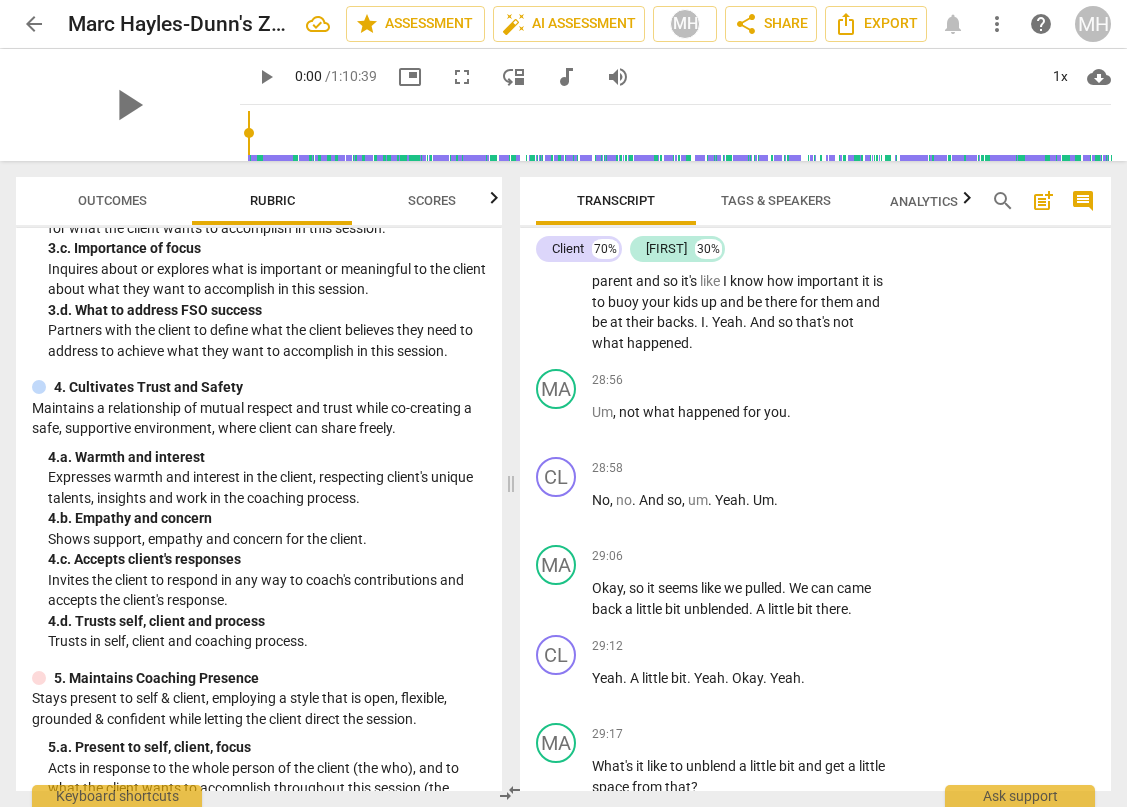 scroll, scrollTop: 225, scrollLeft: 0, axis: vertical 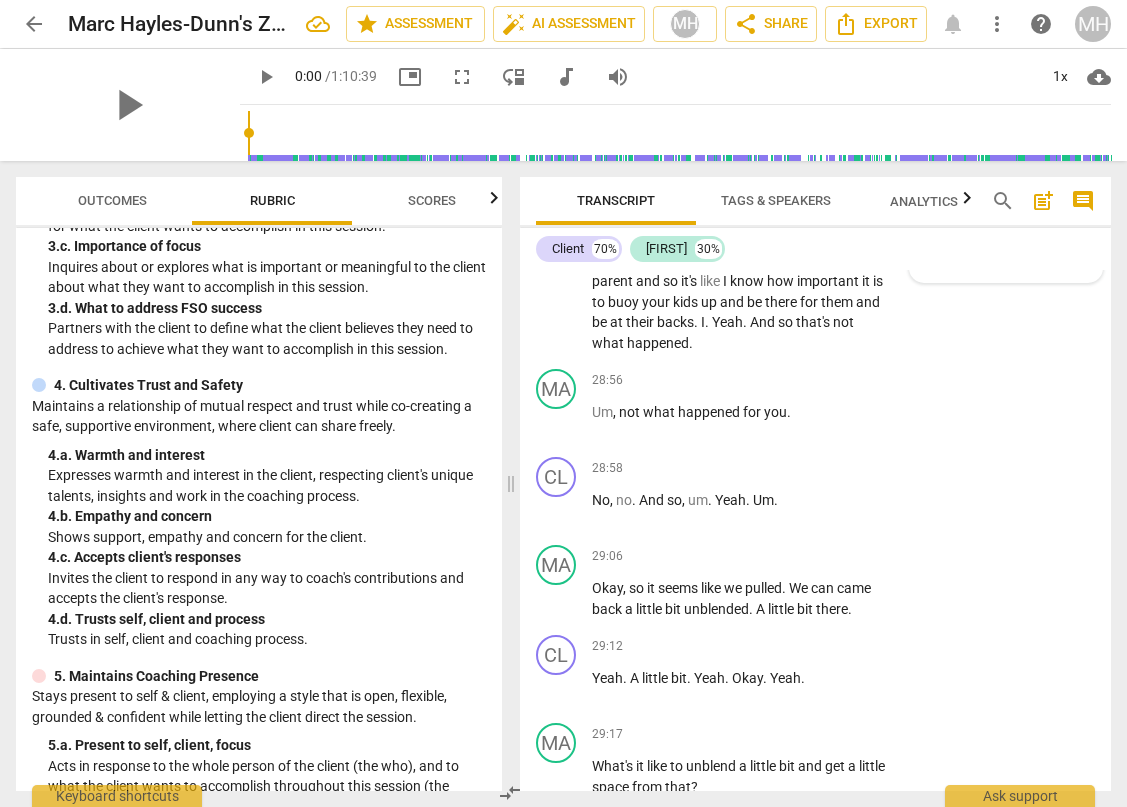click on "[NUMBER].Trust and Safety [LAST] [FIRST] [TIME] [DATE] a. Warmth and interest b. Empathy and concern" at bounding box center [1006, 221] 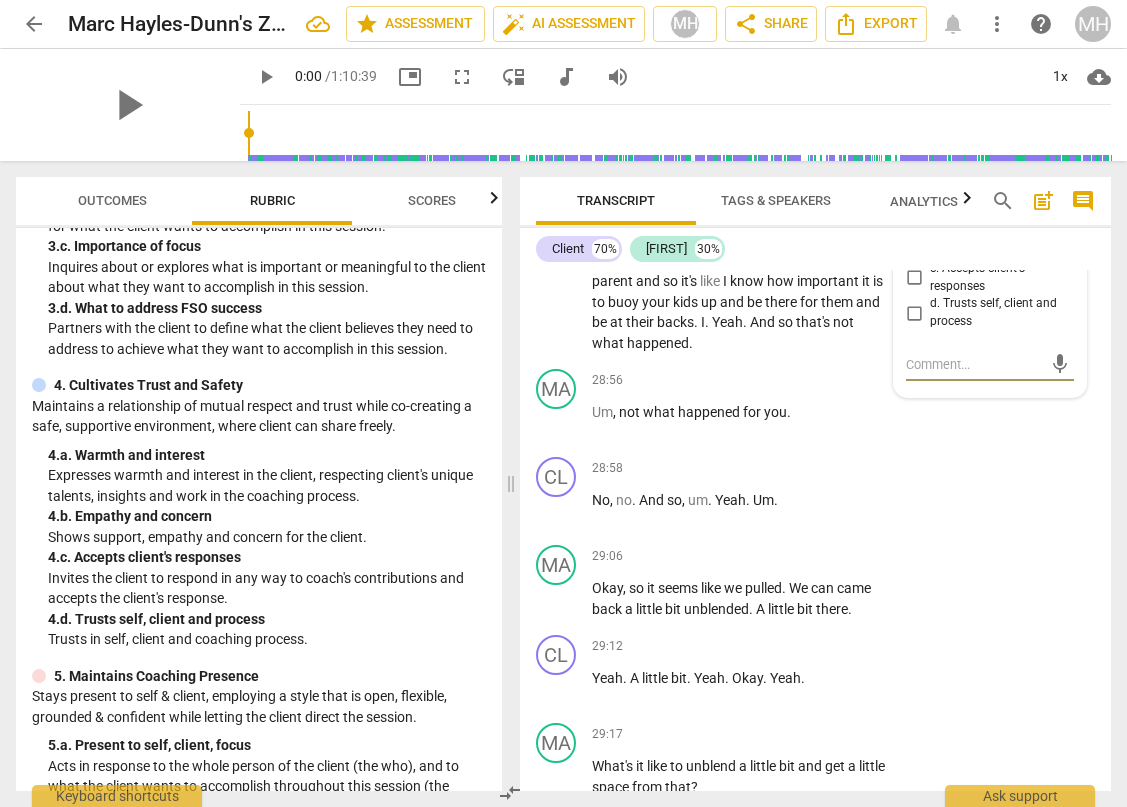 click on "a. Warmth and interest" at bounding box center [914, 224] 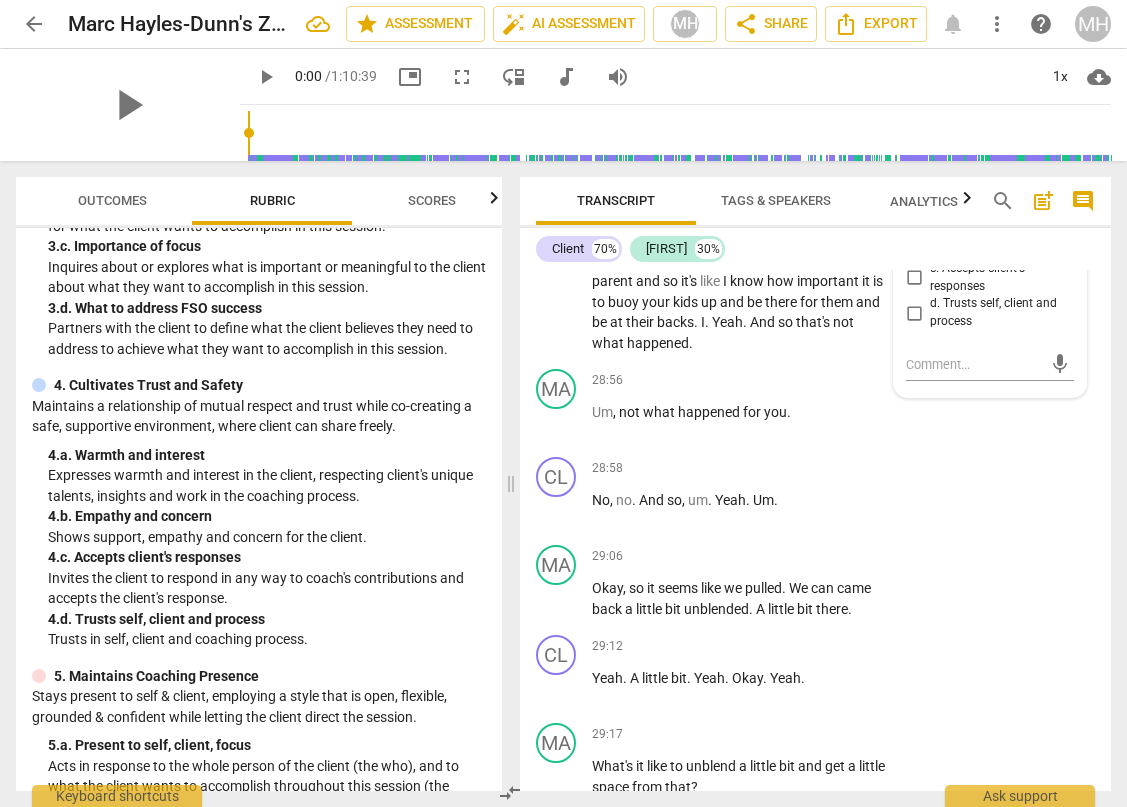 click on "a. Warmth and interest" at bounding box center (914, 224) 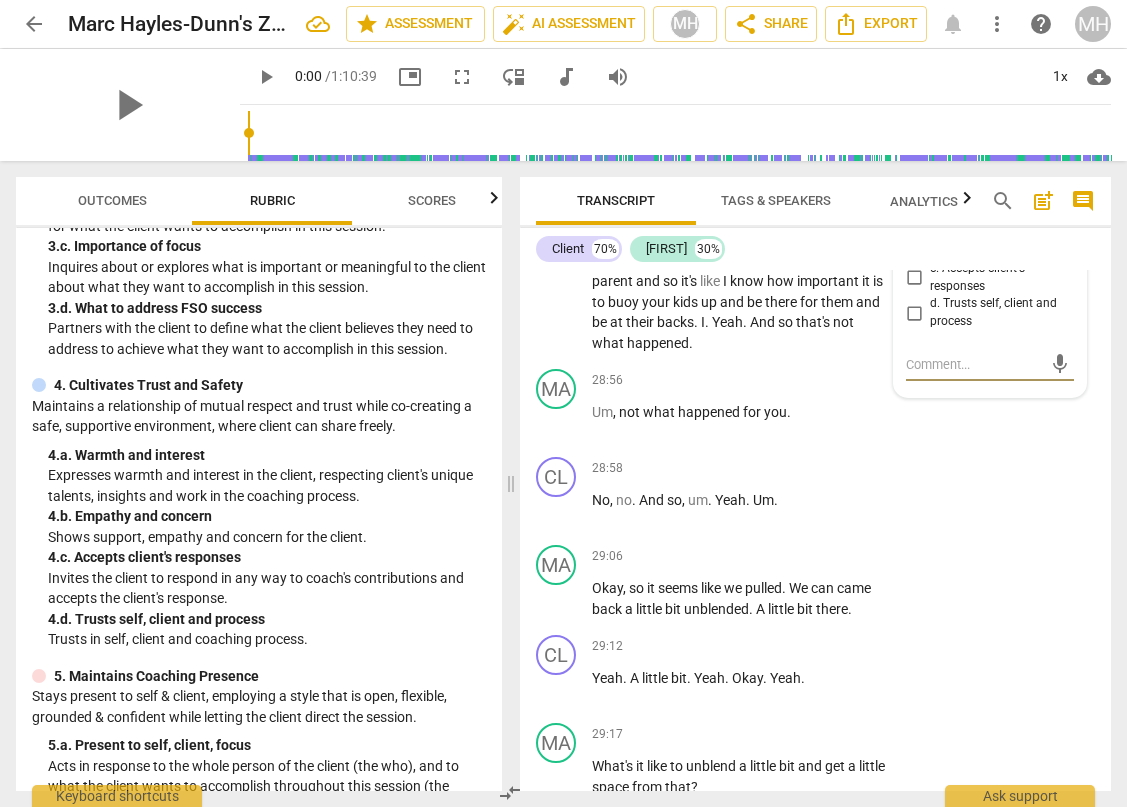 click at bounding box center (974, 364) 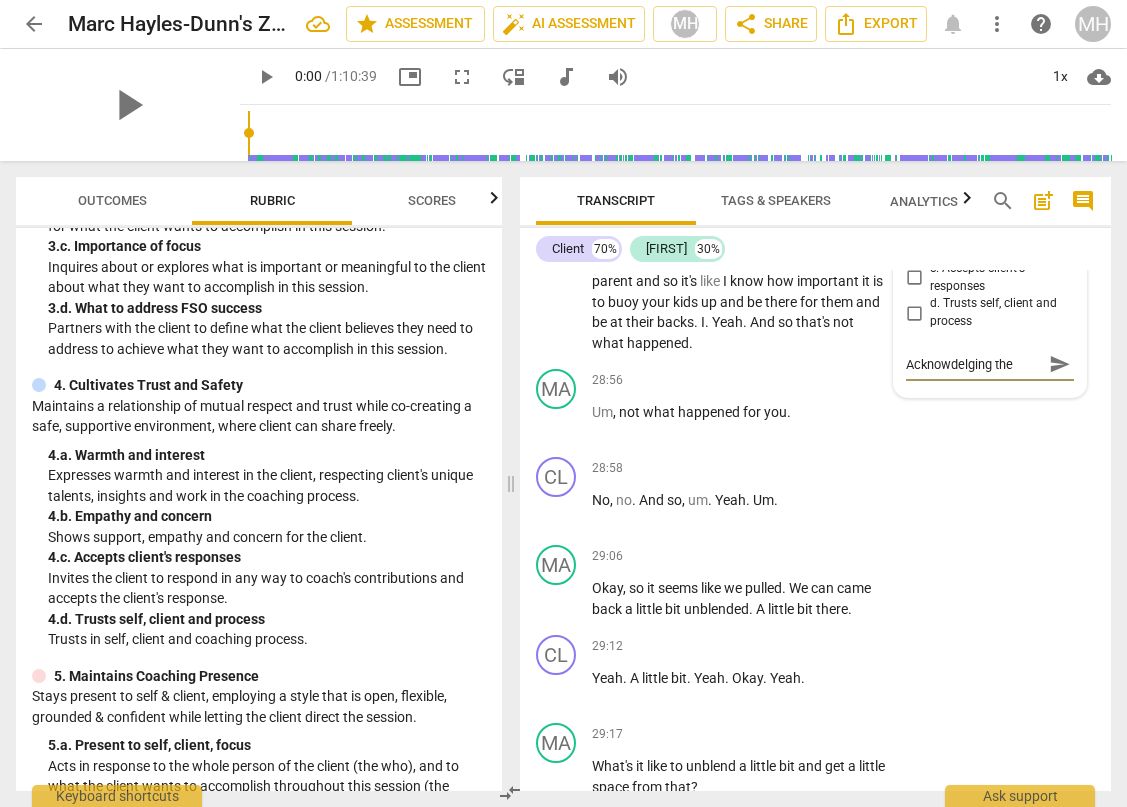 click on "Acknowdelging the" at bounding box center [974, 364] 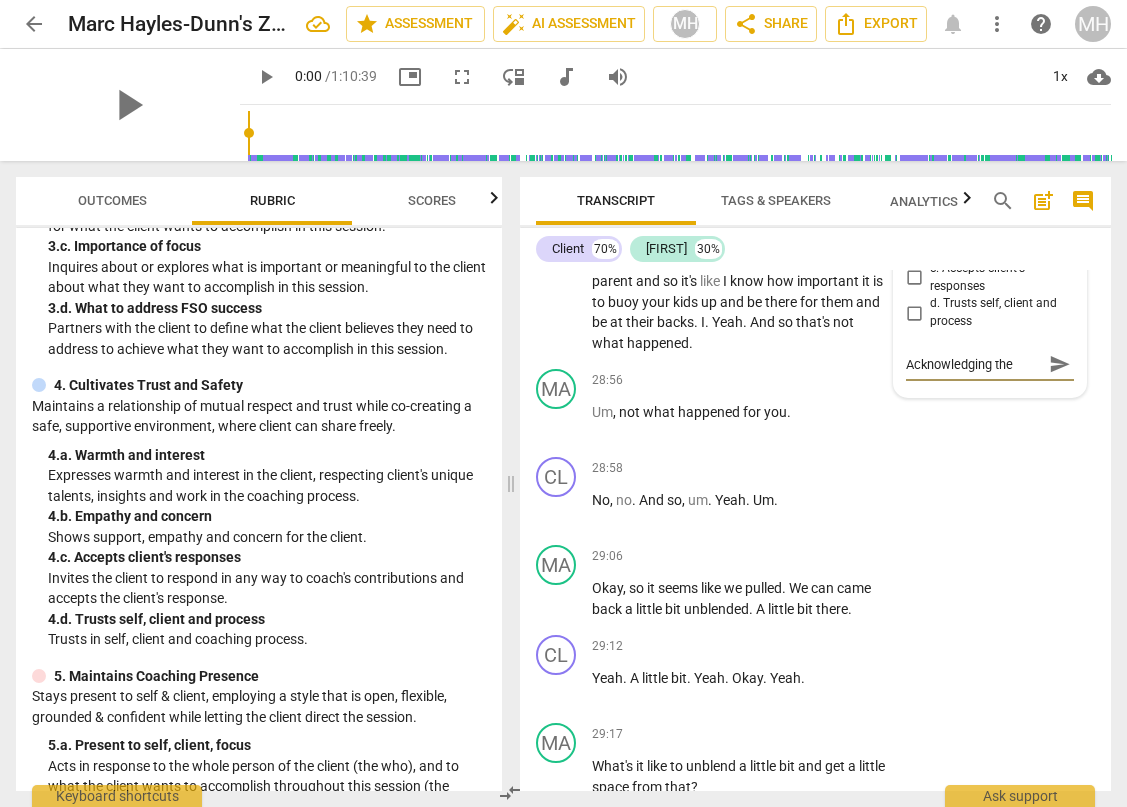 click on "Acknowledging the" at bounding box center (974, 364) 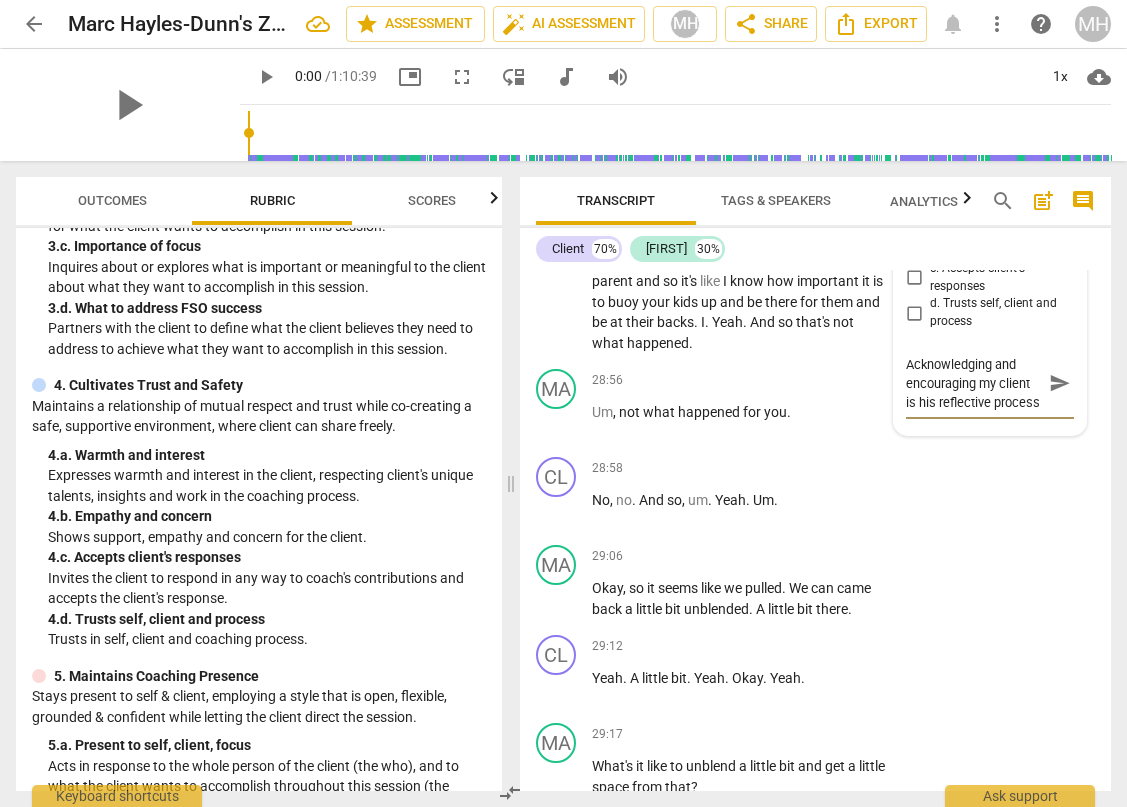 scroll, scrollTop: 17, scrollLeft: 0, axis: vertical 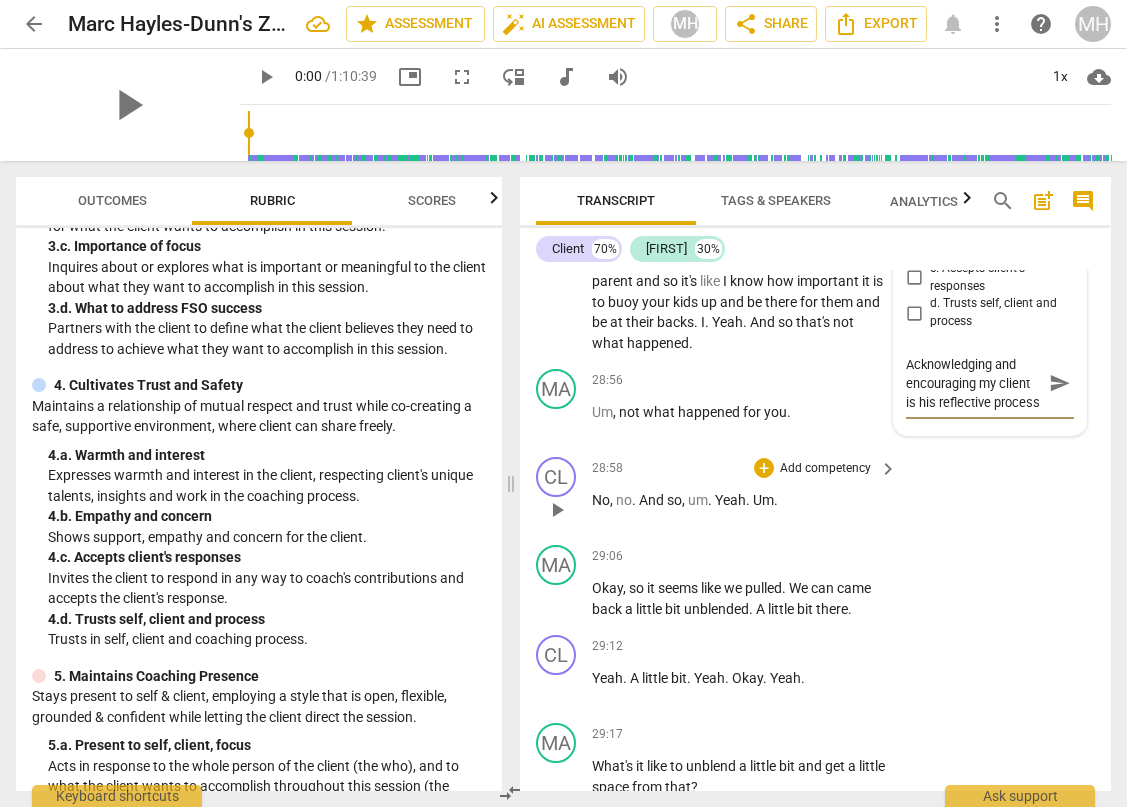click on "CL play_arrow pause 28:58 + Add competency keyboard_arrow_right No ,   no .   And   so ,   um .   Yeah .   Um ." at bounding box center [815, 493] 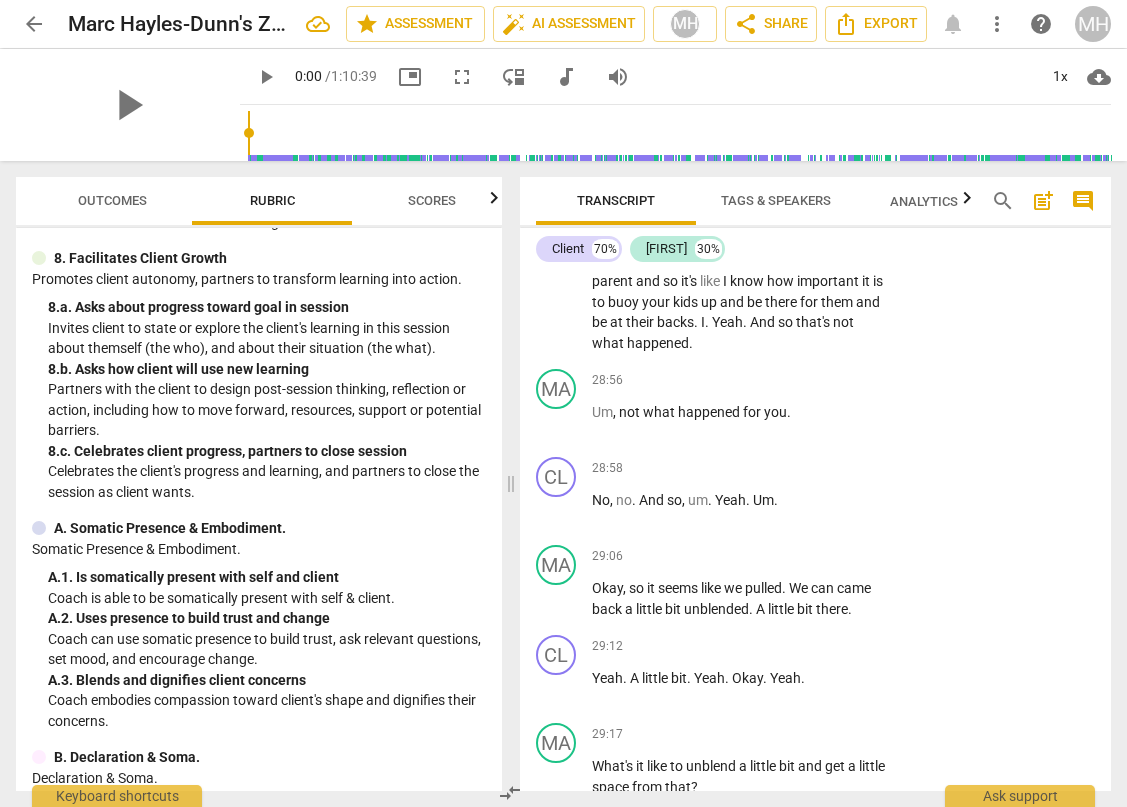 scroll, scrollTop: 1731, scrollLeft: 0, axis: vertical 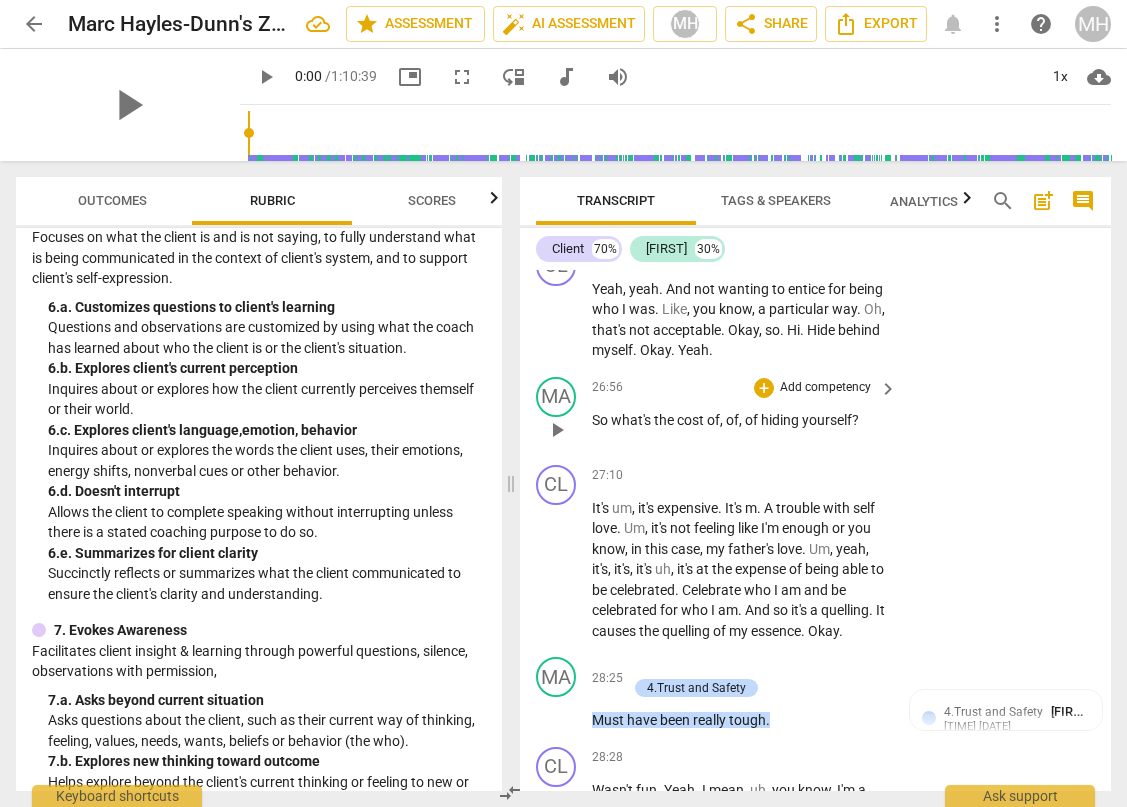 click on "keyboard_arrow_right" at bounding box center (888, 389) 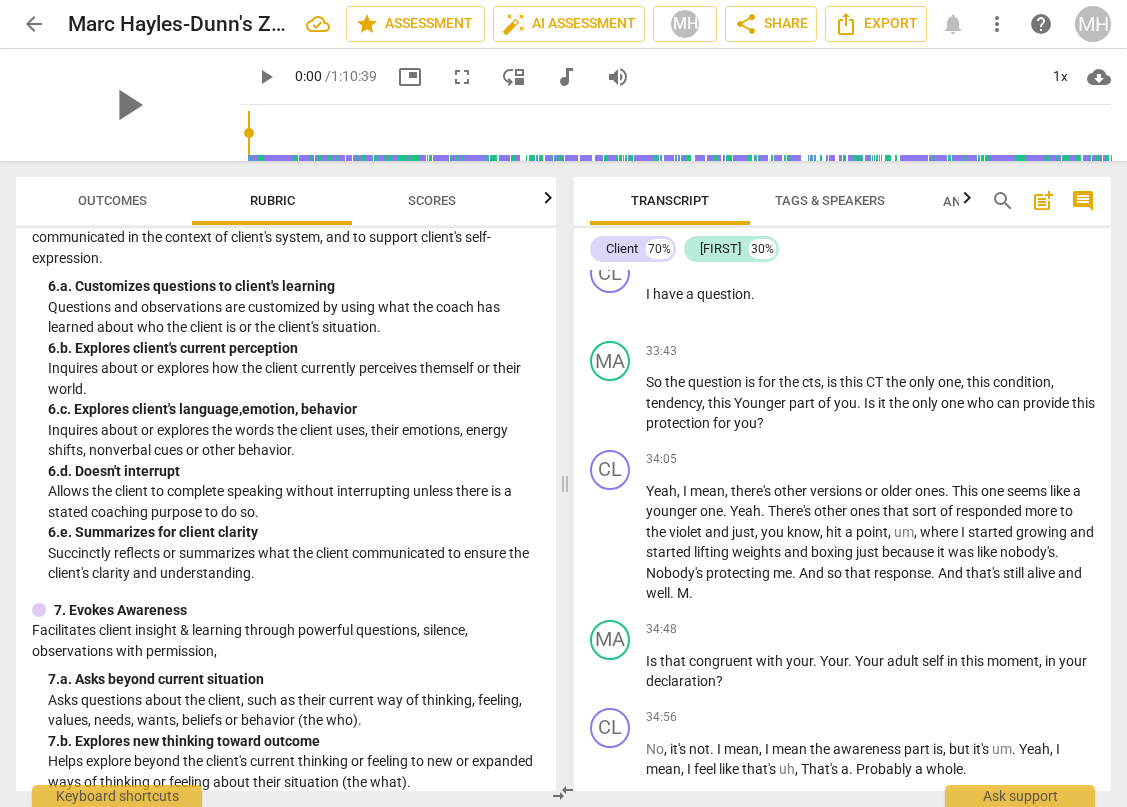 scroll, scrollTop: 11505, scrollLeft: 0, axis: vertical 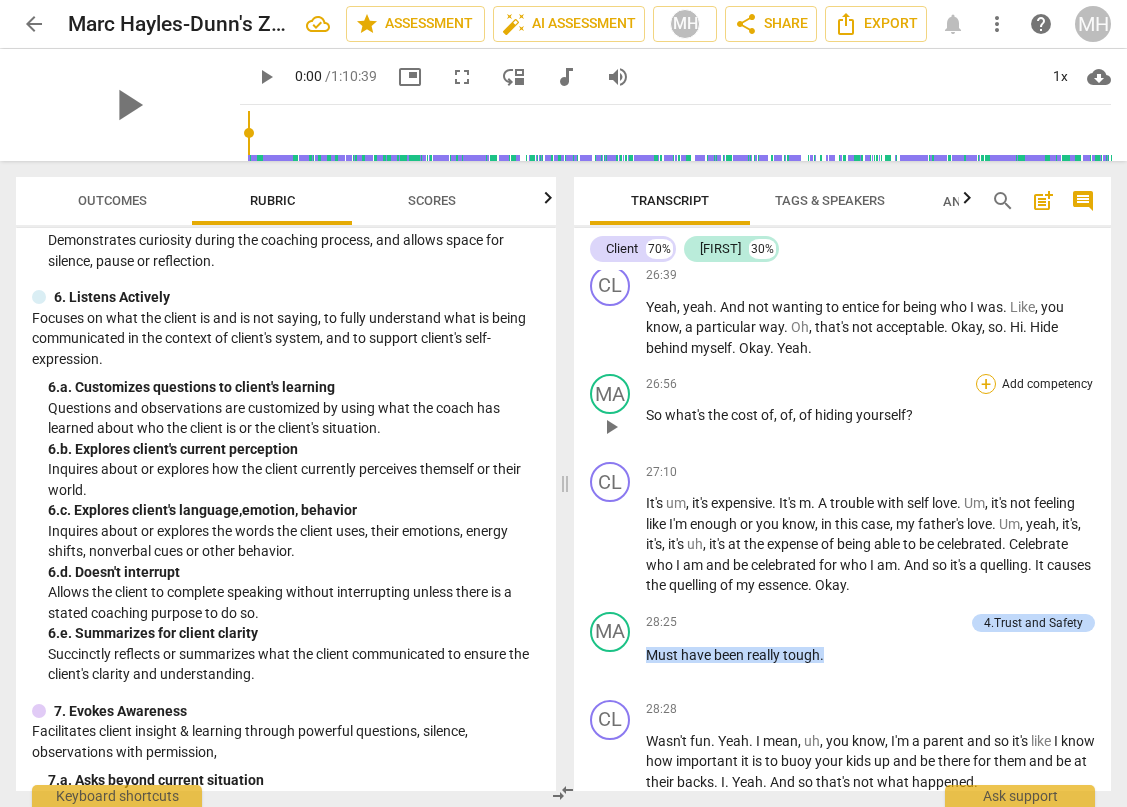 click on "+" at bounding box center (986, 384) 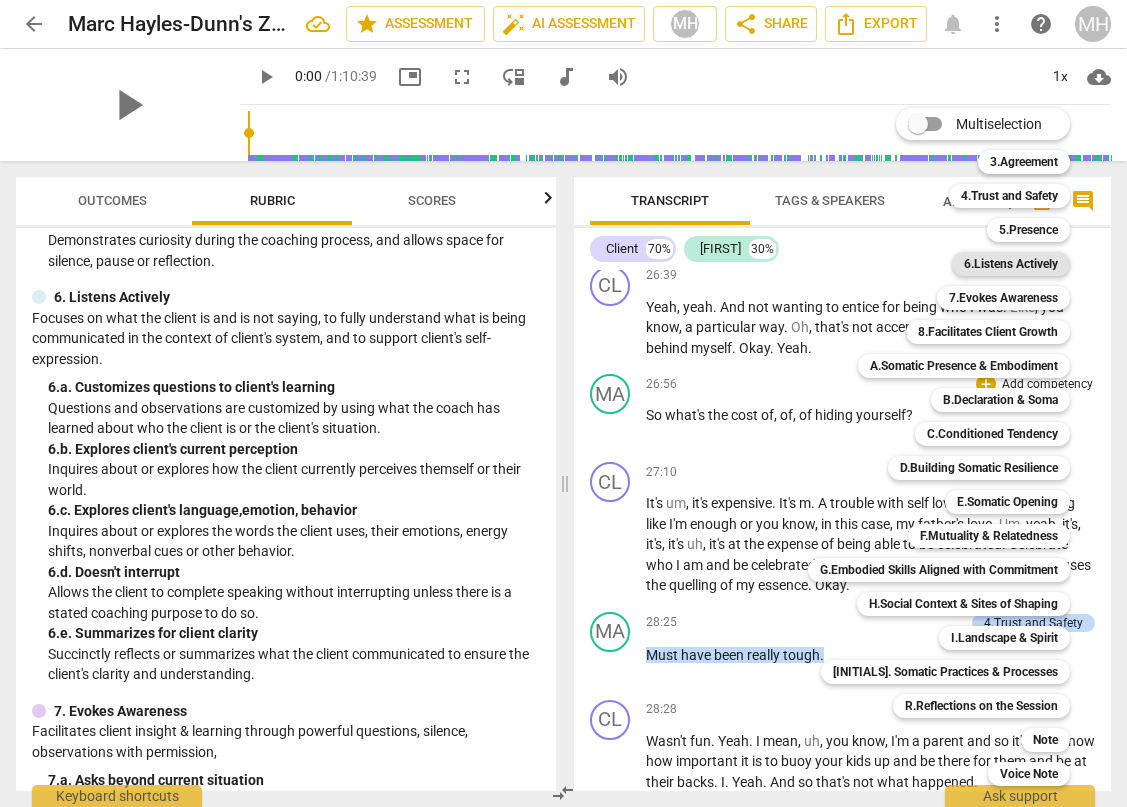 click on "6.Listens Actively" at bounding box center (1011, 264) 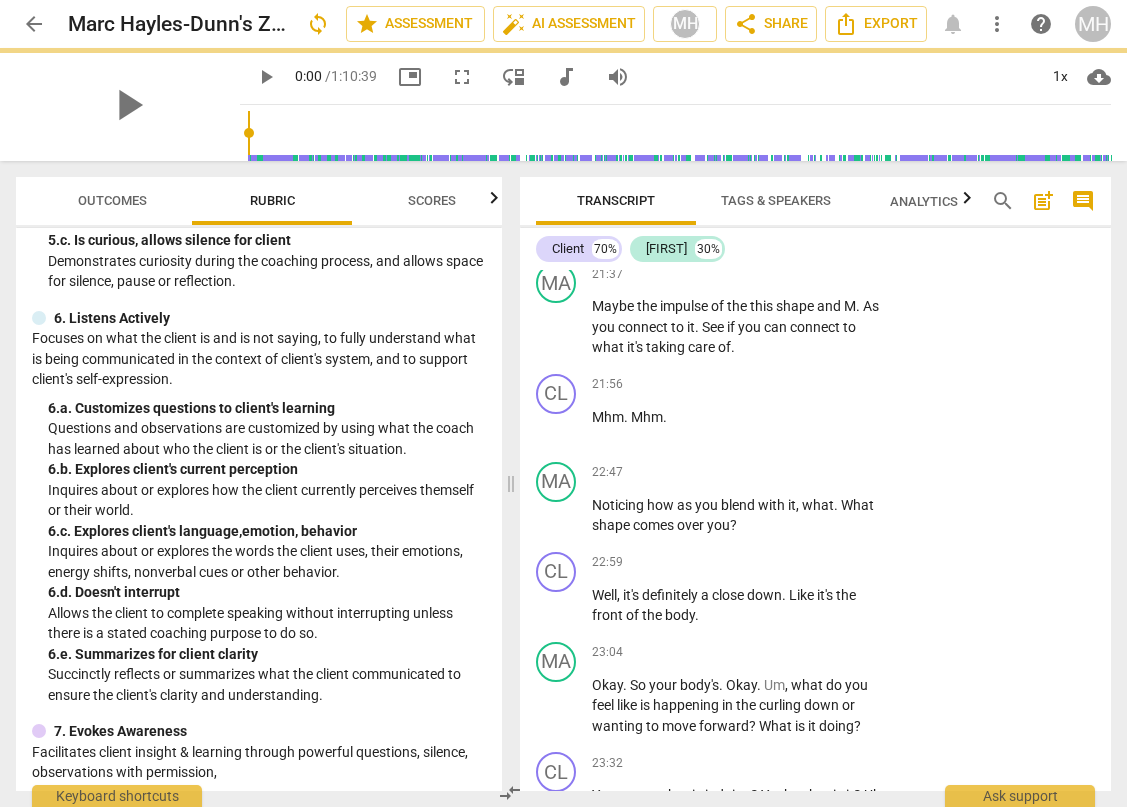 scroll, scrollTop: 13888, scrollLeft: 0, axis: vertical 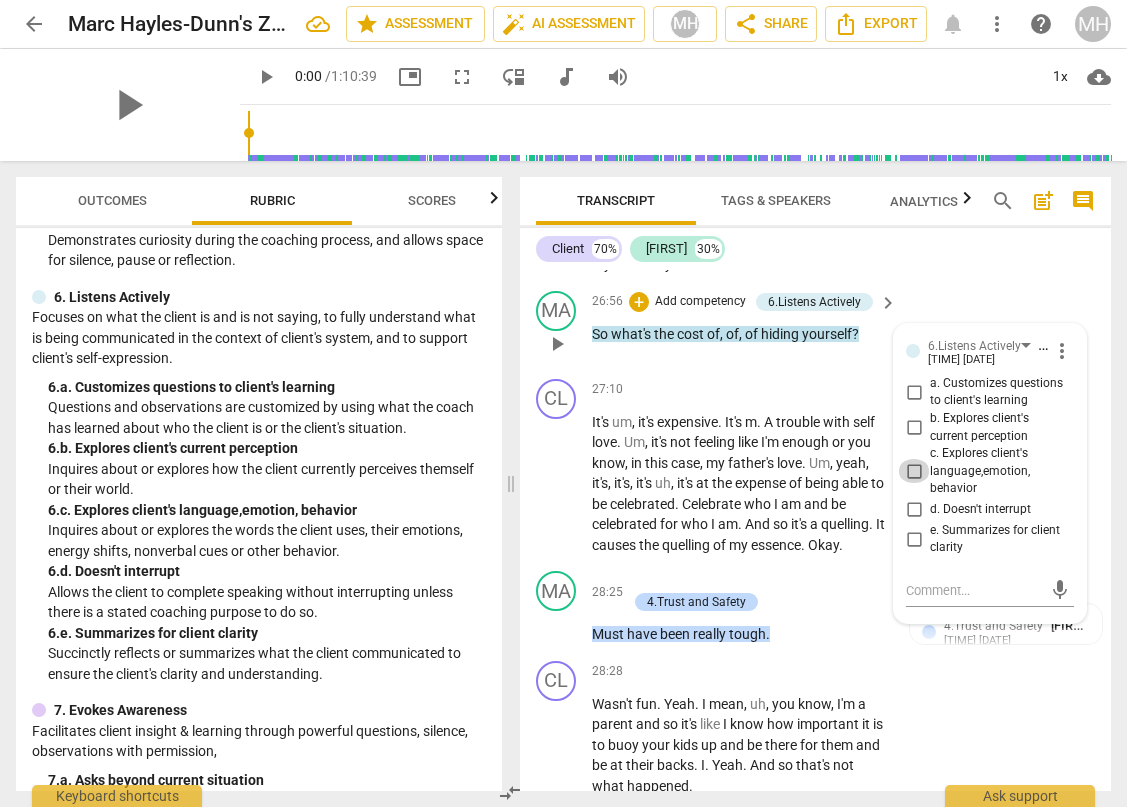 click on "c. Explores client's language,emotion, behavior" at bounding box center (914, 471) 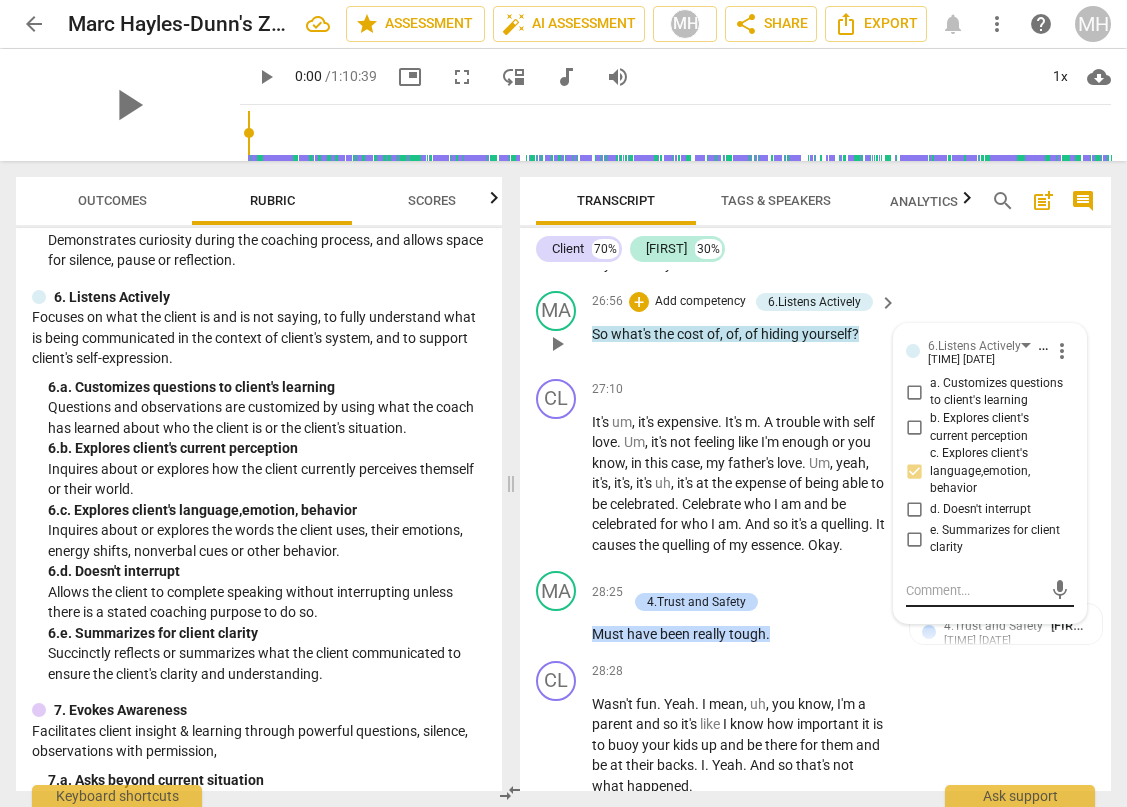 click at bounding box center (974, 590) 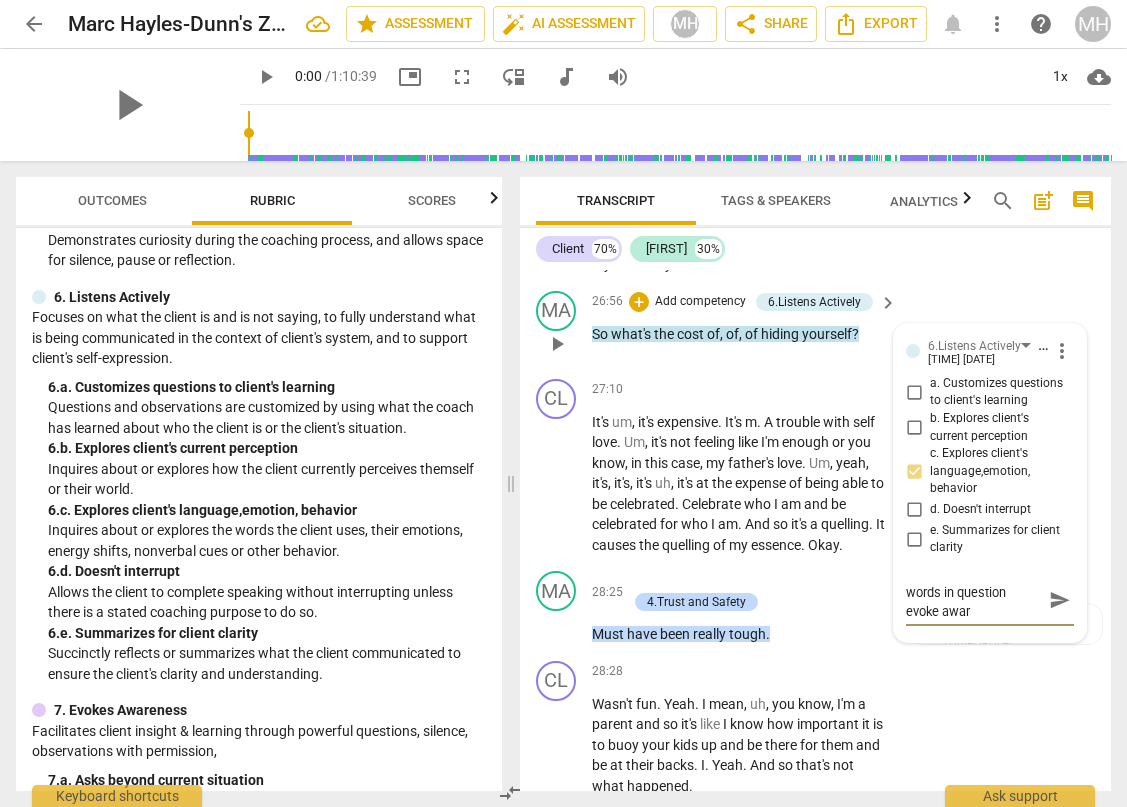 scroll, scrollTop: 0, scrollLeft: 0, axis: both 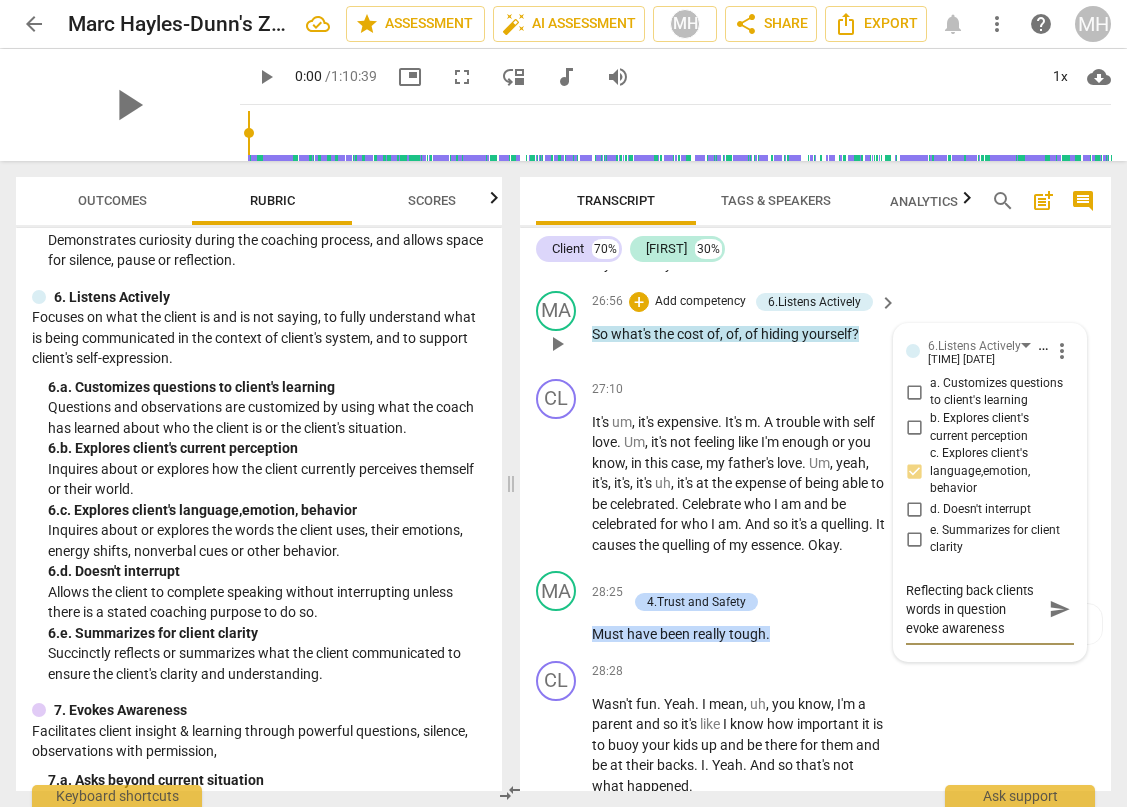 click on "send" at bounding box center [1060, 610] 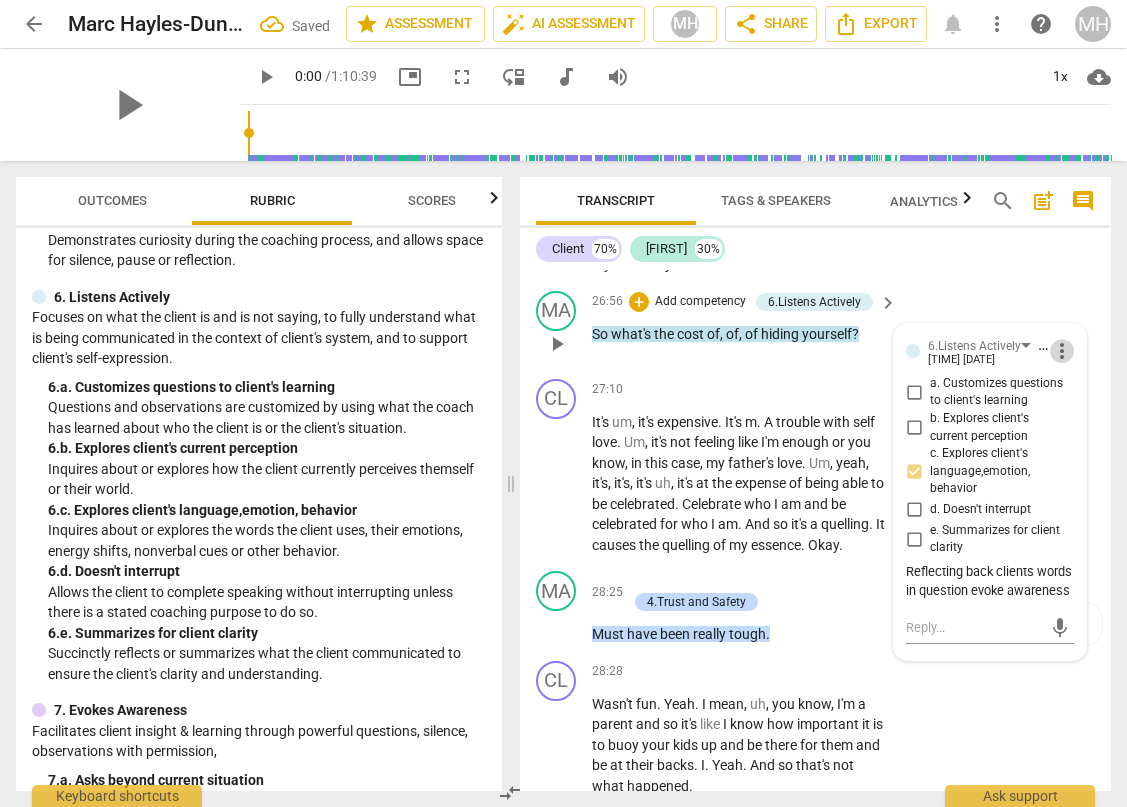 click on "more_vert" at bounding box center (1062, 351) 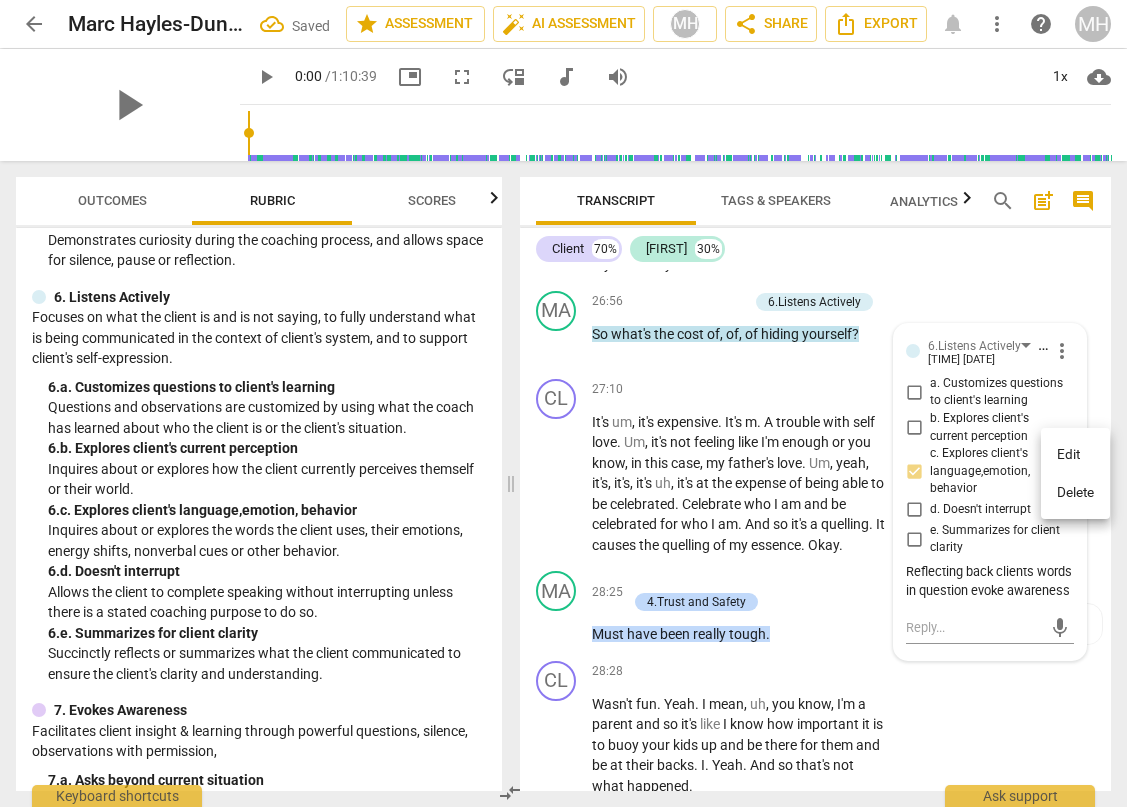 click at bounding box center [563, 403] 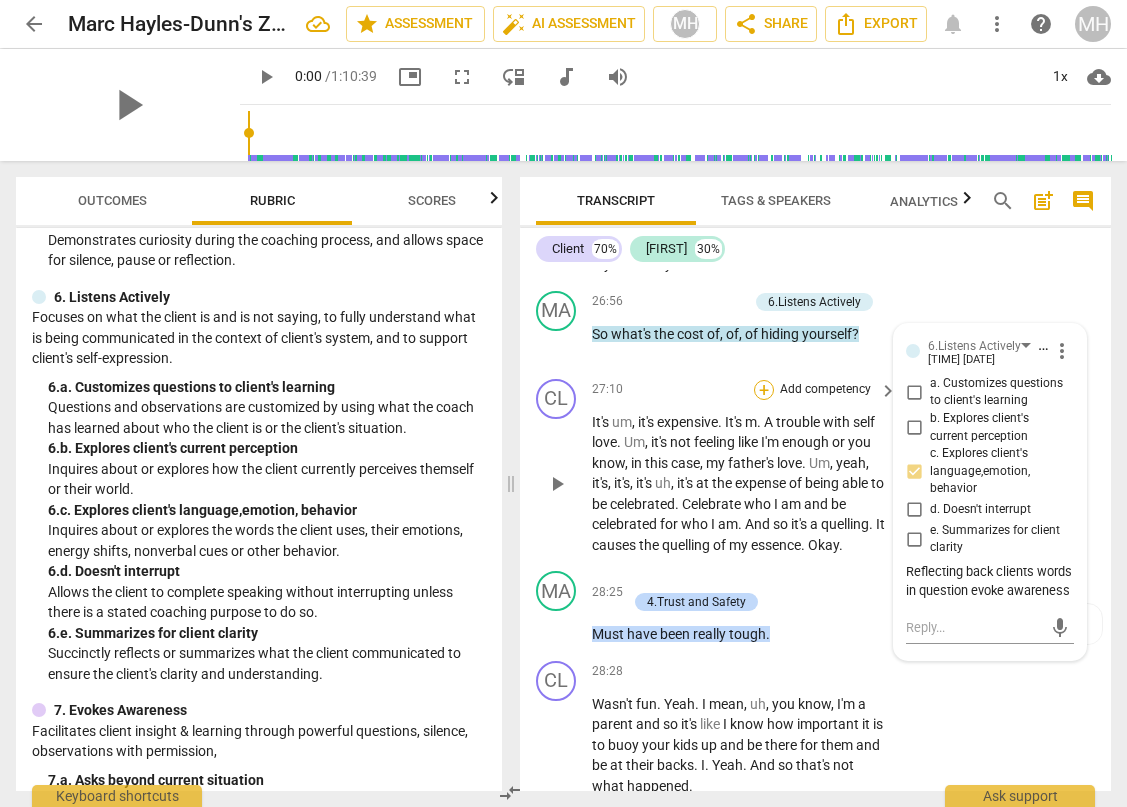 click on "+" at bounding box center [764, 390] 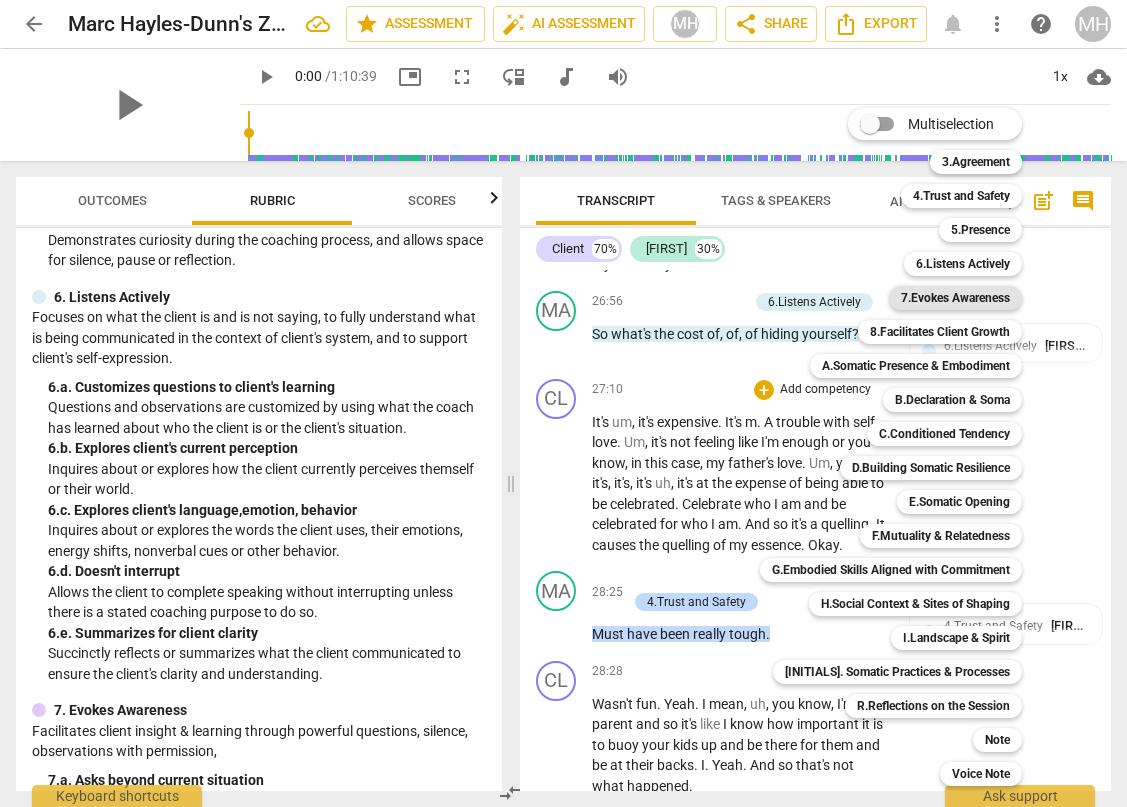 click on "7.Evokes Awareness" at bounding box center [955, 298] 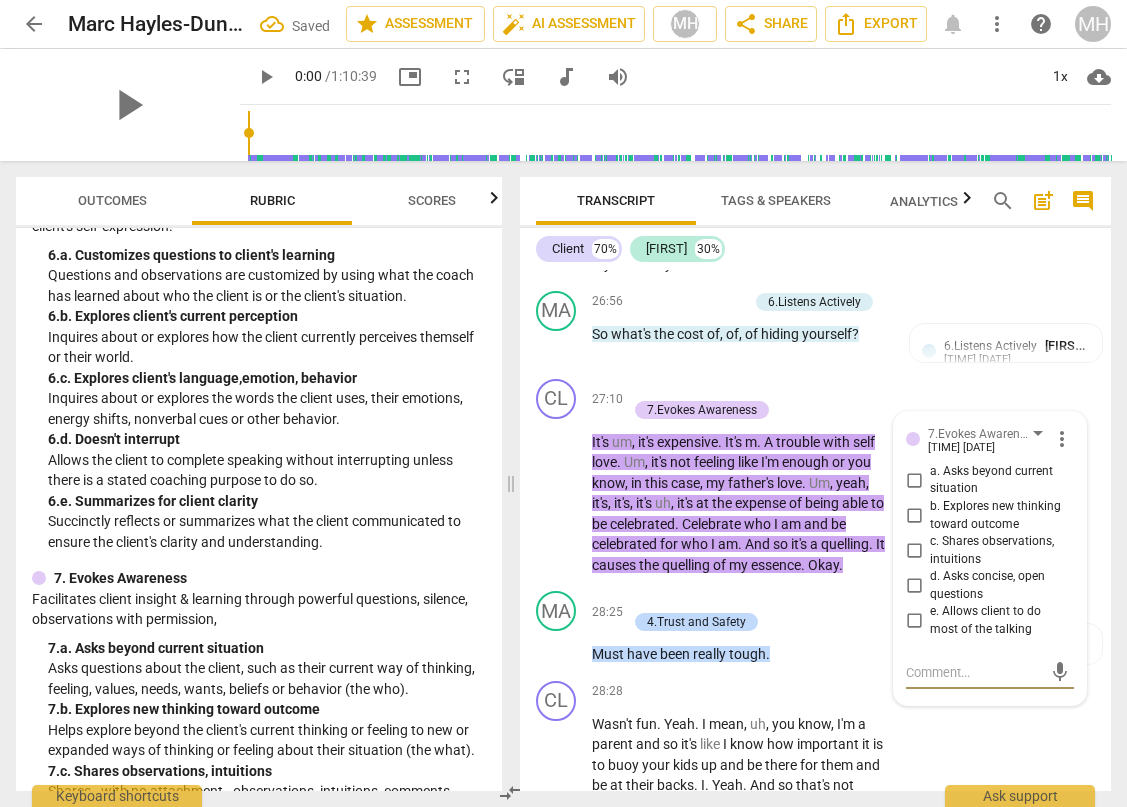 scroll, scrollTop: 1032, scrollLeft: 0, axis: vertical 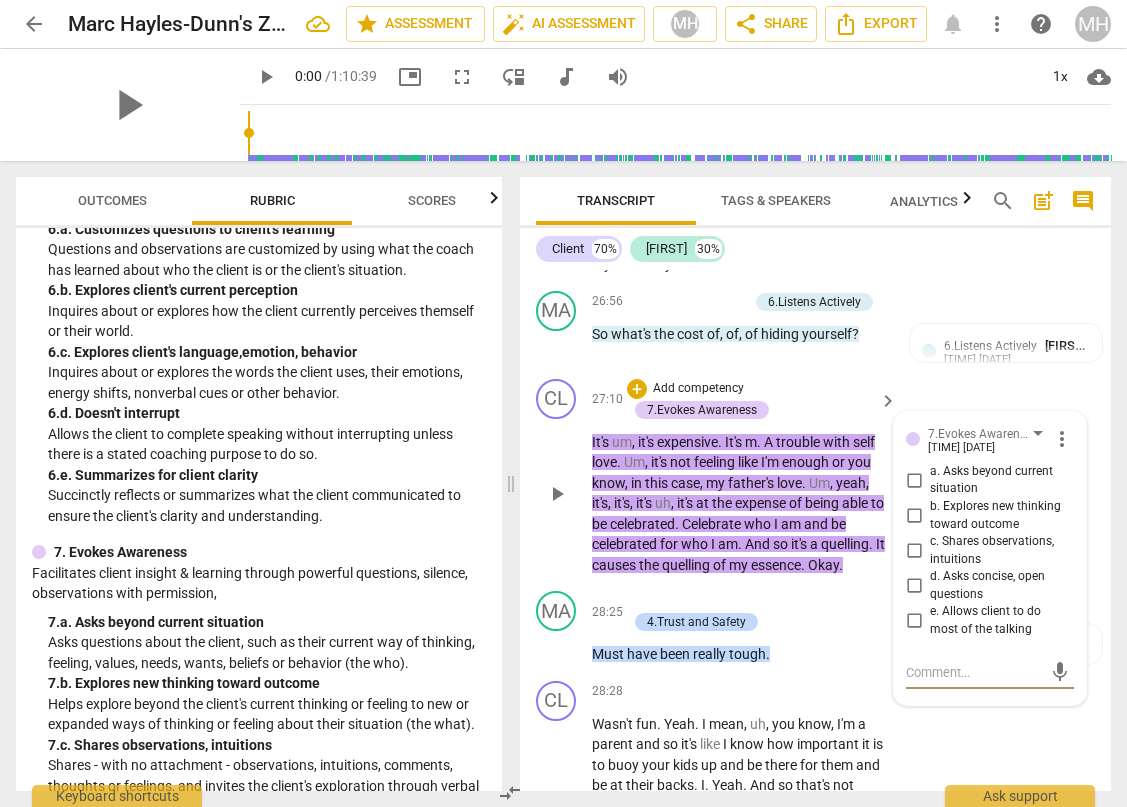 click on "d. Asks concise, open questions" at bounding box center (914, 586) 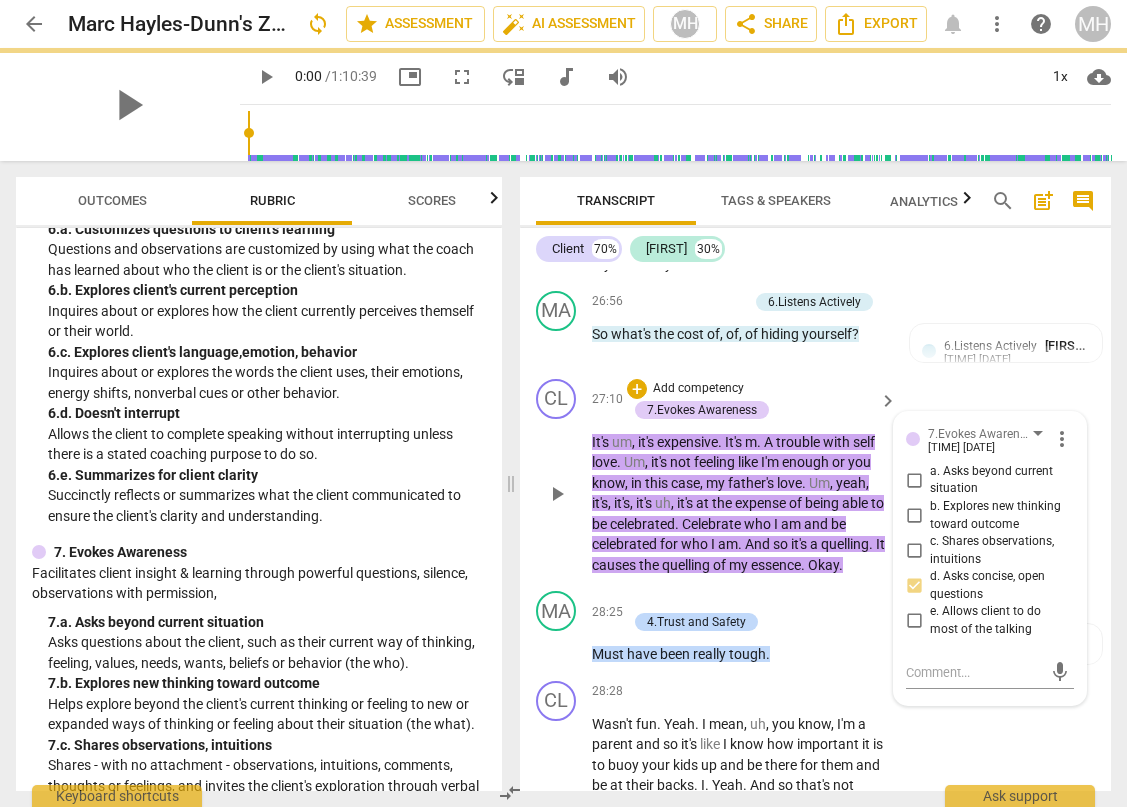 scroll, scrollTop: 14019, scrollLeft: 0, axis: vertical 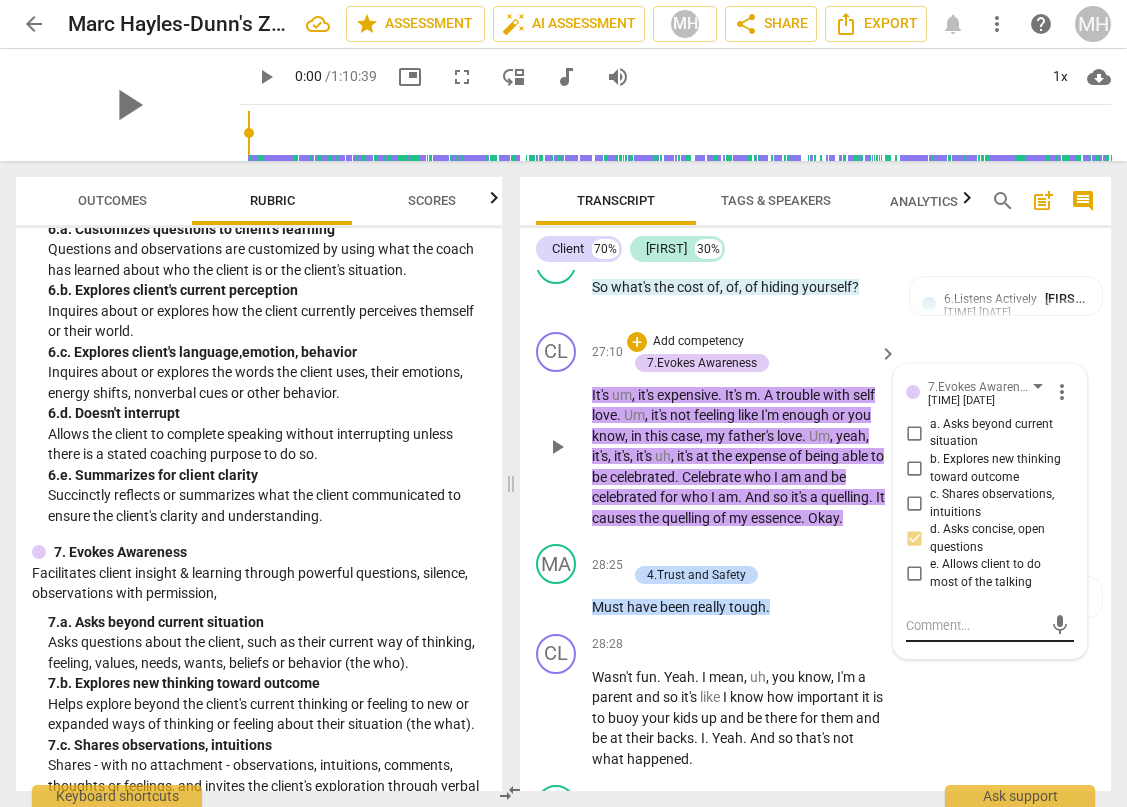 click at bounding box center [974, 625] 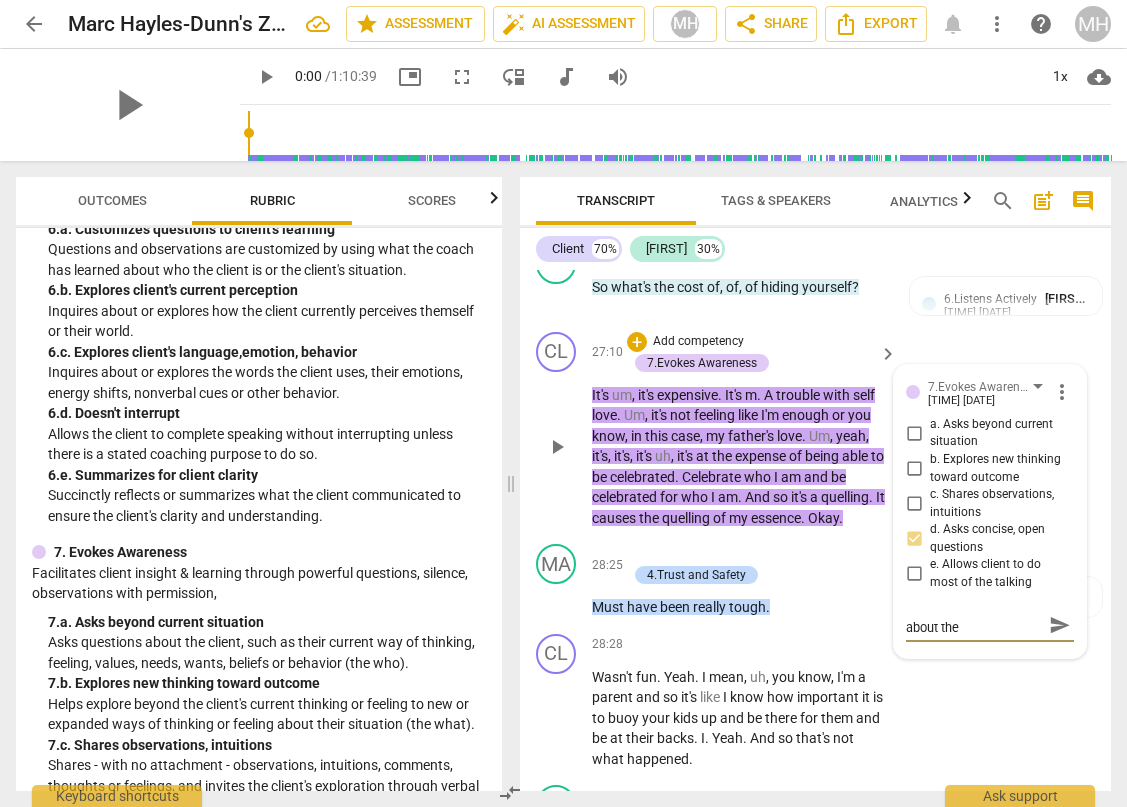 scroll, scrollTop: 0, scrollLeft: 0, axis: both 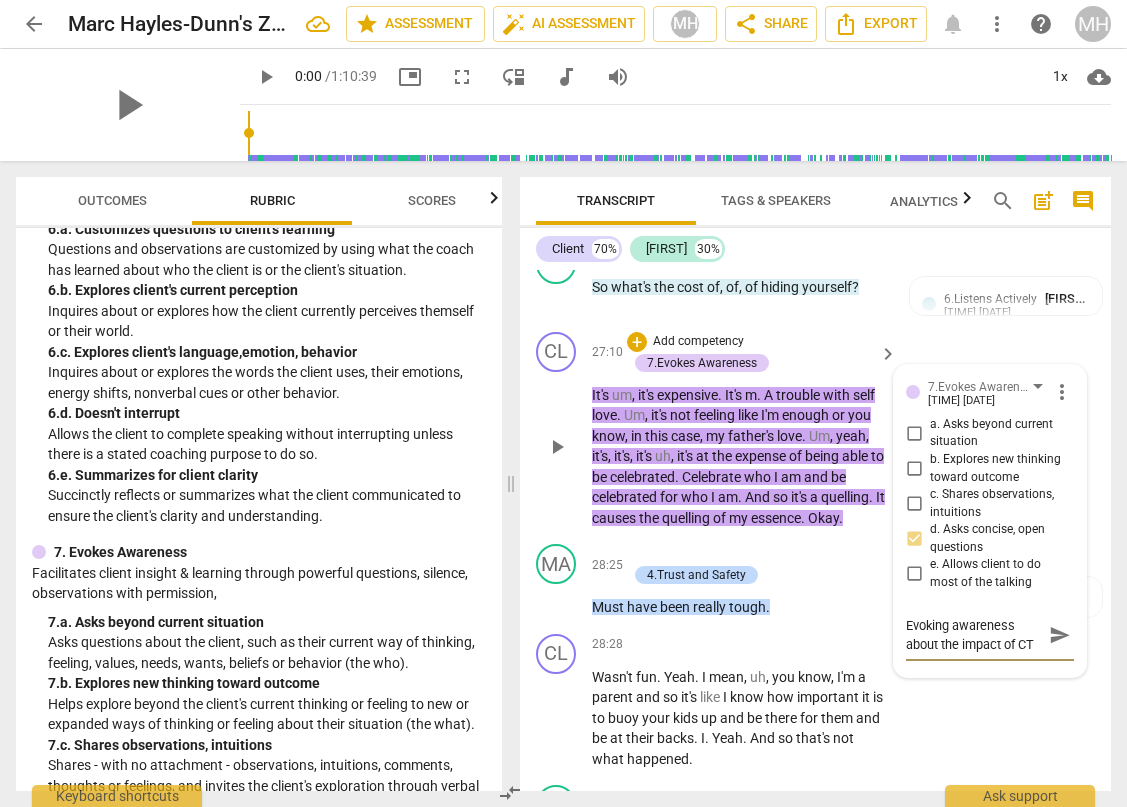 click on "send" at bounding box center [1060, 635] 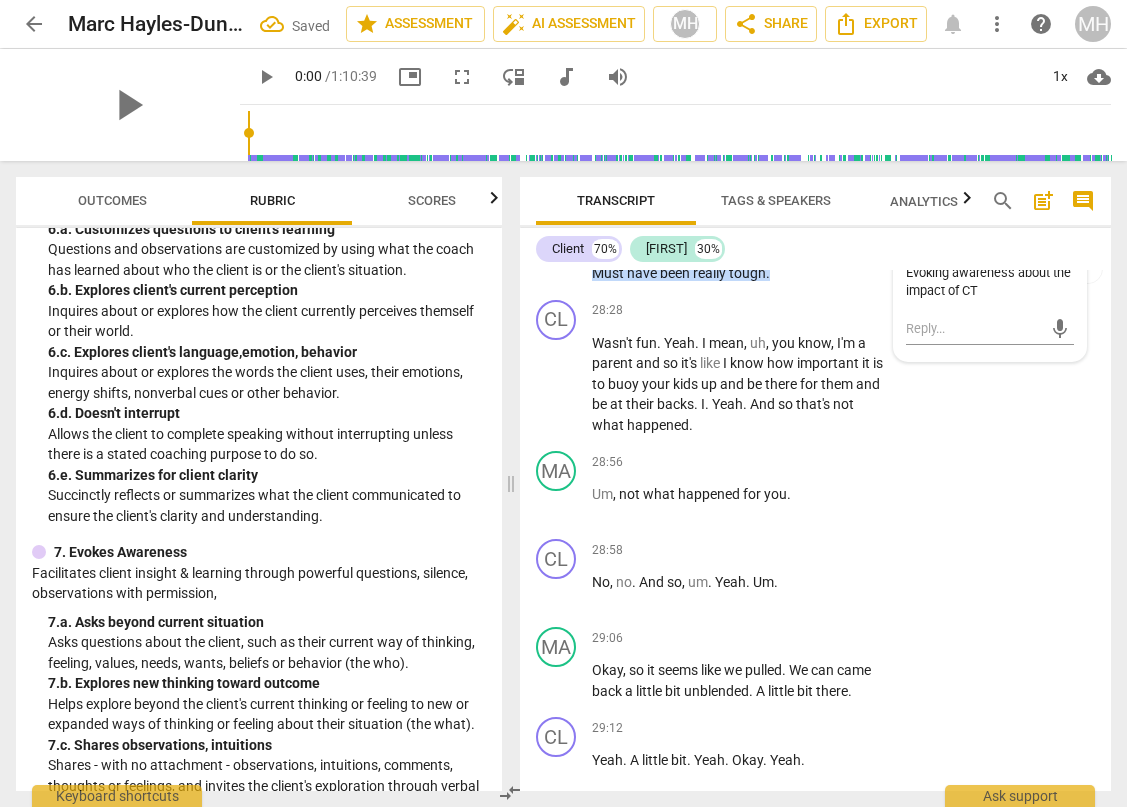 scroll, scrollTop: 14347, scrollLeft: 0, axis: vertical 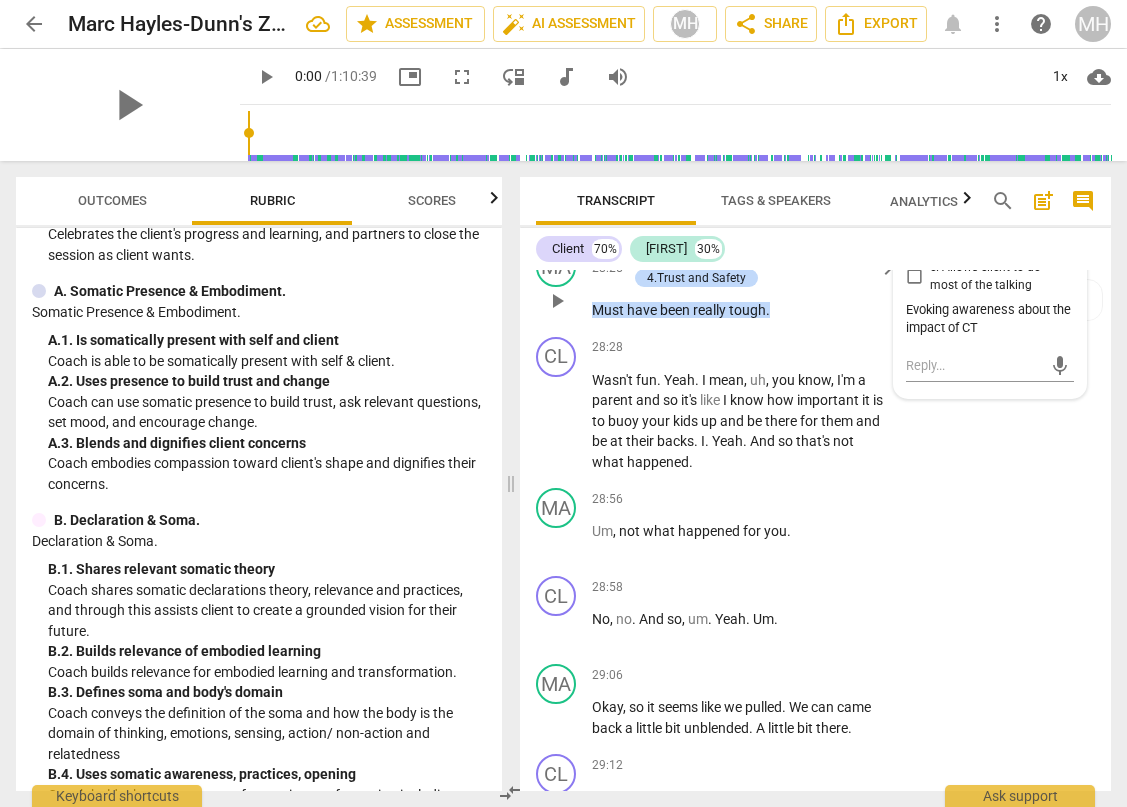 click on "+" at bounding box center (637, 257) 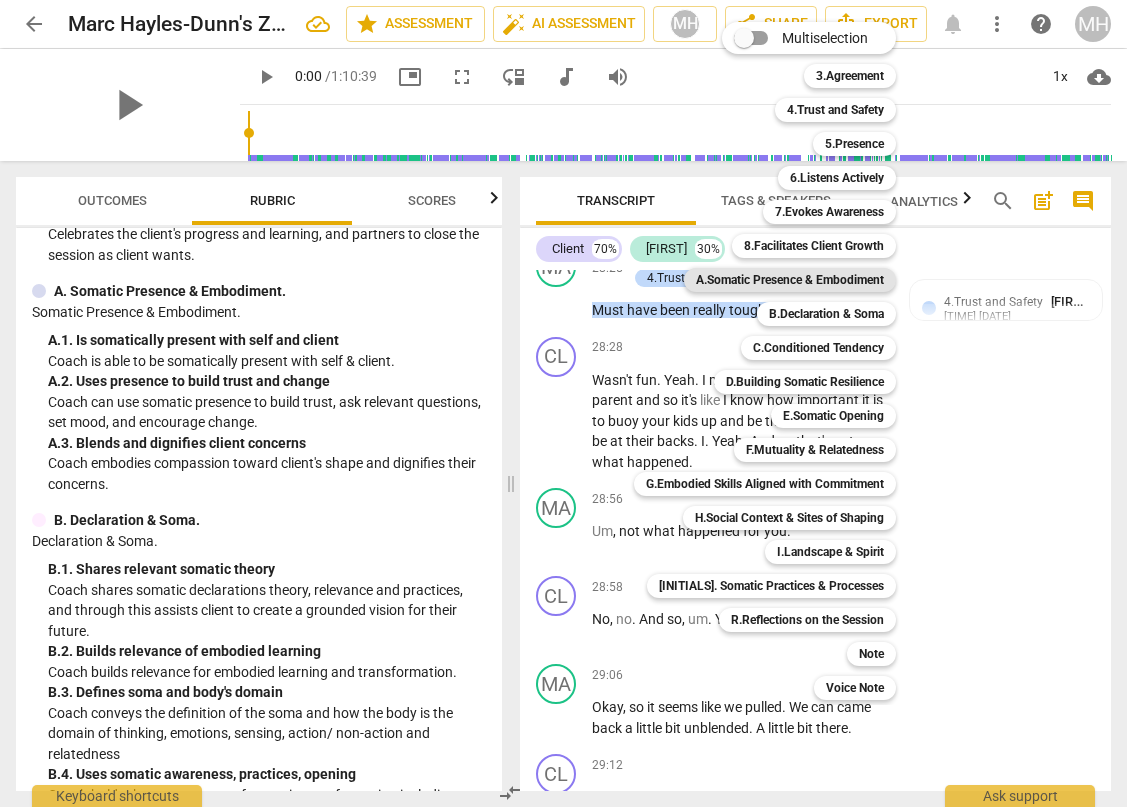 click on "A.Somatic Presence & Embodiment" at bounding box center [790, 280] 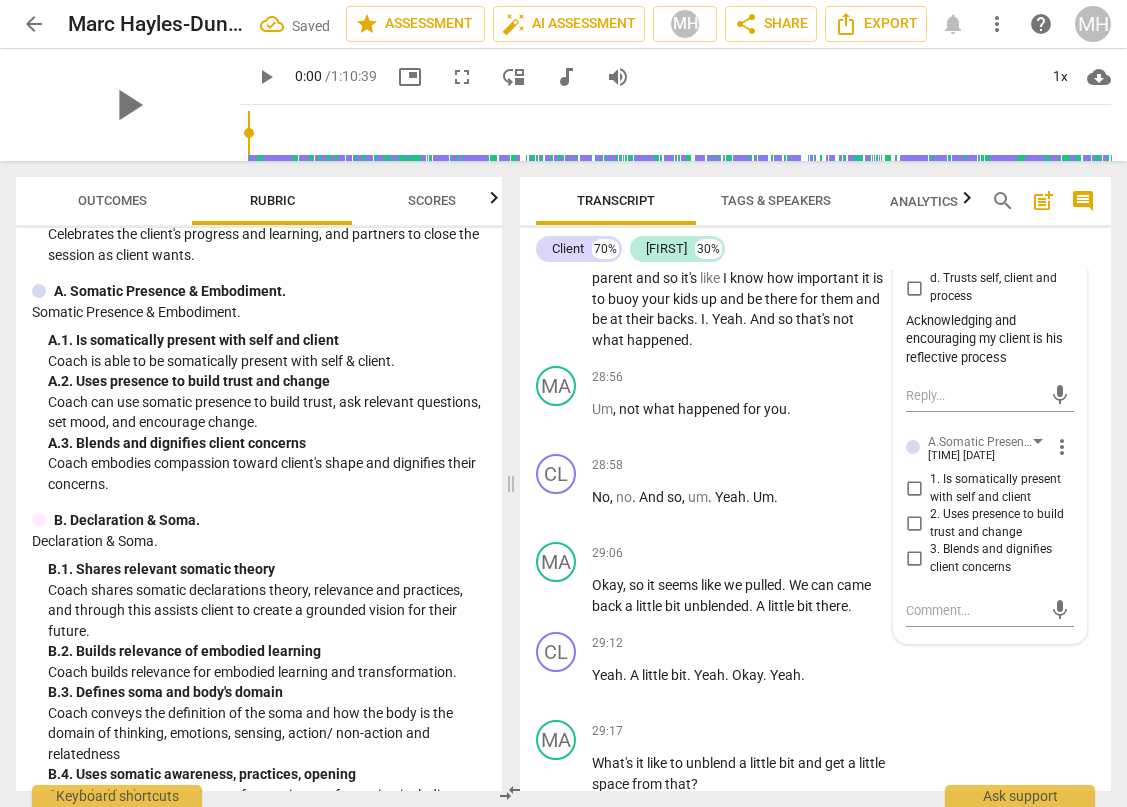 scroll, scrollTop: 14462, scrollLeft: 0, axis: vertical 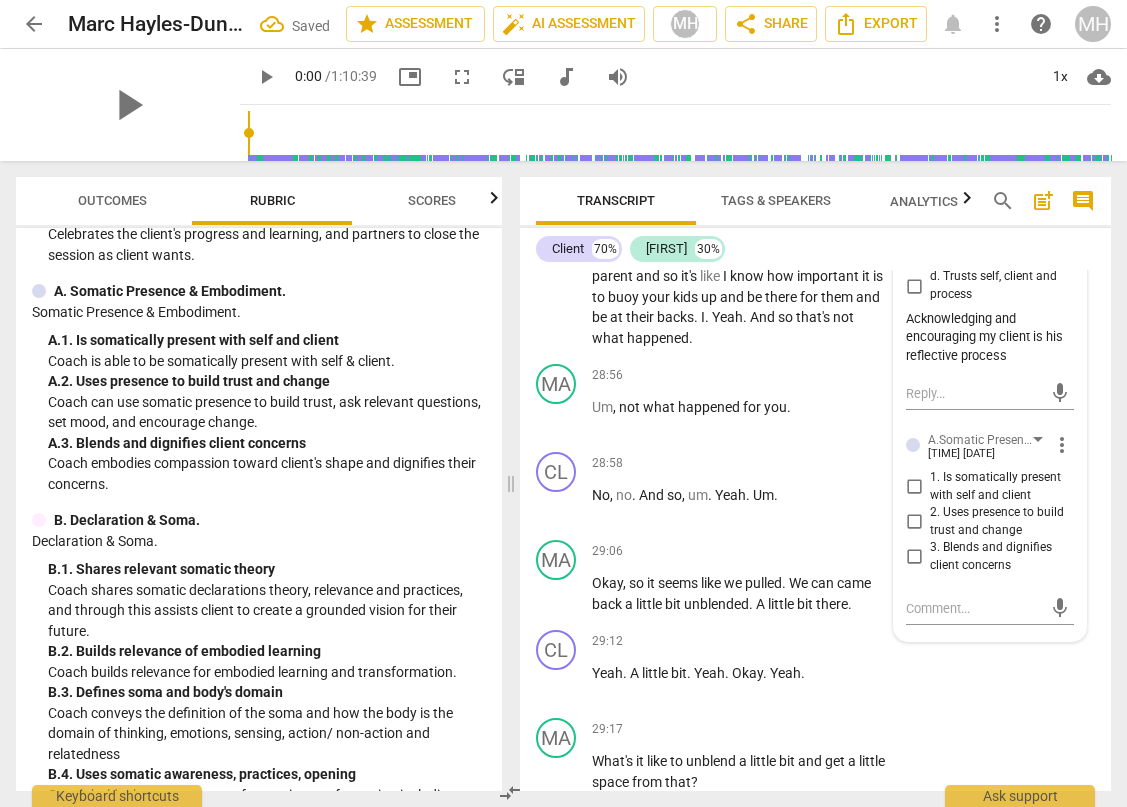 click on "3. Blends and dignifies client concerns" at bounding box center [914, 557] 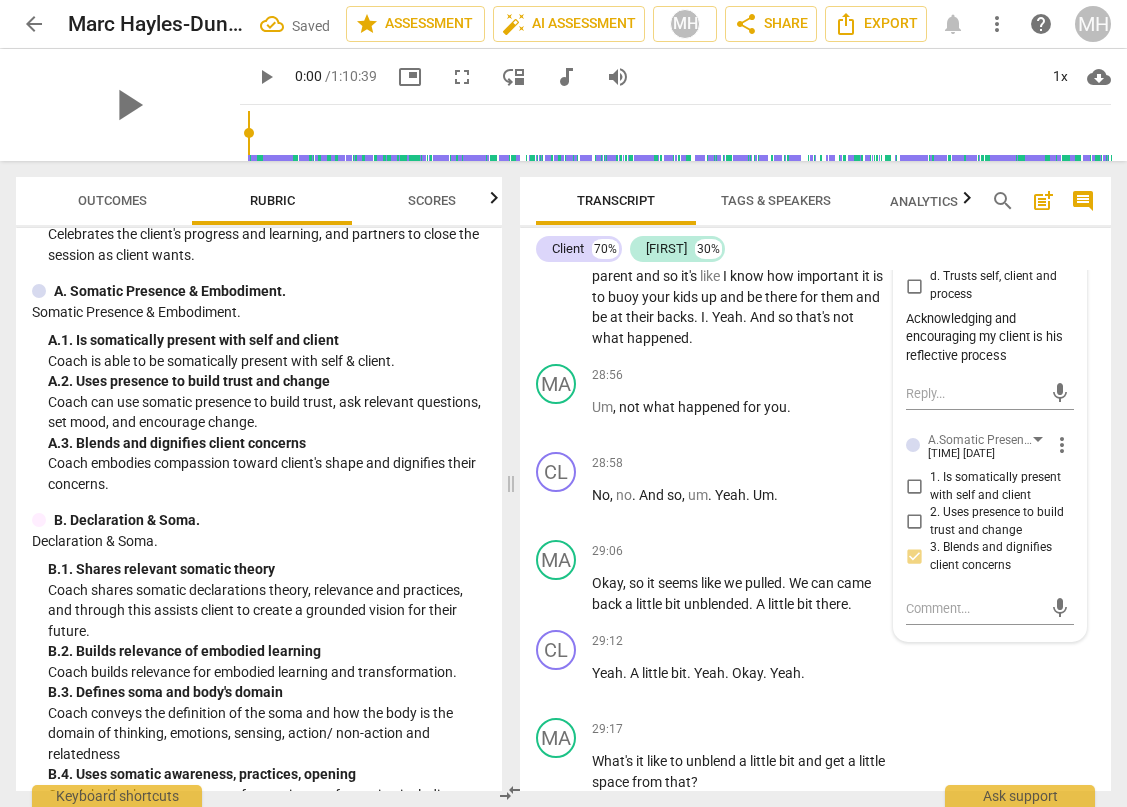 click on "3. Blends and dignifies client concerns" at bounding box center [914, 557] 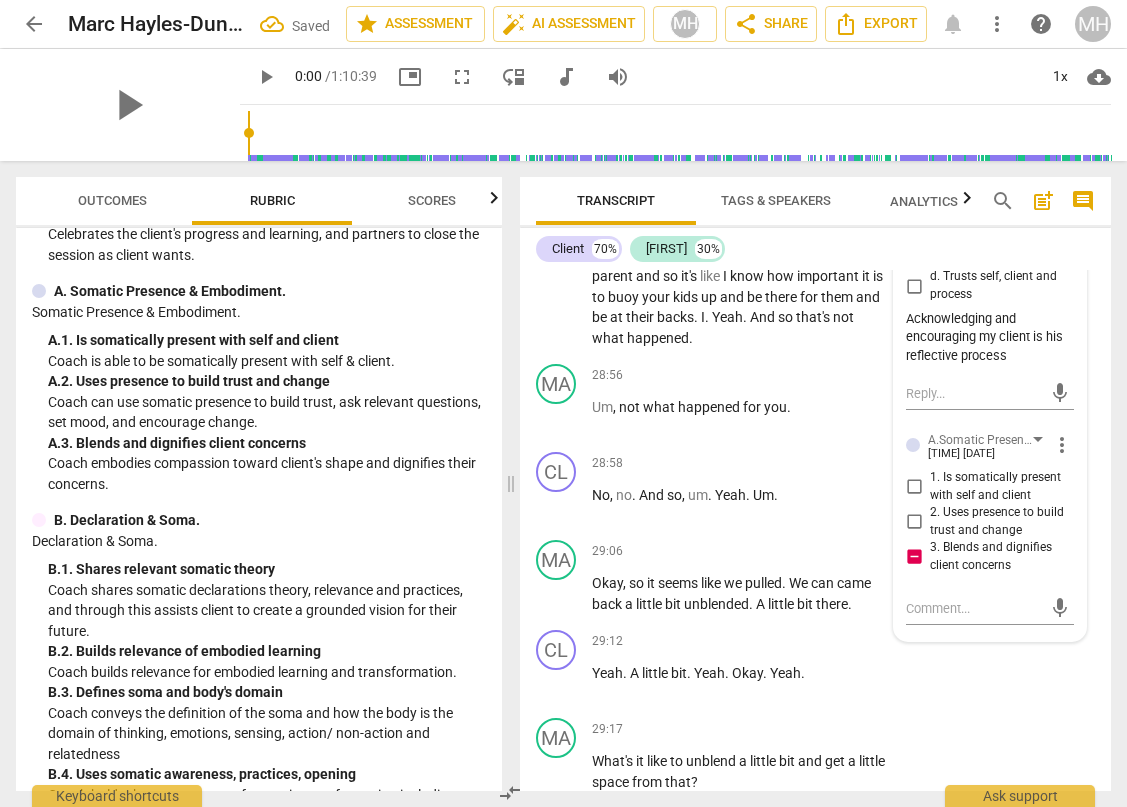 click on "3. Blends and dignifies client concerns" at bounding box center (914, 557) 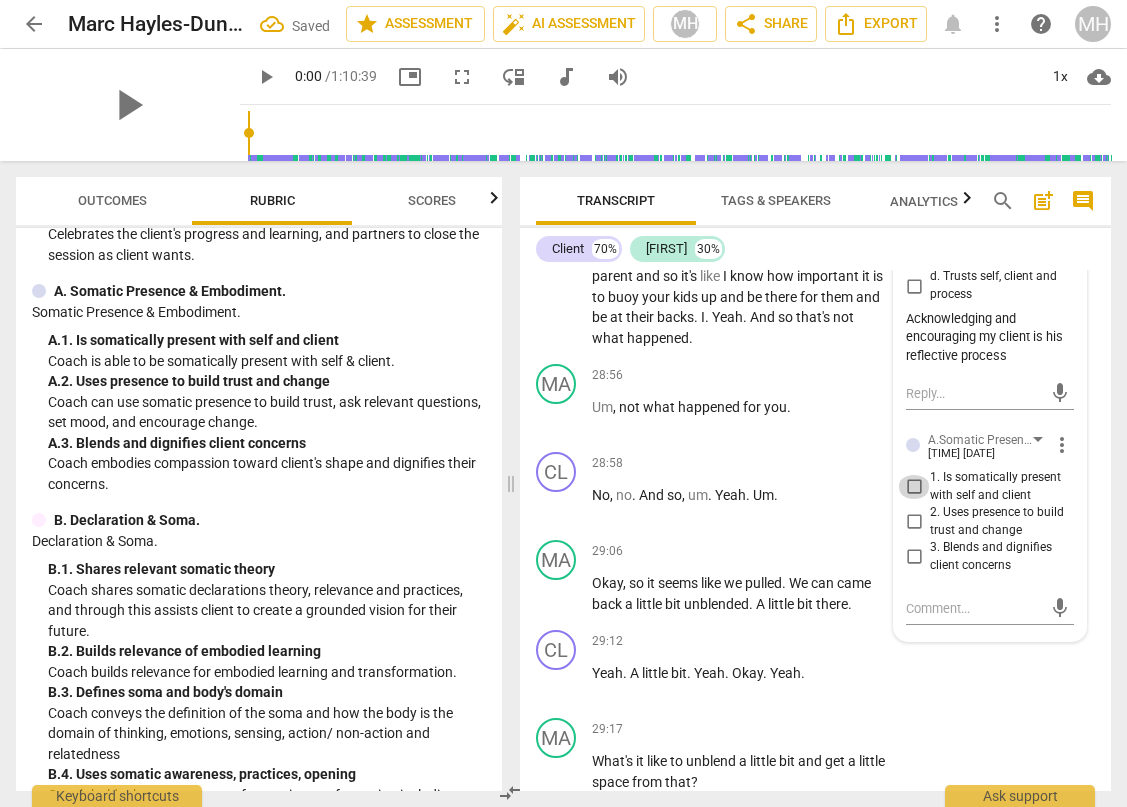 click on "1. Is somatically present with self and client" at bounding box center [914, 487] 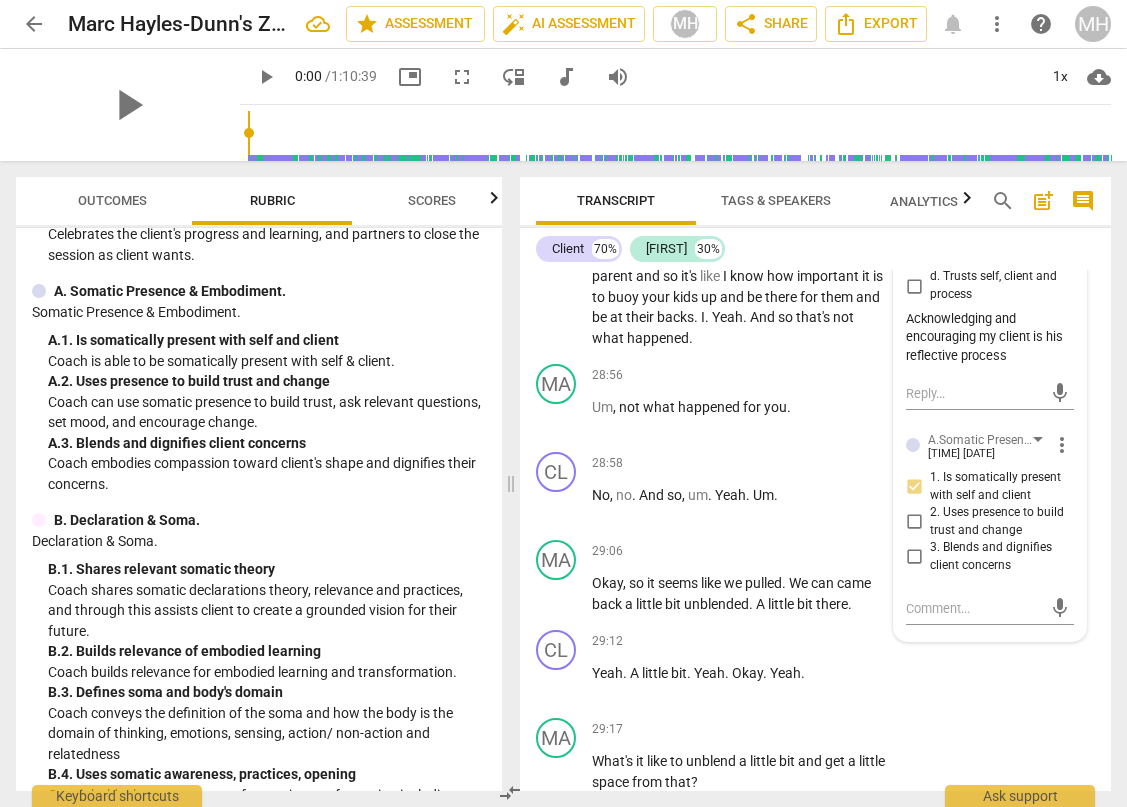 click on "2. Uses presence to build trust and change" at bounding box center (914, 522) 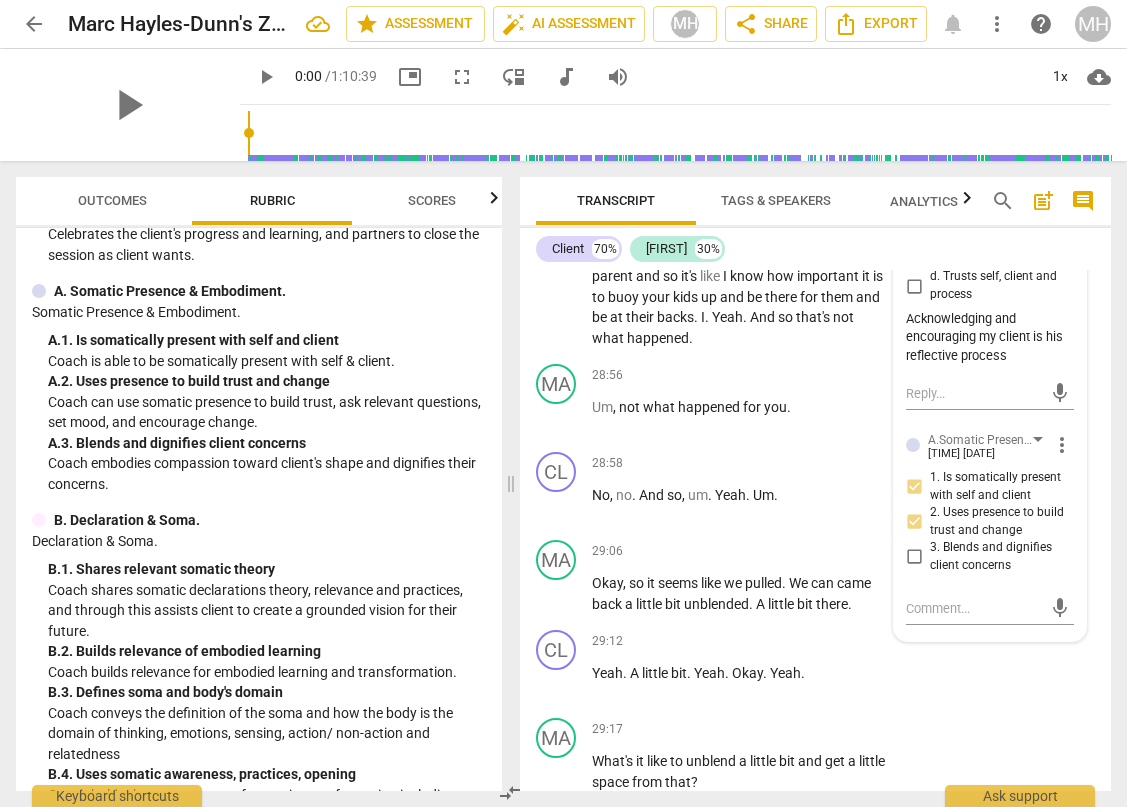 click on "2. Uses presence to build trust and change" at bounding box center [914, 522] 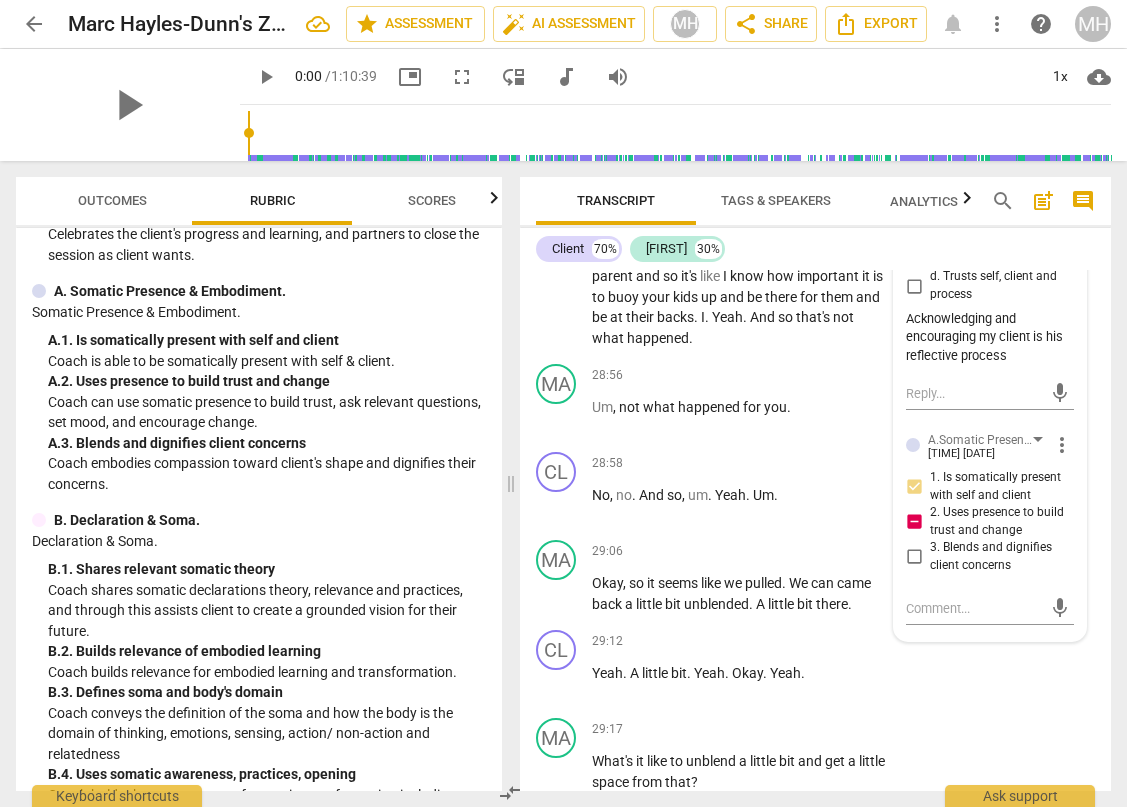 click on "2. Uses presence to build trust and change" at bounding box center [914, 522] 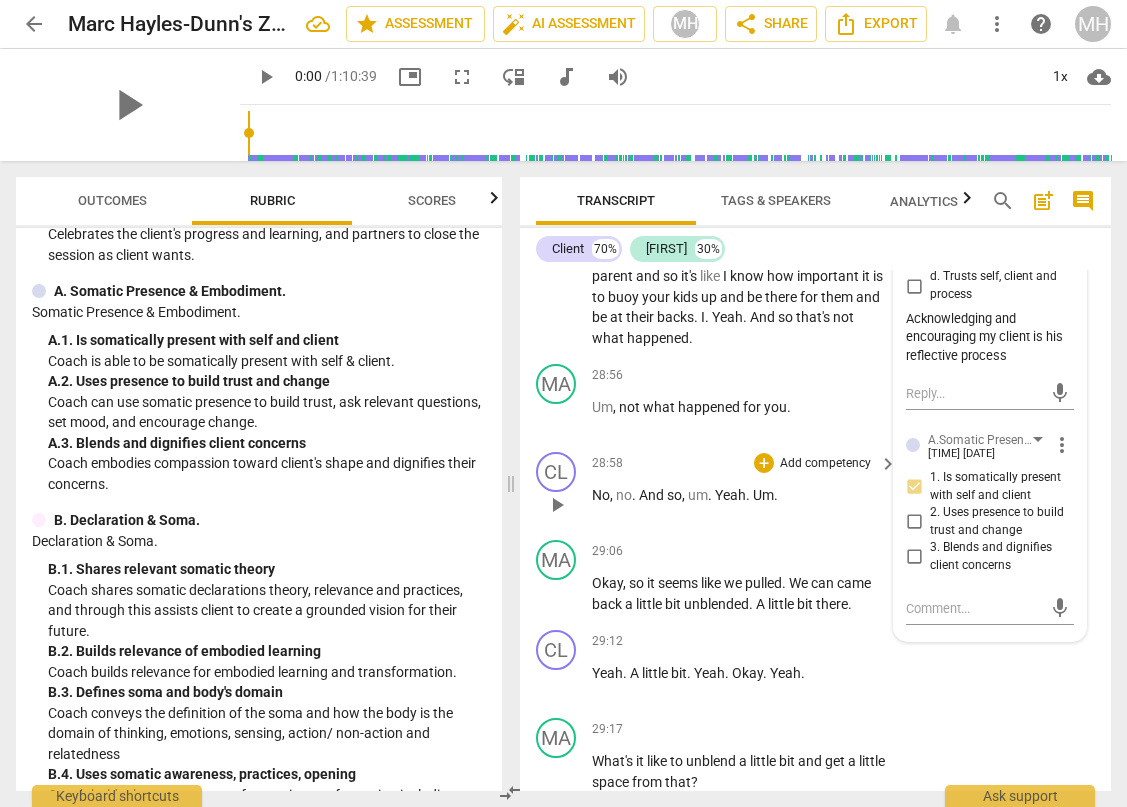 click on "CL play_arrow pause 28:58 + Add competency keyboard_arrow_right No ,   no .   And   so ,   um .   Yeah .   Um ." at bounding box center [815, 488] 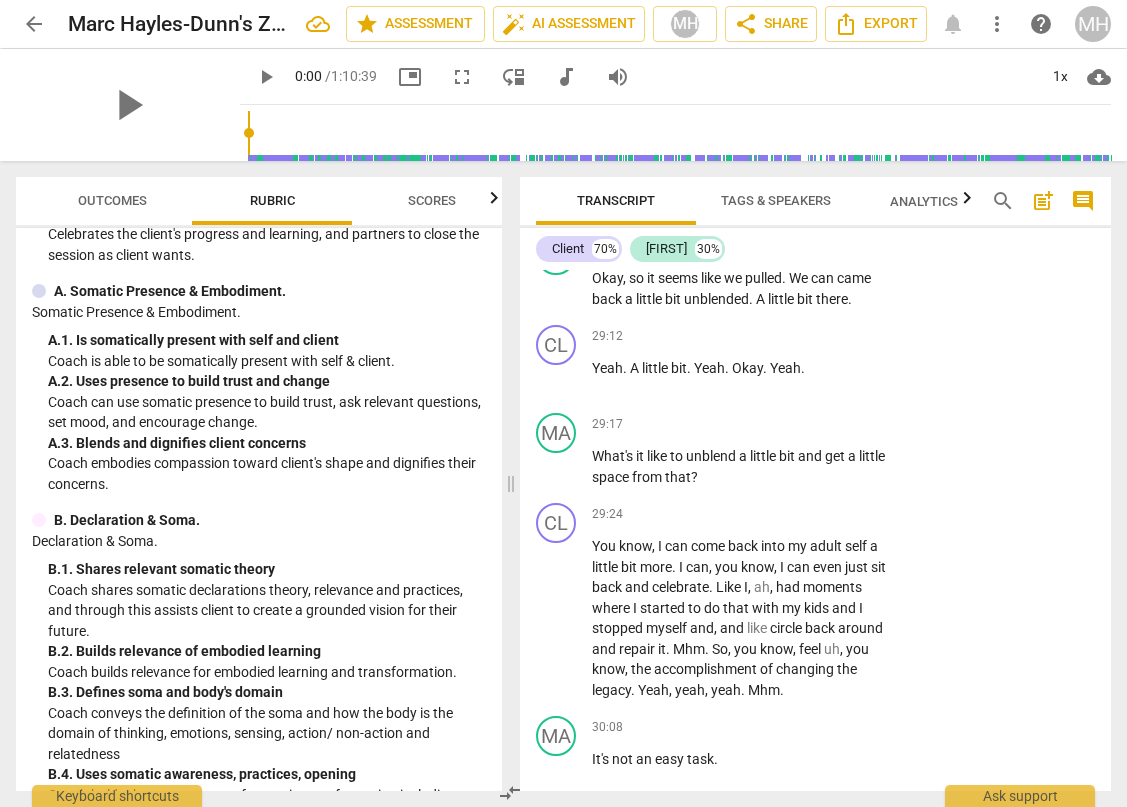 scroll, scrollTop: 14778, scrollLeft: 0, axis: vertical 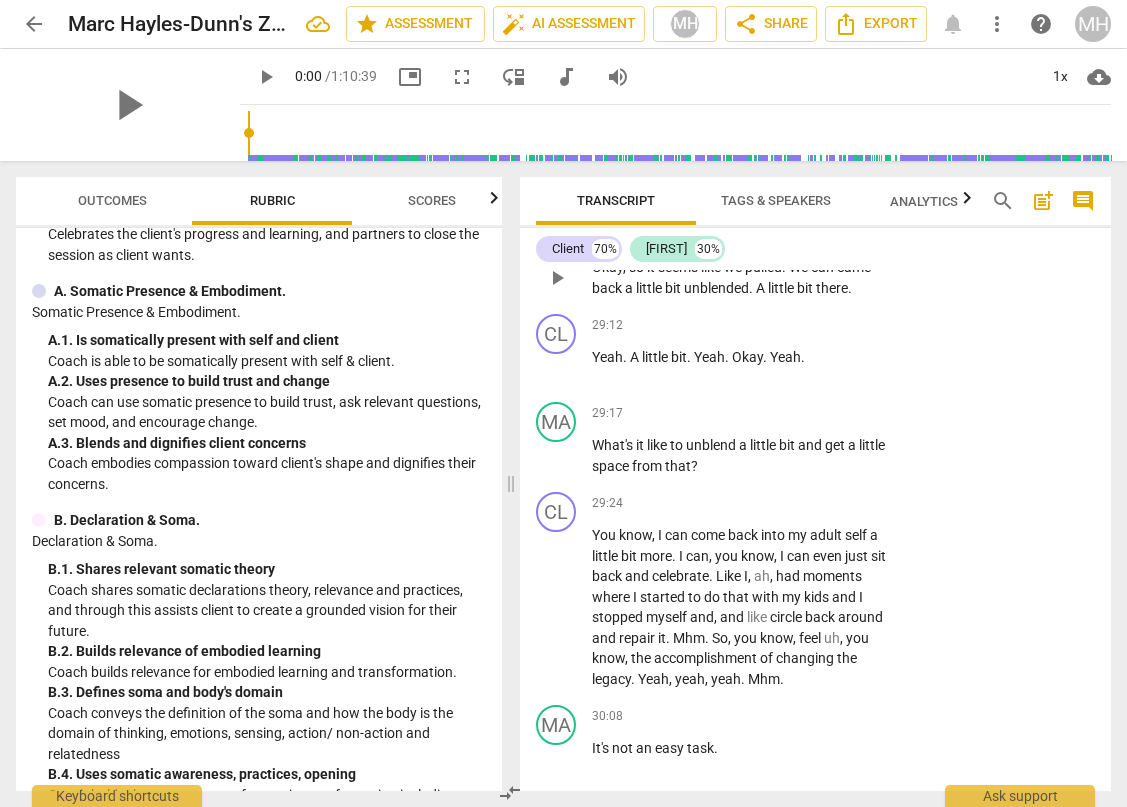 click on "+" at bounding box center [764, 235] 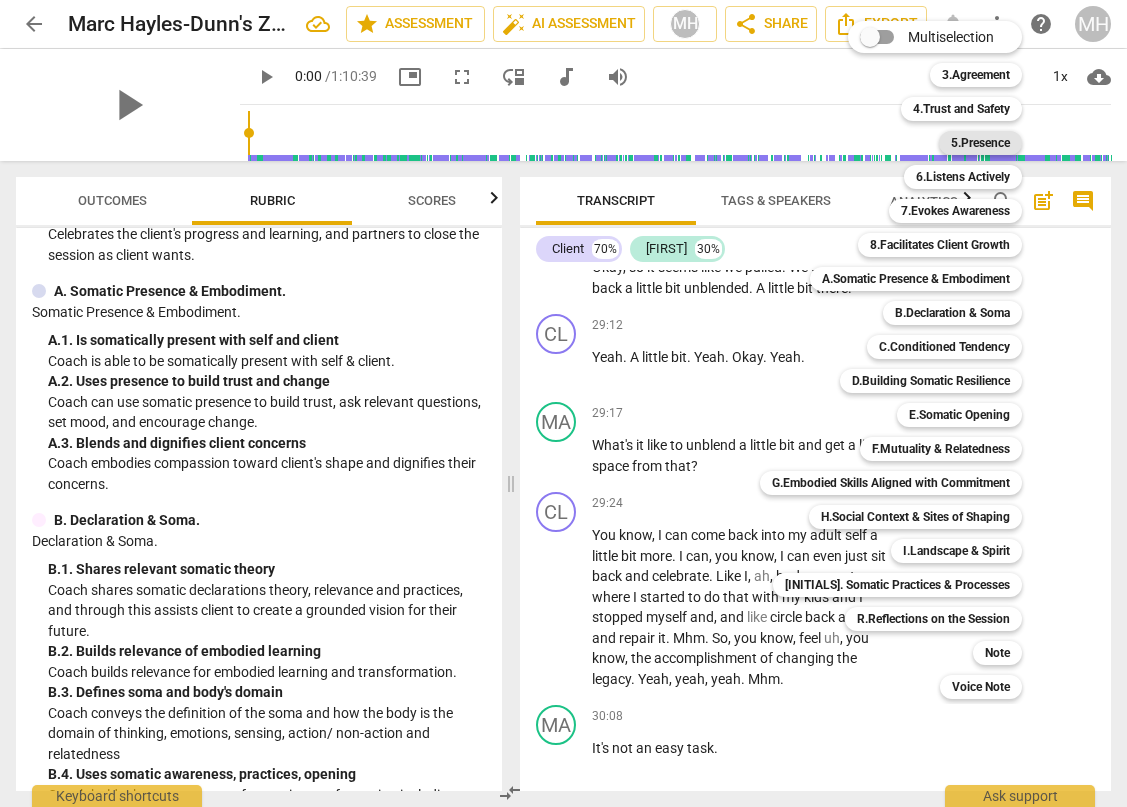 click on "5.Presence" at bounding box center (980, 143) 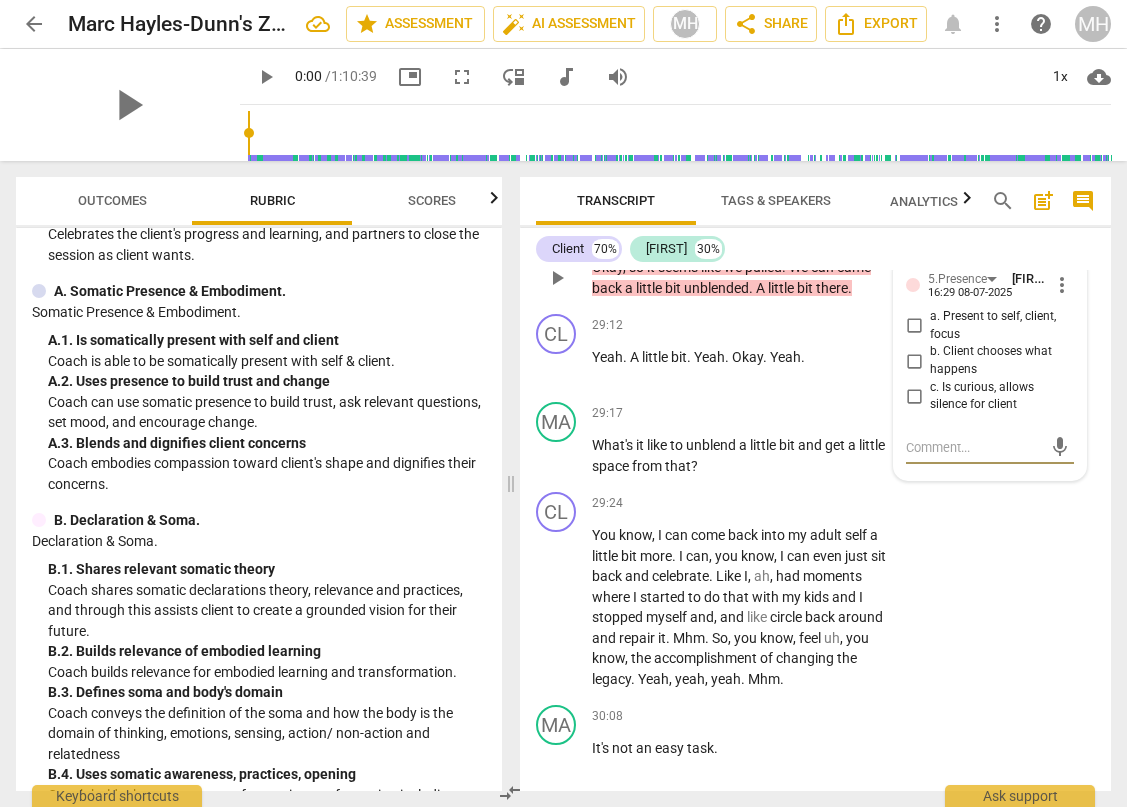 click on "b. Client chooses what happens" at bounding box center [914, 361] 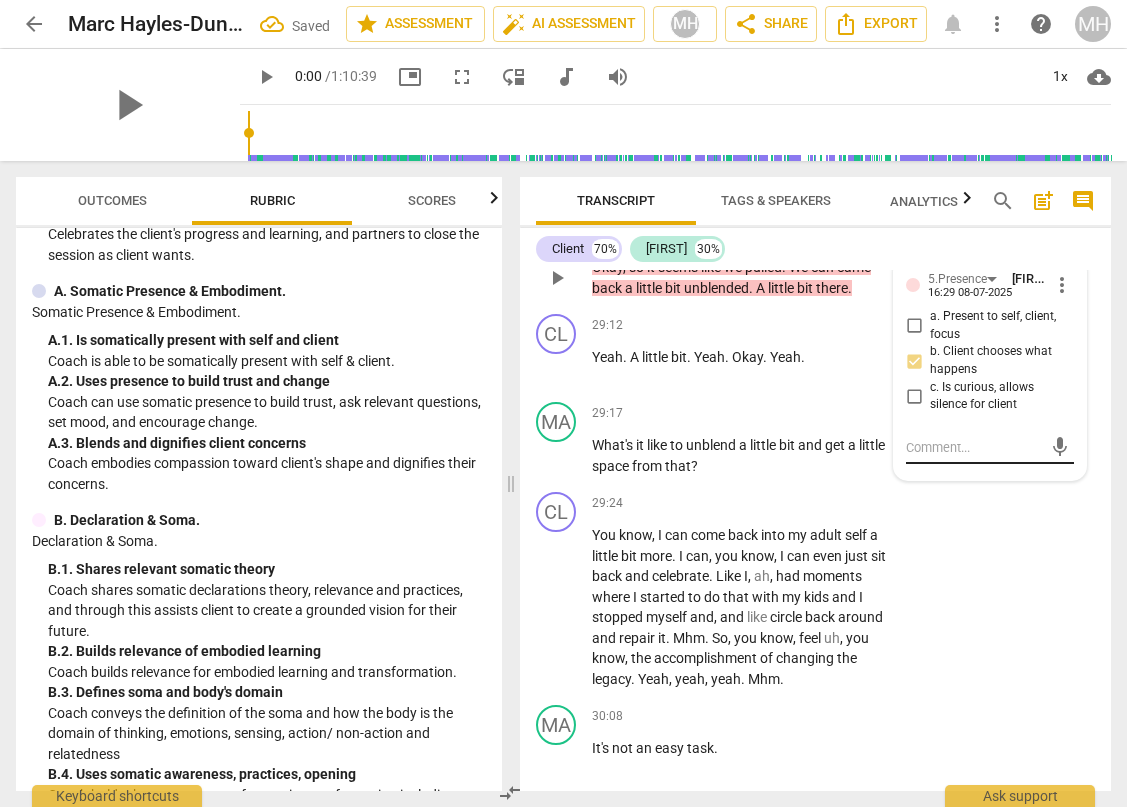 click on "mic" at bounding box center (990, 448) 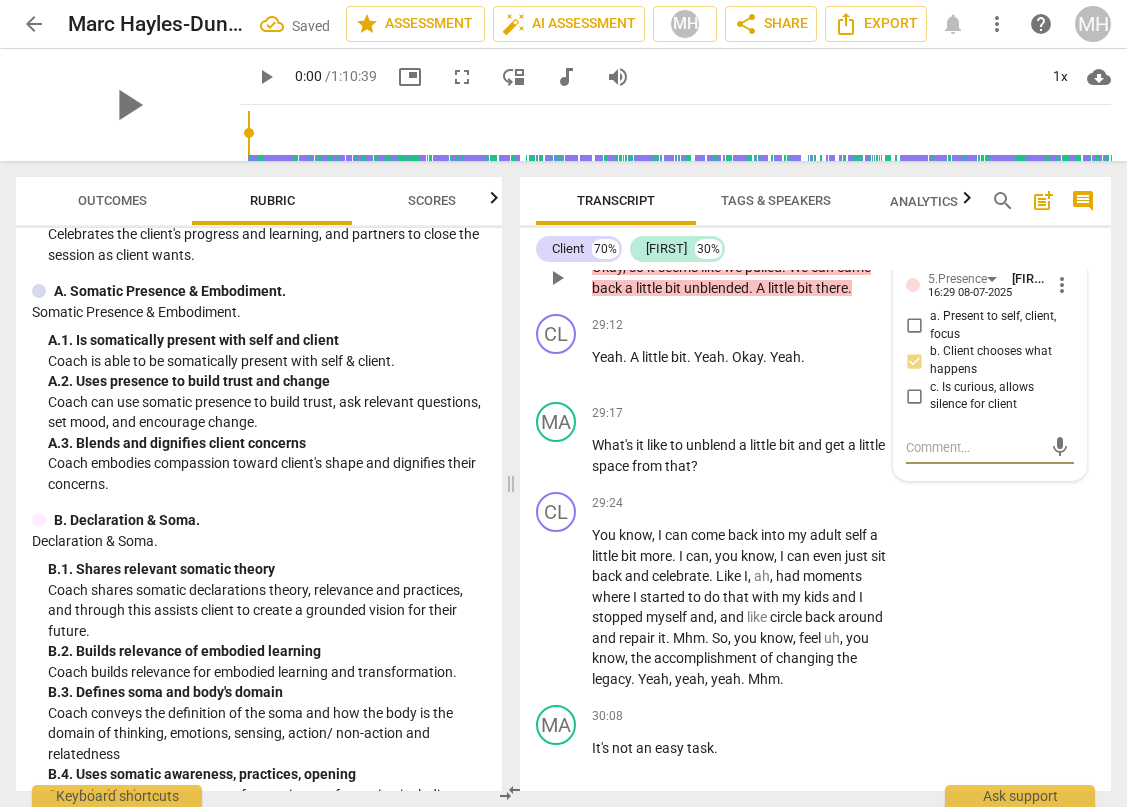 click at bounding box center [974, 447] 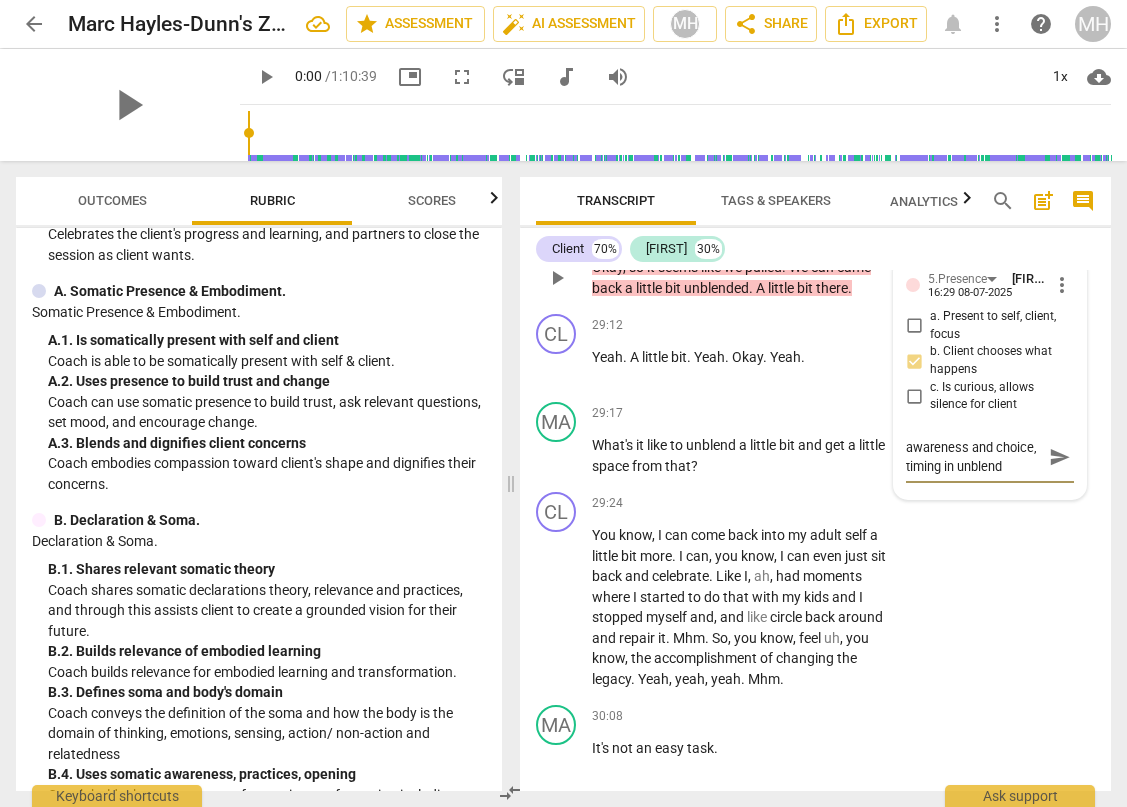 scroll, scrollTop: 19, scrollLeft: 0, axis: vertical 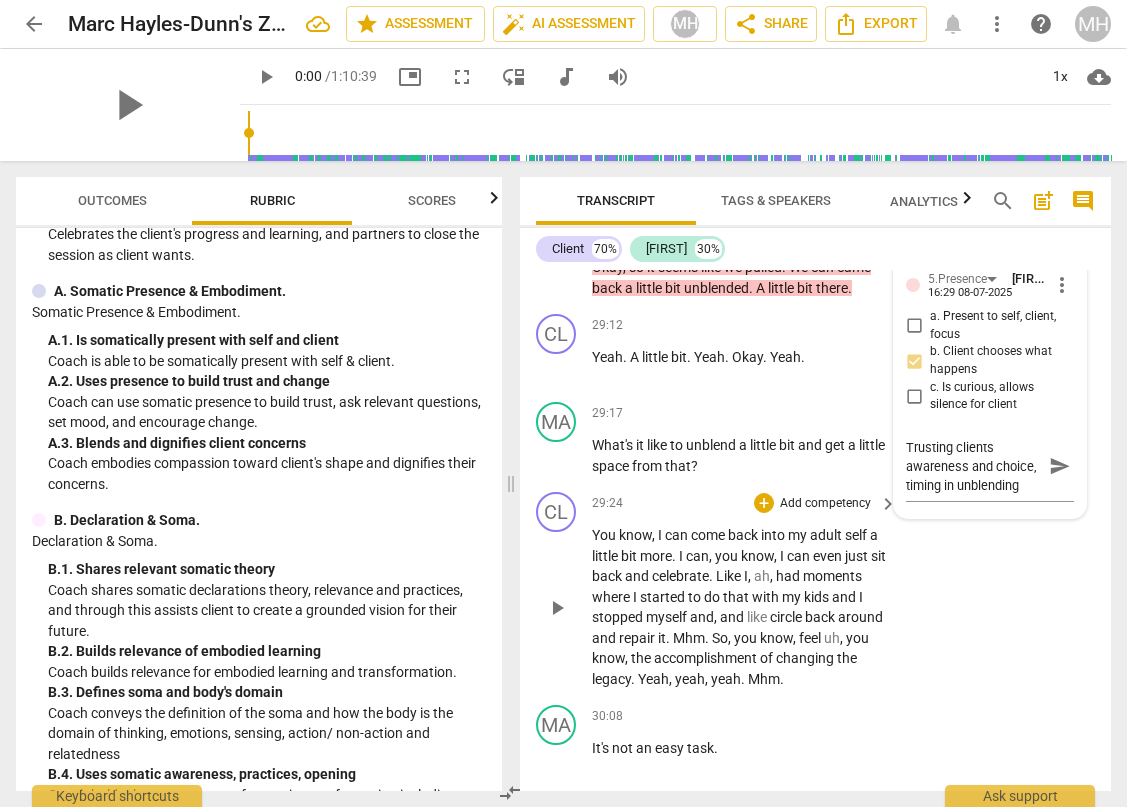 click on "CL play_arrow pause 29:24 + Add competency keyboard_arrow_right You know , I can come back into my adult self a little bit more . I can , you know , I can even just sit back and celebrate . Like I , ah , had moments where I started to do that with my kids and I stopped myself and , and like circle back around and repair it . Mhm . So , you know , feel uh , you know , the accomplishment of changing the legacy . Yeah , yeah , yeah . Mhm ." at bounding box center [815, 590] 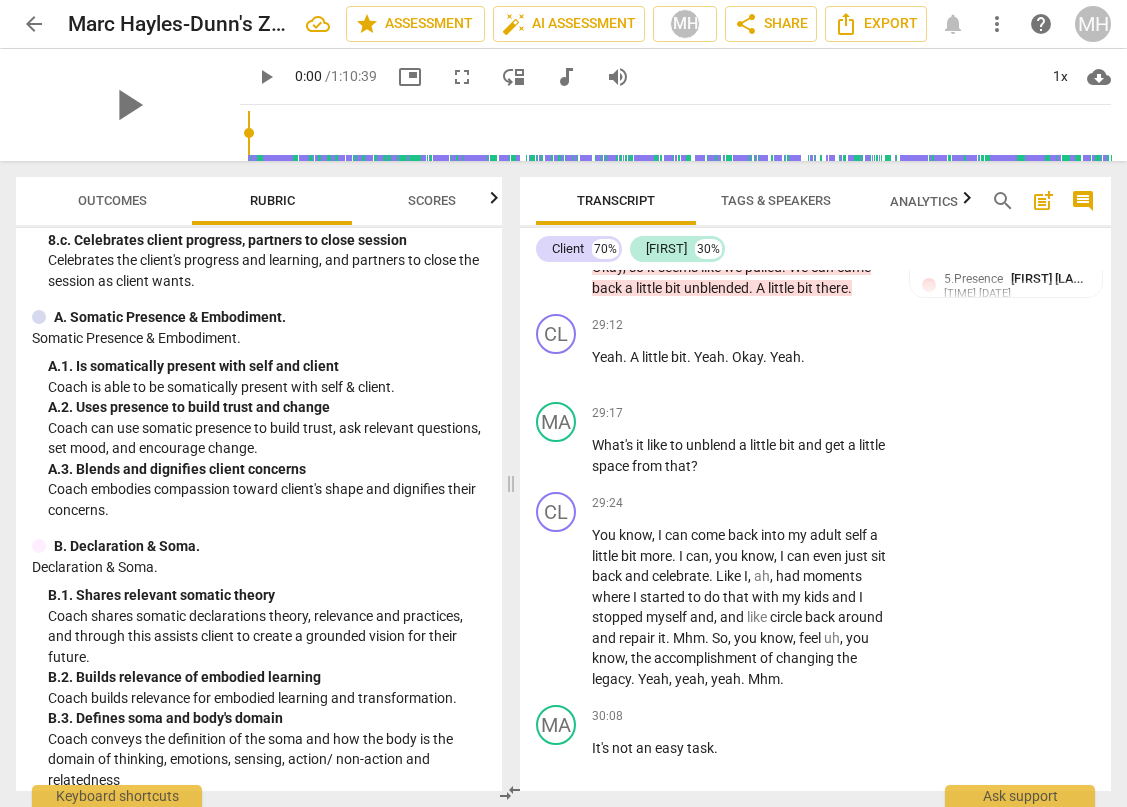 scroll, scrollTop: 1929, scrollLeft: 0, axis: vertical 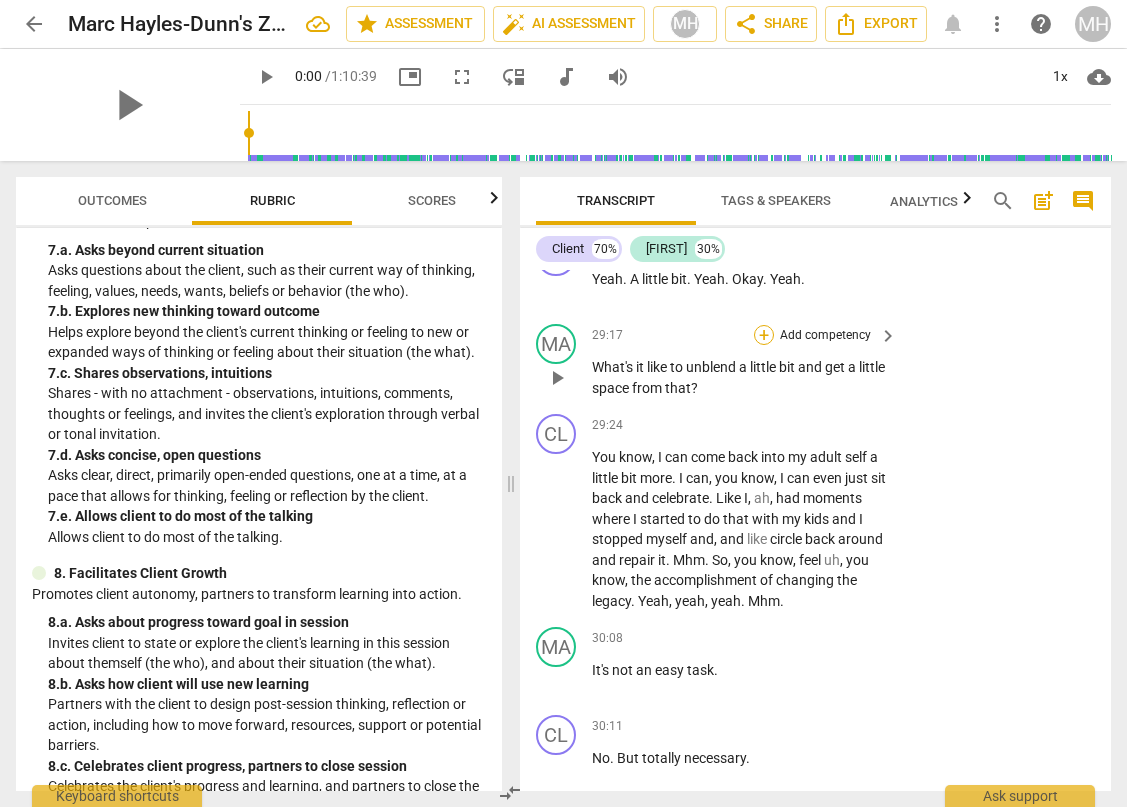 click on "+" at bounding box center [764, 335] 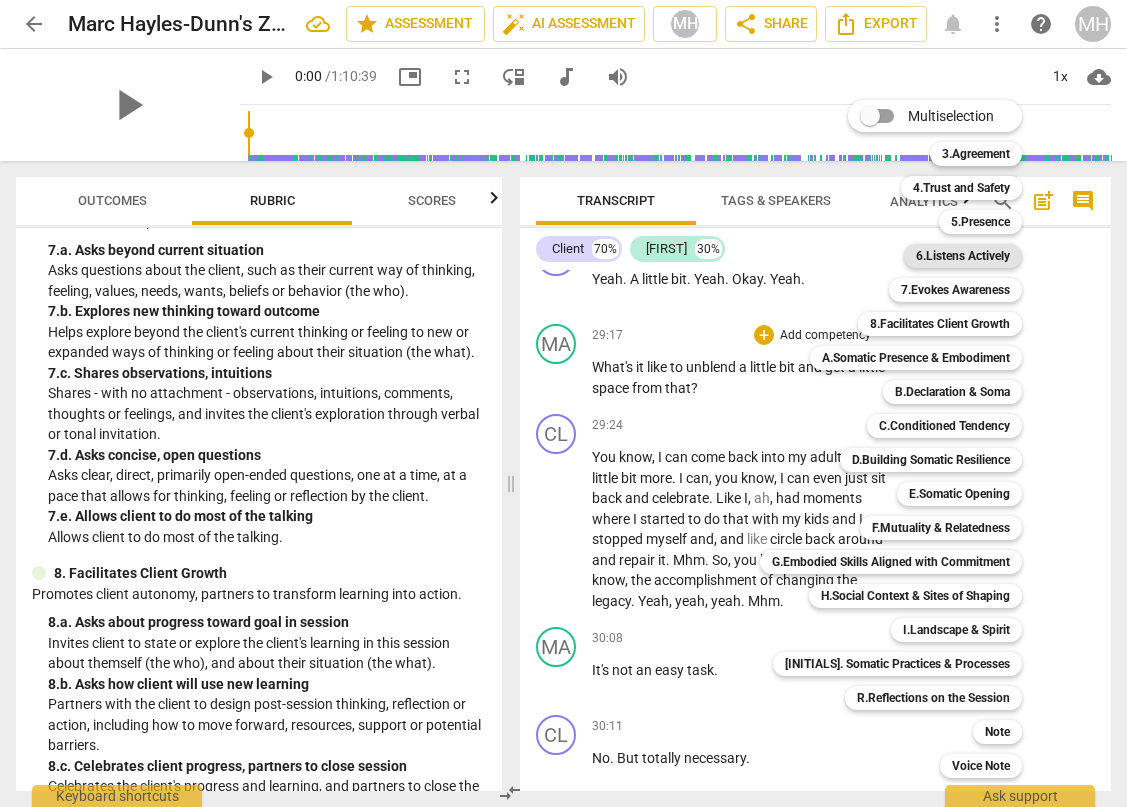 click on "6.Listens Actively" at bounding box center (963, 256) 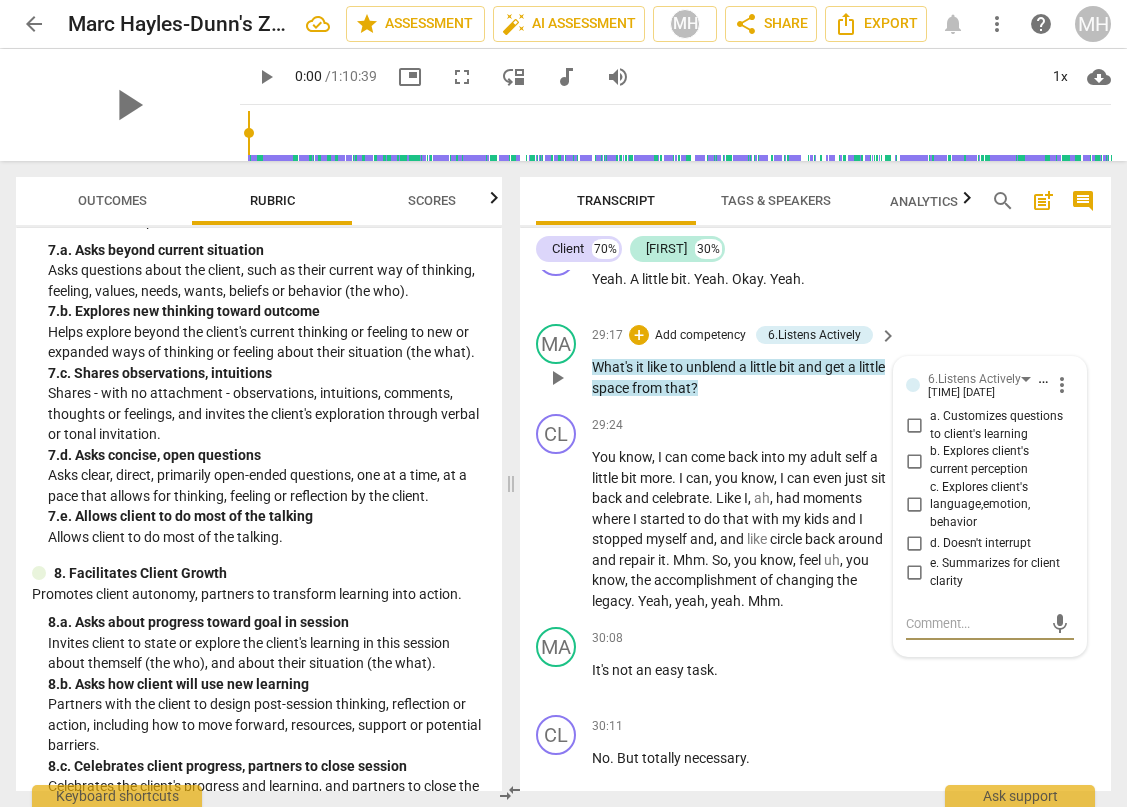click on "more_vert" at bounding box center [1062, 385] 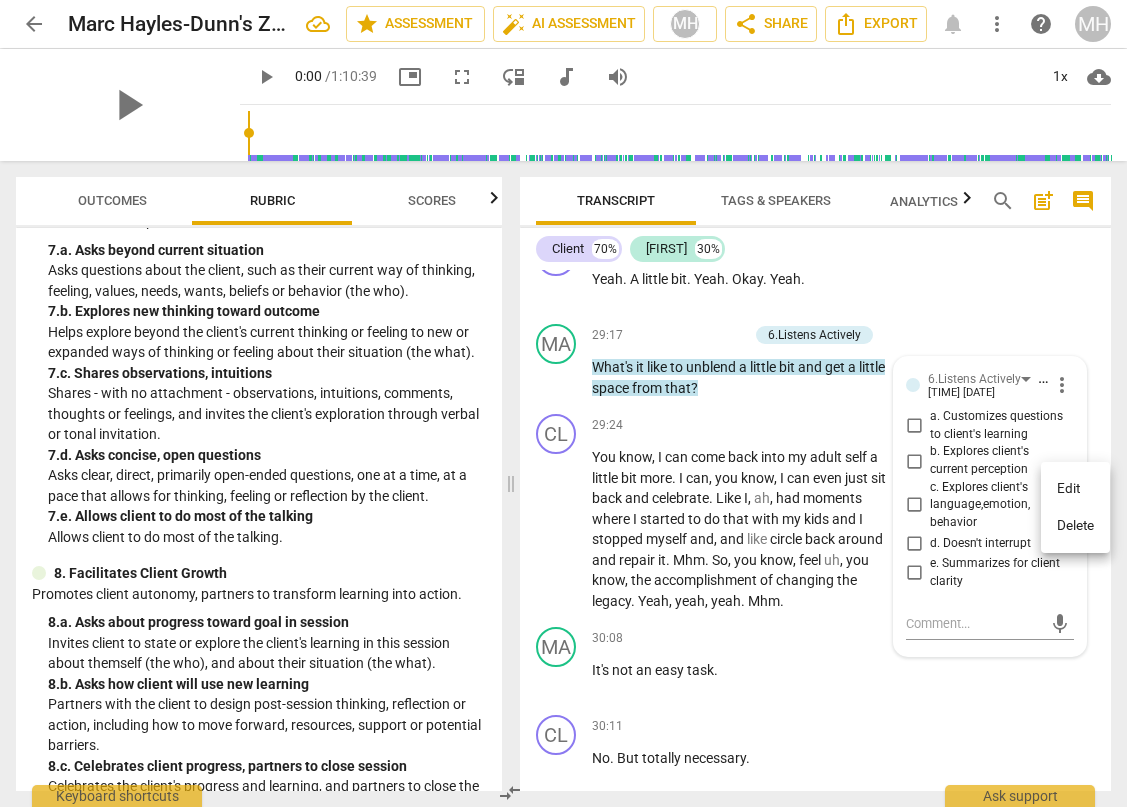 click on "Delete" at bounding box center [1075, 526] 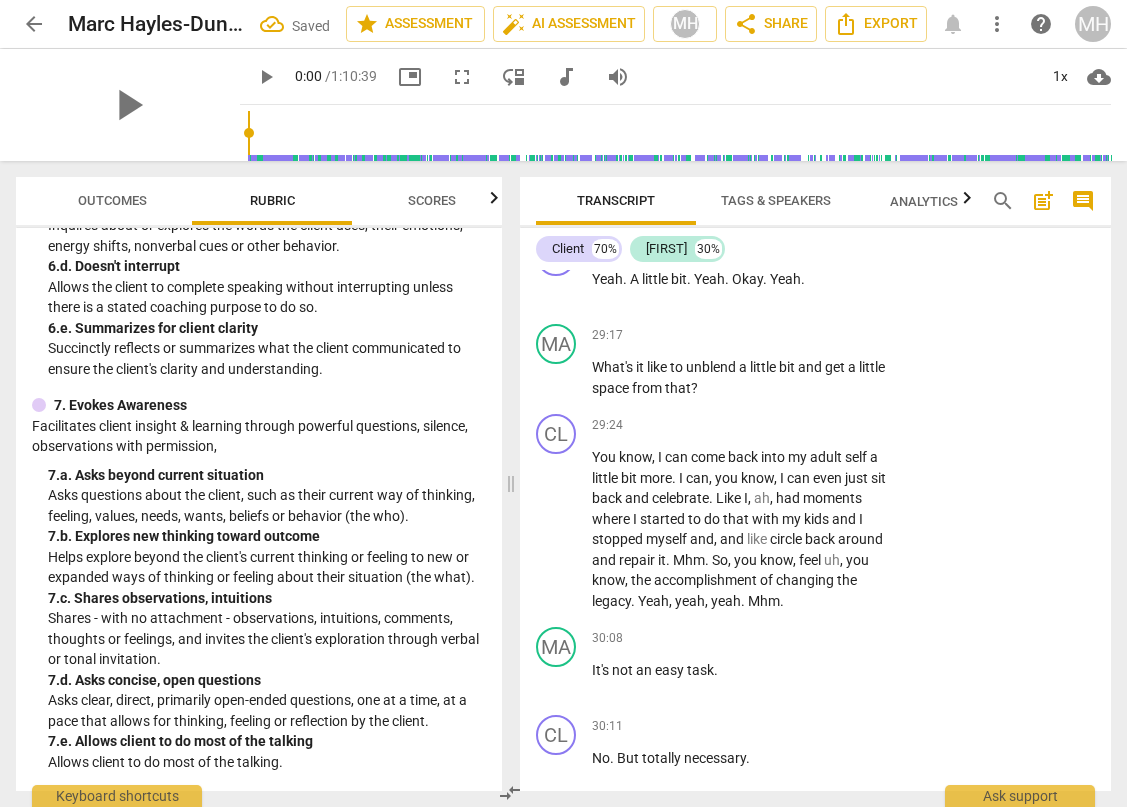 scroll, scrollTop: 1176, scrollLeft: 0, axis: vertical 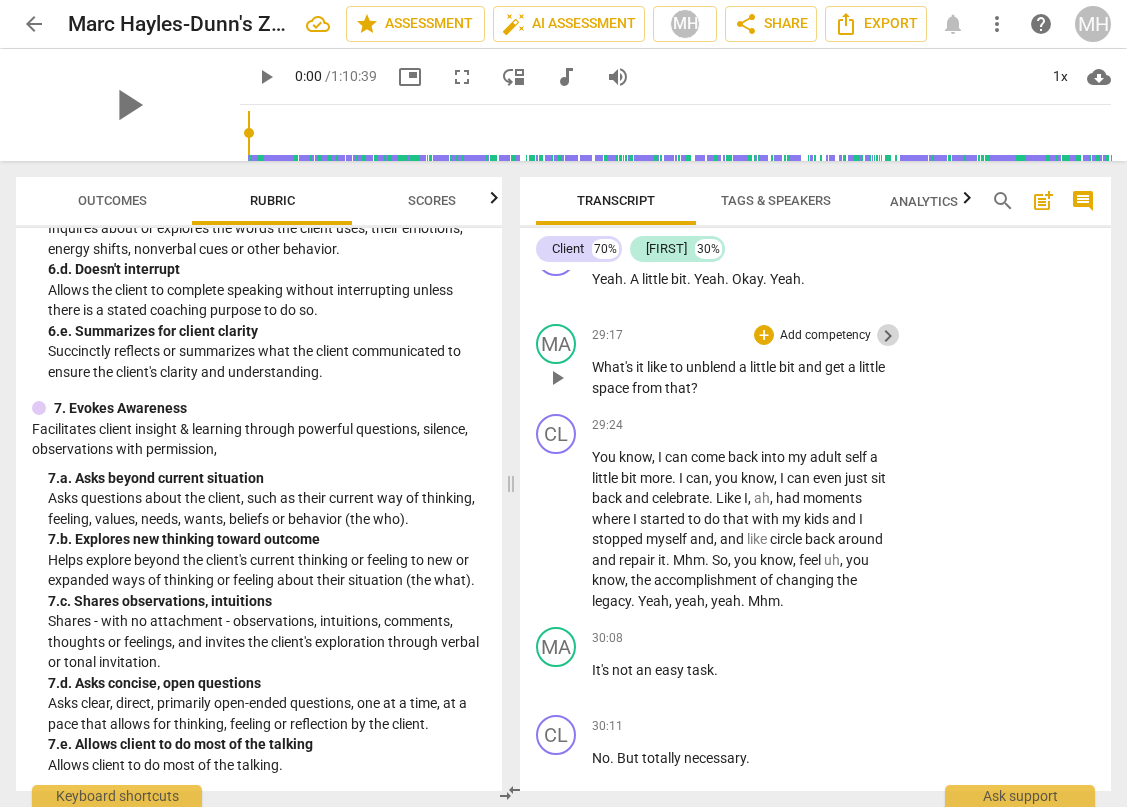 click on "keyboard_arrow_right" at bounding box center (888, 336) 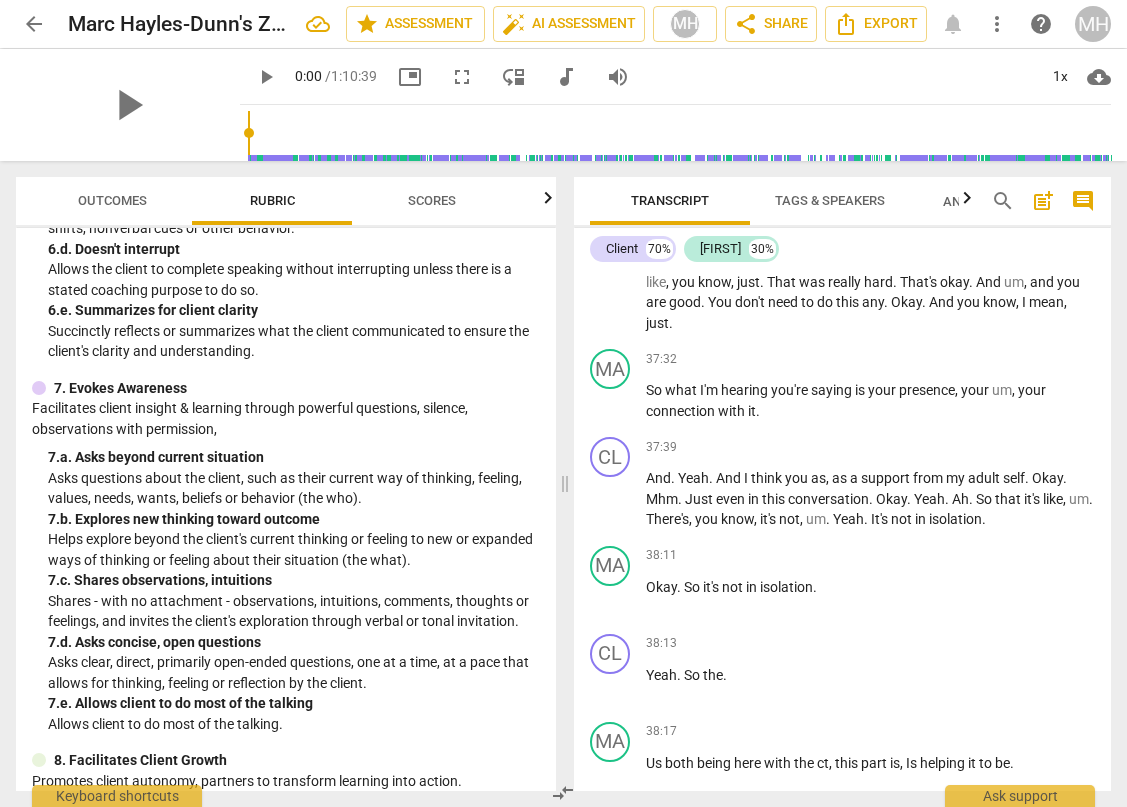 scroll, scrollTop: 12328, scrollLeft: 0, axis: vertical 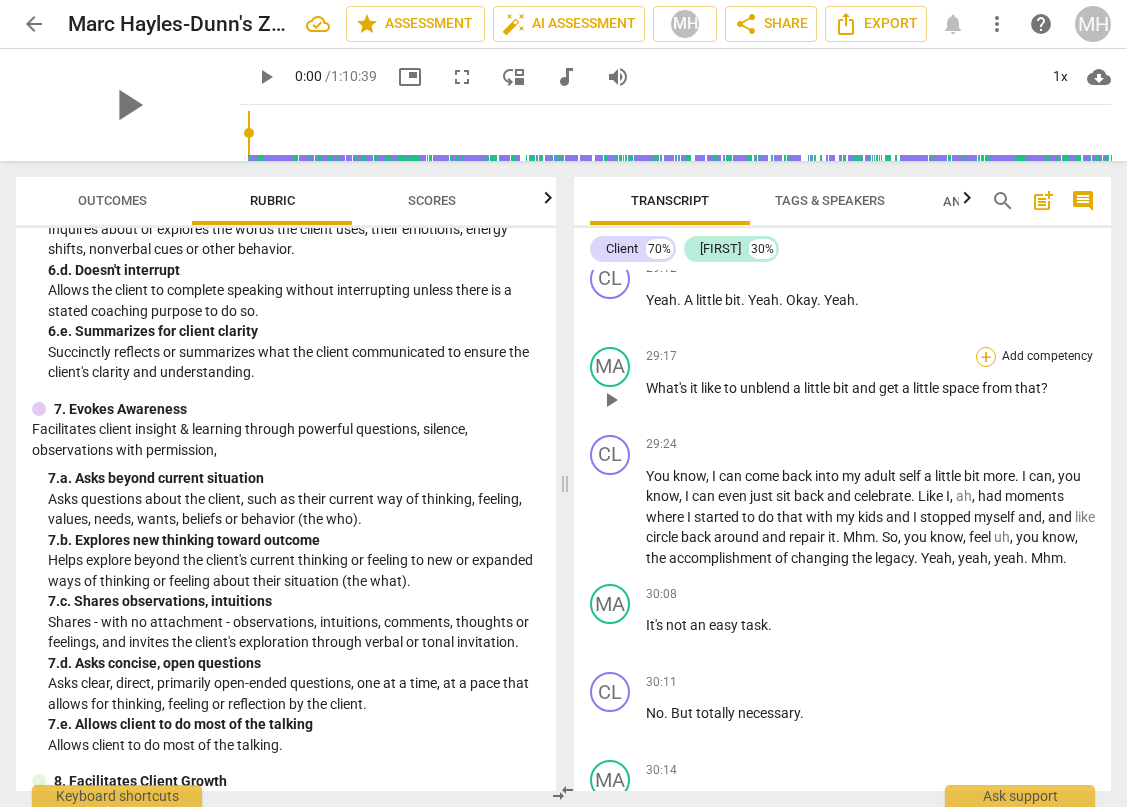 click on "+" at bounding box center (986, 357) 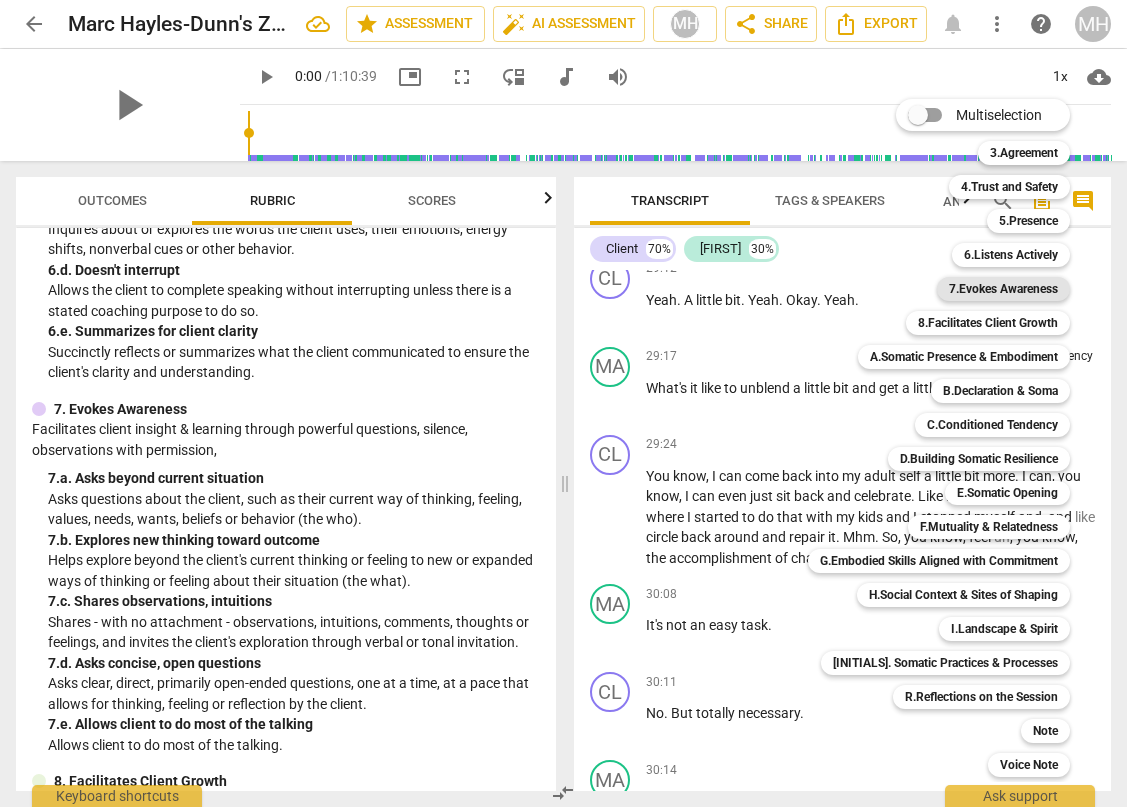 click on "7.Evokes Awareness" at bounding box center (1003, 289) 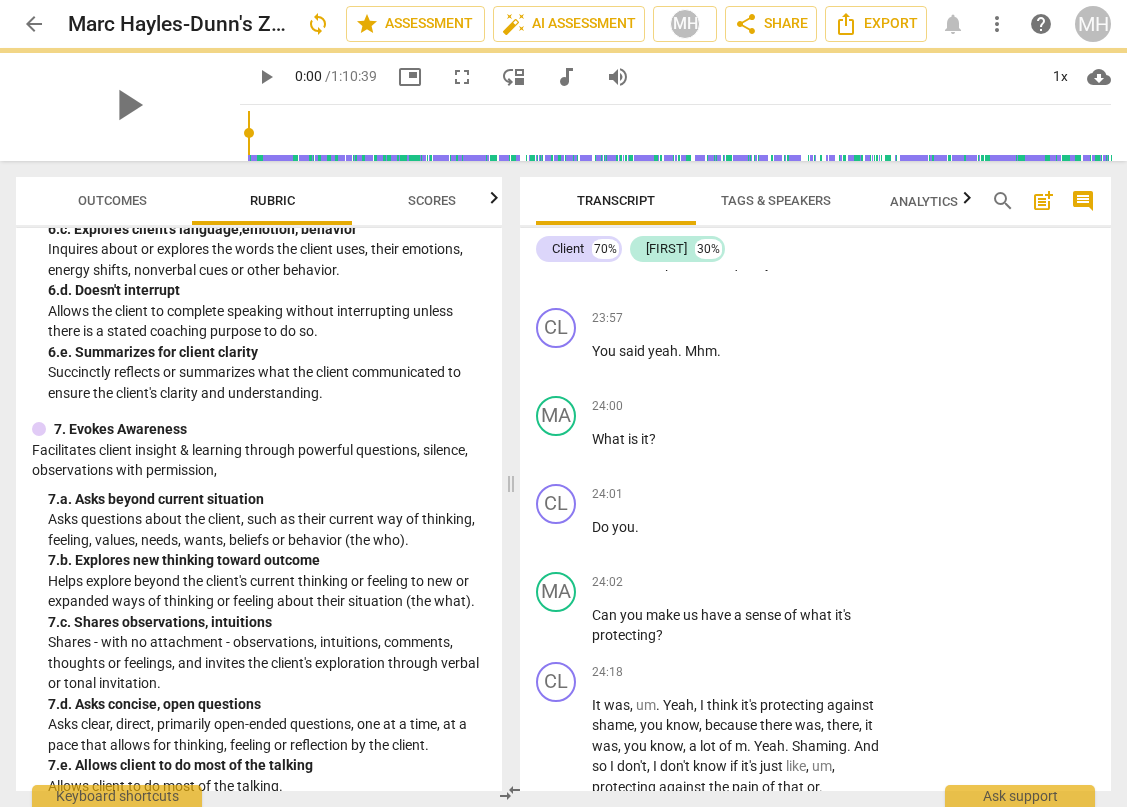 scroll, scrollTop: 14856, scrollLeft: 0, axis: vertical 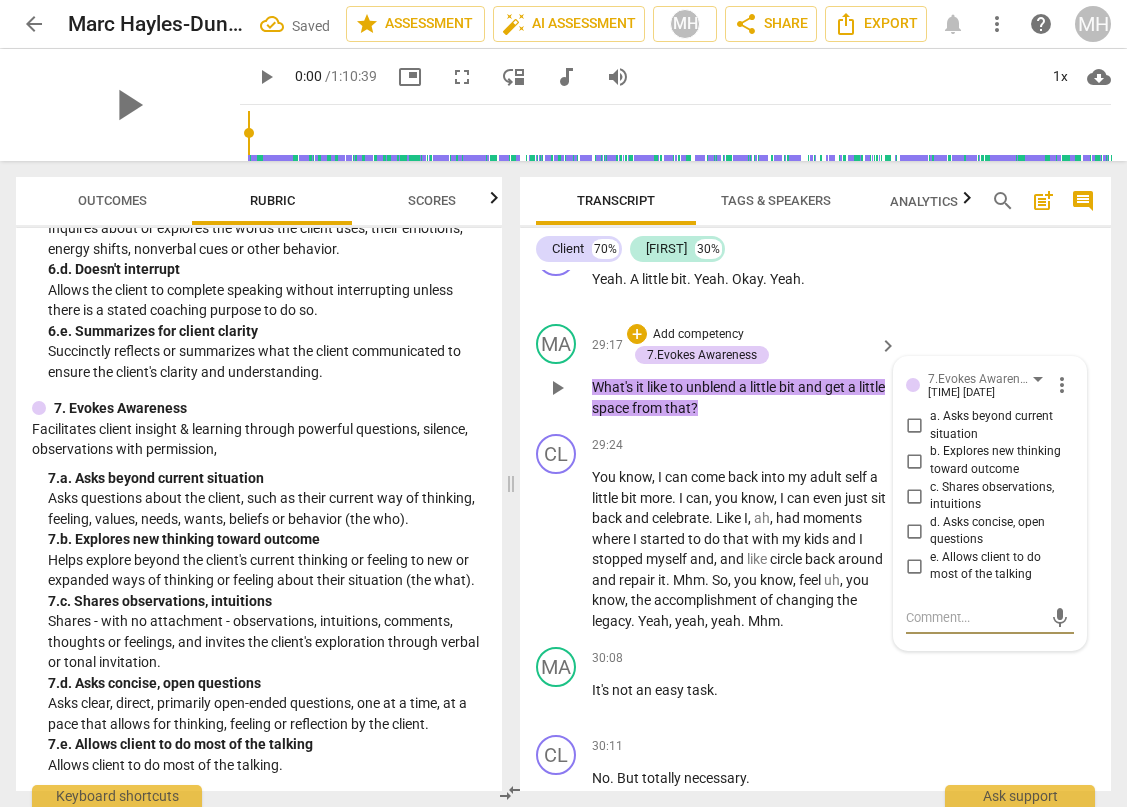 click on "d. Asks concise, open questions" at bounding box center [914, 531] 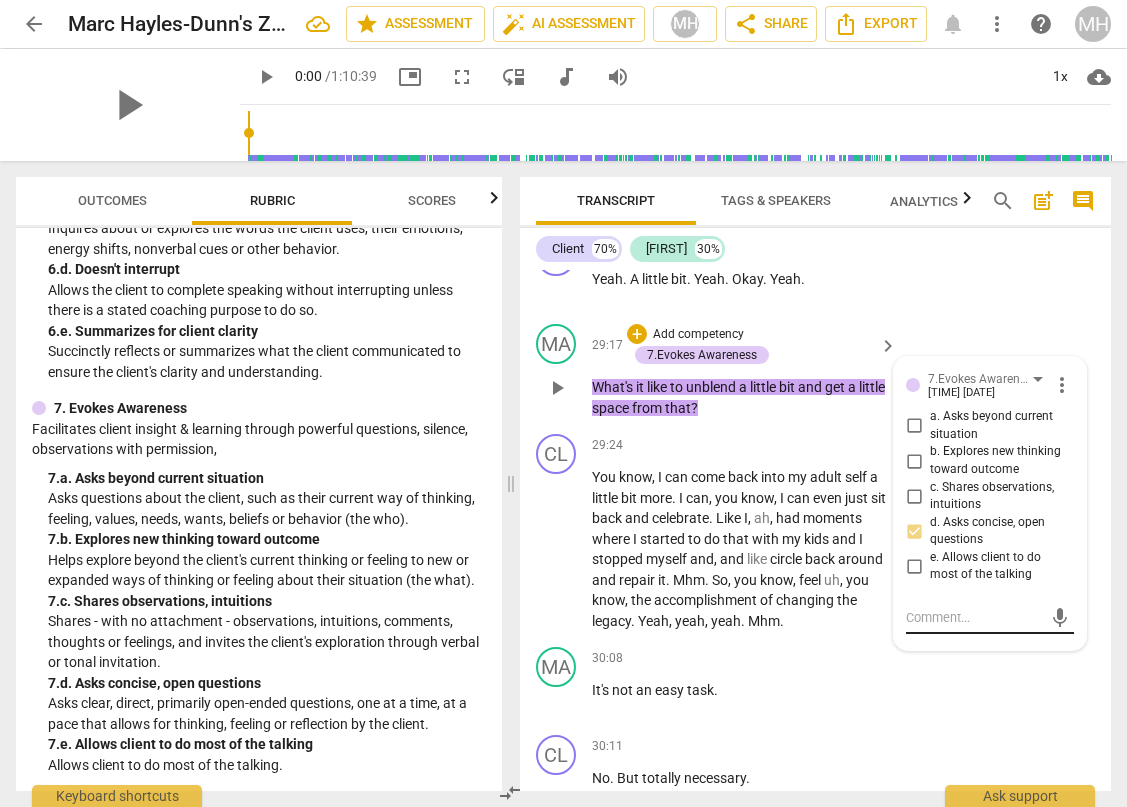 click at bounding box center [974, 617] 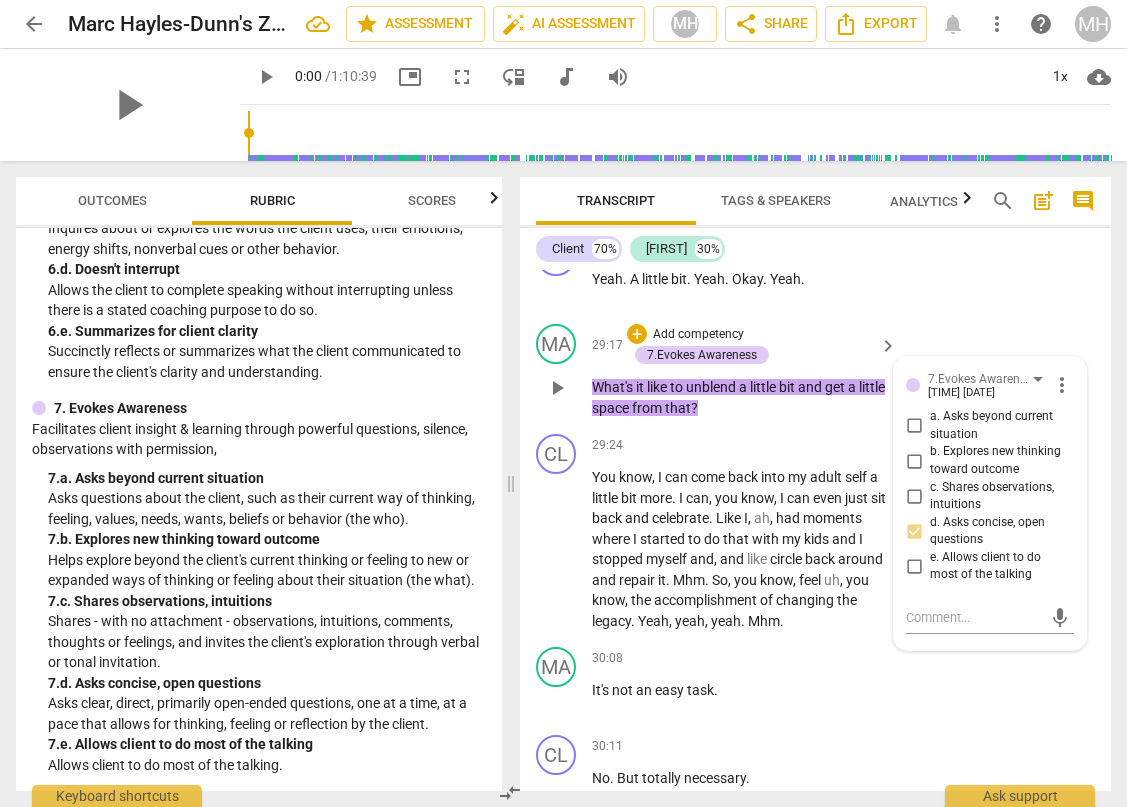 click on "MA play_arrow pause 29:17 + Add competency 7.Evokes Awareness keyboard_arrow_right What's it like to unblend a little bit and get a little space from that ? 7.Evokes Awareness [NAME] 16:33 08-07-2025 more_vert a. Asks beyond current situation b. Explores new thinking toward outcome c. Shares observations, intuitions d. Asks concise, open questions e. Allows client to do most of the talking mic" at bounding box center (815, 371) 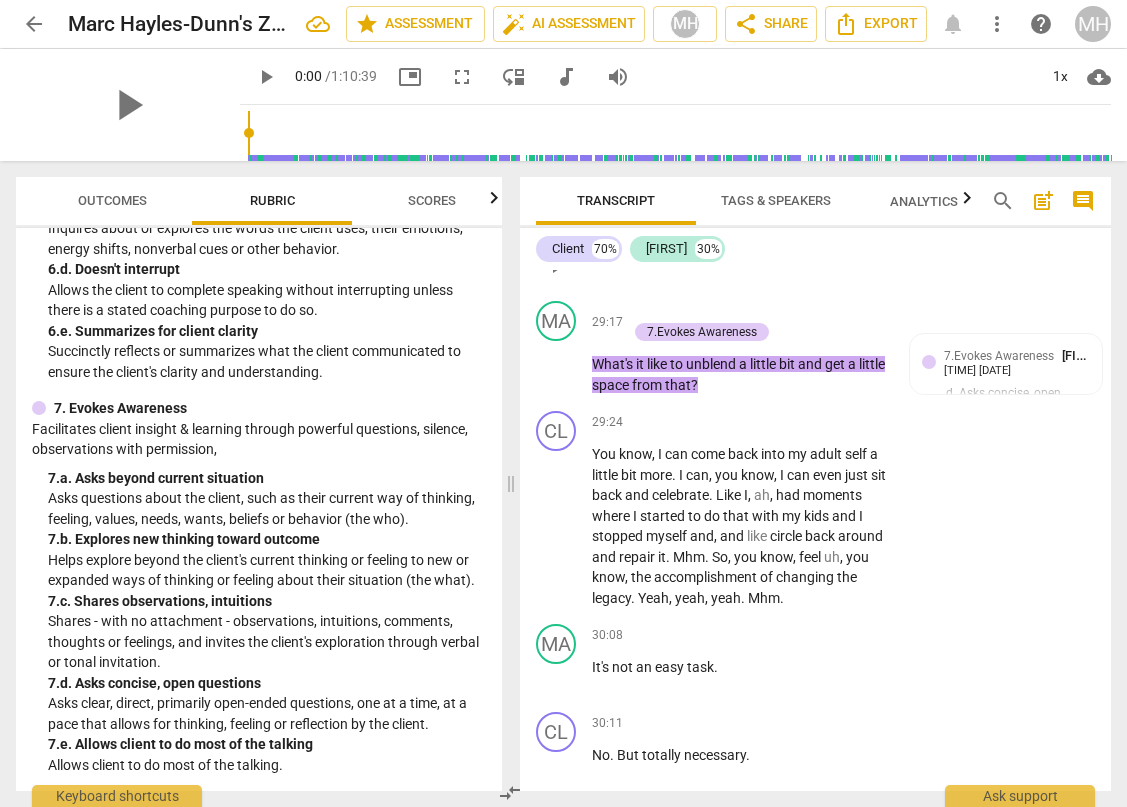 scroll, scrollTop: 14843, scrollLeft: 0, axis: vertical 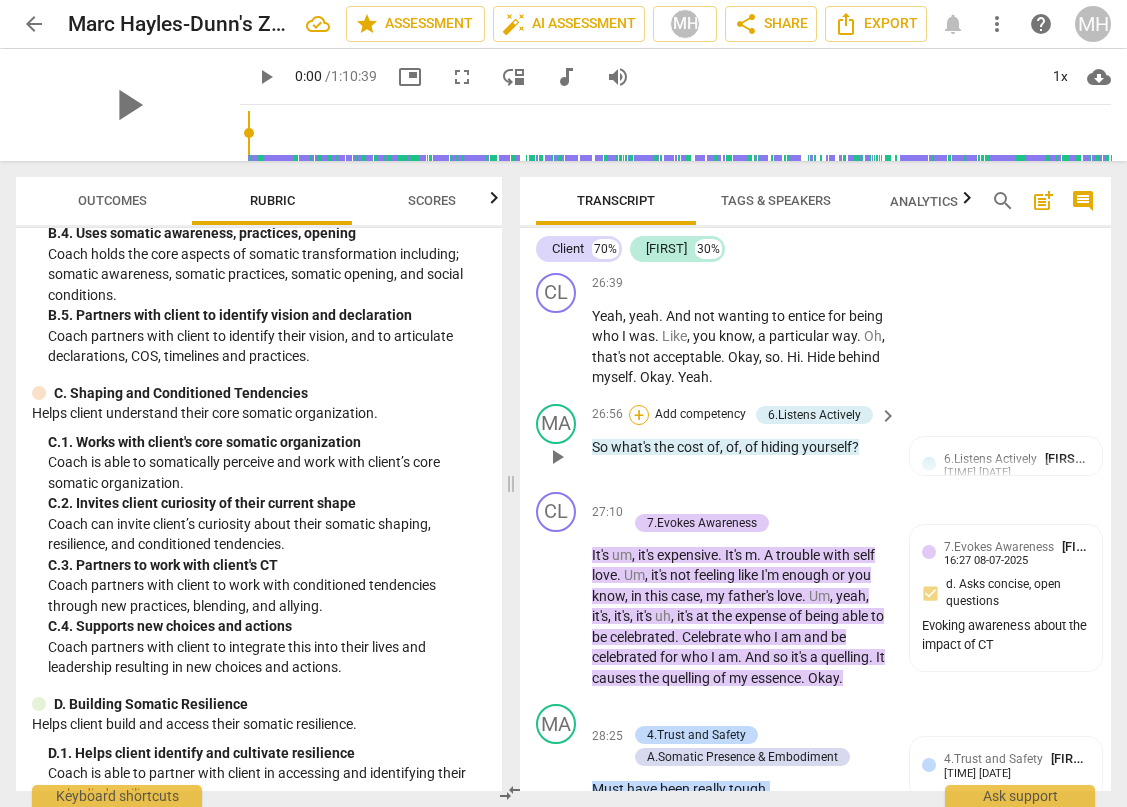 click on "+" at bounding box center [639, 415] 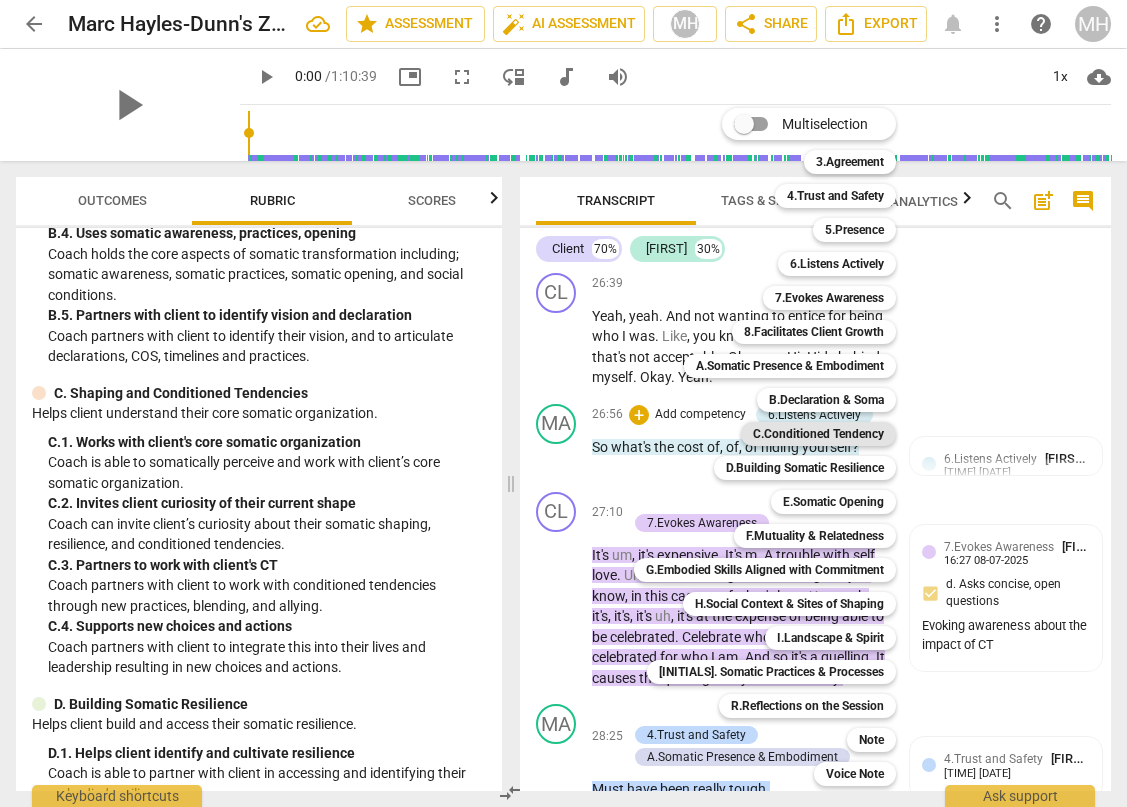 click on "C.Conditioned Tendency" at bounding box center (818, 434) 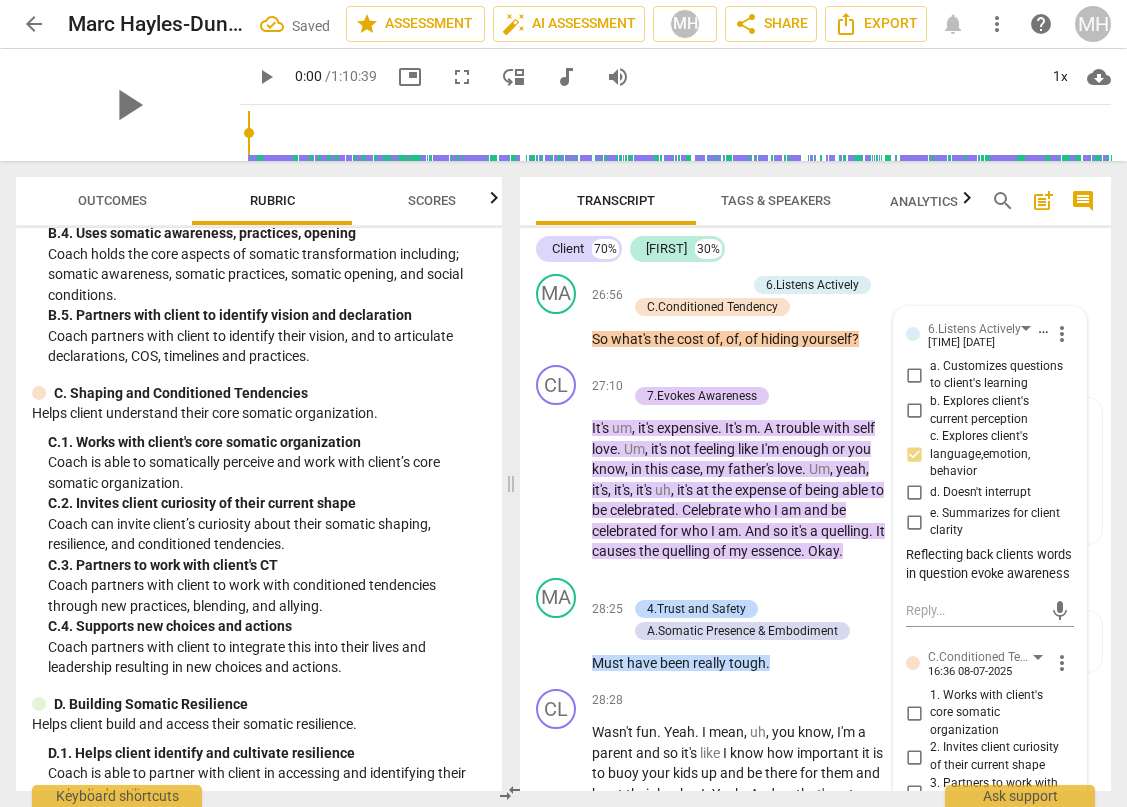 scroll, scrollTop: 13993, scrollLeft: 0, axis: vertical 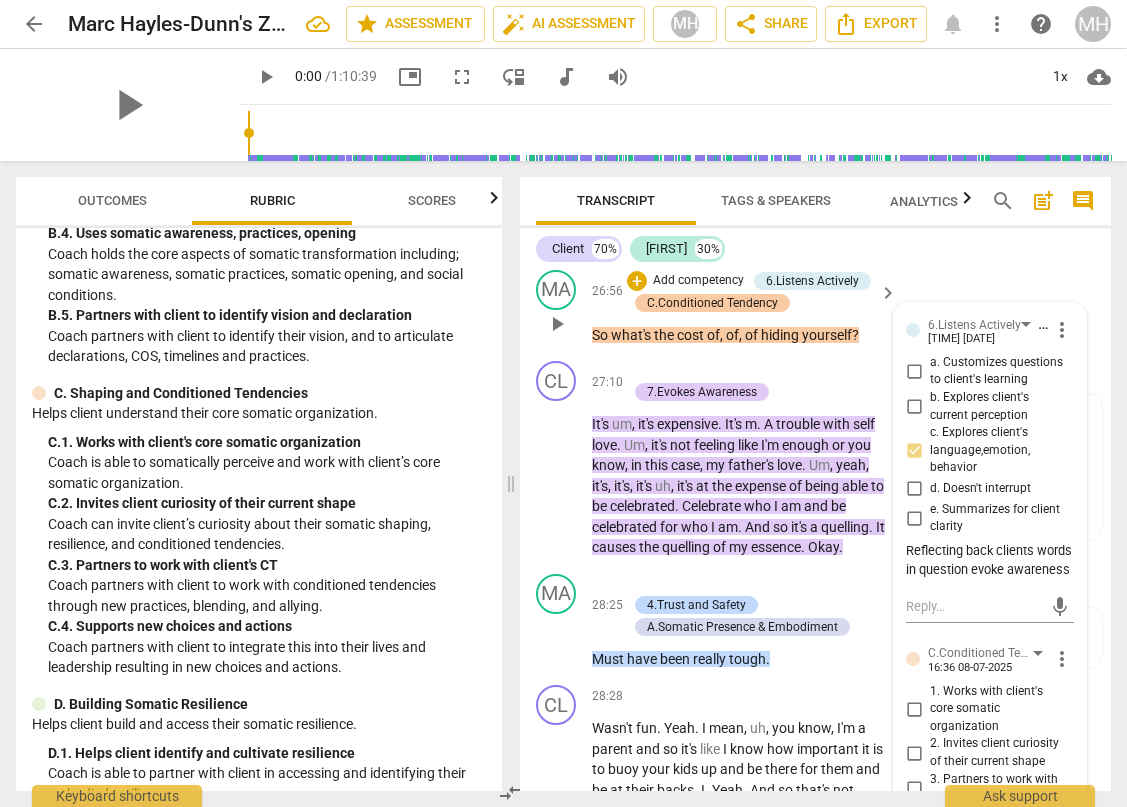 click on "C.Conditioned Tendency" at bounding box center (712, 303) 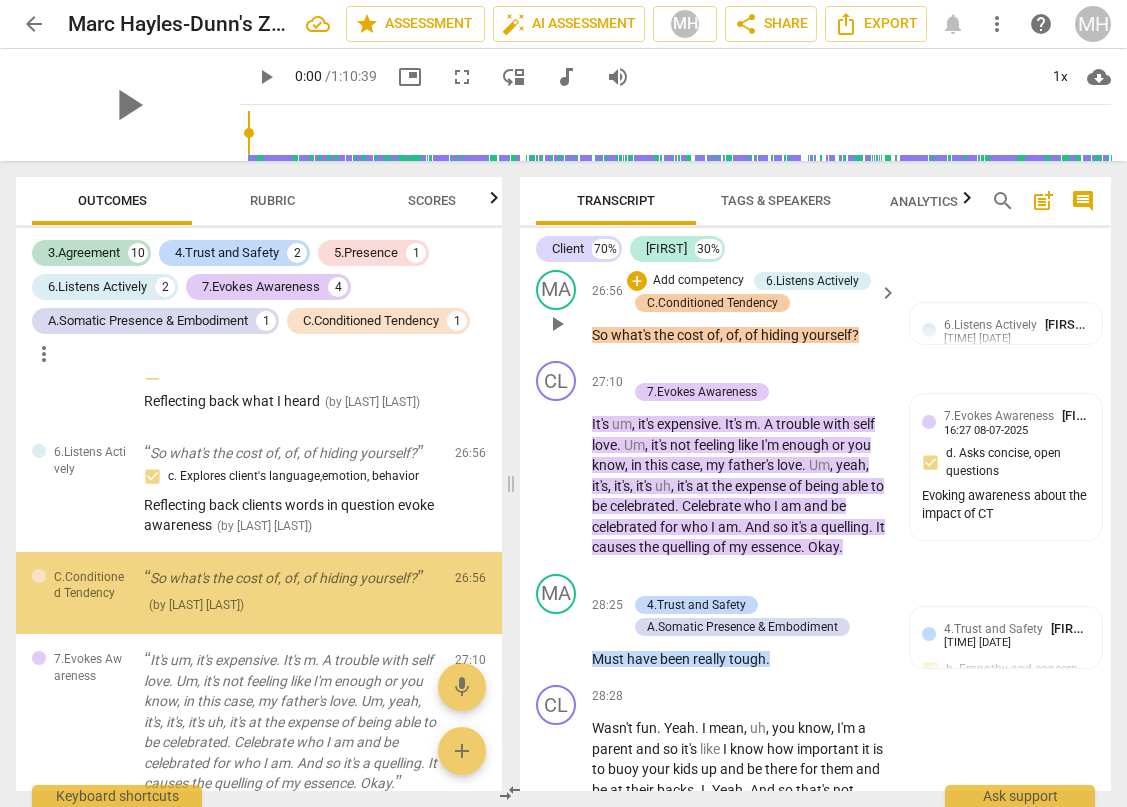 scroll, scrollTop: 4272, scrollLeft: 0, axis: vertical 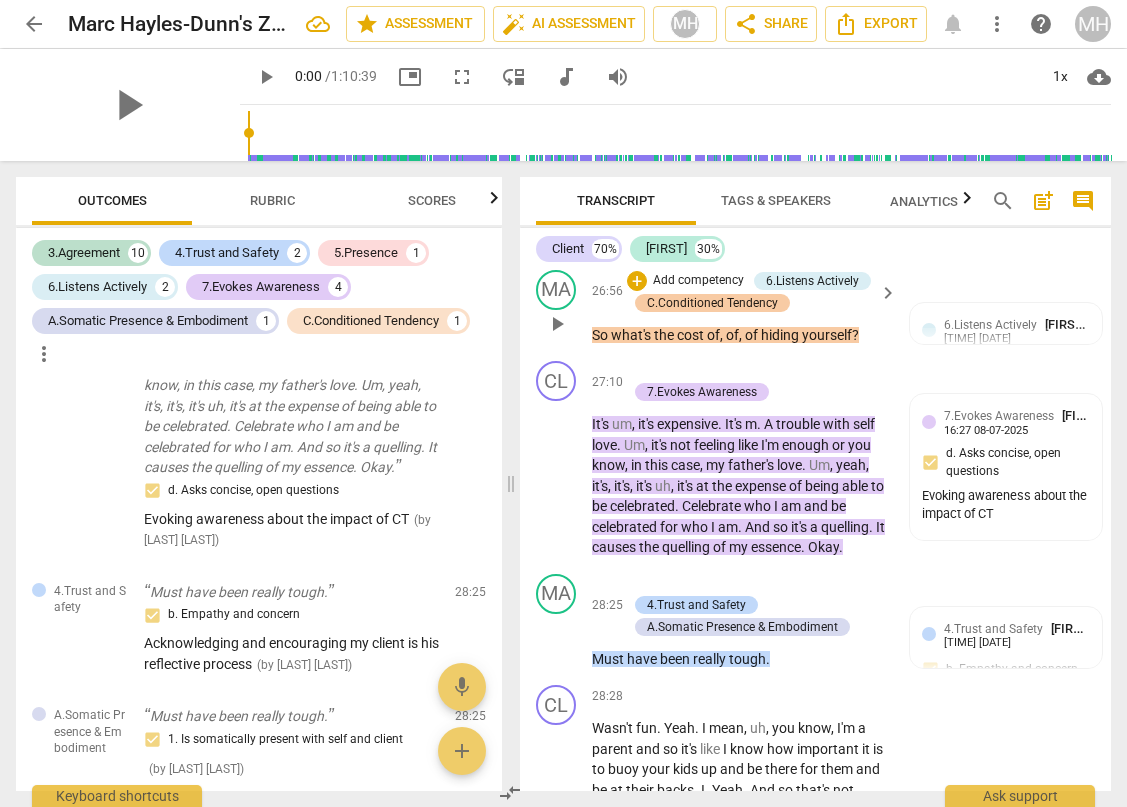 click on "C.Conditioned Tendency" at bounding box center [712, 303] 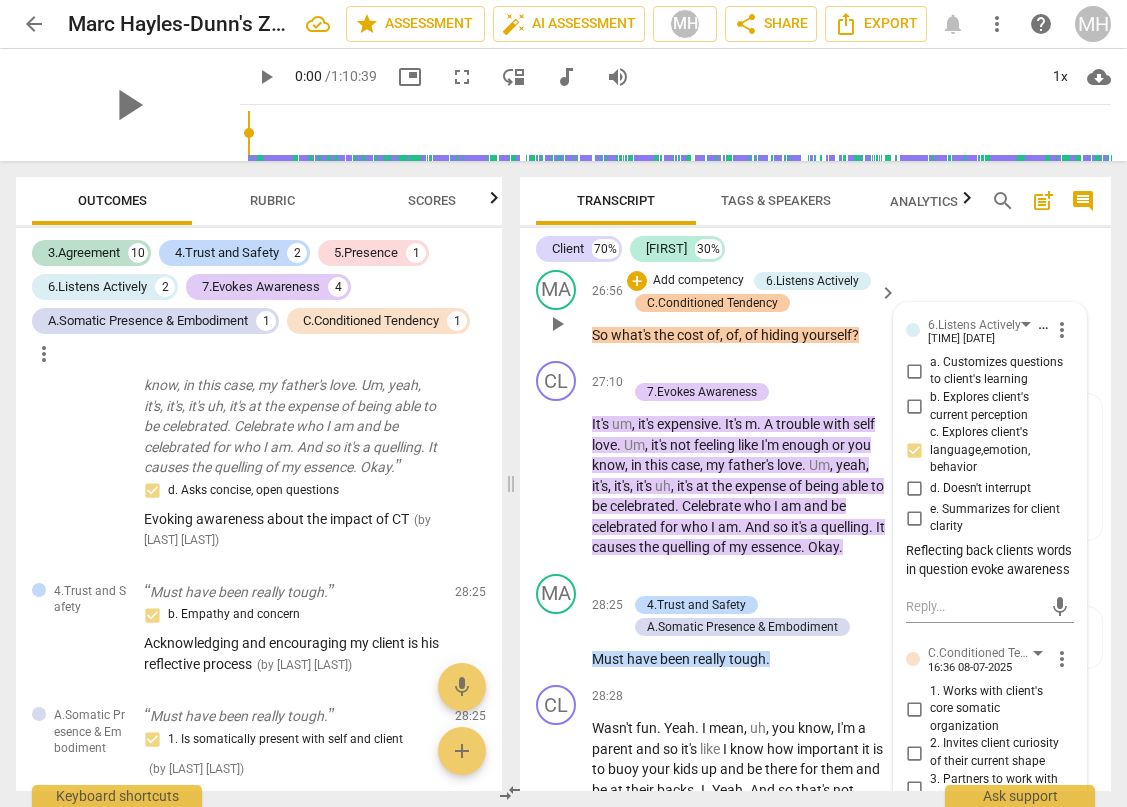 click on "C.Conditioned Tendency" at bounding box center [712, 303] 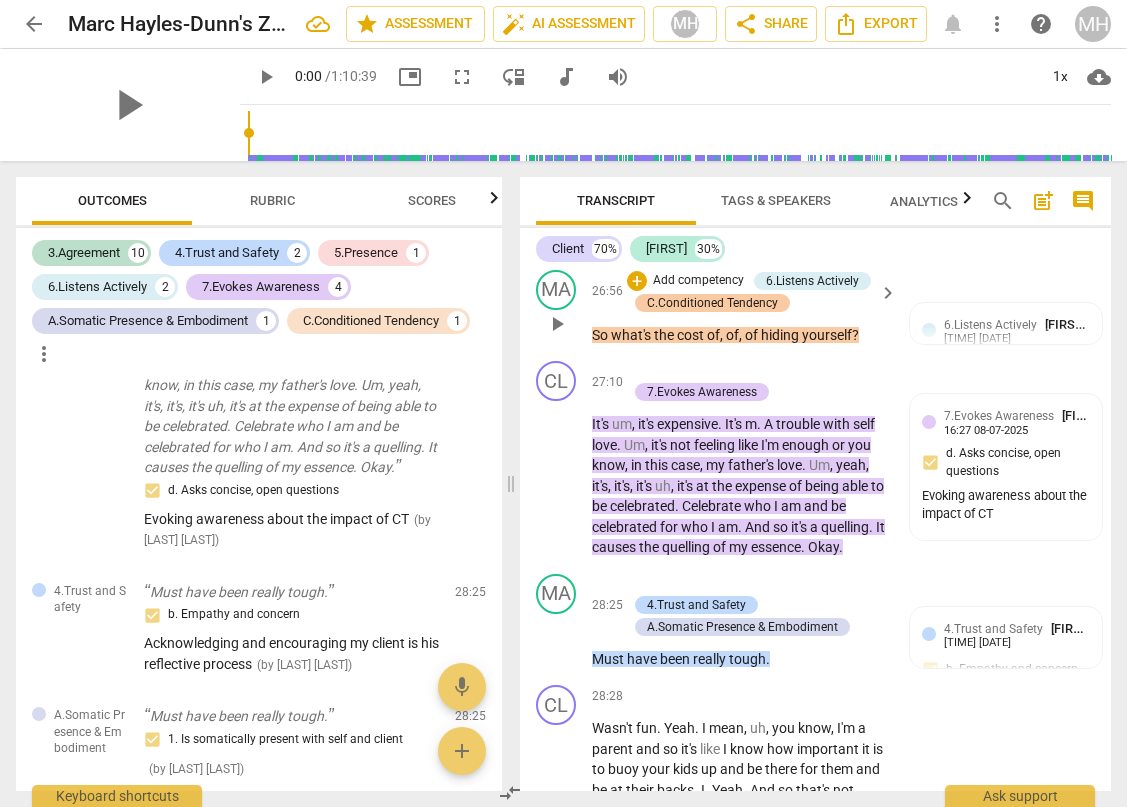 click on "C.Conditioned Tendency" at bounding box center [712, 303] 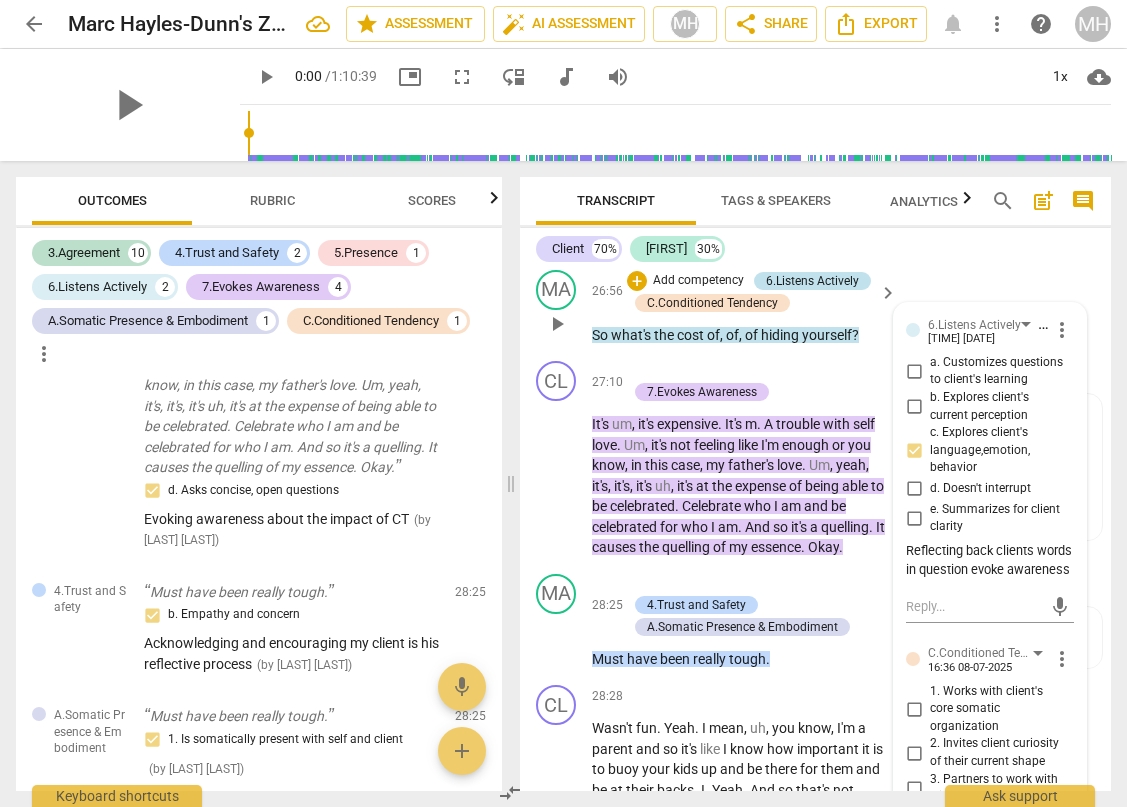 click on "6.Listens Actively" at bounding box center (812, 281) 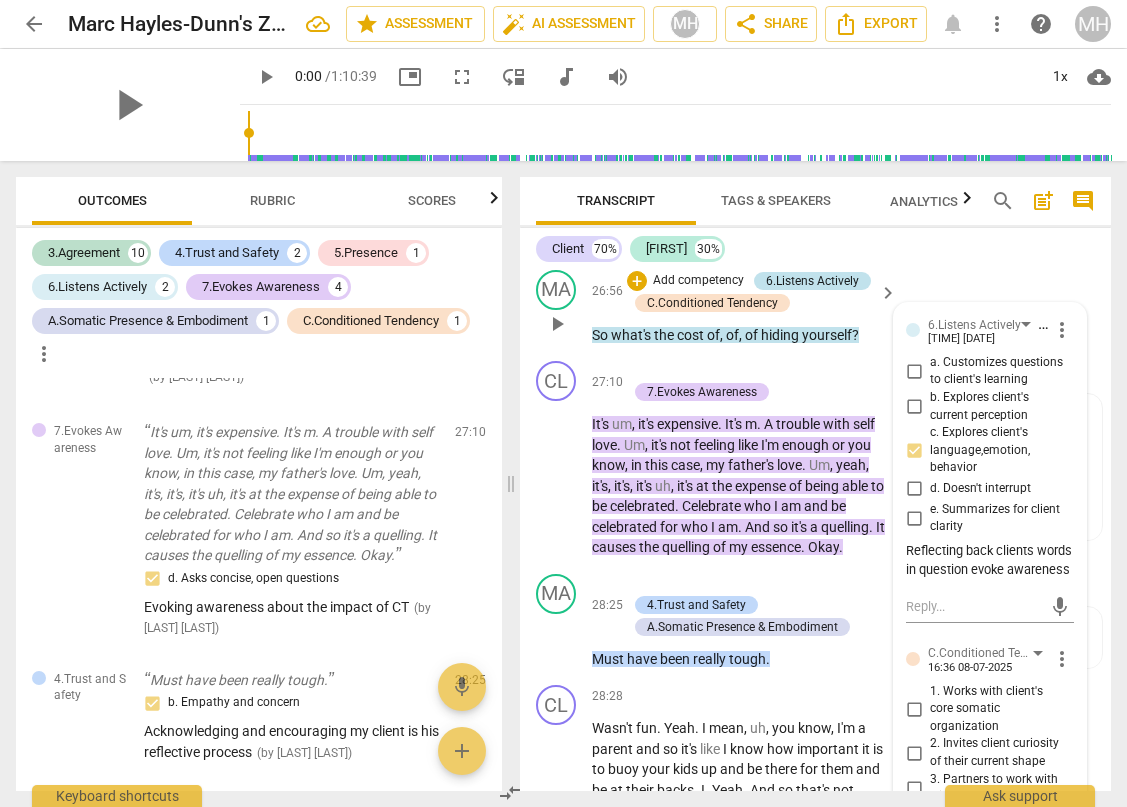 scroll, scrollTop: 4168, scrollLeft: 0, axis: vertical 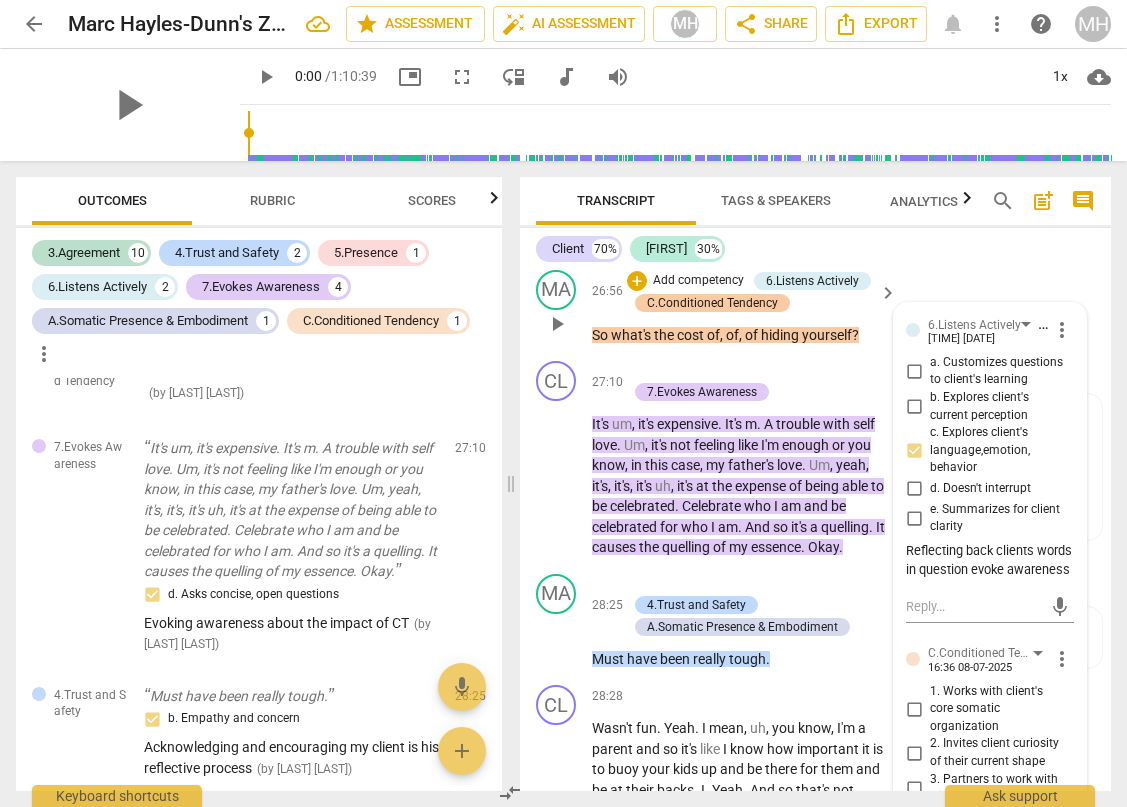 click on "C.Conditioned Tendency" at bounding box center [712, 303] 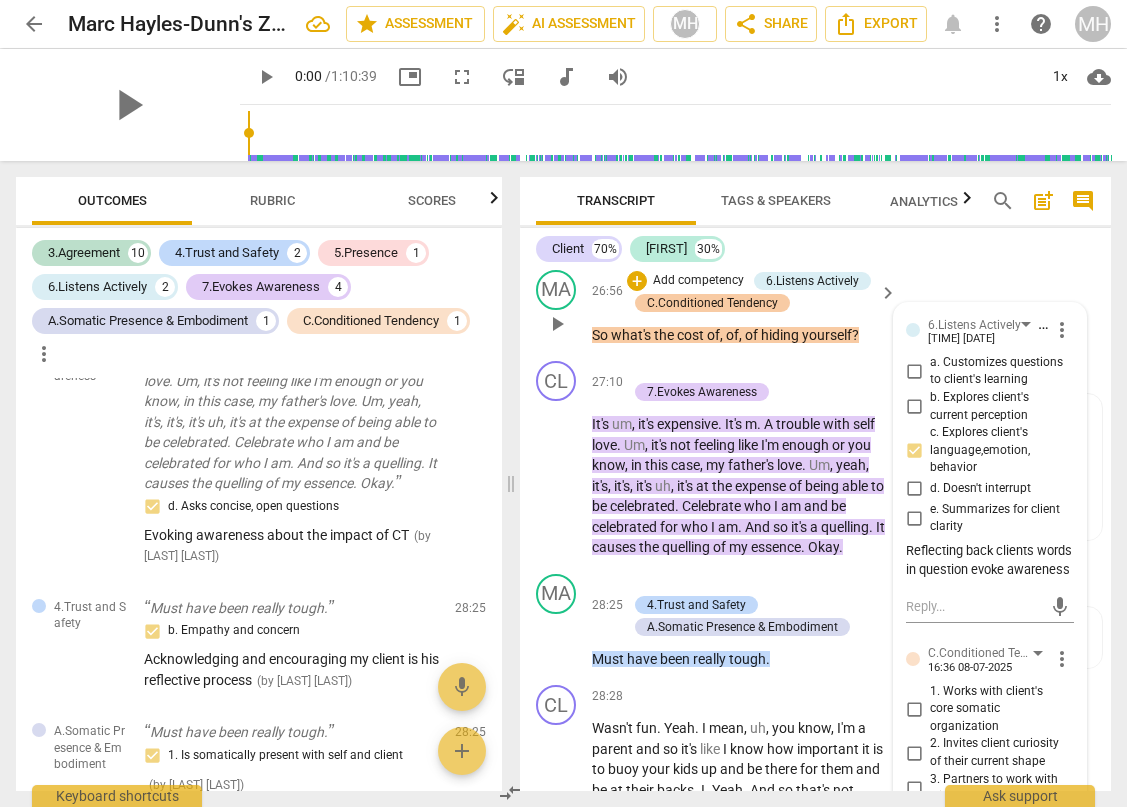 scroll, scrollTop: 4272, scrollLeft: 0, axis: vertical 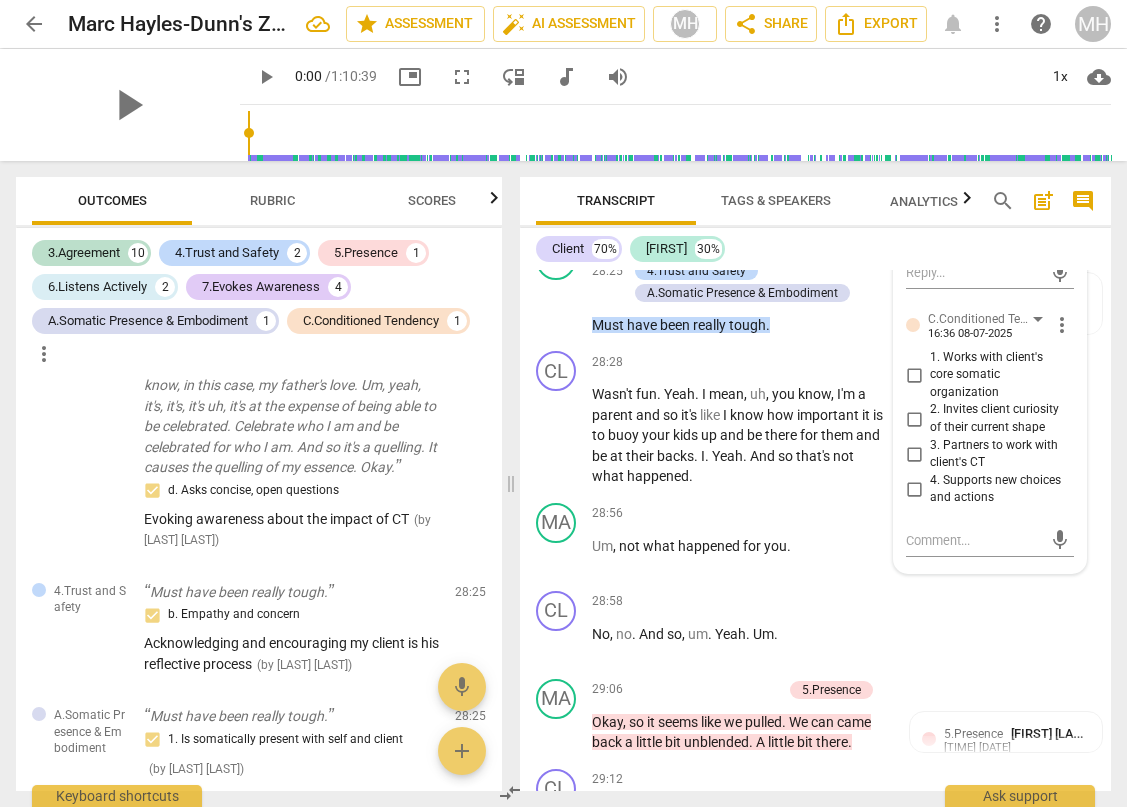 click on "2. Invites client curiosity of their current shape" at bounding box center [914, 419] 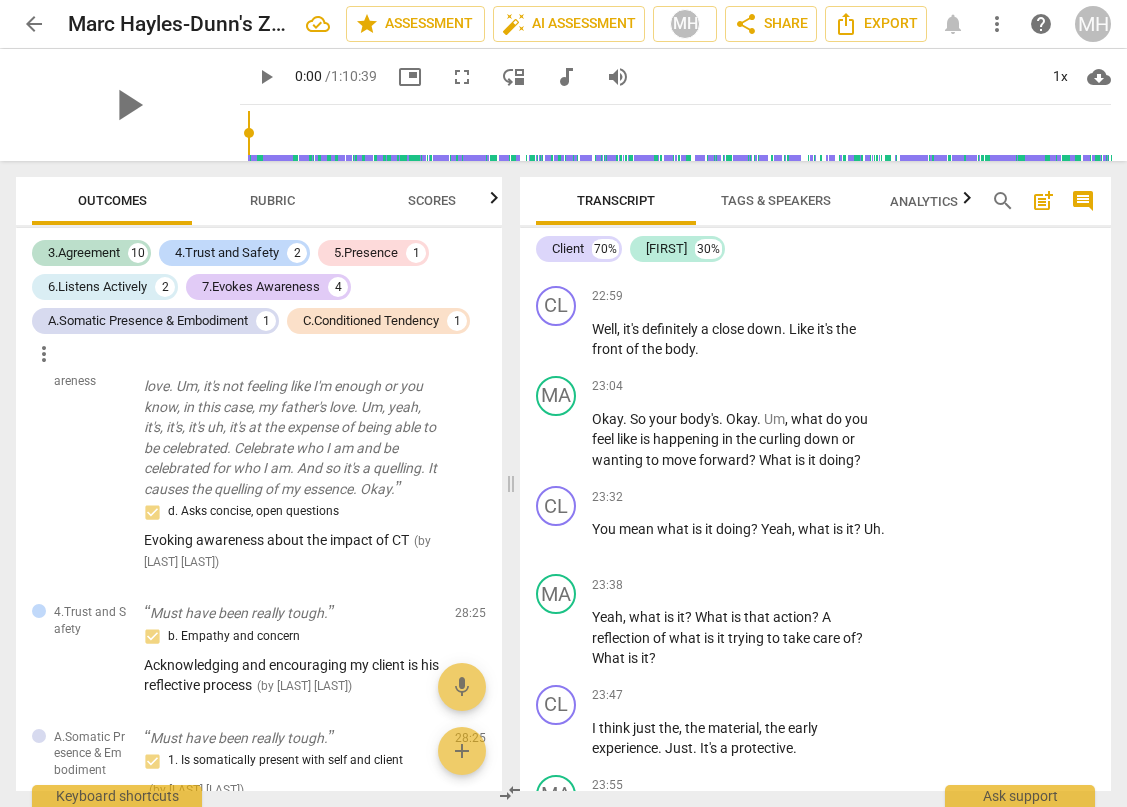 scroll, scrollTop: 11771, scrollLeft: 0, axis: vertical 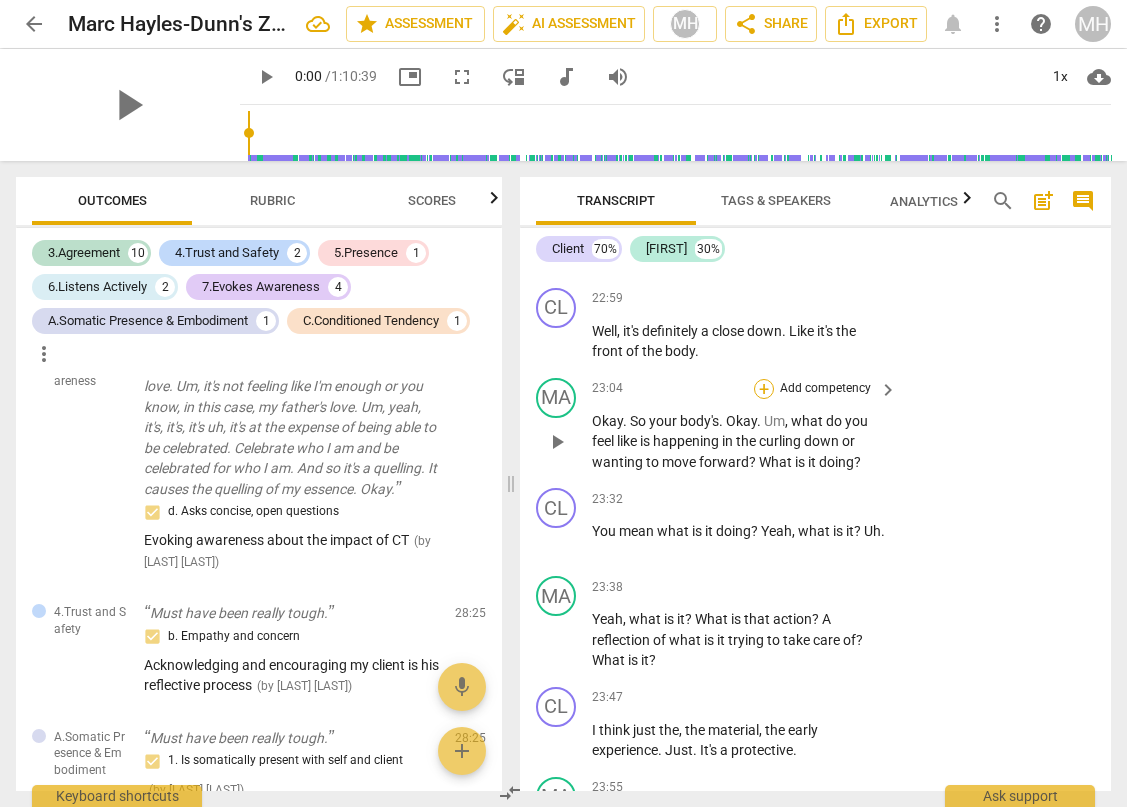click on "+" at bounding box center [764, 389] 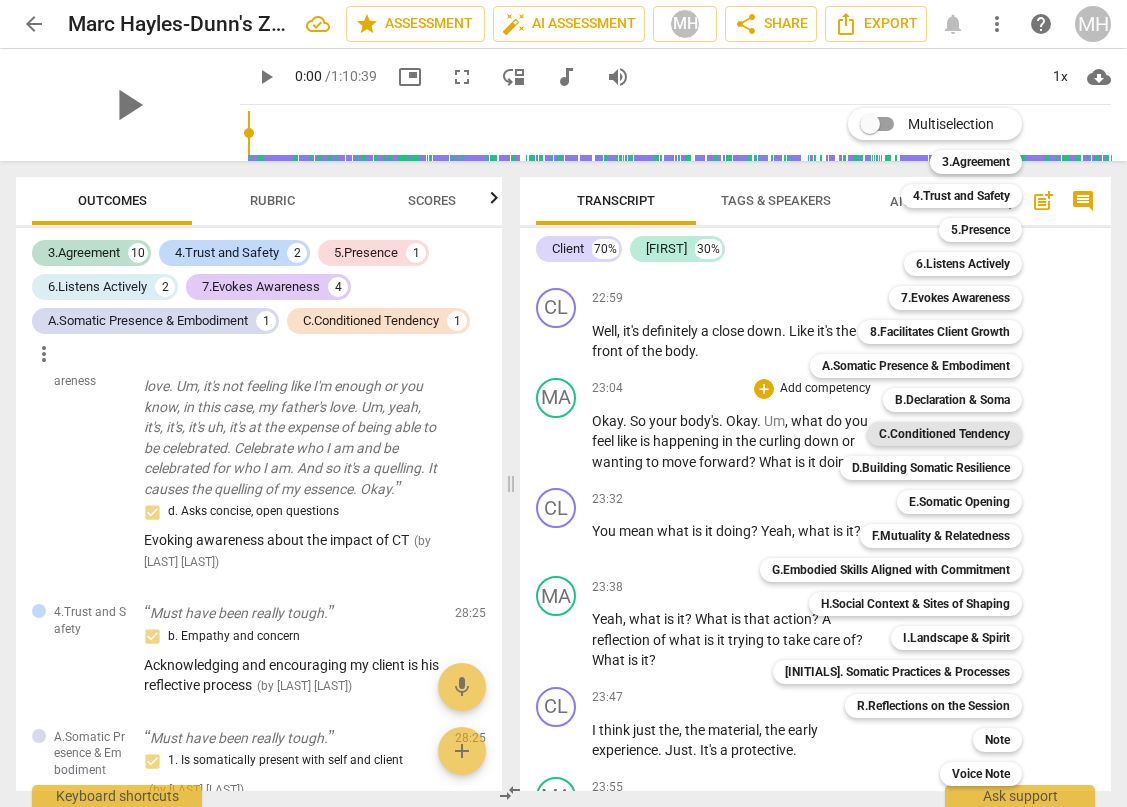 click on "C.Conditioned Tendency" at bounding box center (944, 434) 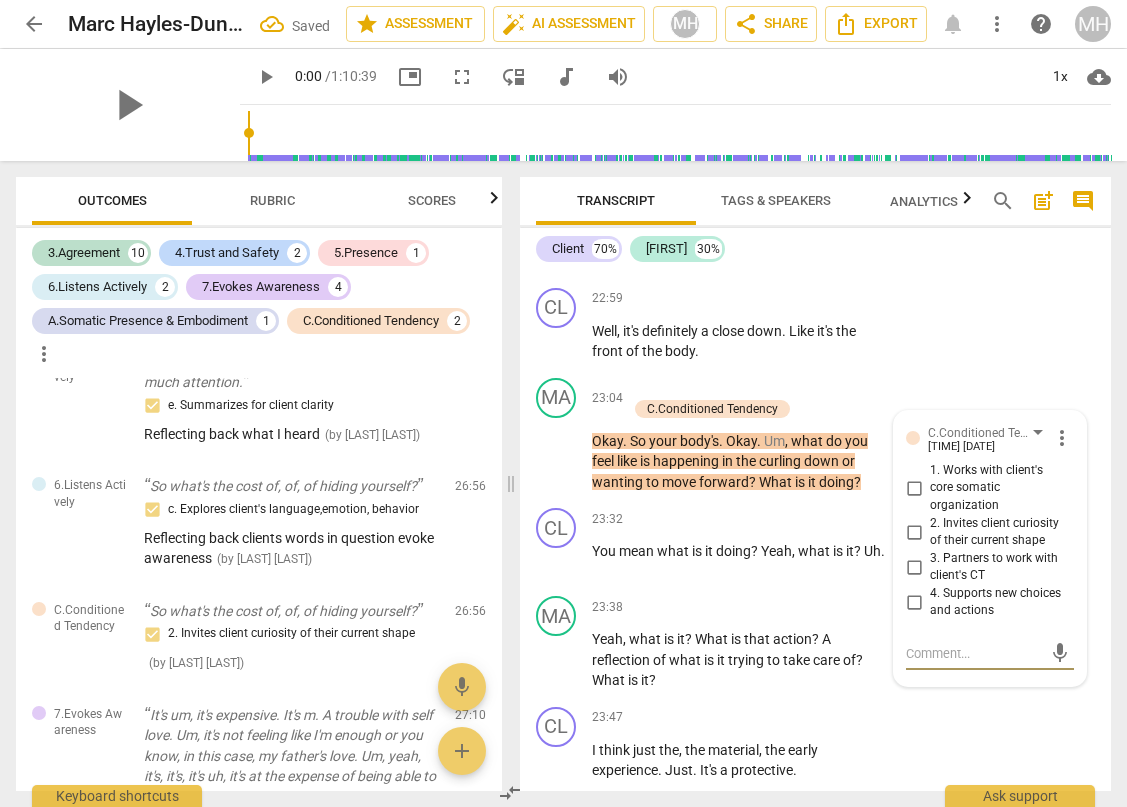 scroll, scrollTop: 4021, scrollLeft: 0, axis: vertical 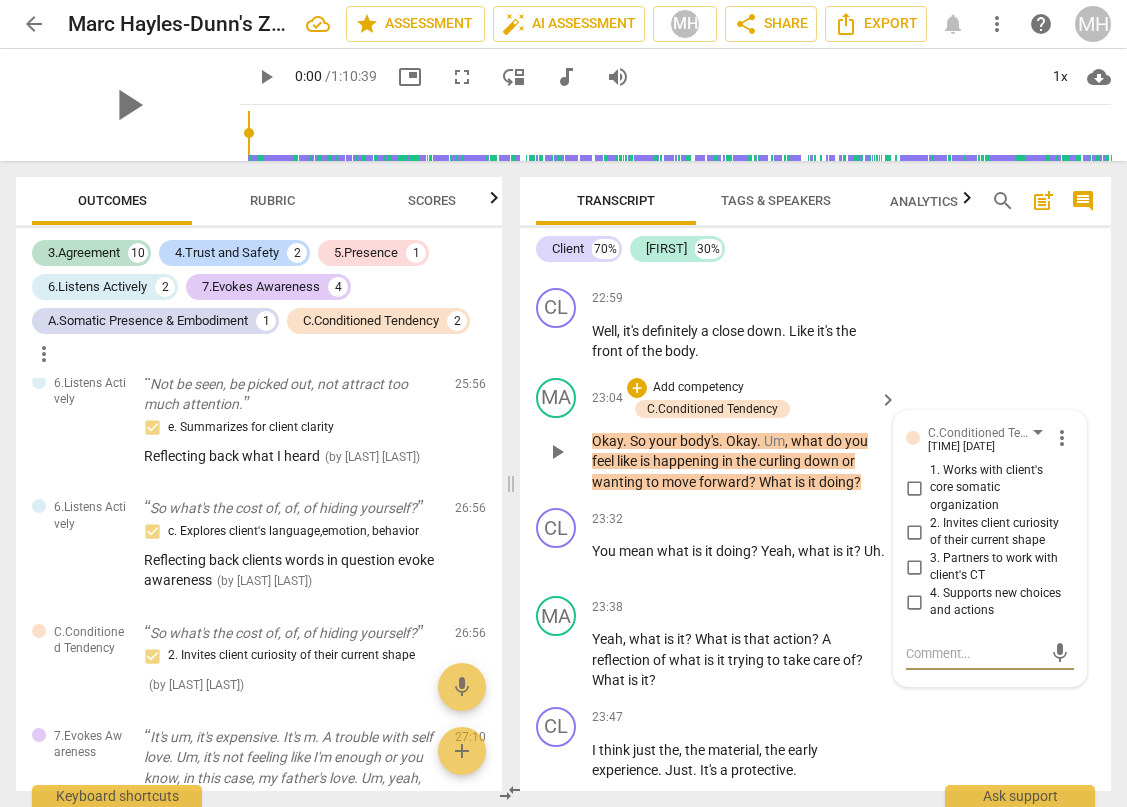 click on "1. Works with client's core somatic organization" at bounding box center [914, 488] 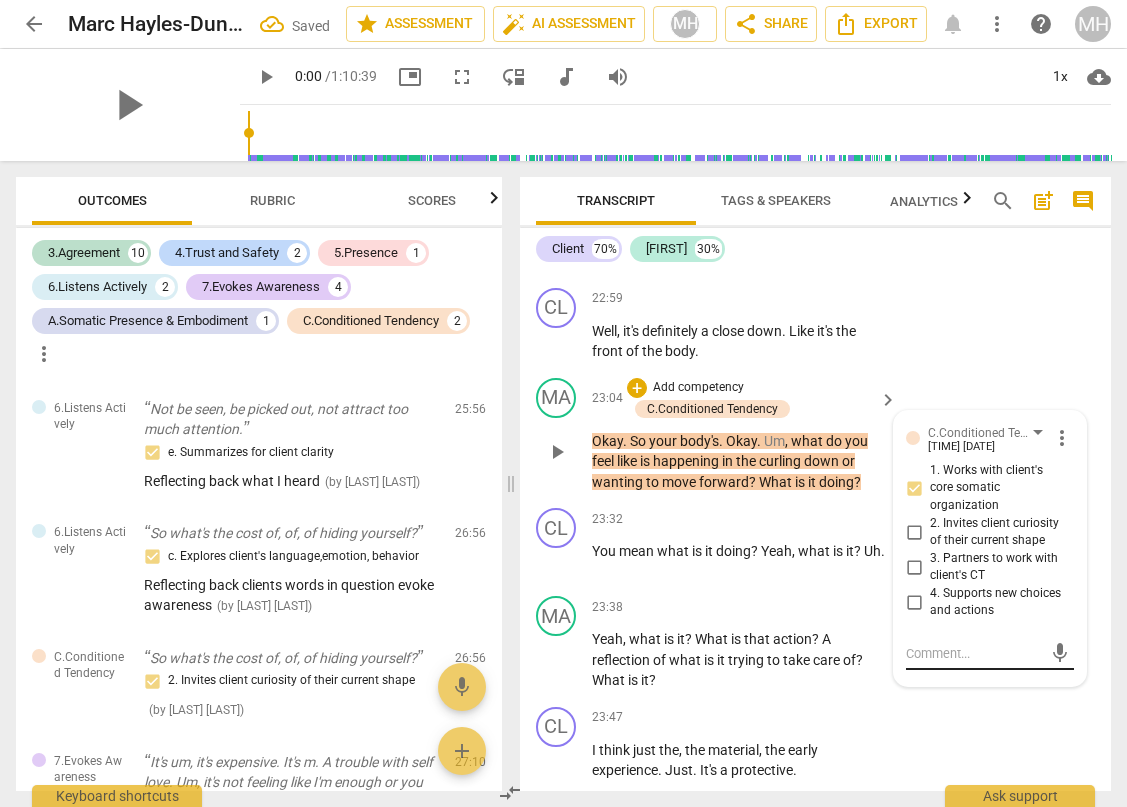 click at bounding box center (974, 653) 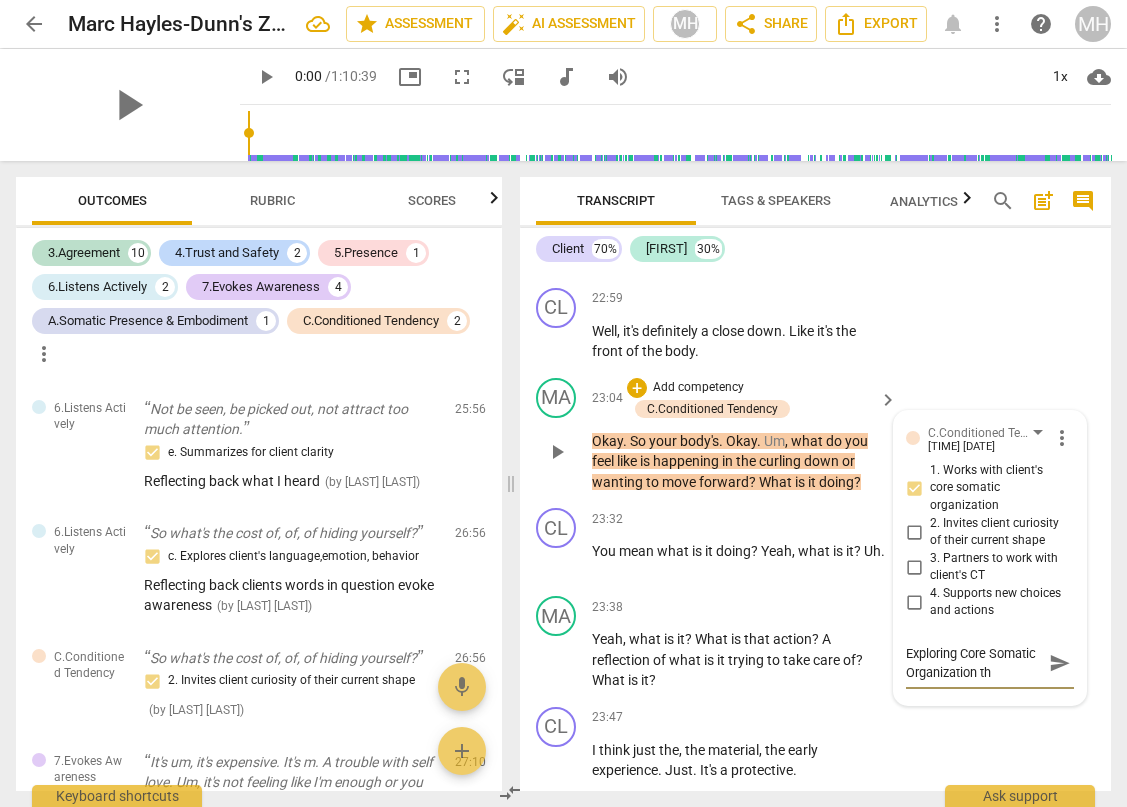 scroll, scrollTop: 17, scrollLeft: 0, axis: vertical 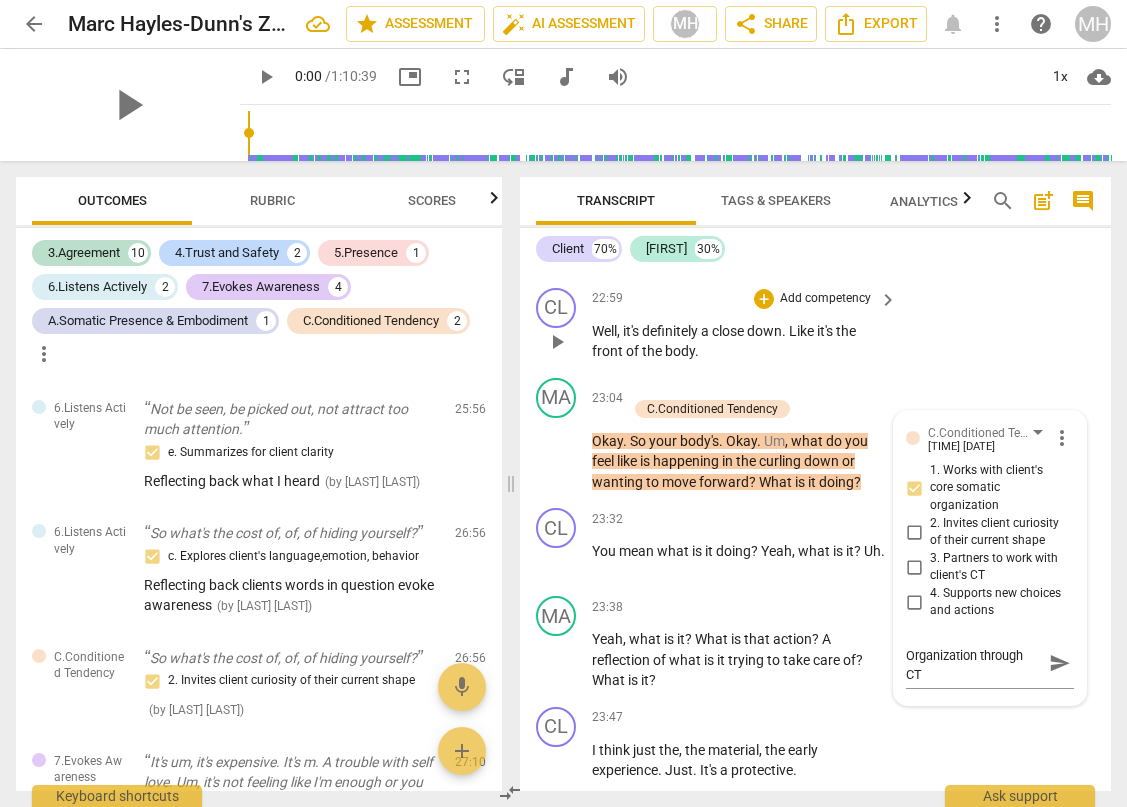 click on "CL play_arrow pause 22:59 + Add competency keyboard_arrow_right Well ,   it's   definitely   a   close   down .   Like   it's   the   front   of   the   body ." at bounding box center [815, 325] 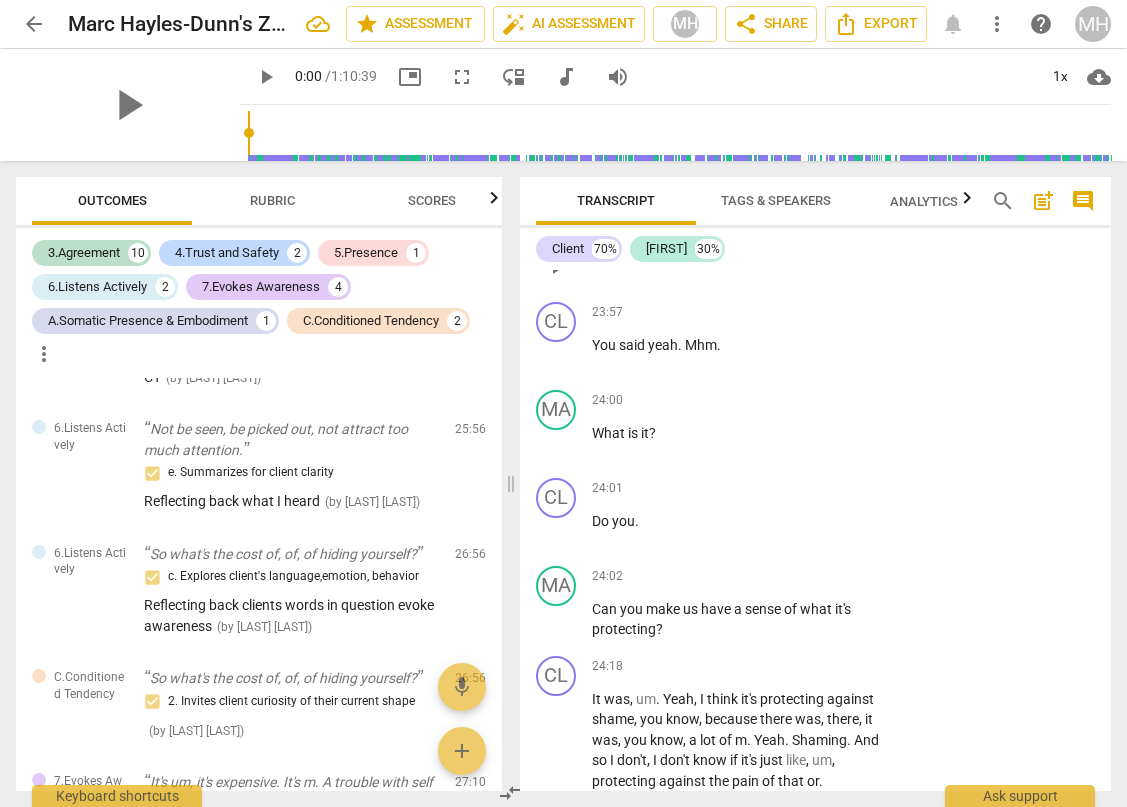 scroll, scrollTop: 12356, scrollLeft: 0, axis: vertical 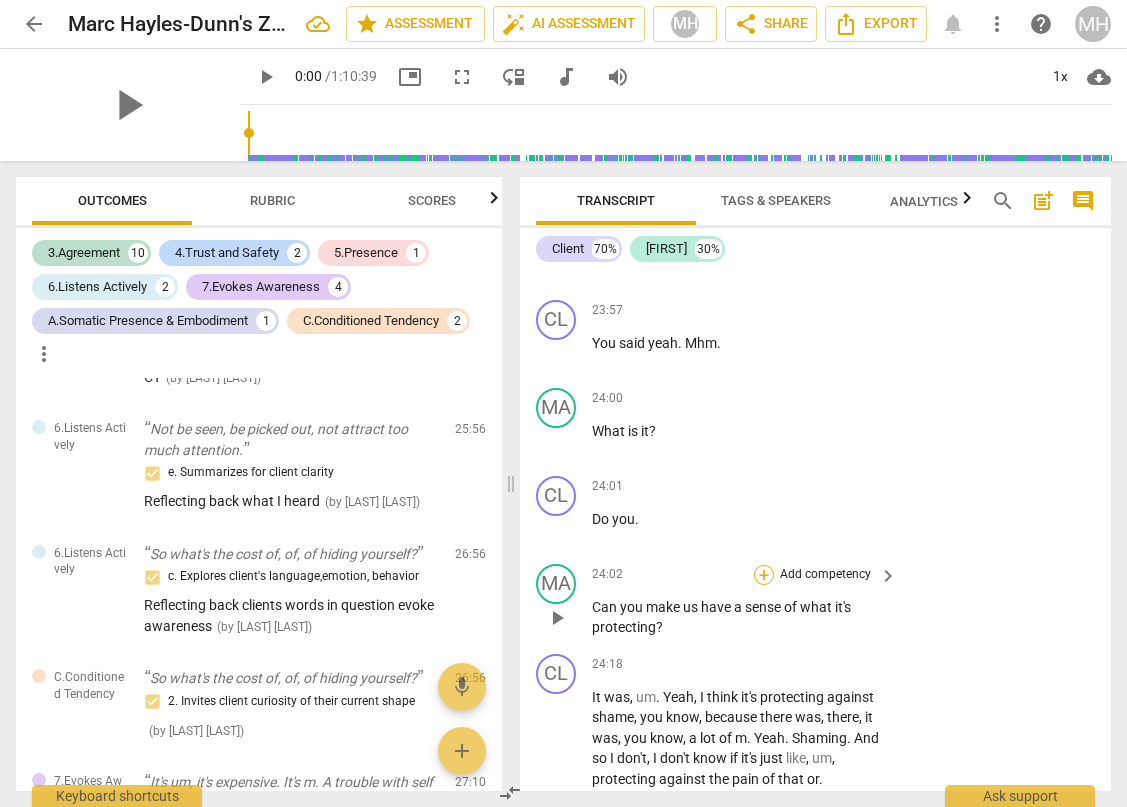 click on "+" at bounding box center [764, 575] 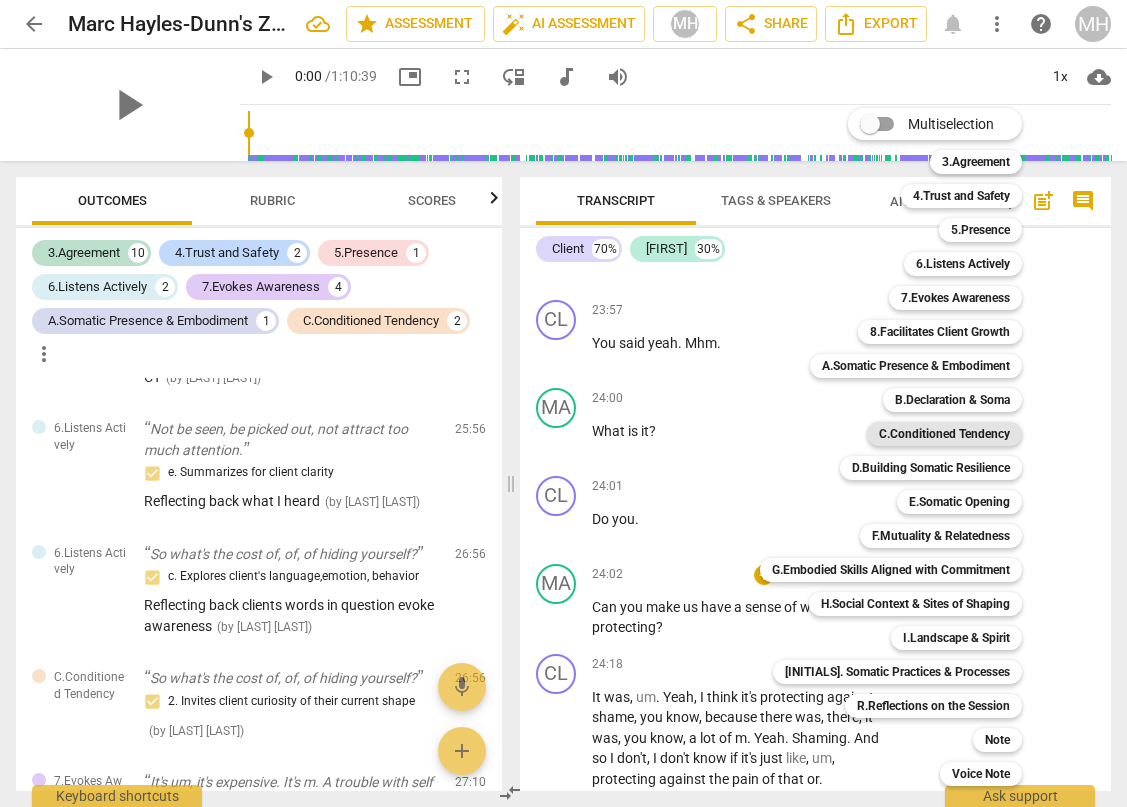 click on "C.Conditioned Tendency" at bounding box center [944, 434] 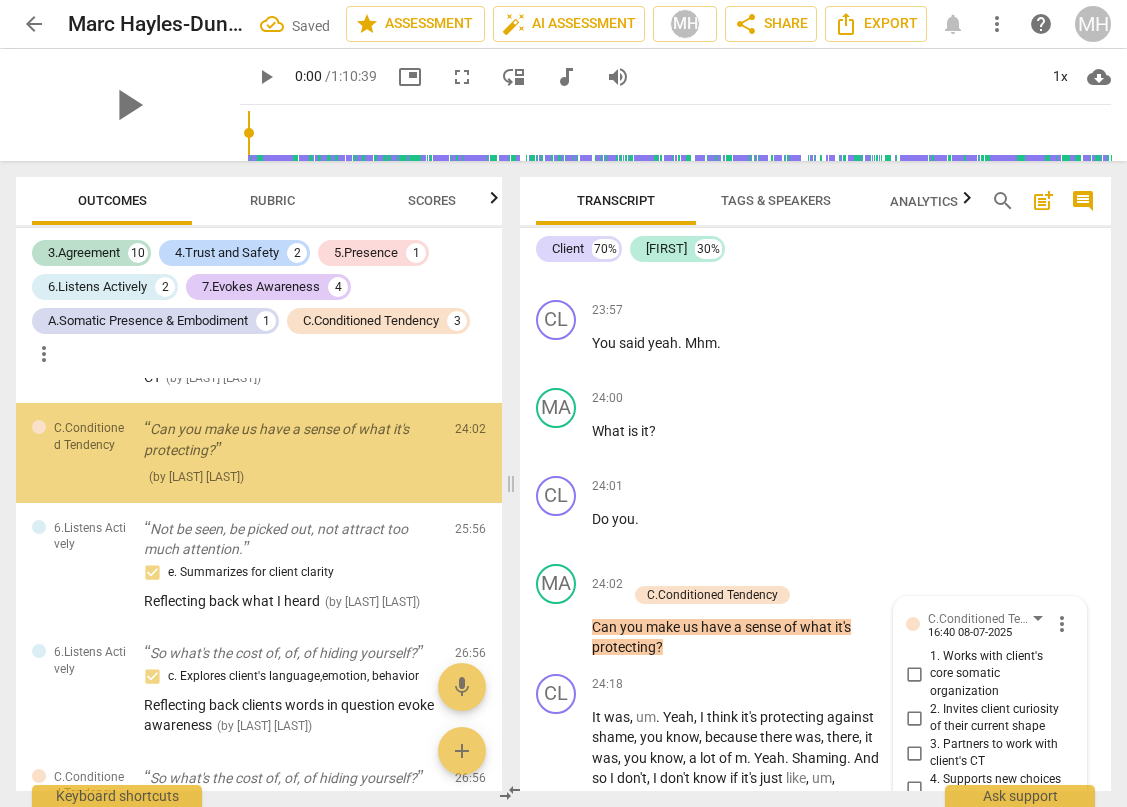 scroll, scrollTop: 12749, scrollLeft: 0, axis: vertical 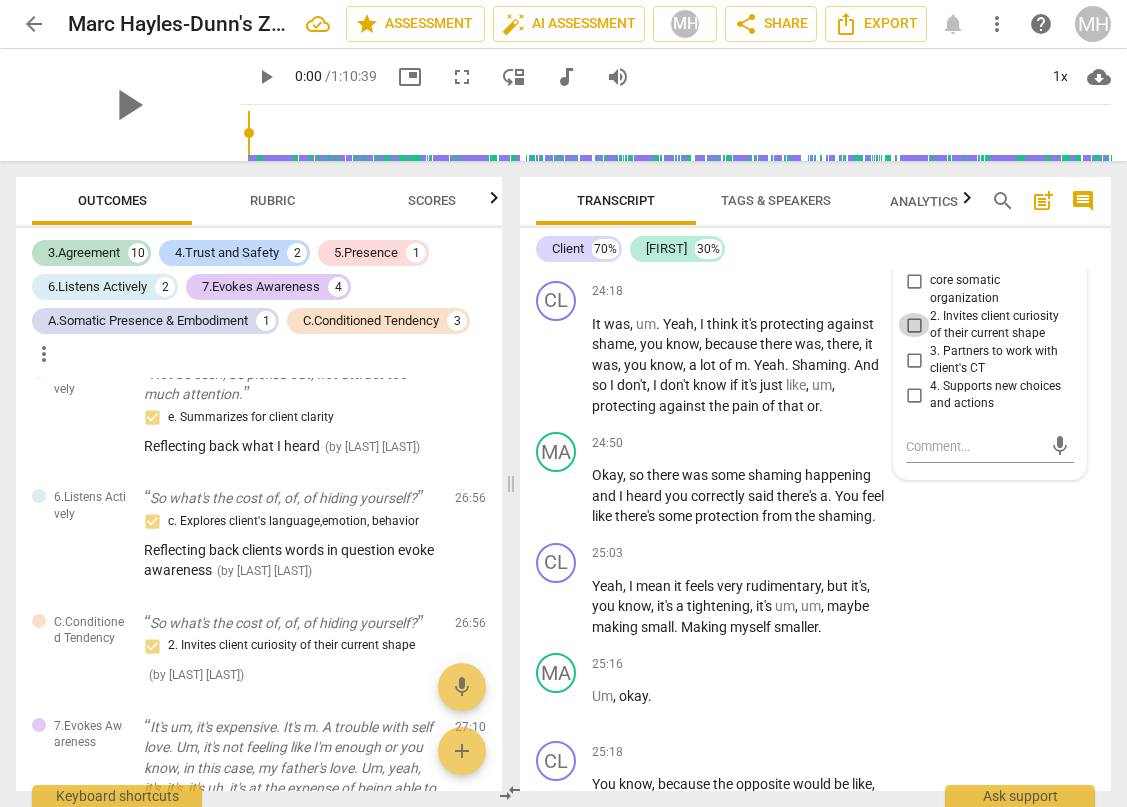 click on "2. Invites client curiosity of their current shape" at bounding box center (914, 325) 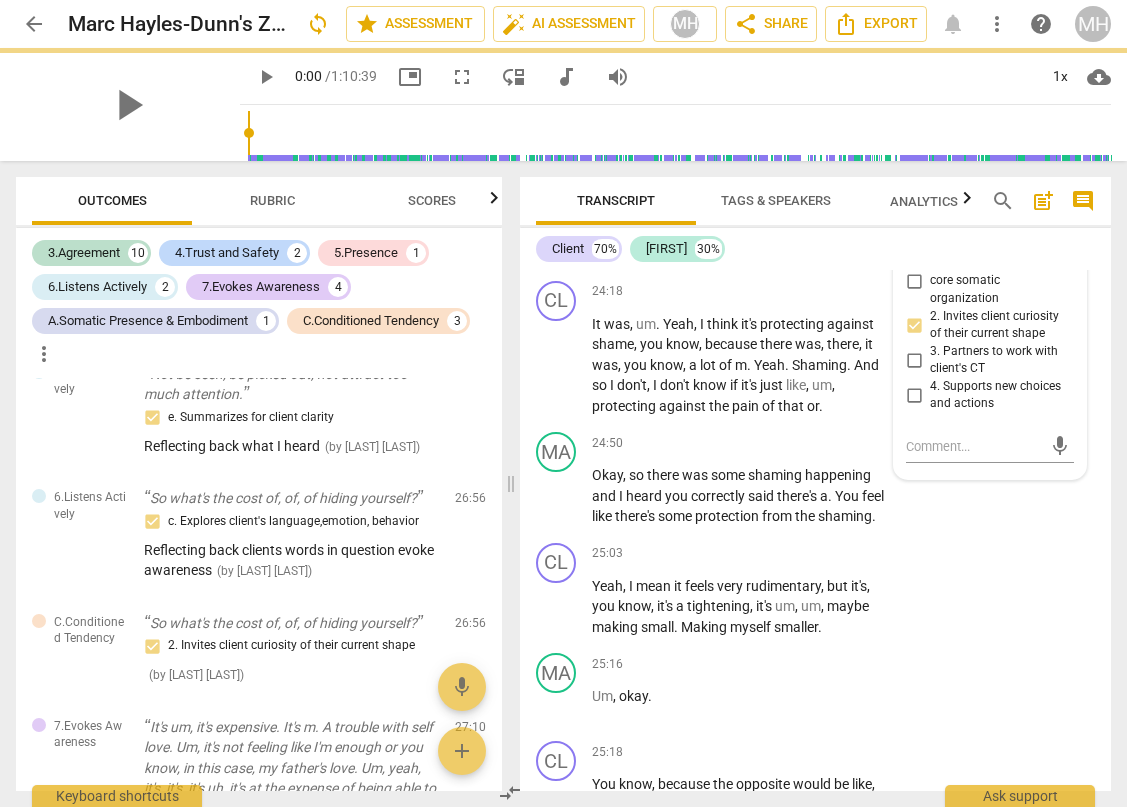 click on "3. Partners to work with client's CT" at bounding box center [914, 360] 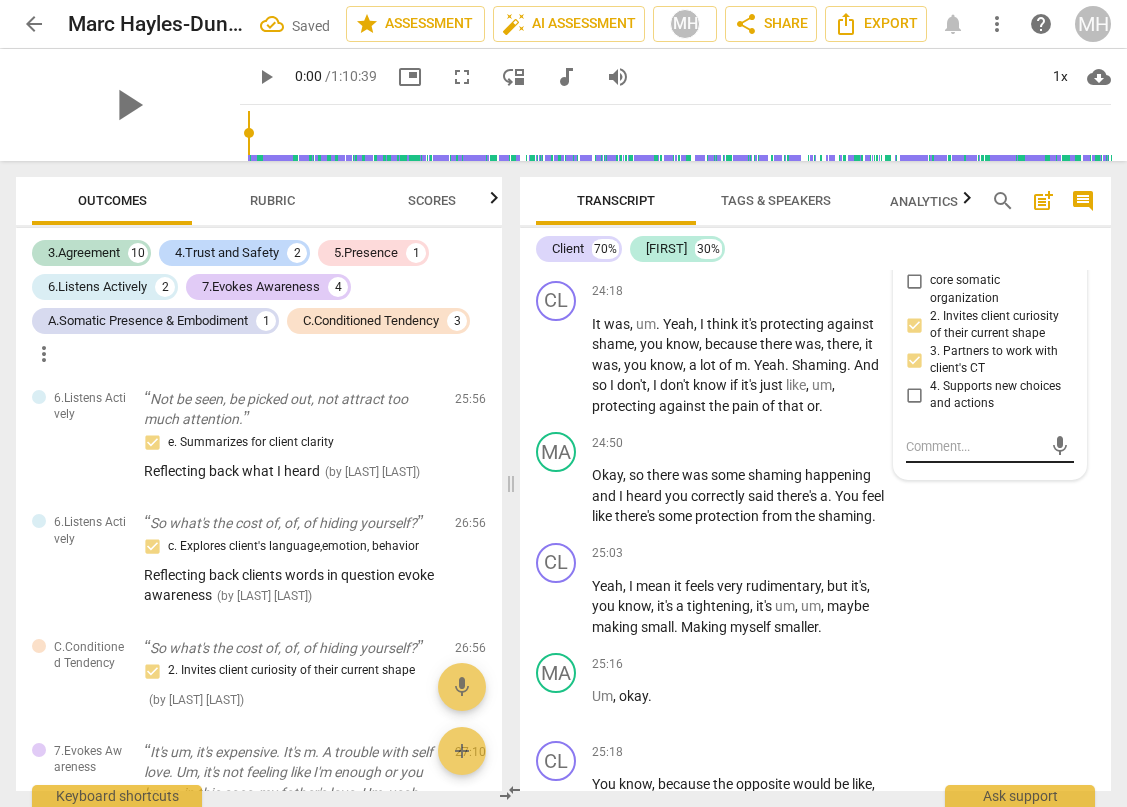 click at bounding box center [974, 446] 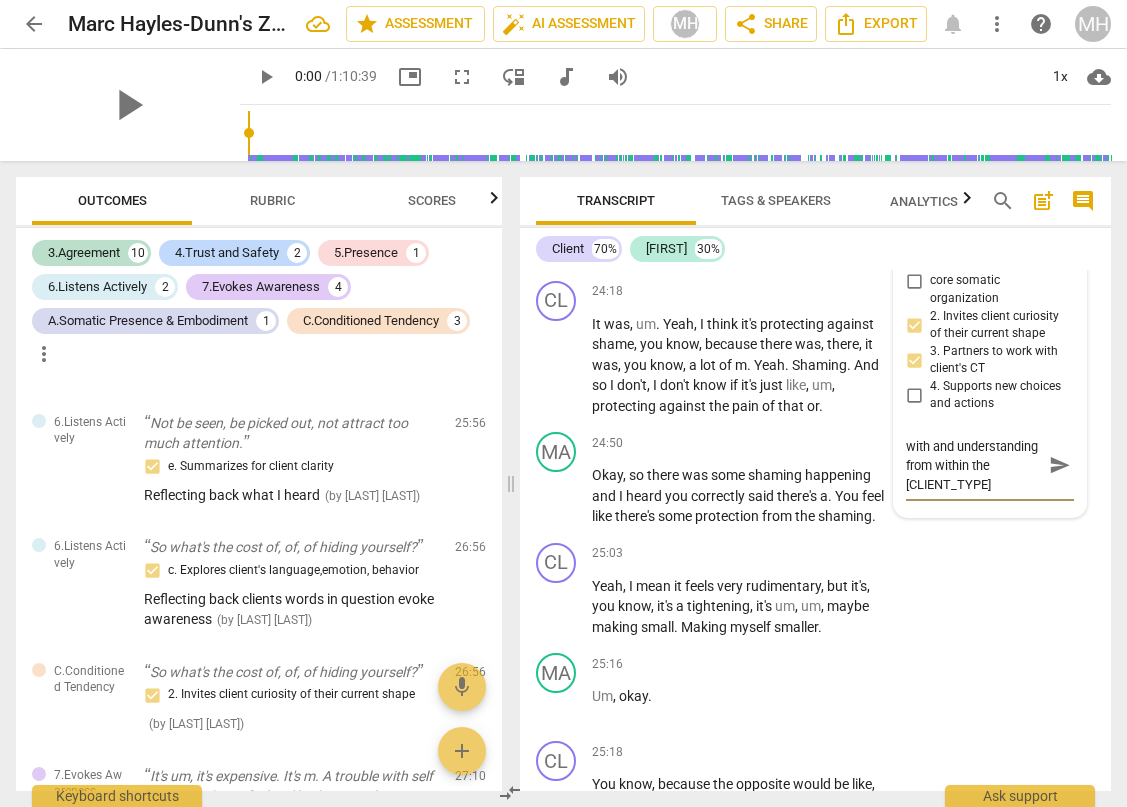 scroll, scrollTop: 36, scrollLeft: 0, axis: vertical 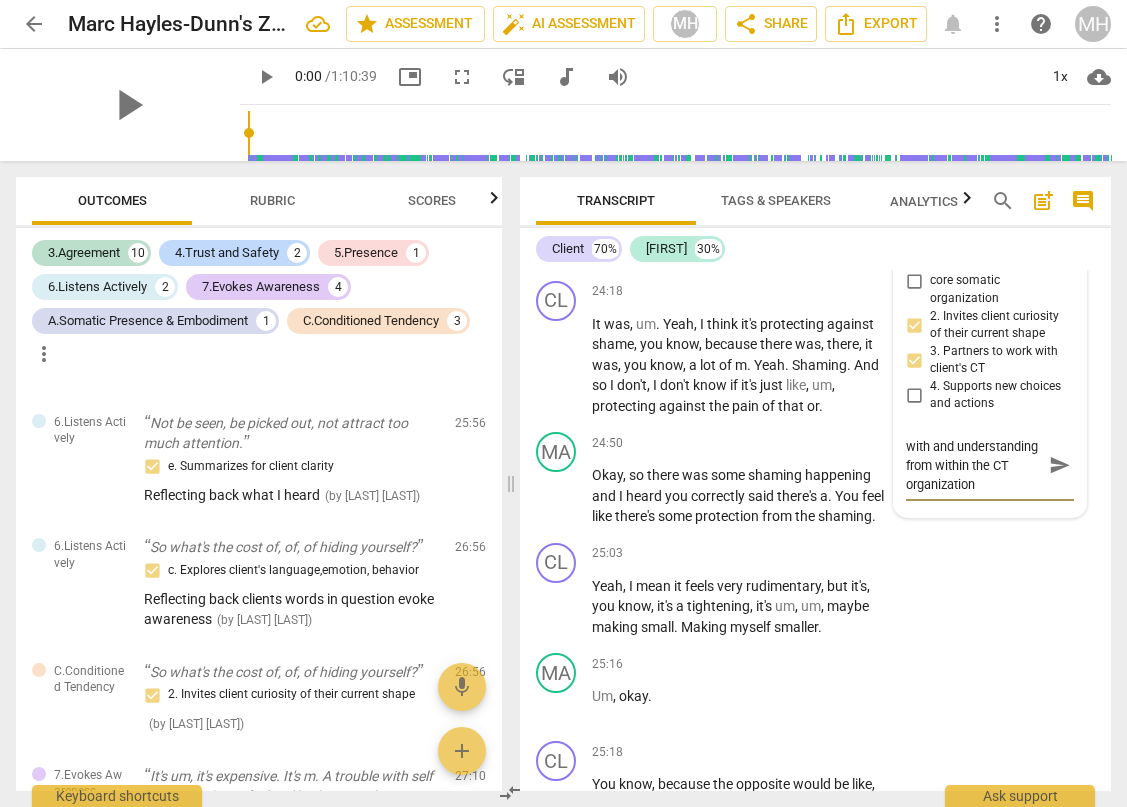 click on "Deepening the contact with and understanding from within the CT organization" at bounding box center [974, 465] 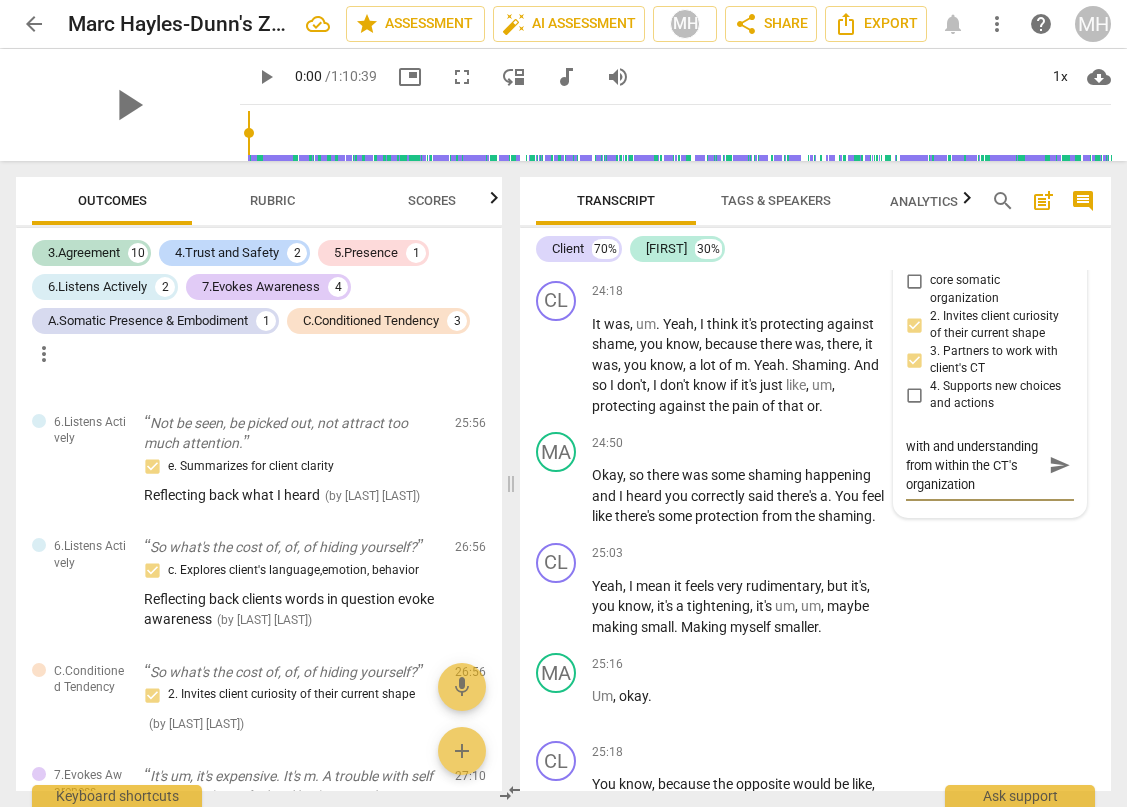 click on "Deepening the contact with and understanding from within the CT's organization" at bounding box center [974, 465] 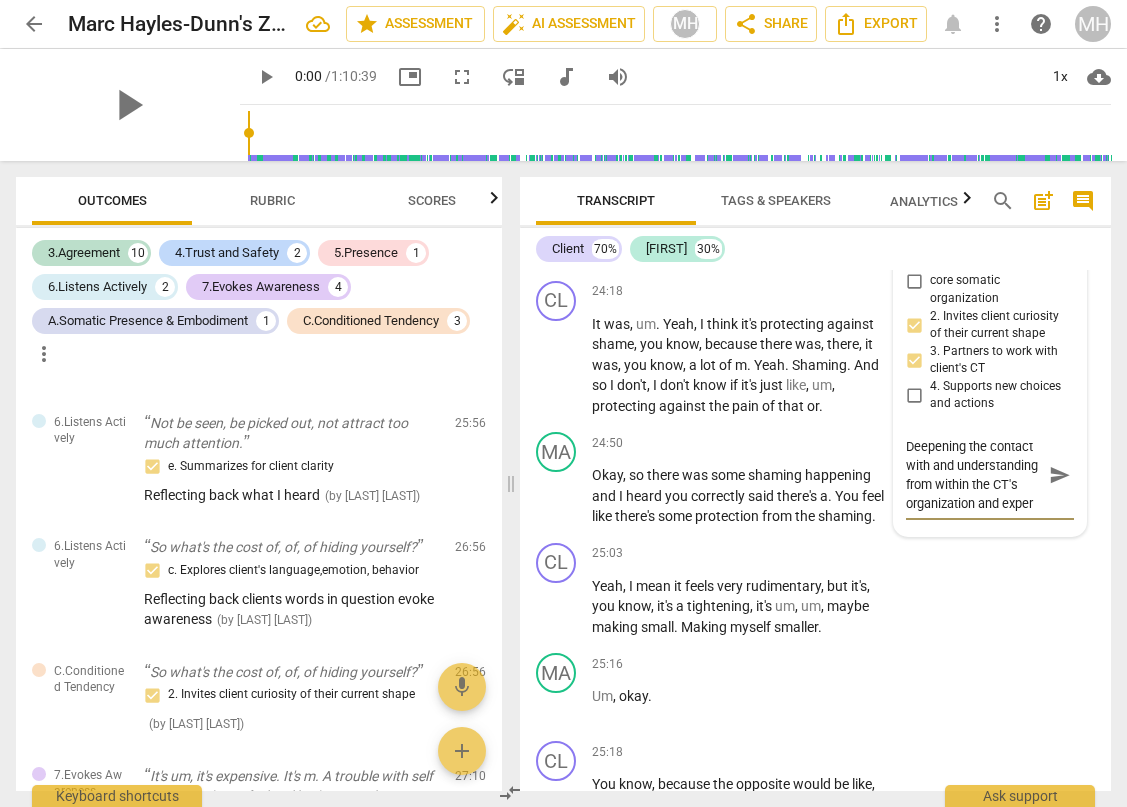scroll, scrollTop: 36, scrollLeft: 0, axis: vertical 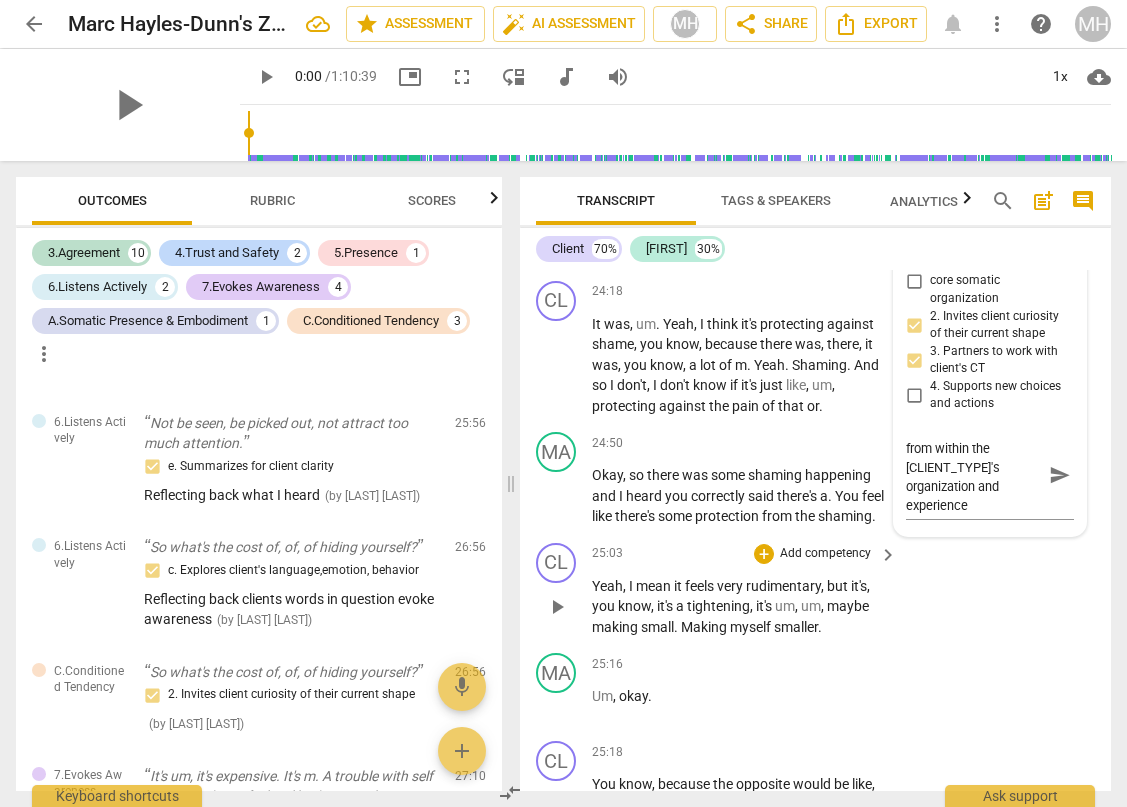 click on "CL play_arrow pause 25:03 + Add competency keyboard_arrow_right Yeah , I mean it feels very rudimentary , but it's , you know , it's a tightening , it's um , um , maybe making small . Making myself smaller ." at bounding box center (815, 590) 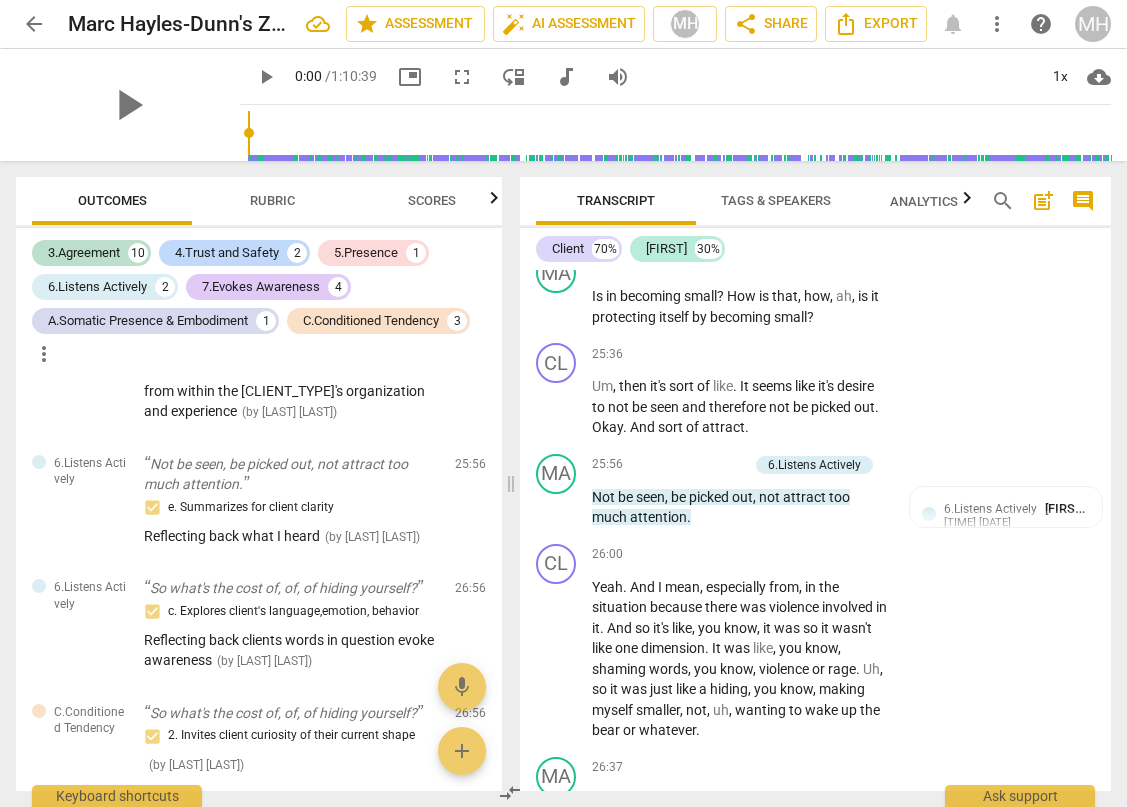 scroll, scrollTop: 13329, scrollLeft: 0, axis: vertical 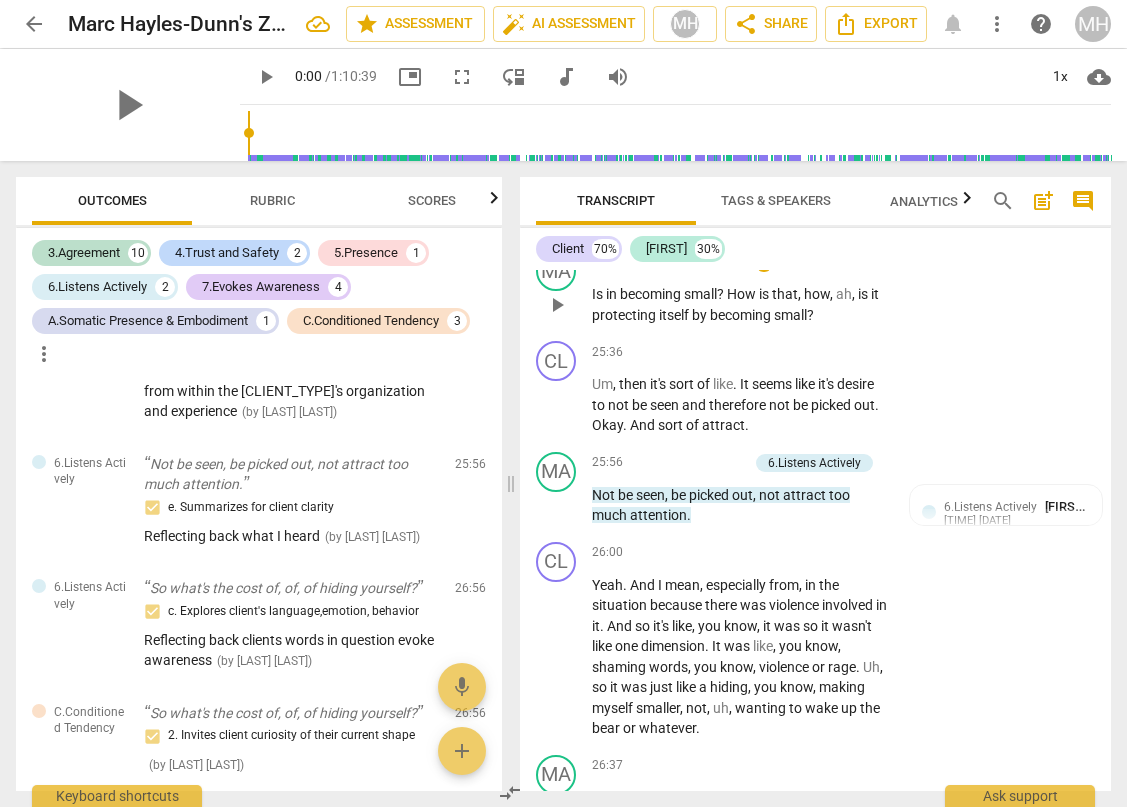 click on "keyboard_arrow_right" at bounding box center (888, 263) 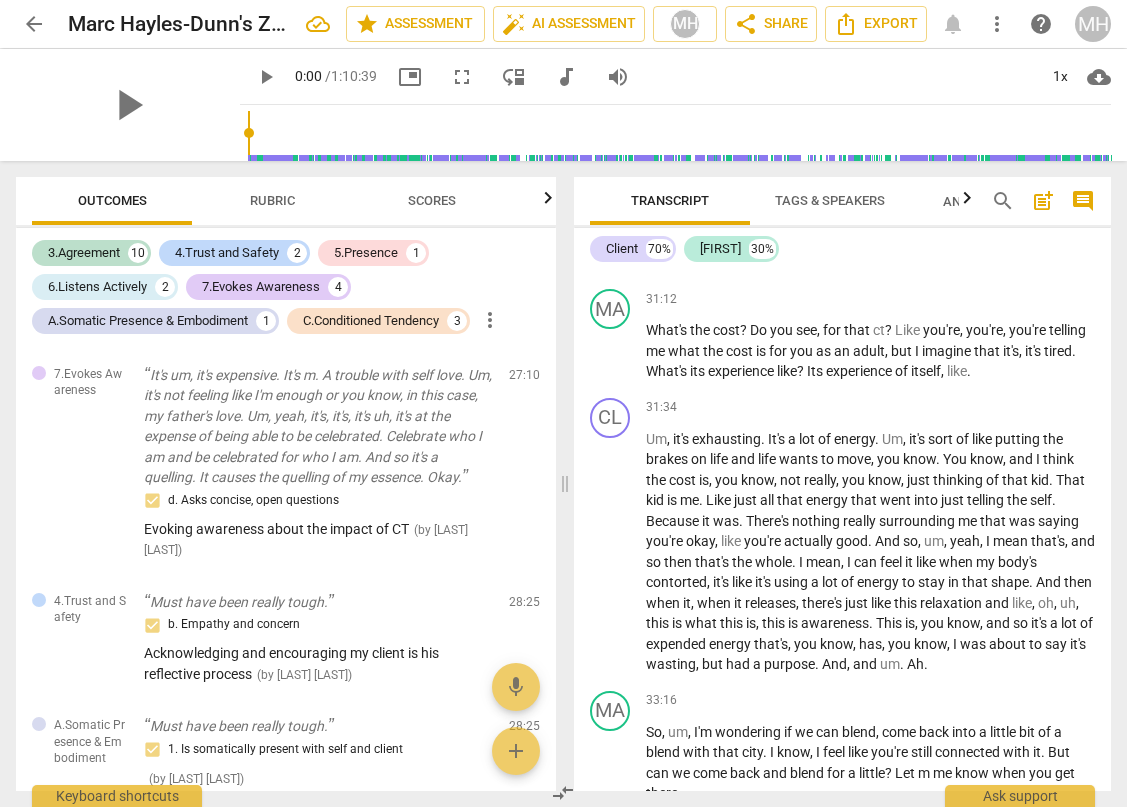 scroll, scrollTop: 11001, scrollLeft: 0, axis: vertical 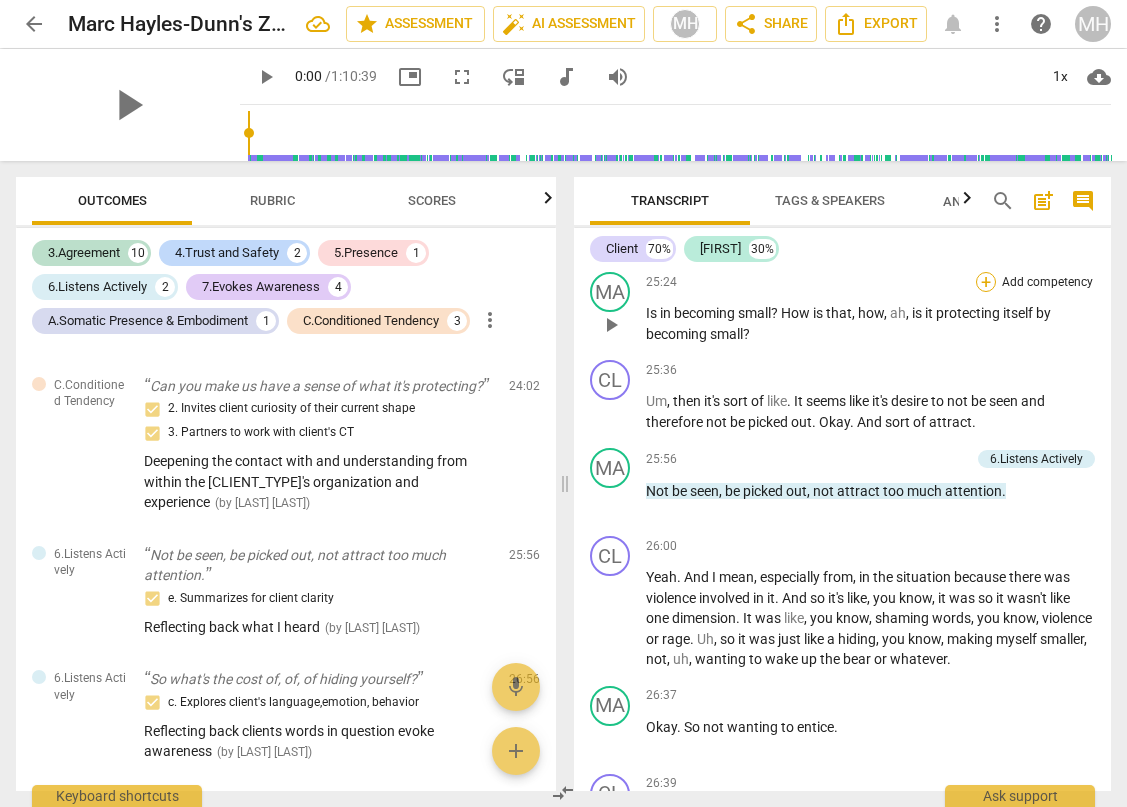 click on "+" at bounding box center (986, 282) 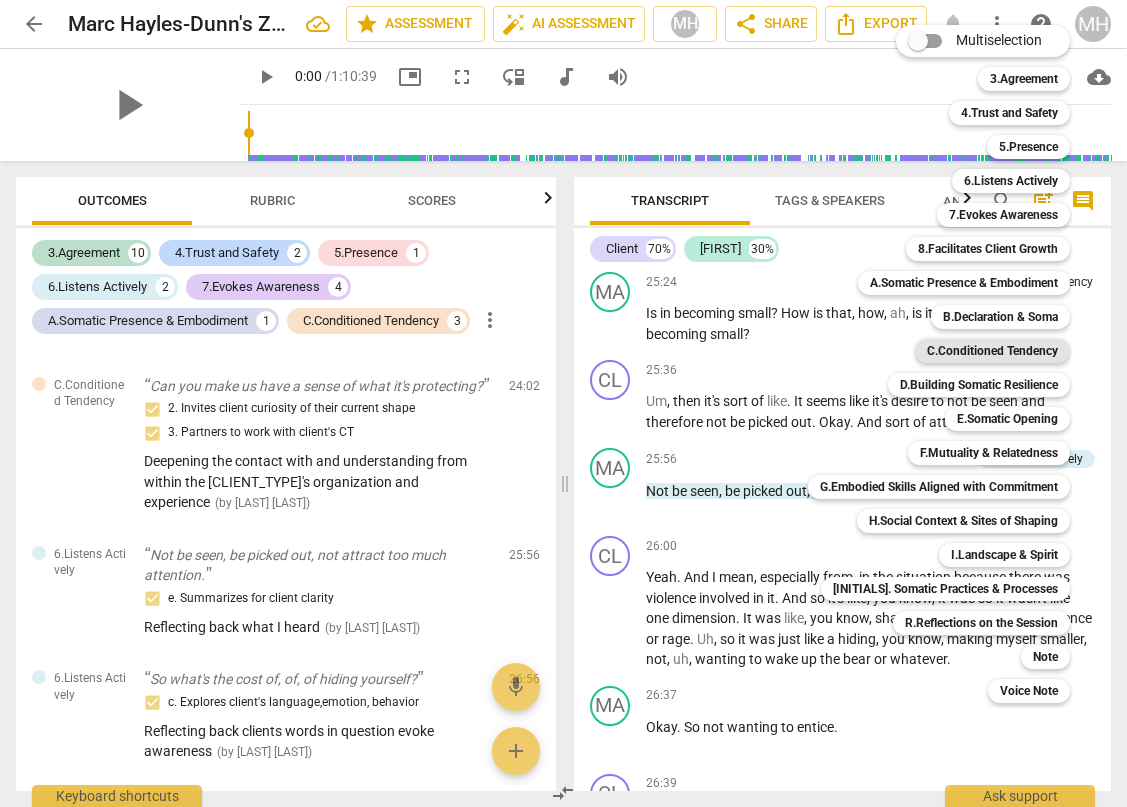click on "C.Conditioned Tendency" at bounding box center [992, 351] 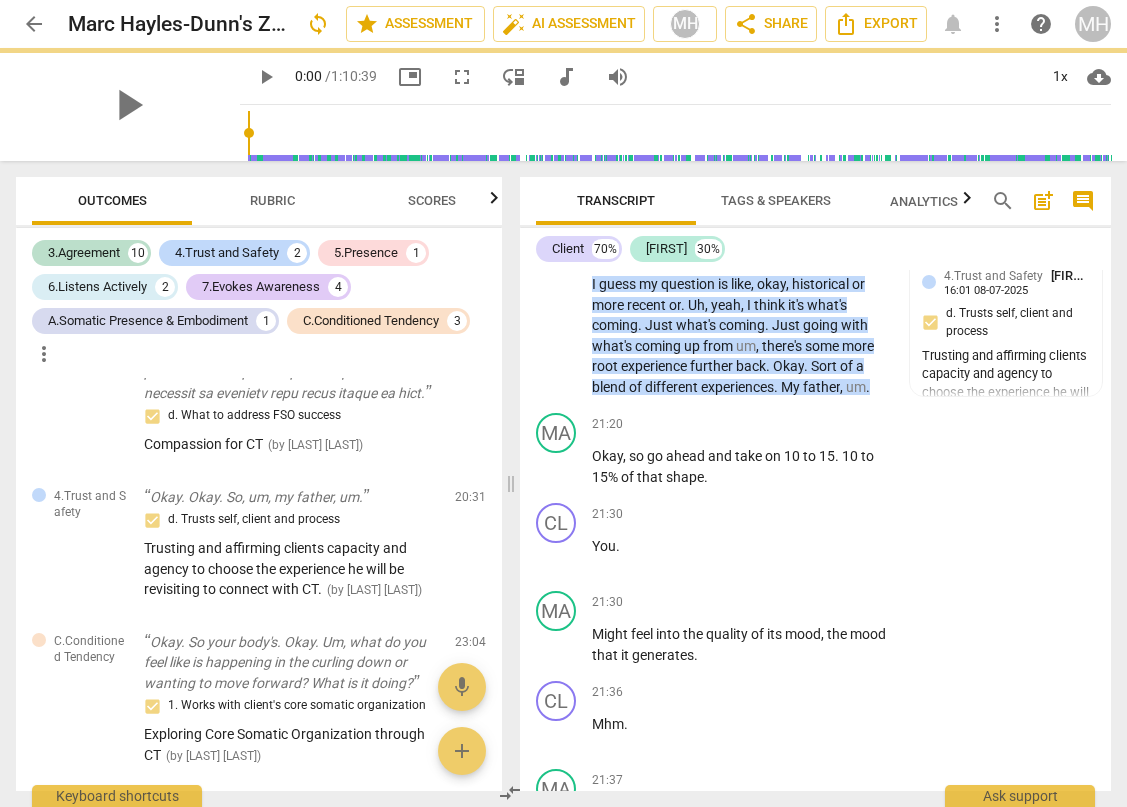 scroll, scrollTop: 13329, scrollLeft: 0, axis: vertical 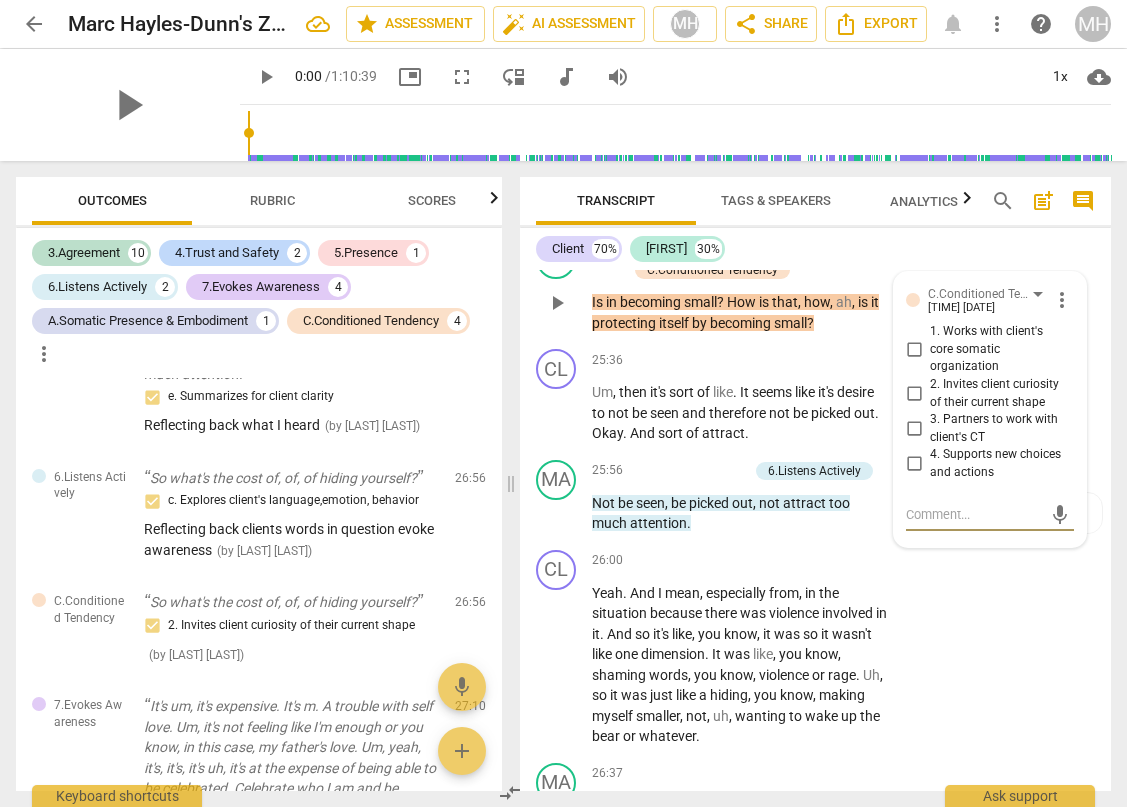 click on "2. Invites client curiosity of their current shape" at bounding box center [914, 394] 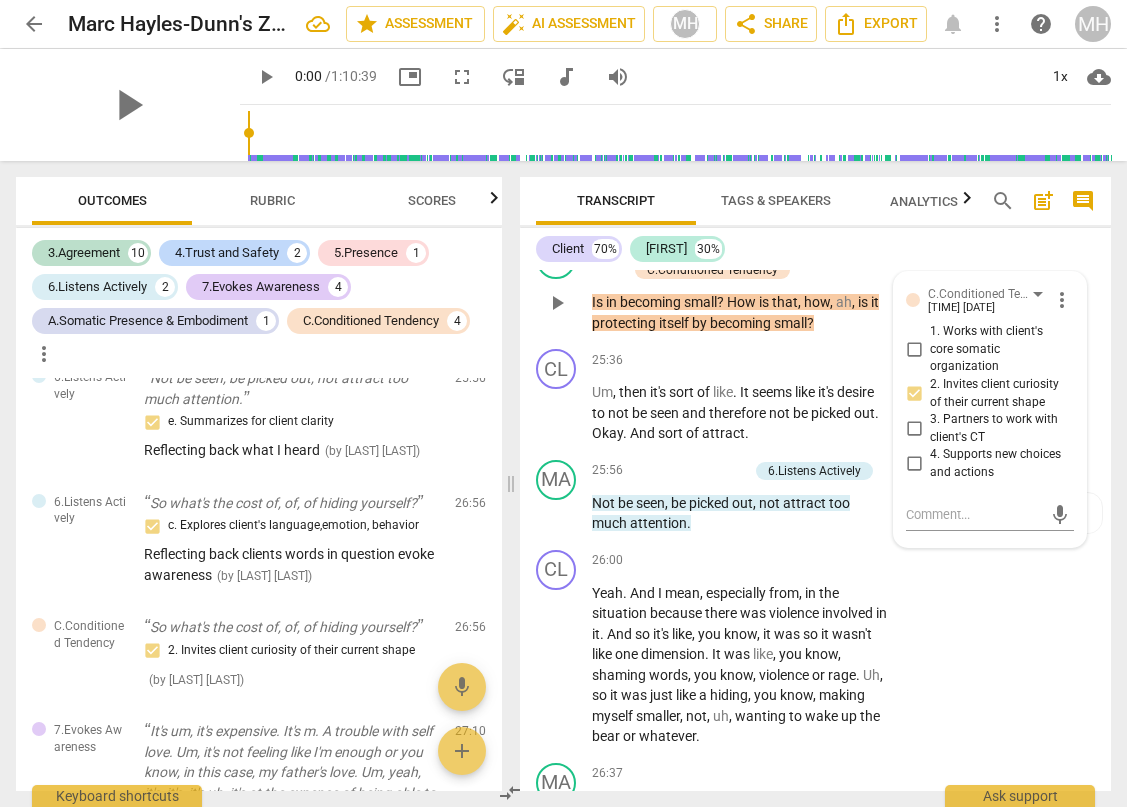 click on "3. Partners to work with client's CT" at bounding box center (914, 429) 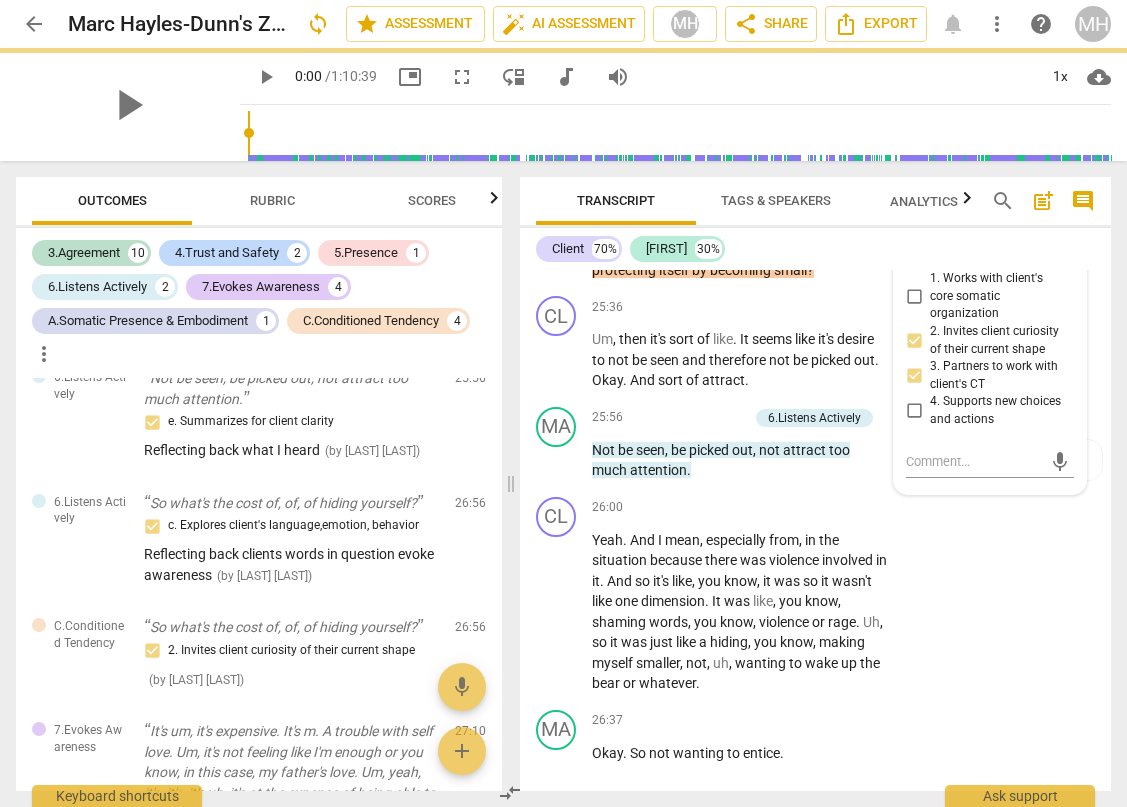 scroll, scrollTop: 13396, scrollLeft: 0, axis: vertical 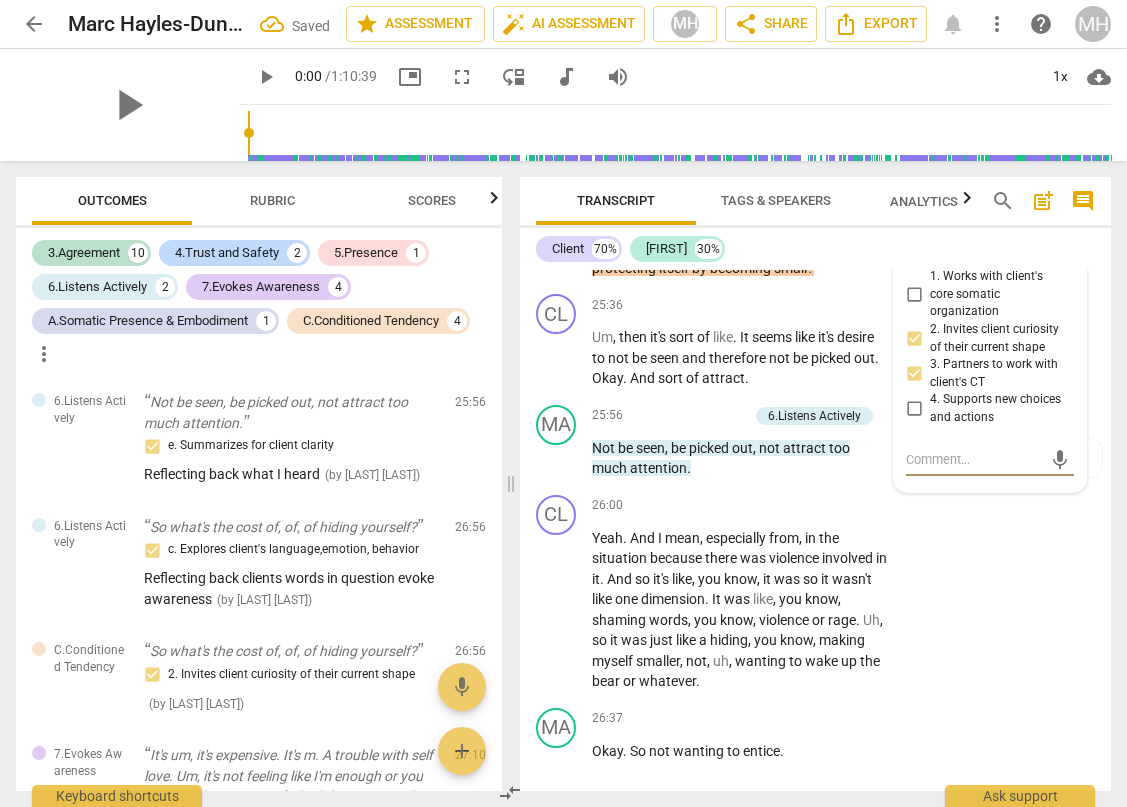 click at bounding box center (974, 459) 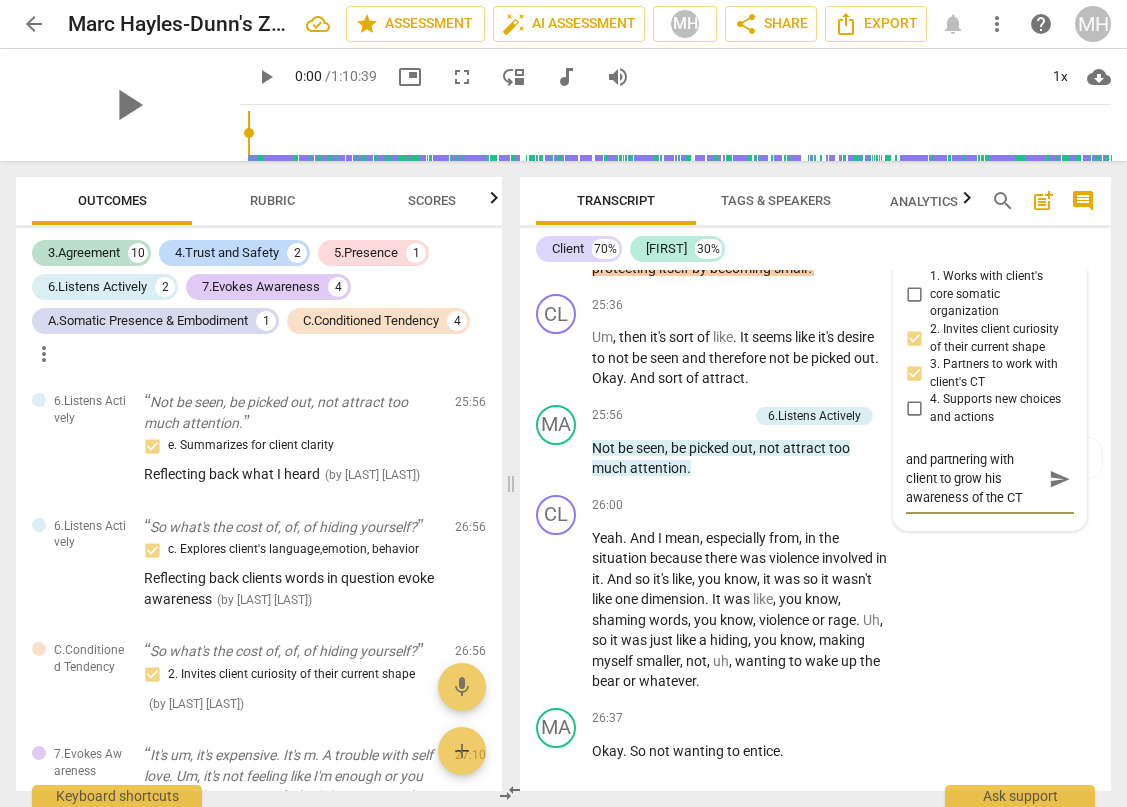 scroll, scrollTop: 19, scrollLeft: 0, axis: vertical 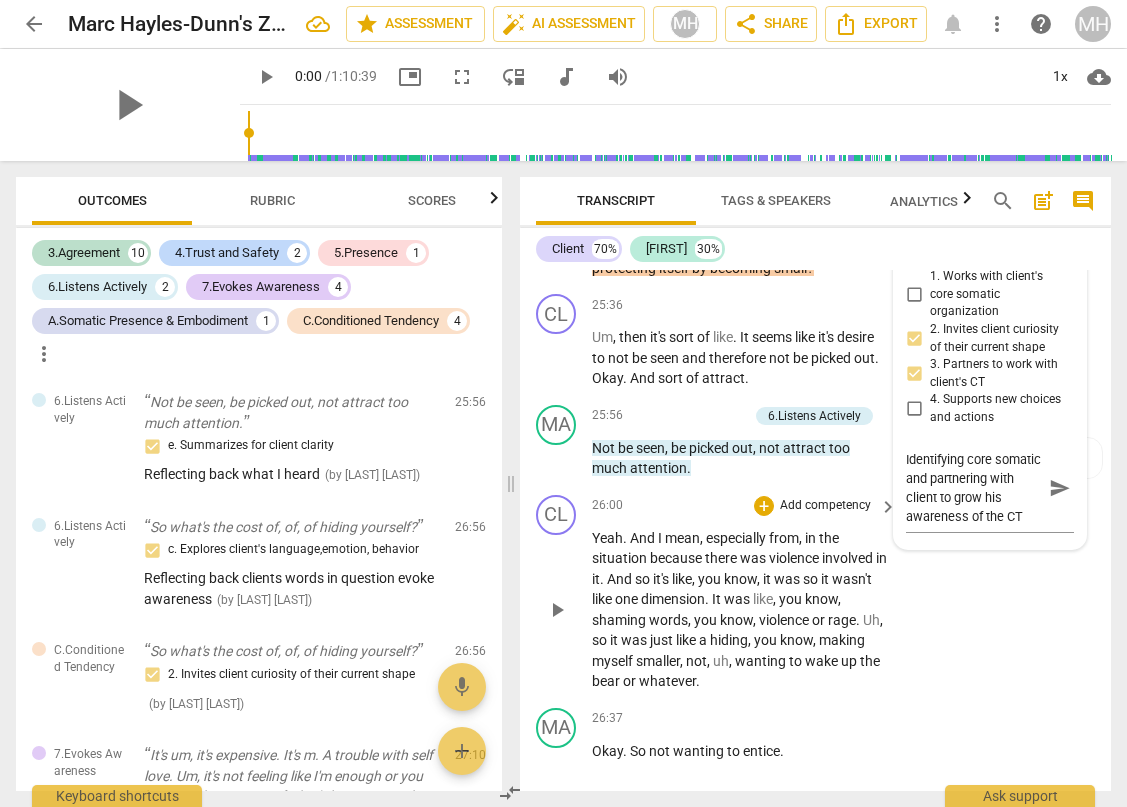 click on "Yeah . And I mean , especially from , in the situation because there was violence involved in it . And so it's like , you know , it was so it wasn't like one dimension . It was like , you know , shaming words , you know , violence or rage . Uh , so it was just like a hiding , you know , making myself smaller , not , uh , wanting to wake up the bear or whatever ." at bounding box center (815, 593) 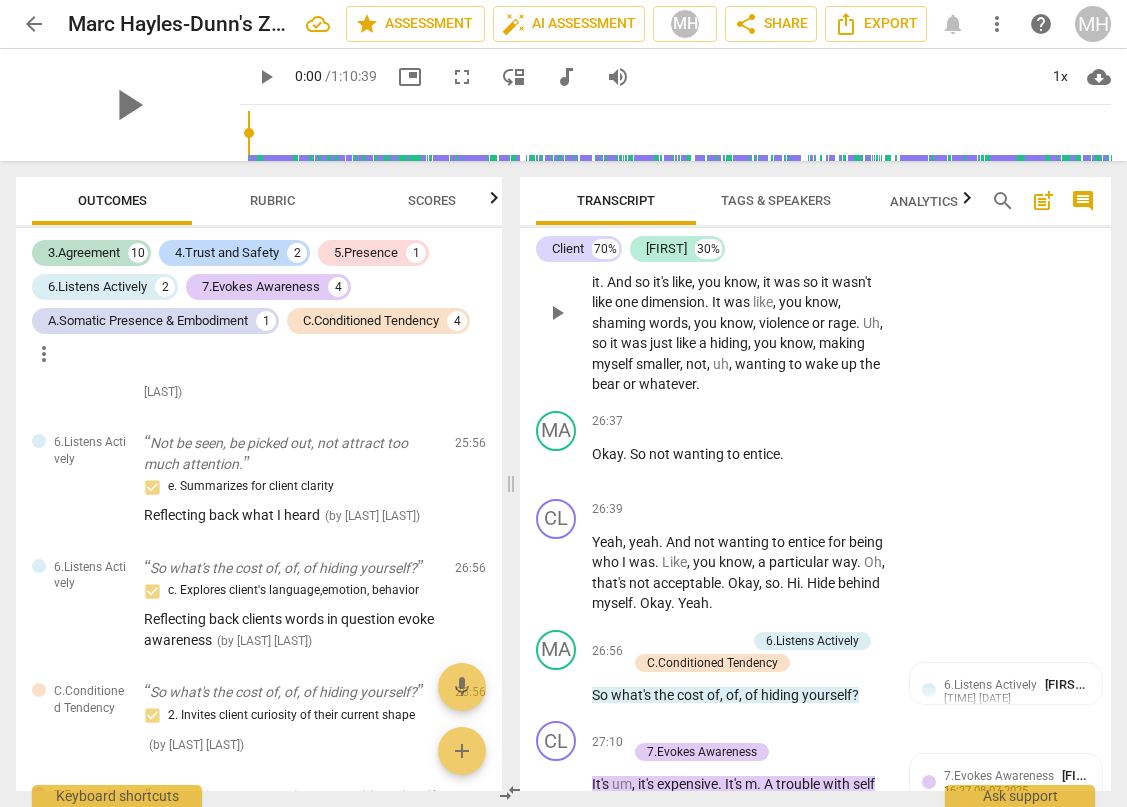 scroll, scrollTop: 13695, scrollLeft: 0, axis: vertical 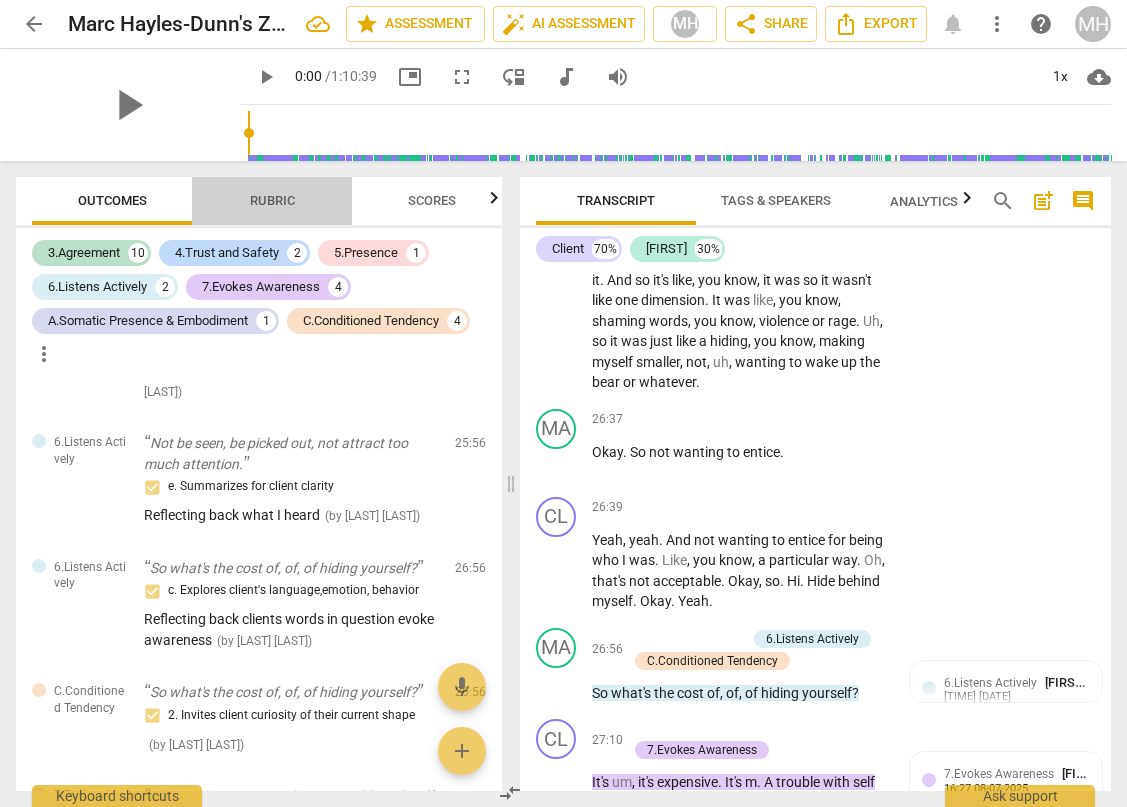 click on "Rubric" at bounding box center (272, 200) 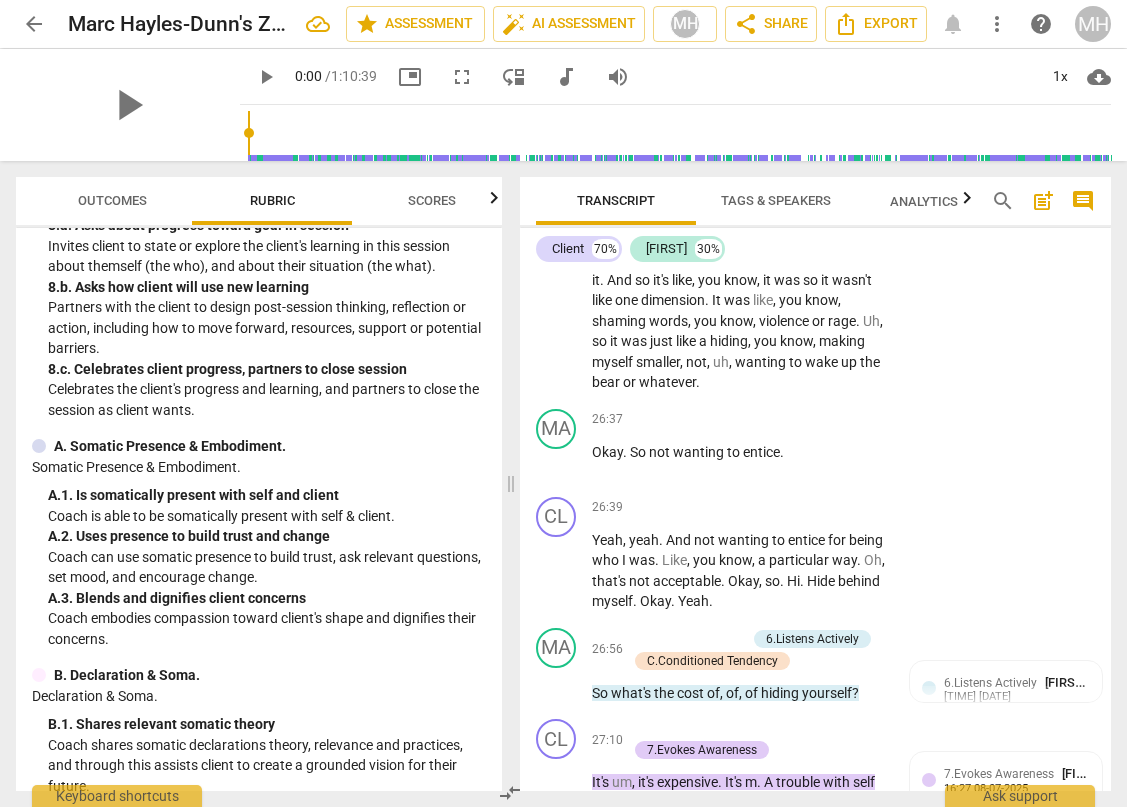 scroll, scrollTop: 1802, scrollLeft: 0, axis: vertical 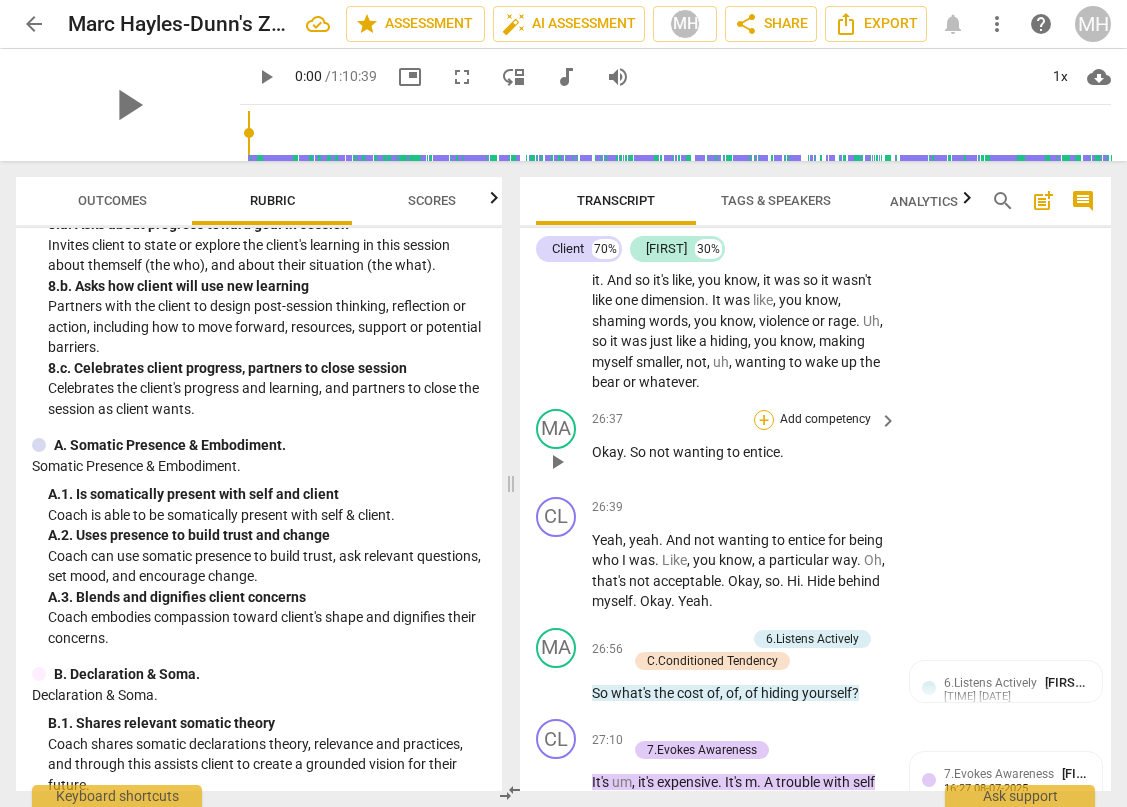 click on "+" at bounding box center (764, 420) 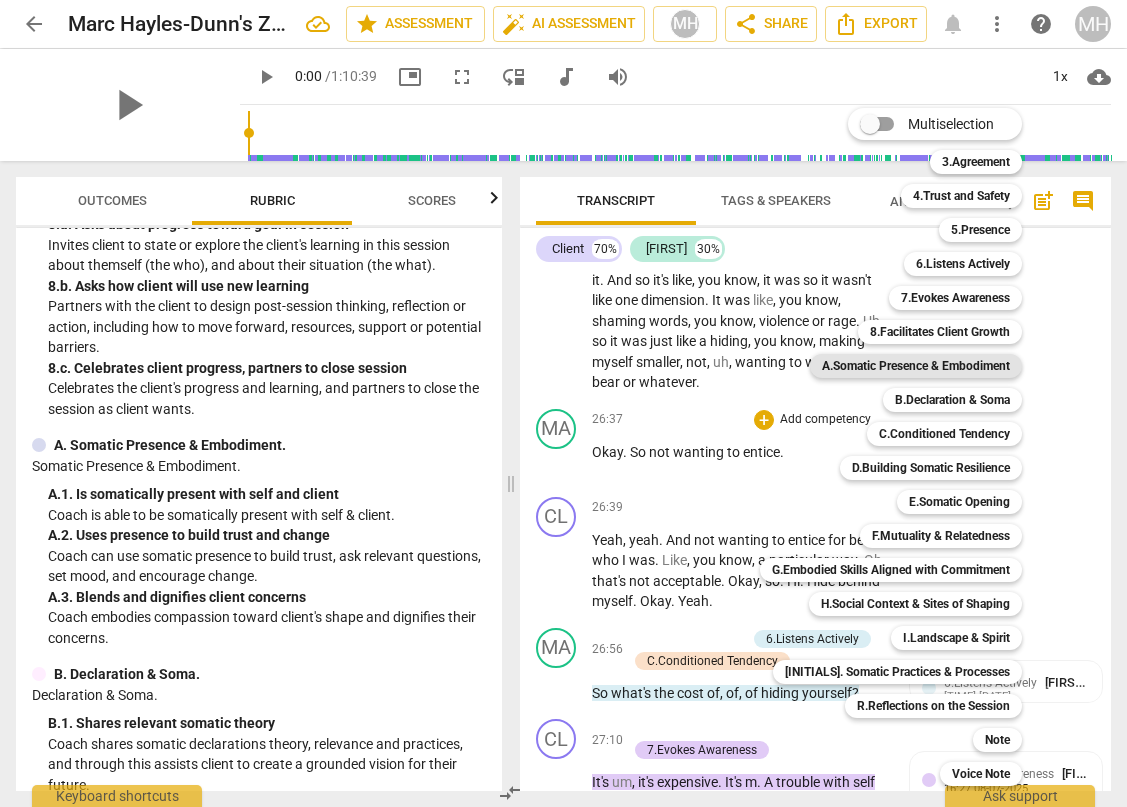 click on "A.Somatic Presence & Embodiment" at bounding box center (916, 366) 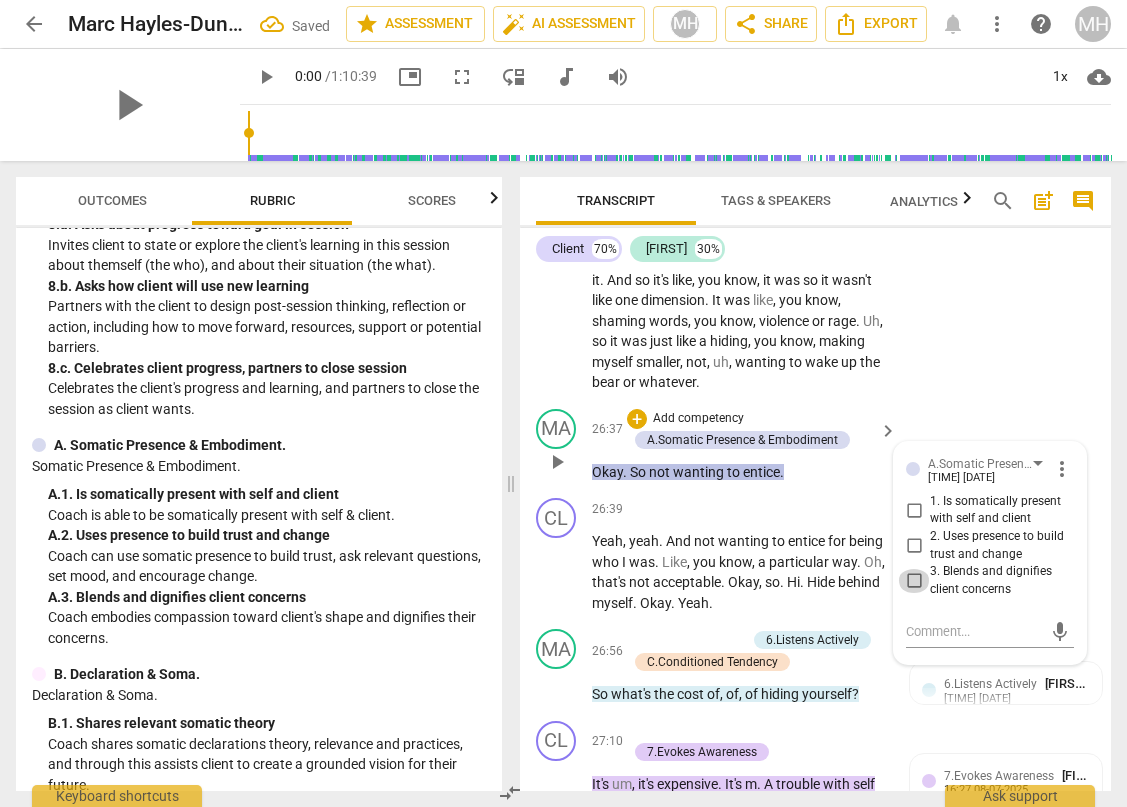 click on "3. Blends and dignifies client concerns" at bounding box center [914, 581] 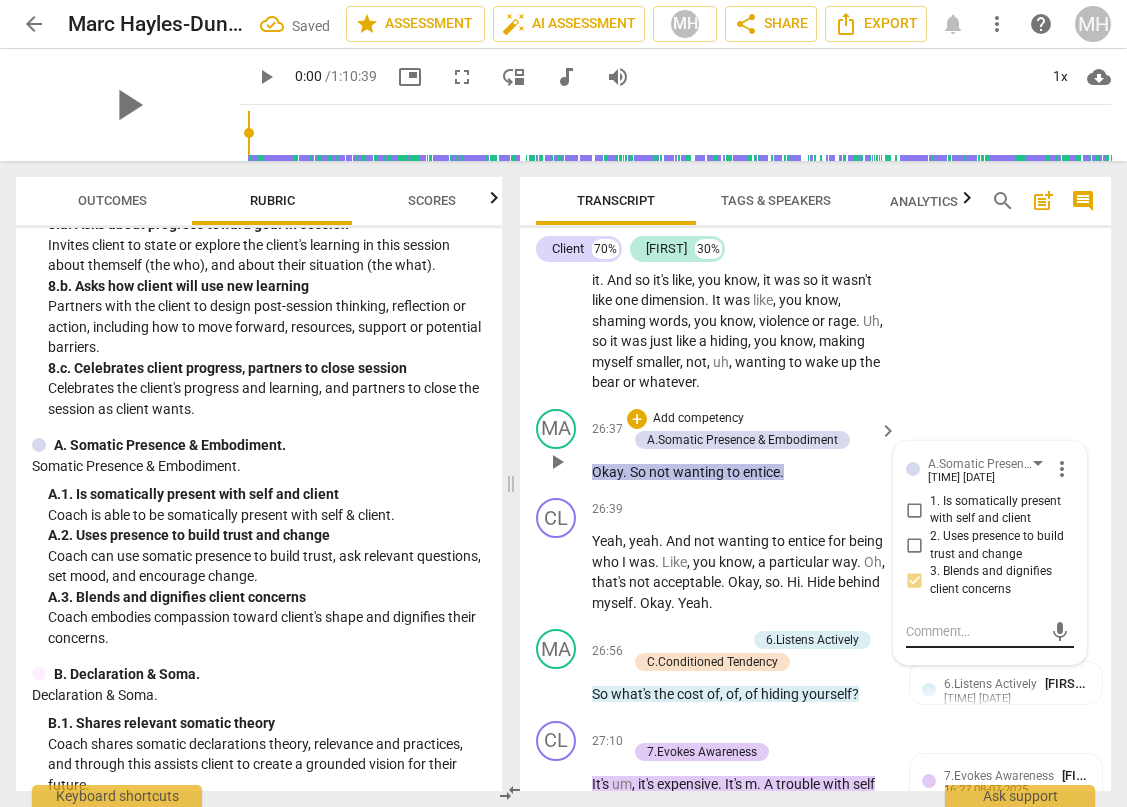 click at bounding box center [974, 631] 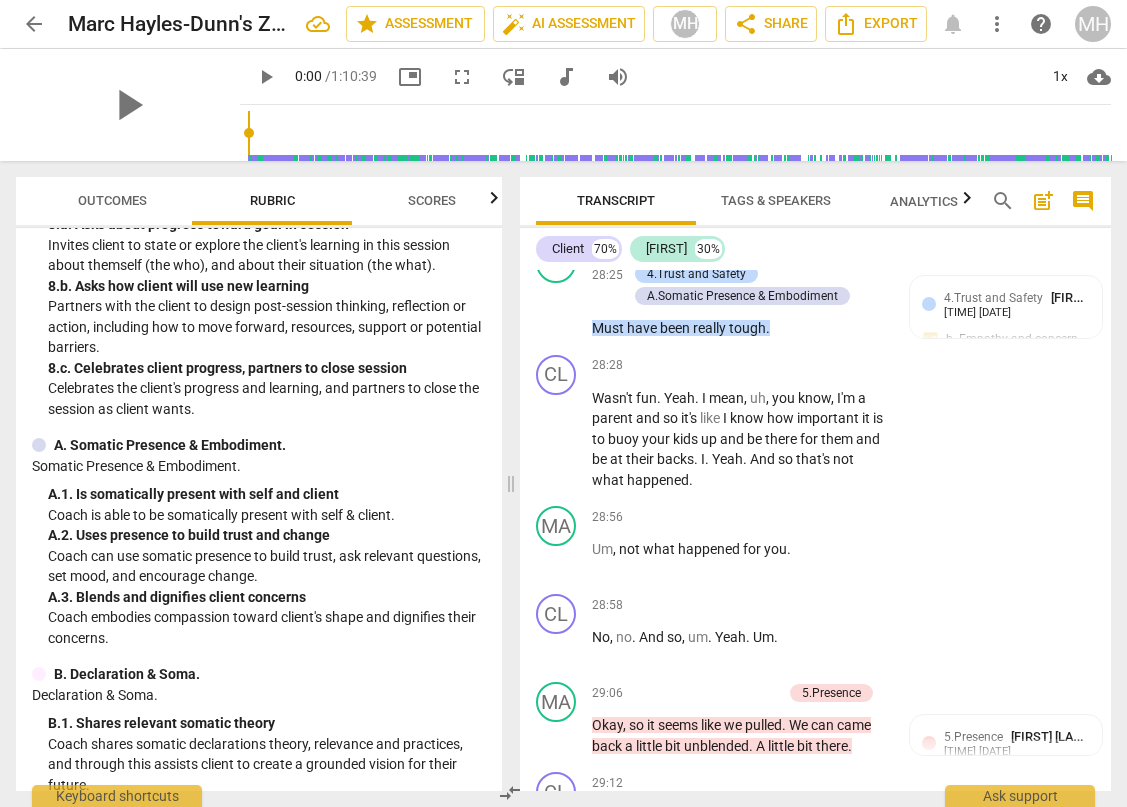 scroll, scrollTop: 14373, scrollLeft: 0, axis: vertical 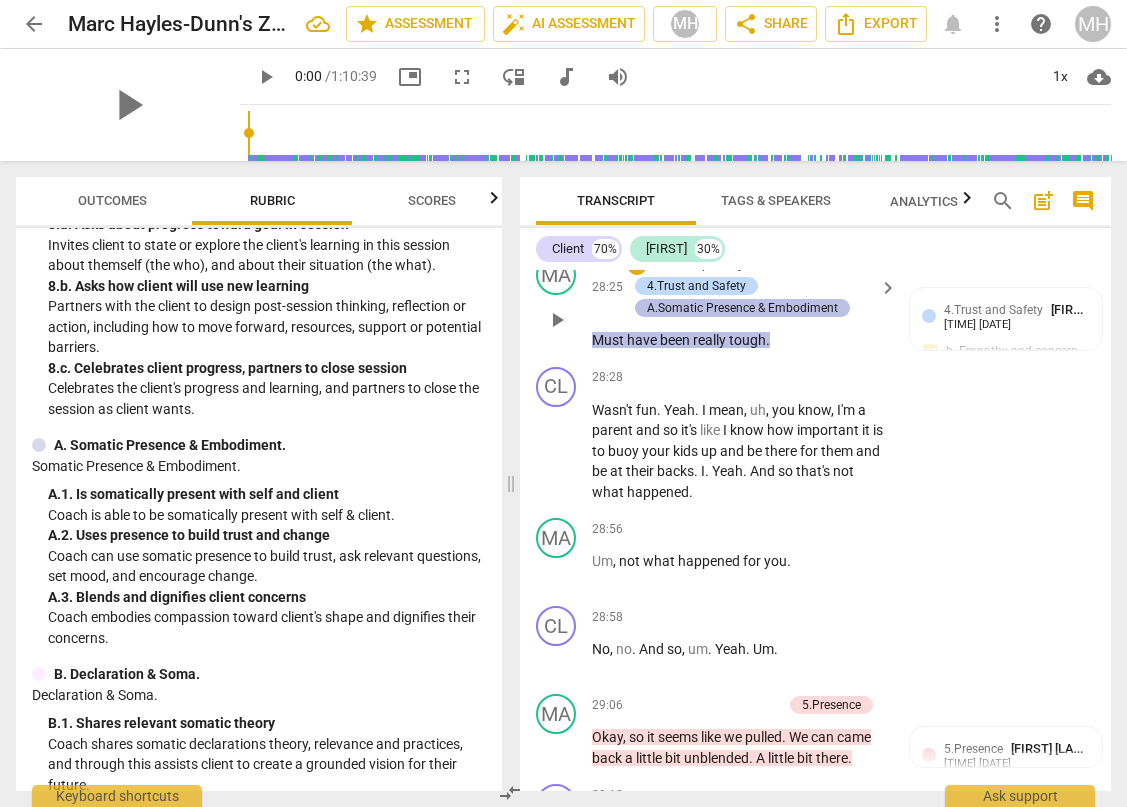 click on "A.Somatic Presence & Embodiment" at bounding box center [742, 308] 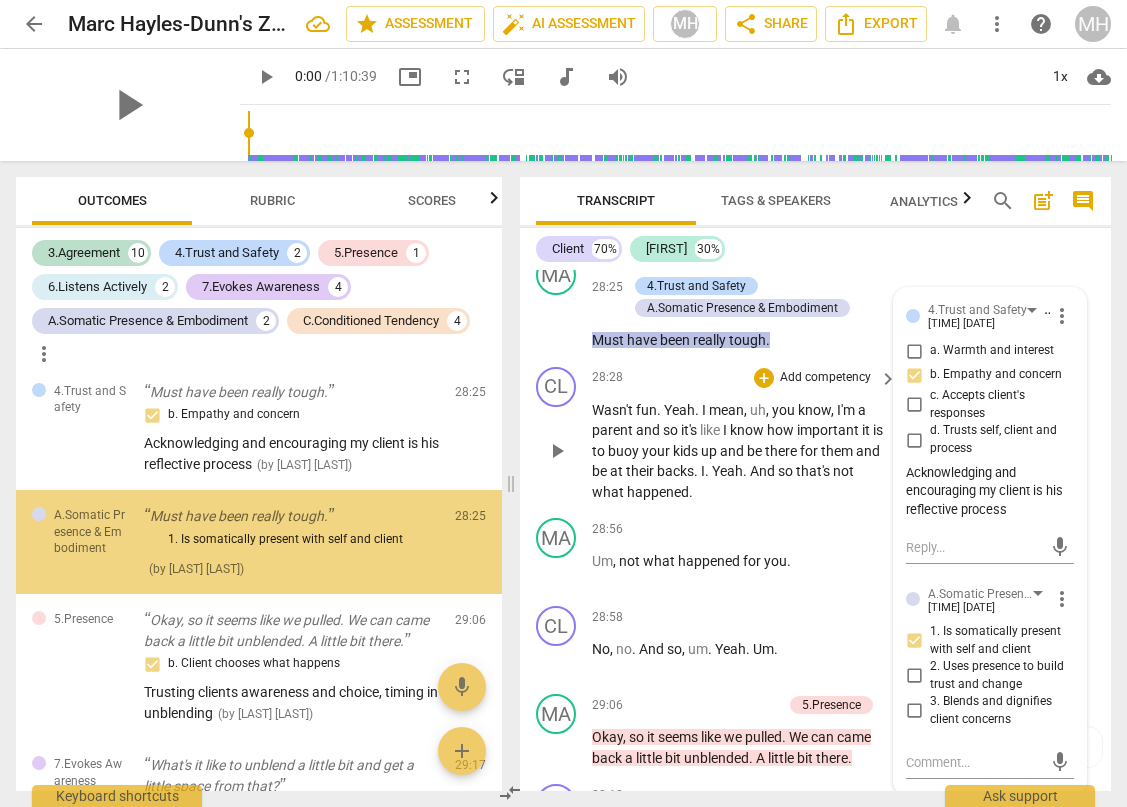 scroll, scrollTop: 5448, scrollLeft: 0, axis: vertical 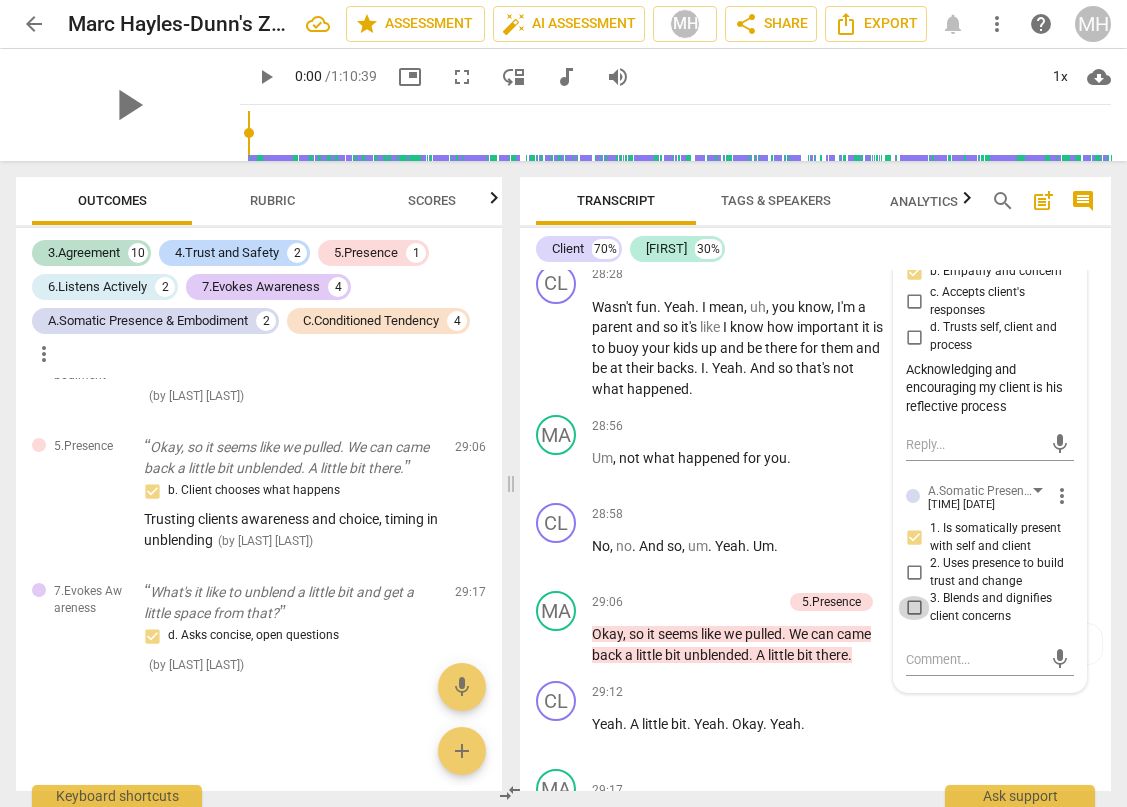 click on "3. Blends and dignifies client concerns" at bounding box center [914, 608] 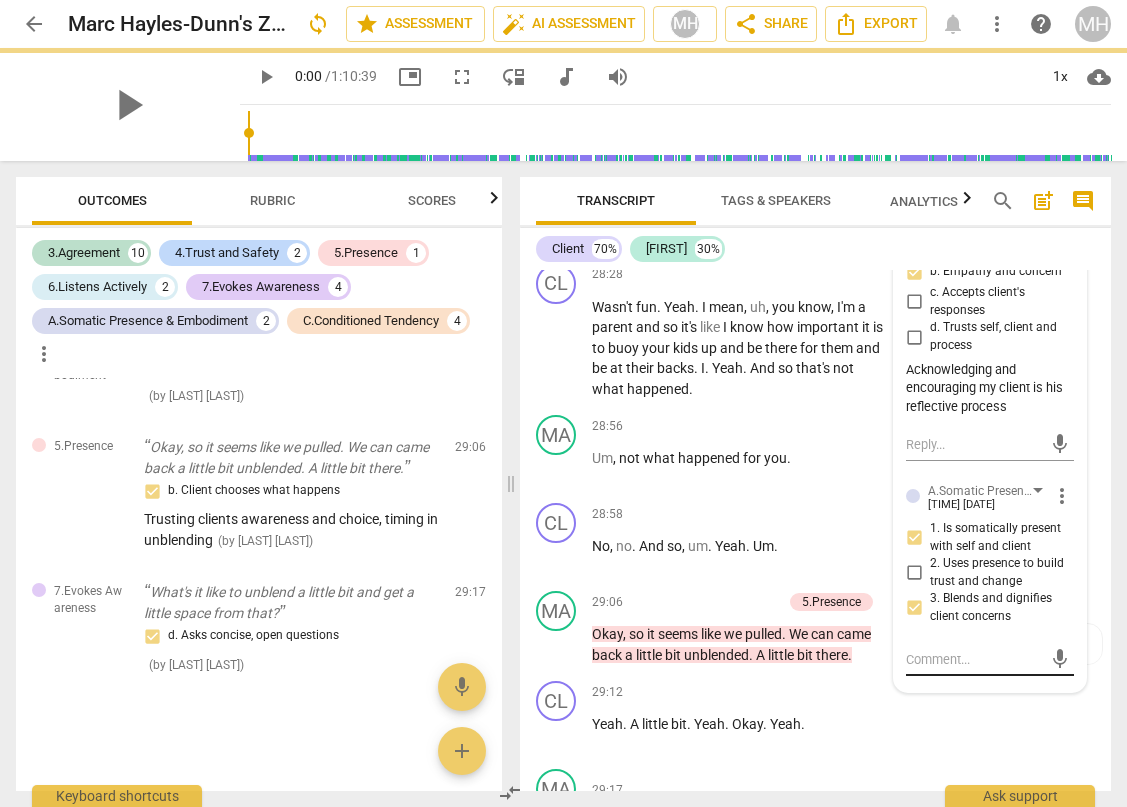 click at bounding box center [974, 659] 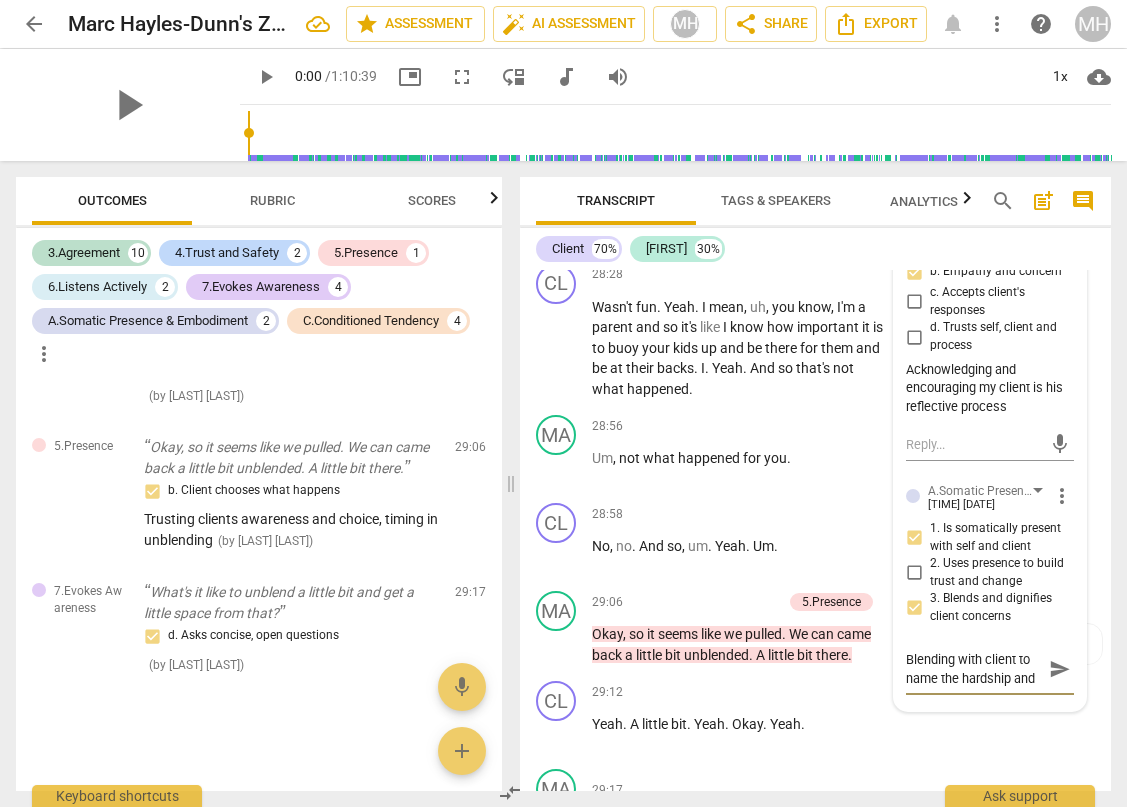 scroll, scrollTop: 17, scrollLeft: 0, axis: vertical 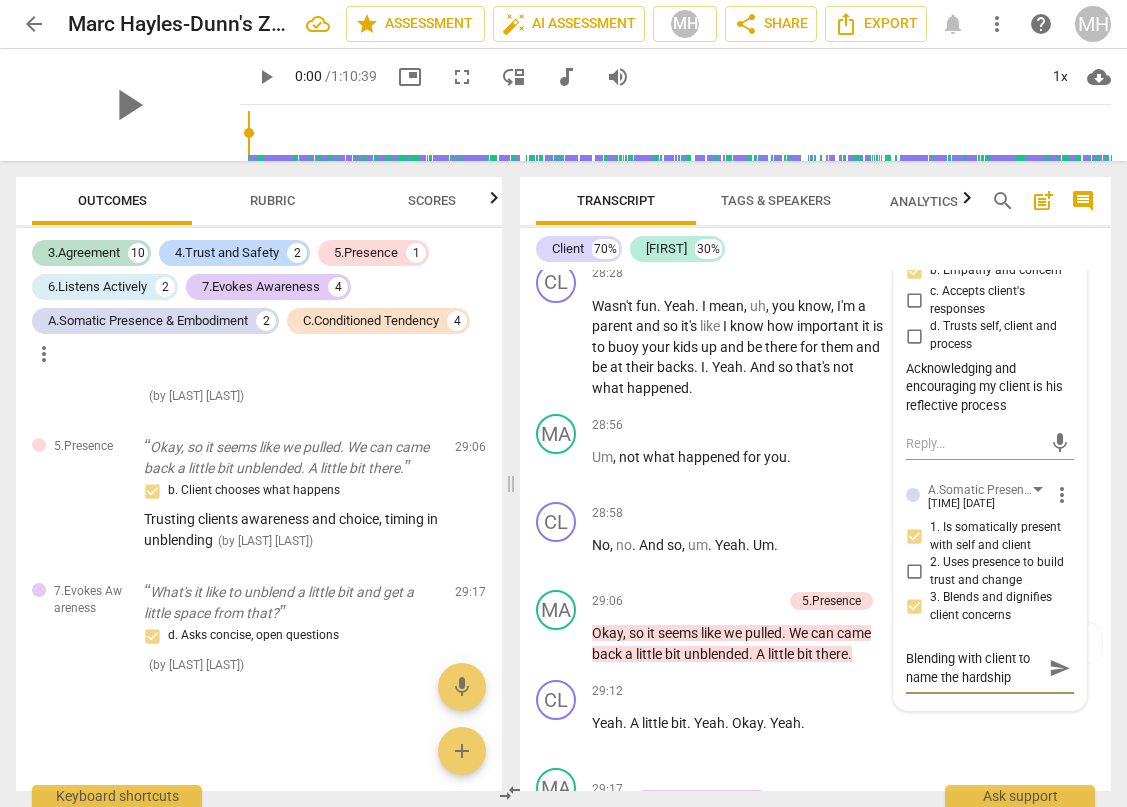 click on "Blending with client to name the hardship" at bounding box center [974, 668] 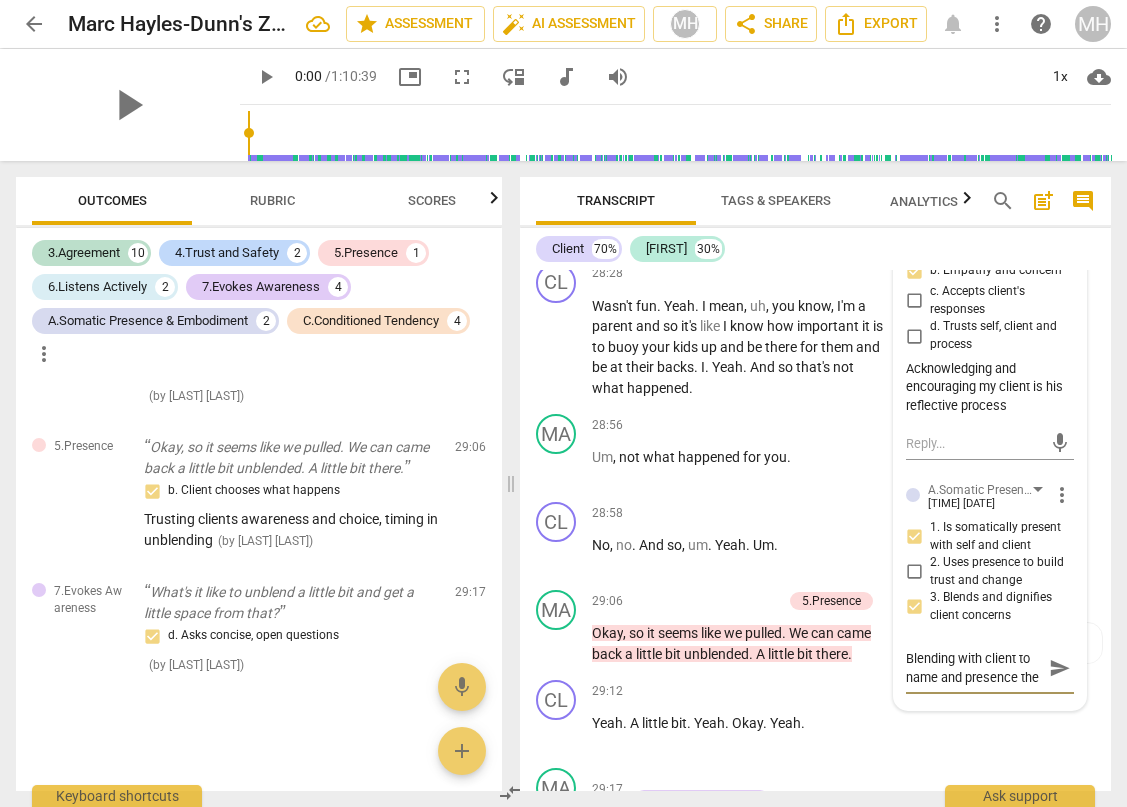 scroll, scrollTop: 19, scrollLeft: 0, axis: vertical 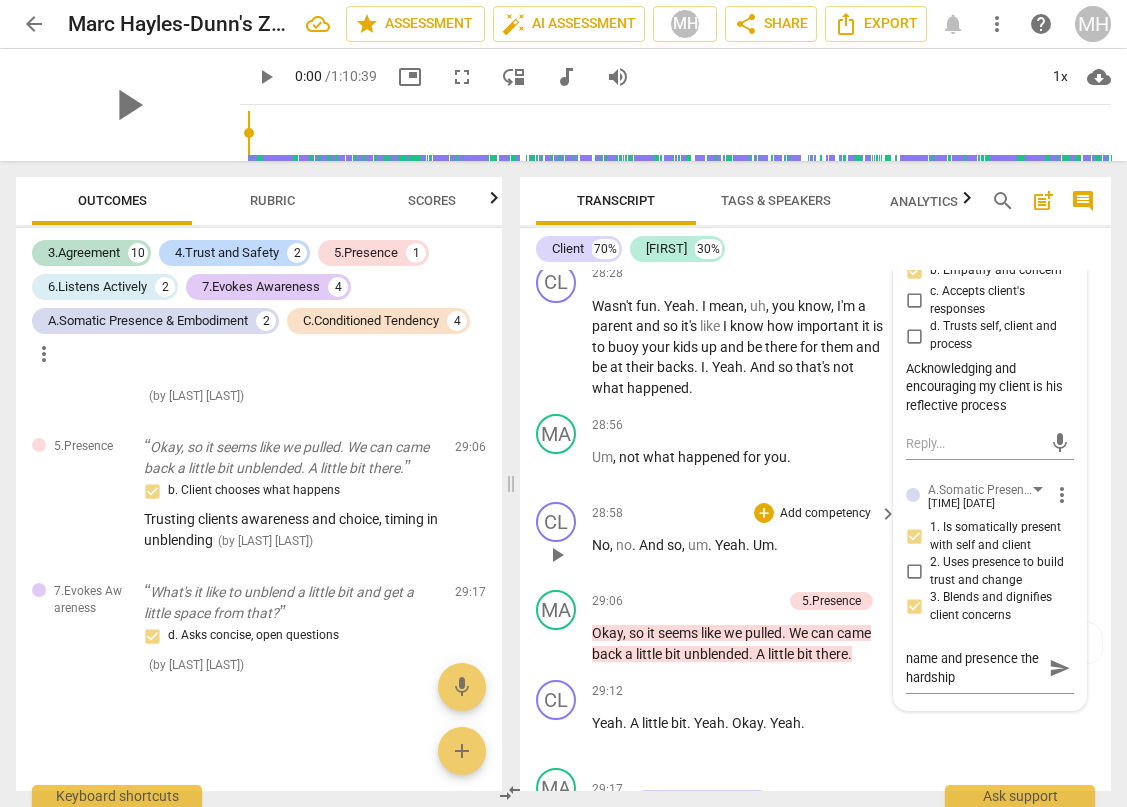 click on "No ,   no .   And   so ,   um .   Yeah .   Um ." at bounding box center [739, 545] 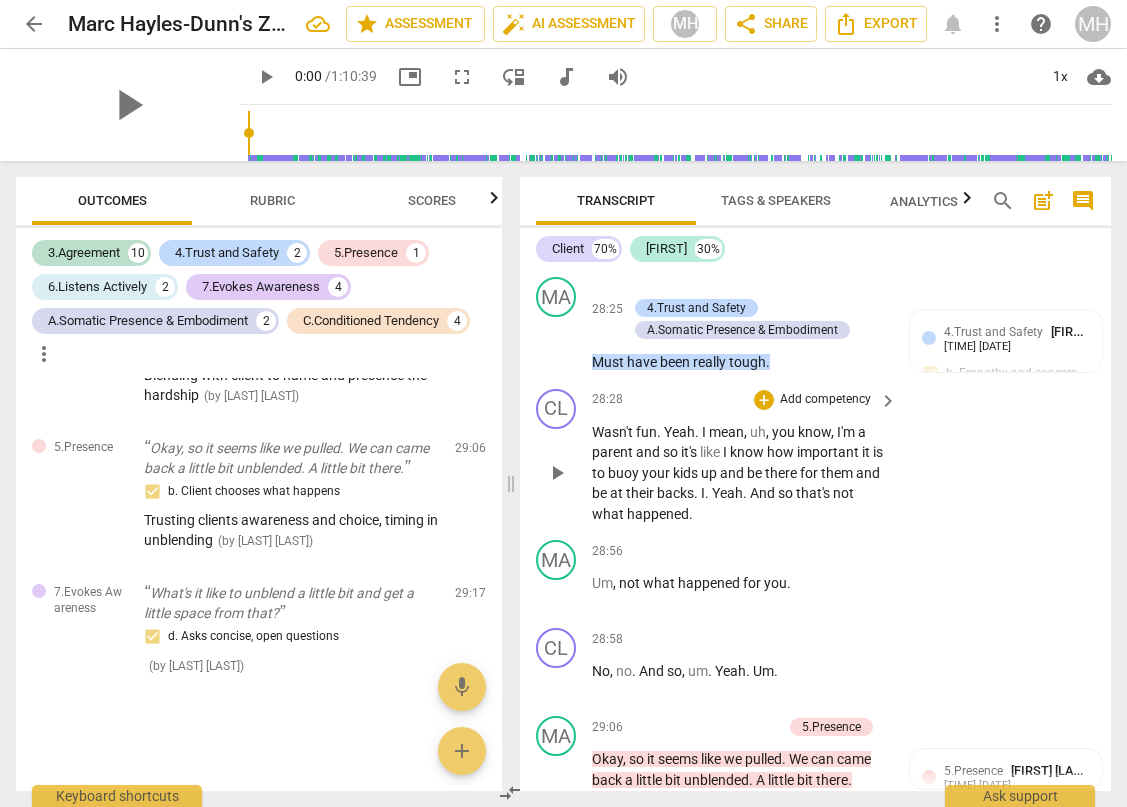 scroll, scrollTop: 14355, scrollLeft: 0, axis: vertical 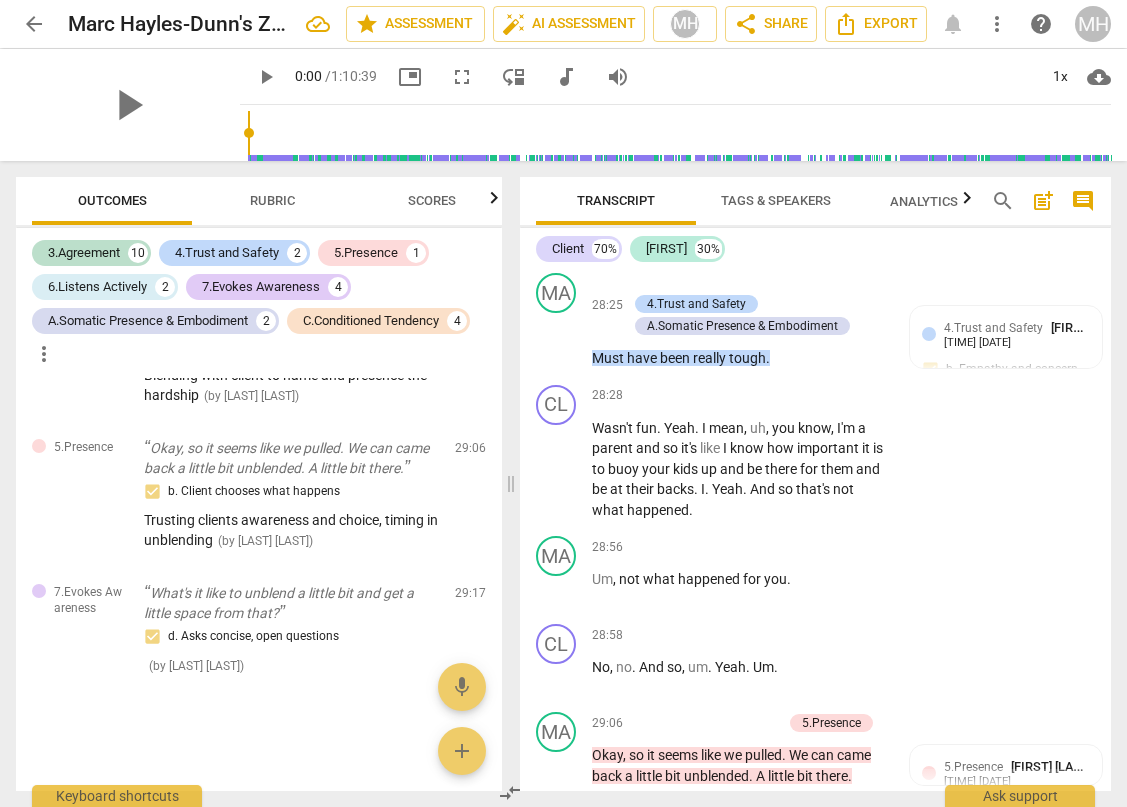 click on "Rubric" at bounding box center (272, 200) 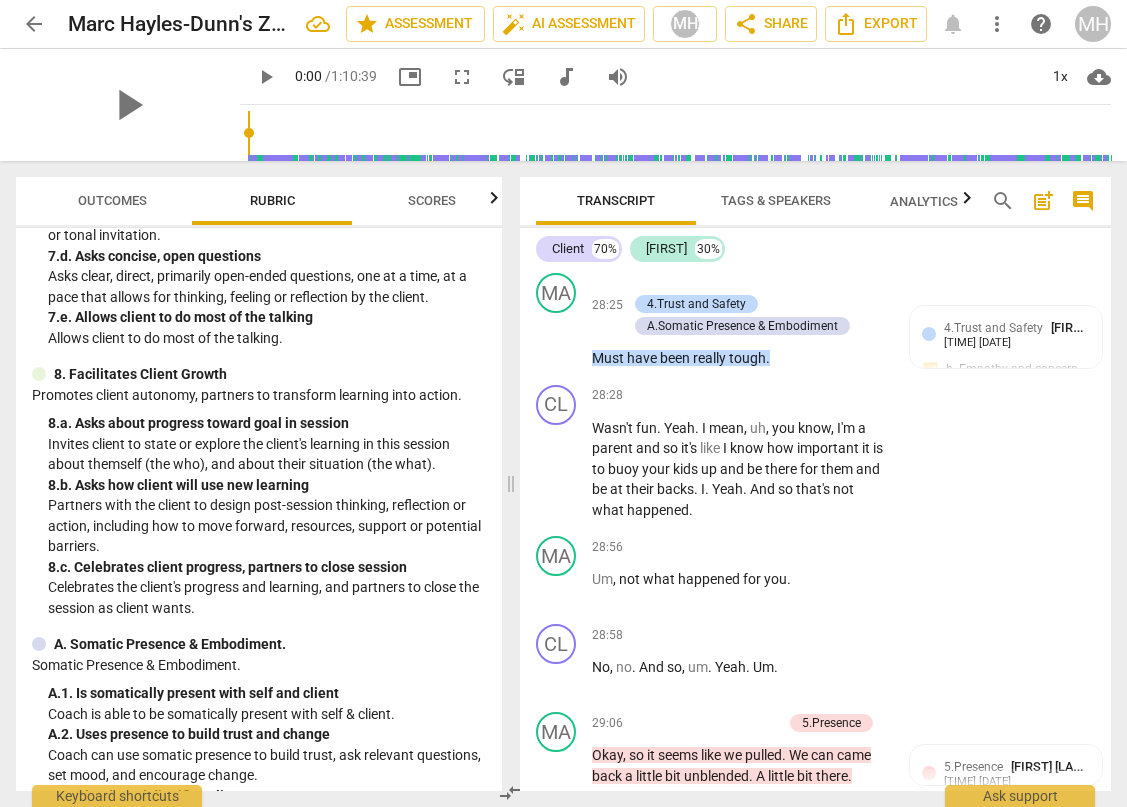 scroll, scrollTop: 1610, scrollLeft: 0, axis: vertical 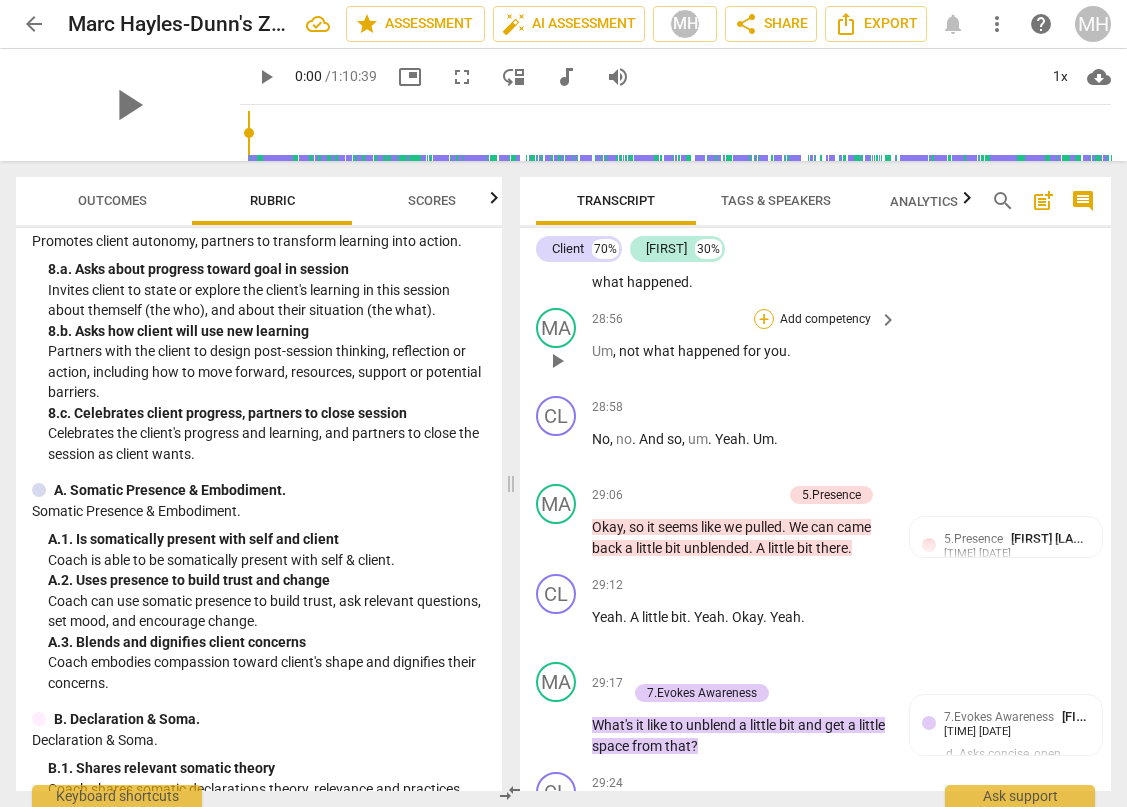 click on "+" at bounding box center (764, 319) 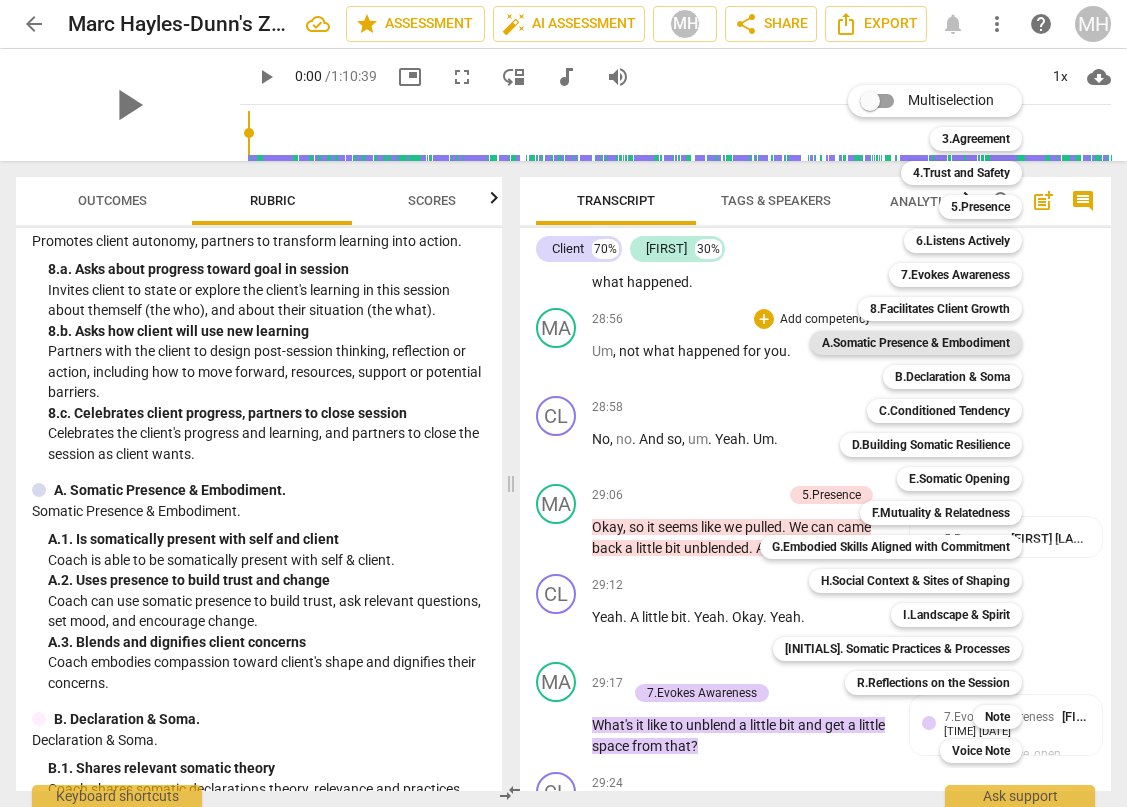 click on "A.Somatic Presence & Embodiment" at bounding box center [916, 343] 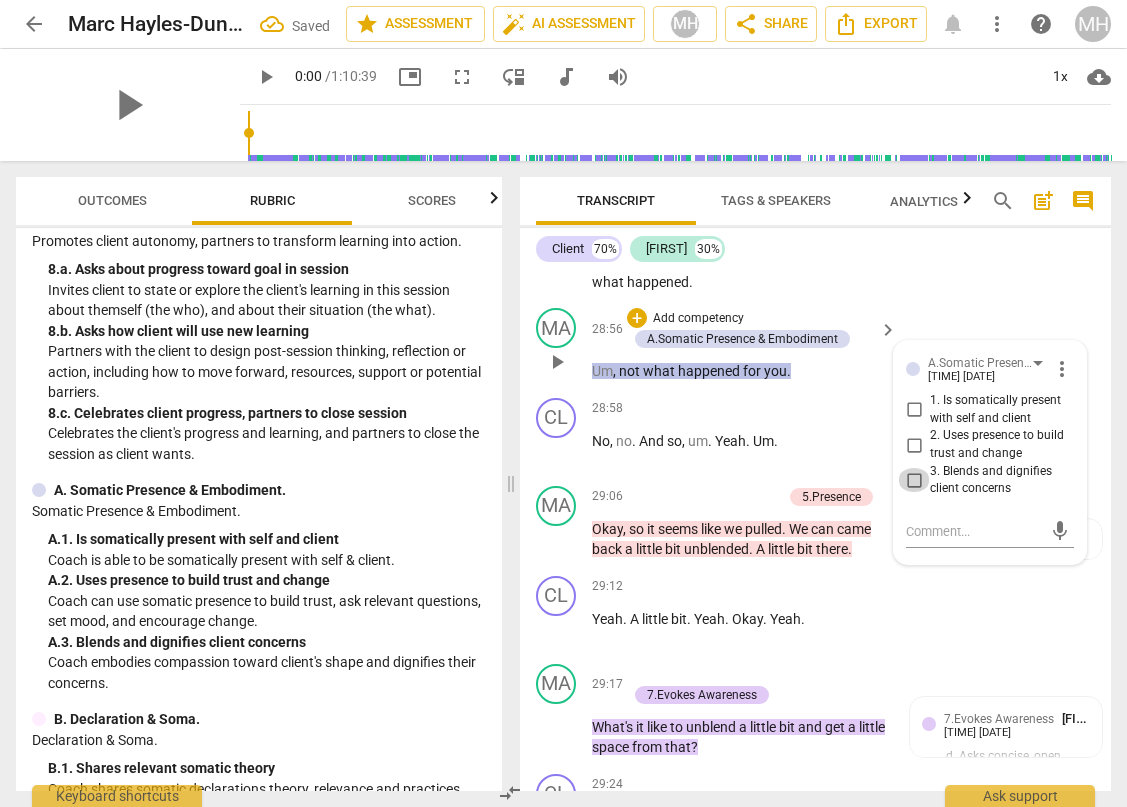 click on "3. Blends and dignifies client concerns" at bounding box center (914, 480) 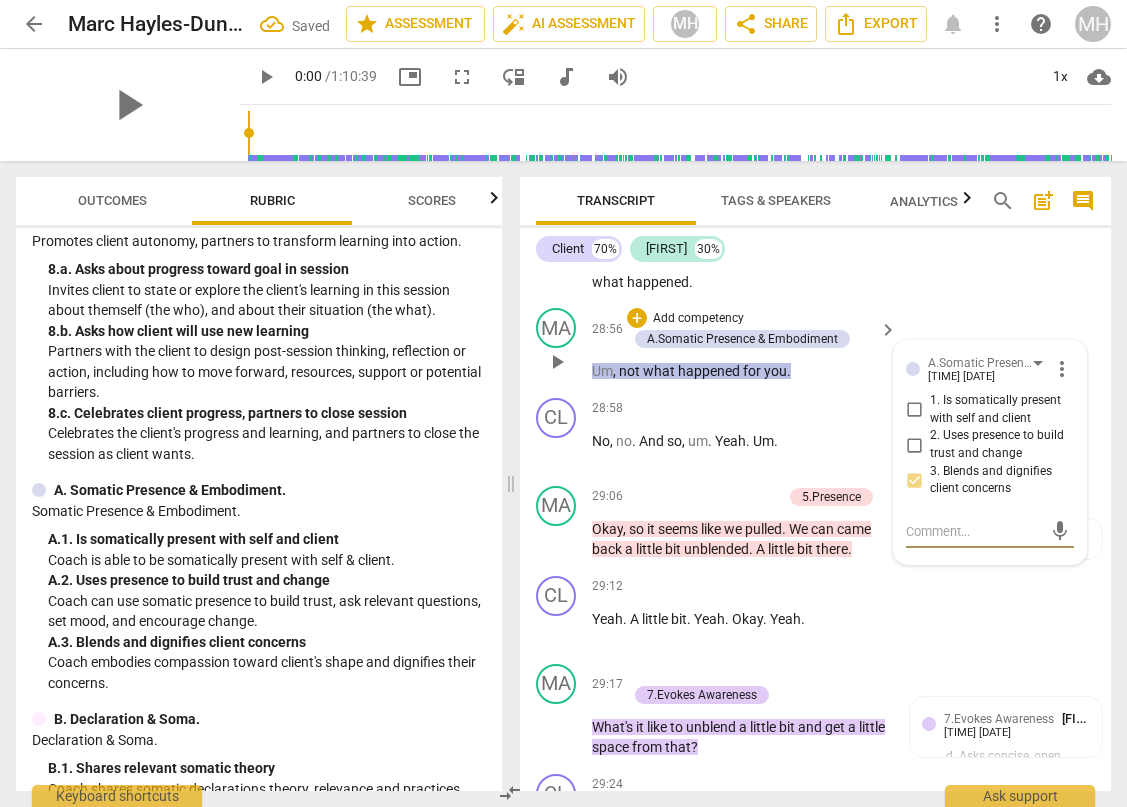 click at bounding box center (974, 531) 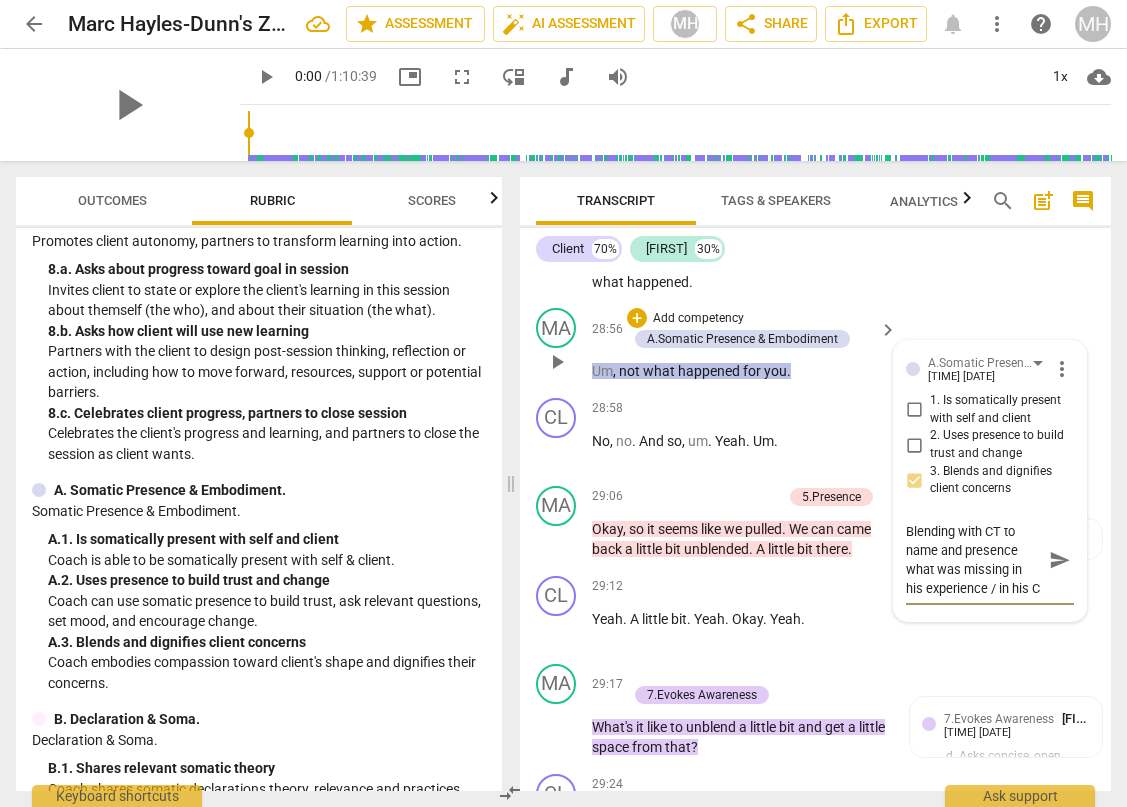 scroll, scrollTop: 17, scrollLeft: 0, axis: vertical 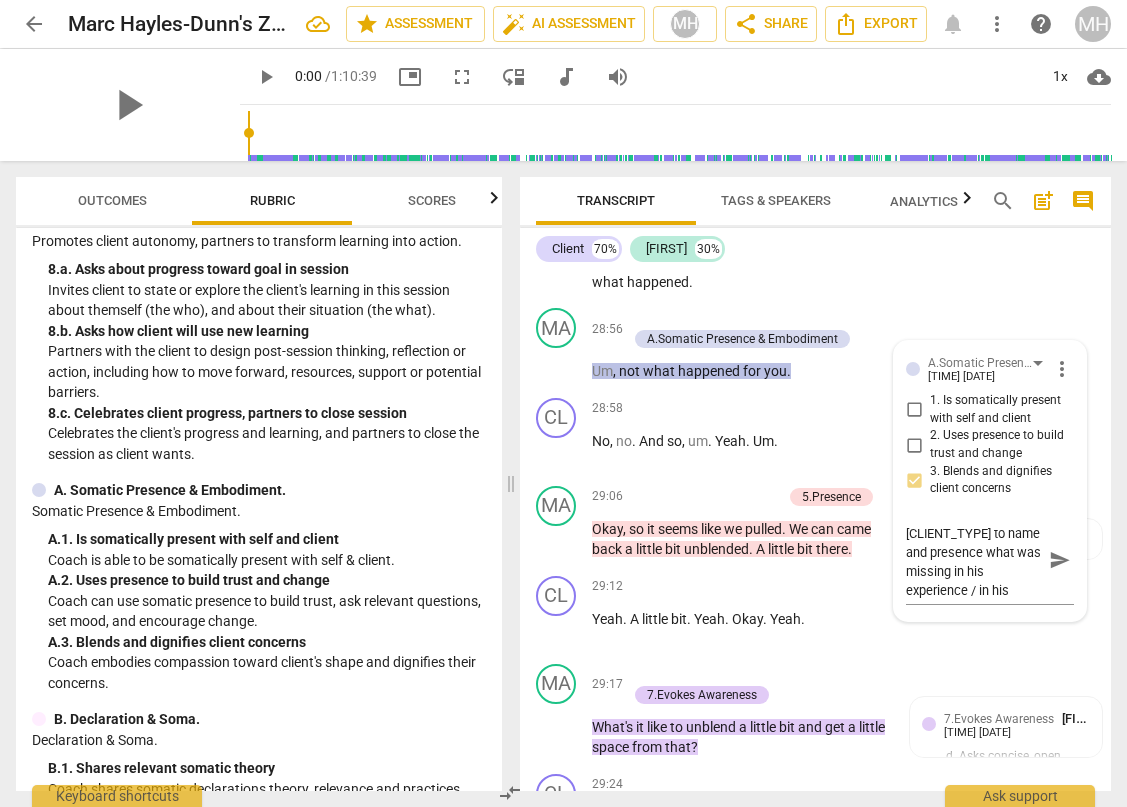 click on "CL play_arrow pause [TIME] + Add competency keyboard_arrow_right Wasn't fun . Yeah . I mean , uh , you know , I'm a parent and so it's like I know how important it is to buoy your kids up and be there for them and be at their backs . I . Yeah . And so that's not what happened ." at bounding box center [815, 225] 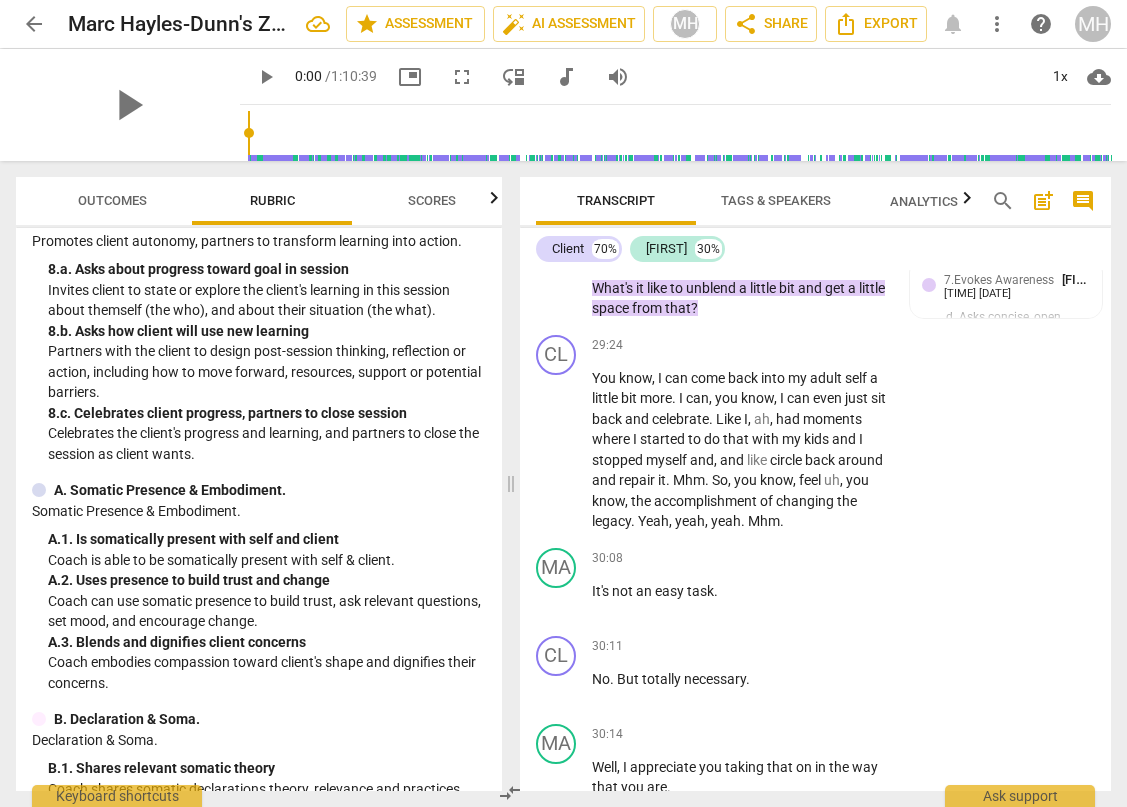 scroll, scrollTop: 15025, scrollLeft: 0, axis: vertical 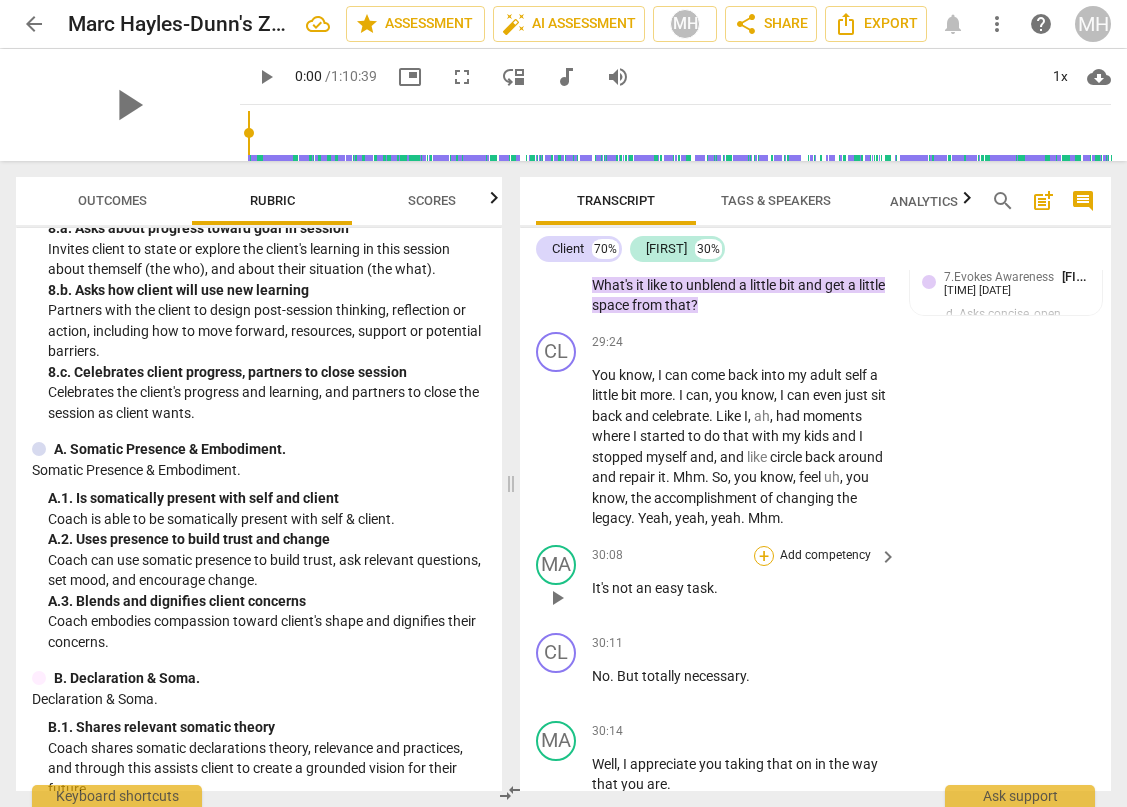 click on "+" at bounding box center (764, 556) 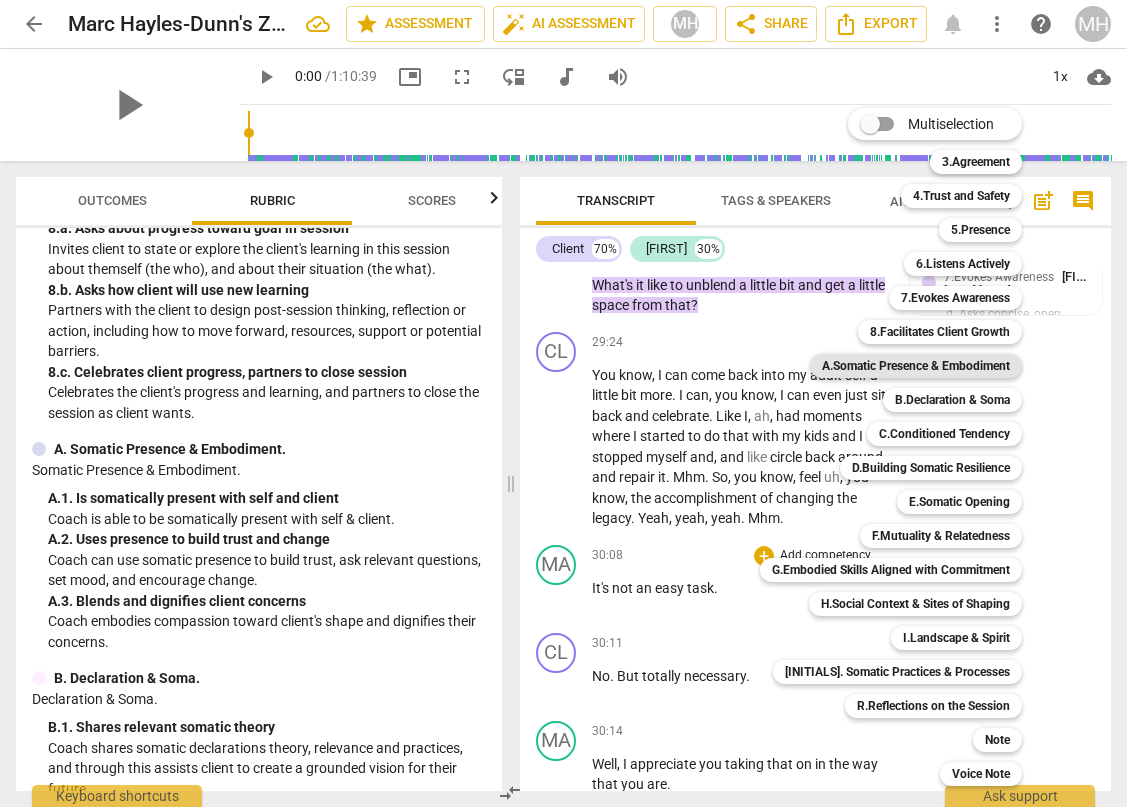 click on "A.Somatic Presence & Embodiment" at bounding box center [916, 366] 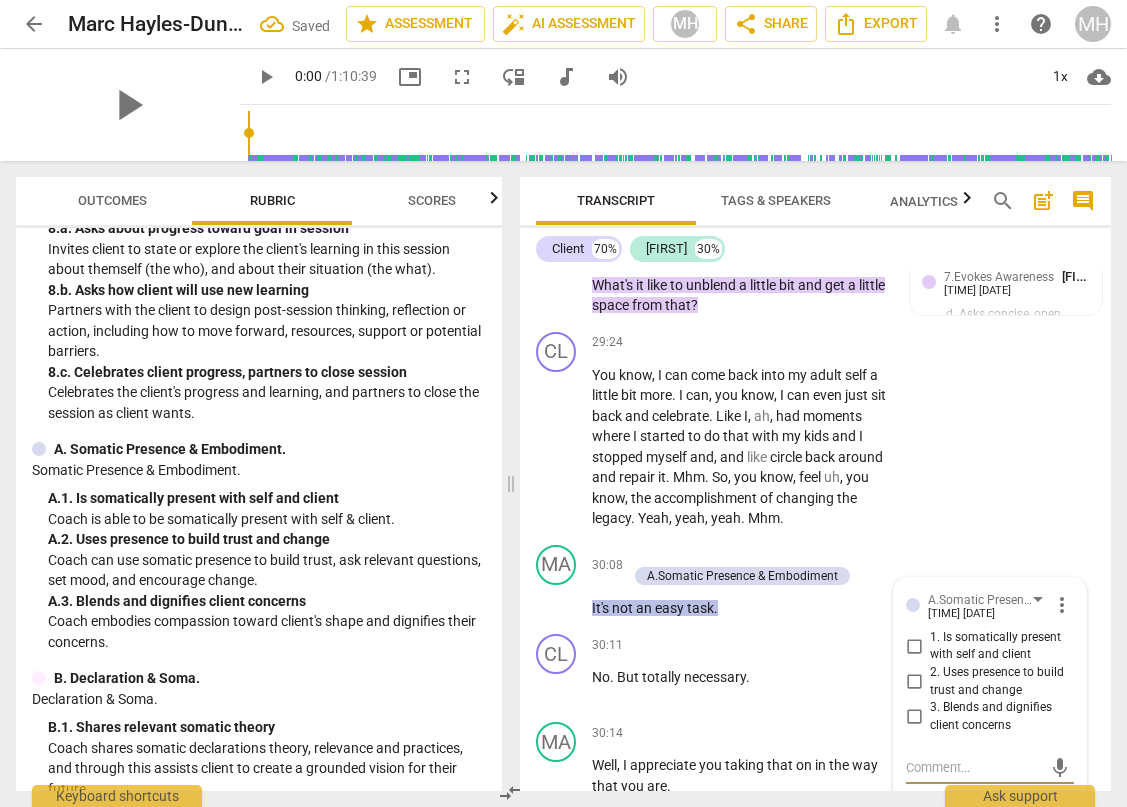 scroll, scrollTop: 15367, scrollLeft: 0, axis: vertical 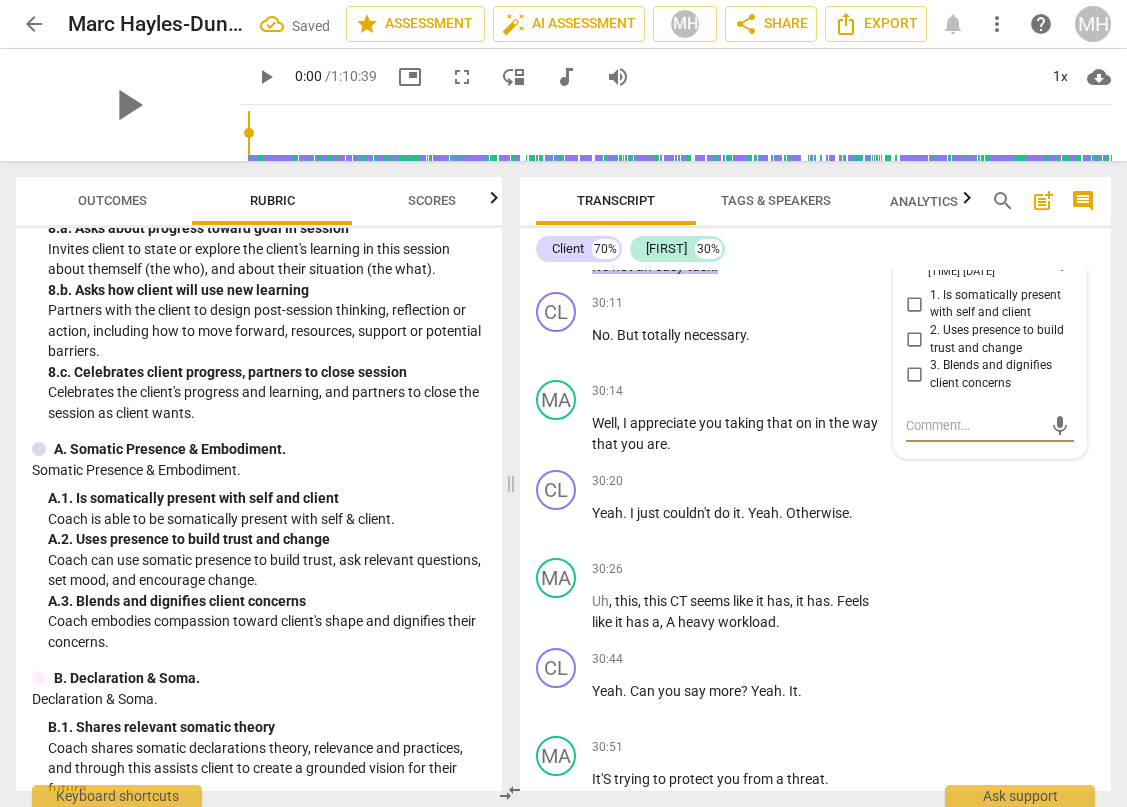 click on "3. Blends and dignifies client concerns" at bounding box center (914, 375) 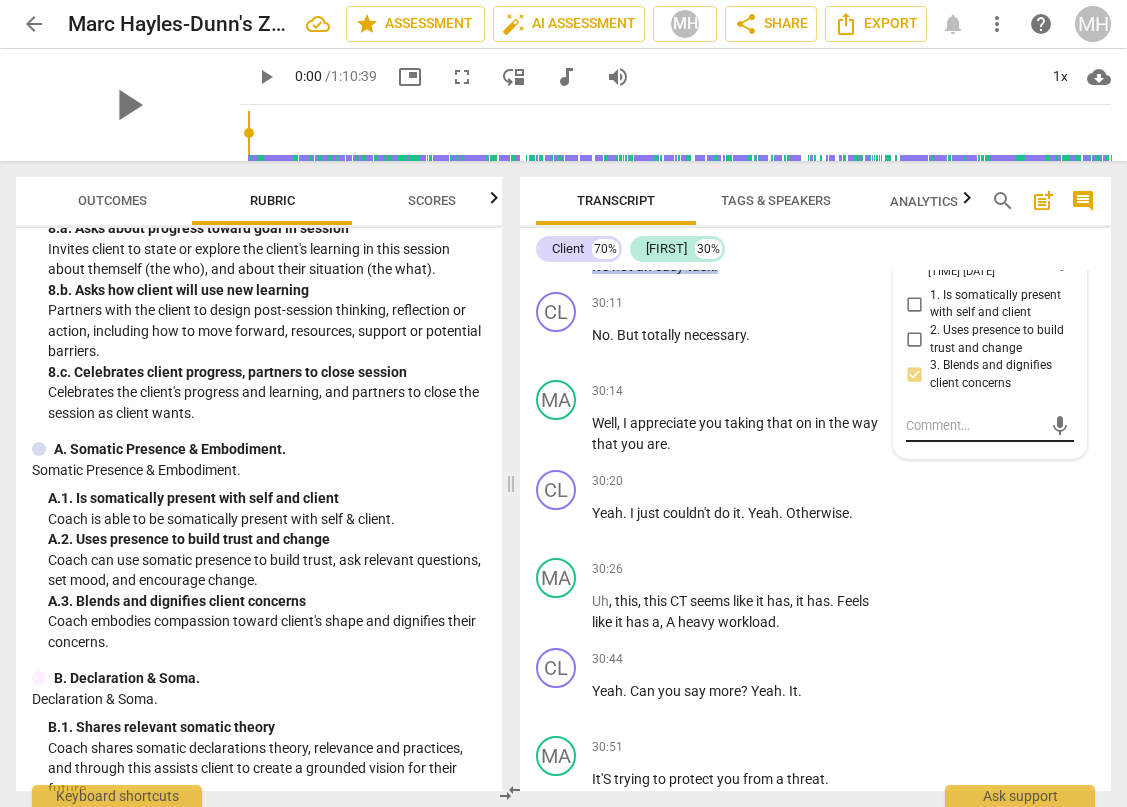 click at bounding box center (974, 425) 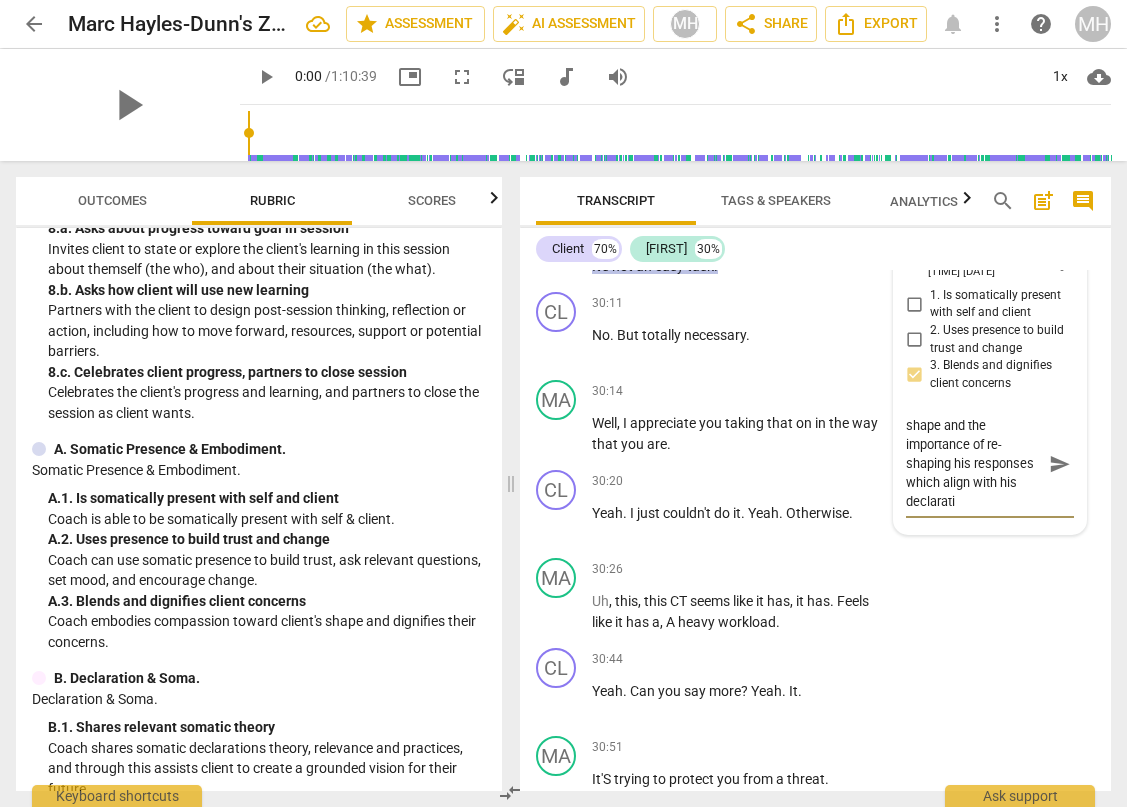 scroll, scrollTop: 55, scrollLeft: 0, axis: vertical 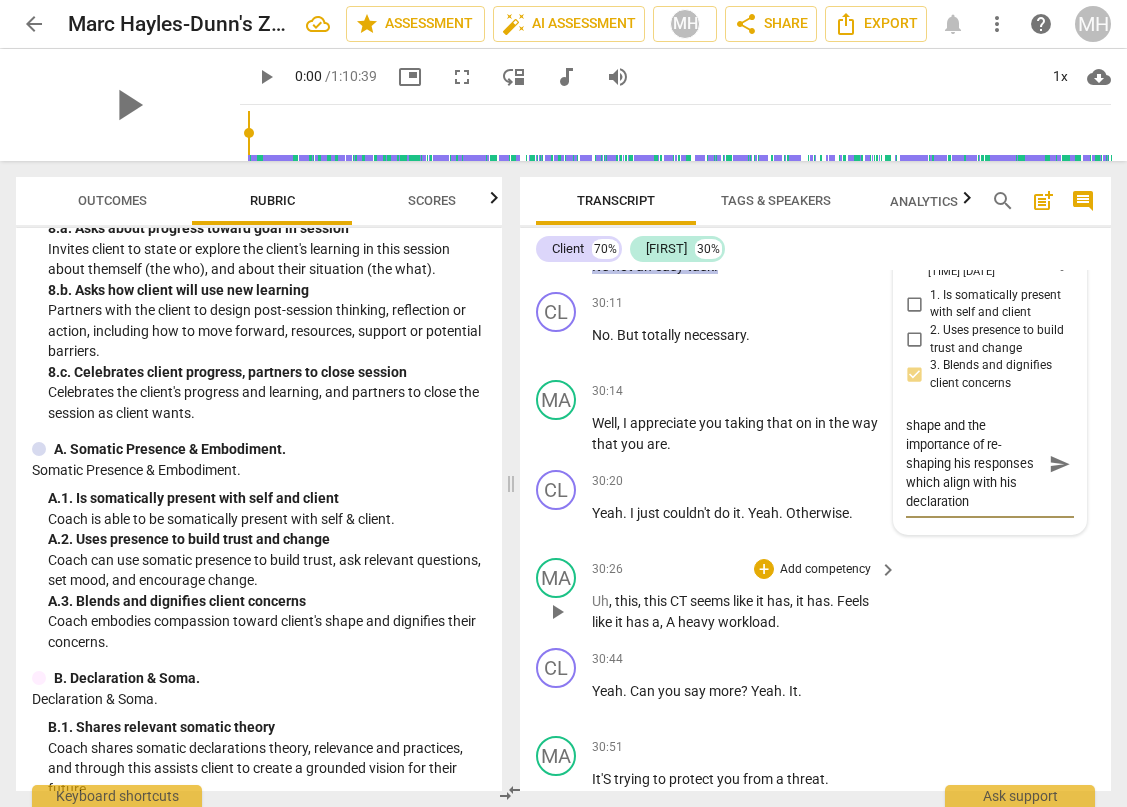 click on "MA play_arrow pause 30:26 + Add competency keyboard_arrow_right Uh ,   this ,   this   CT   seems   like   it   has ,   it   has .   Feels   like   it   has   a ,   A   heavy   workload ." at bounding box center (815, 595) 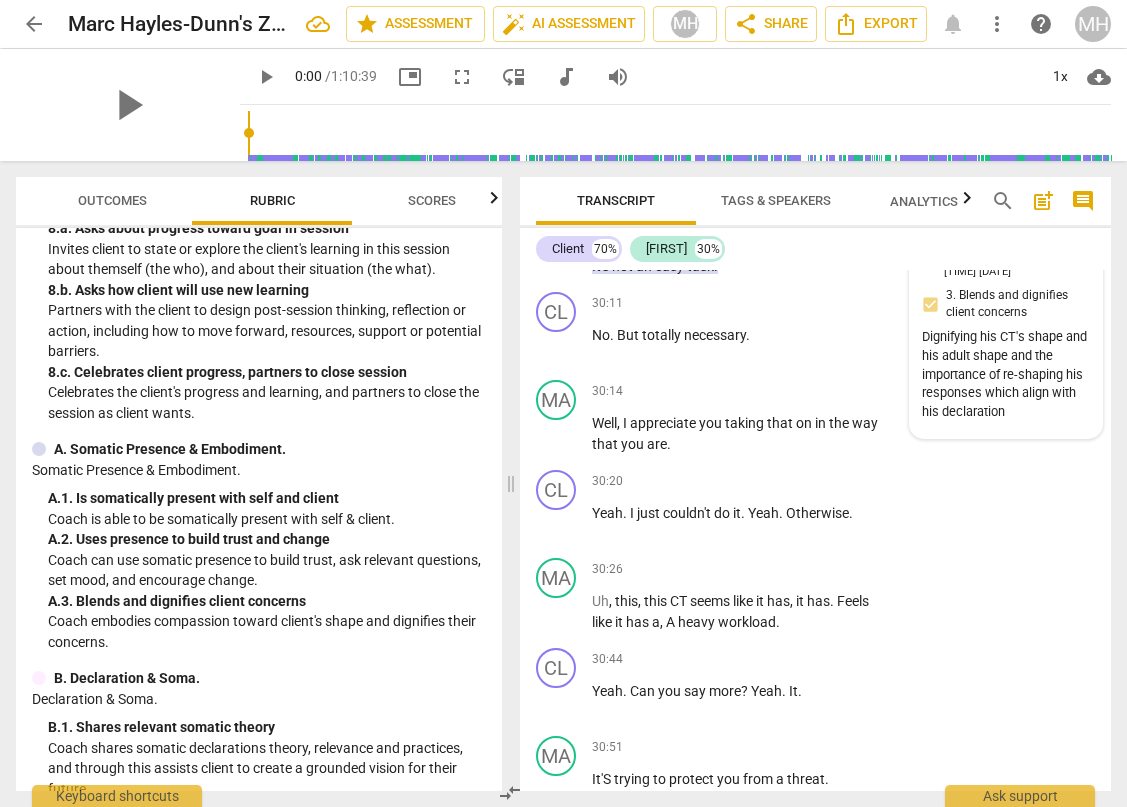 click on "Dignifying his CT's shape and his adult shape and the importance of re-shaping his responses which align with his declaration" at bounding box center [1006, 375] 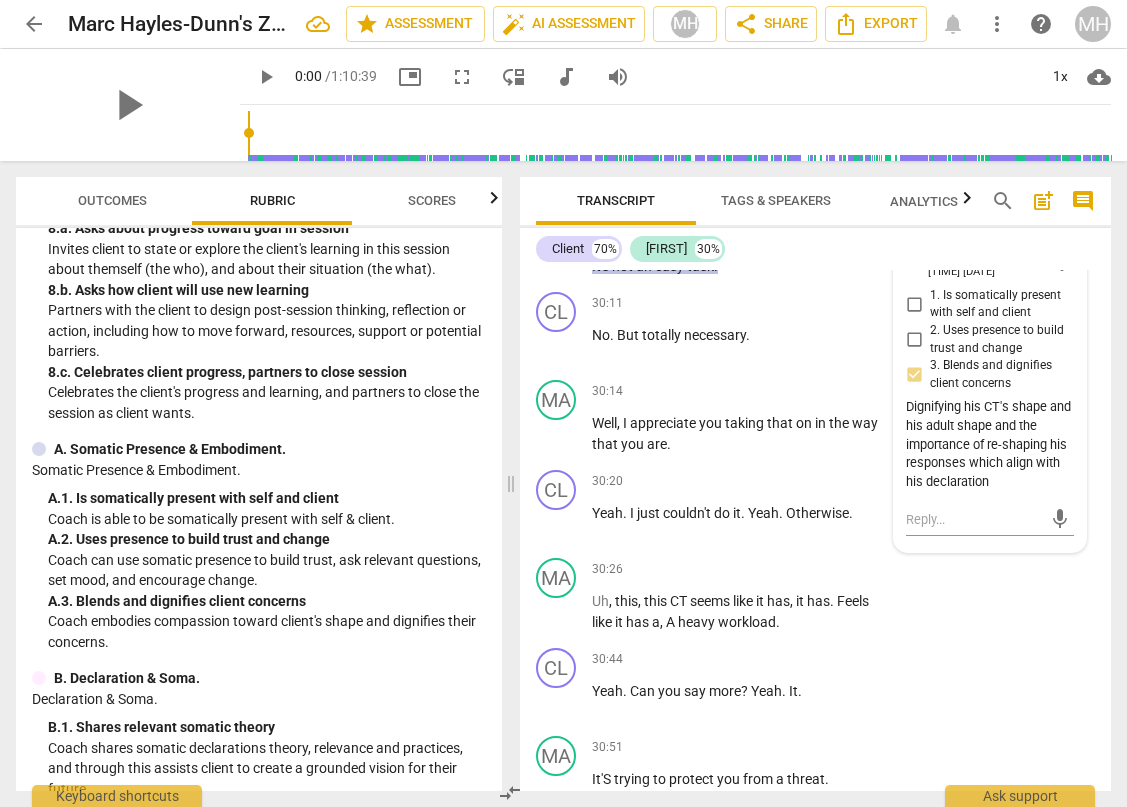 click on "Dignifying his CT's shape and his adult shape and the importance of re-shaping his responses which align with his declaration" at bounding box center (990, 445) 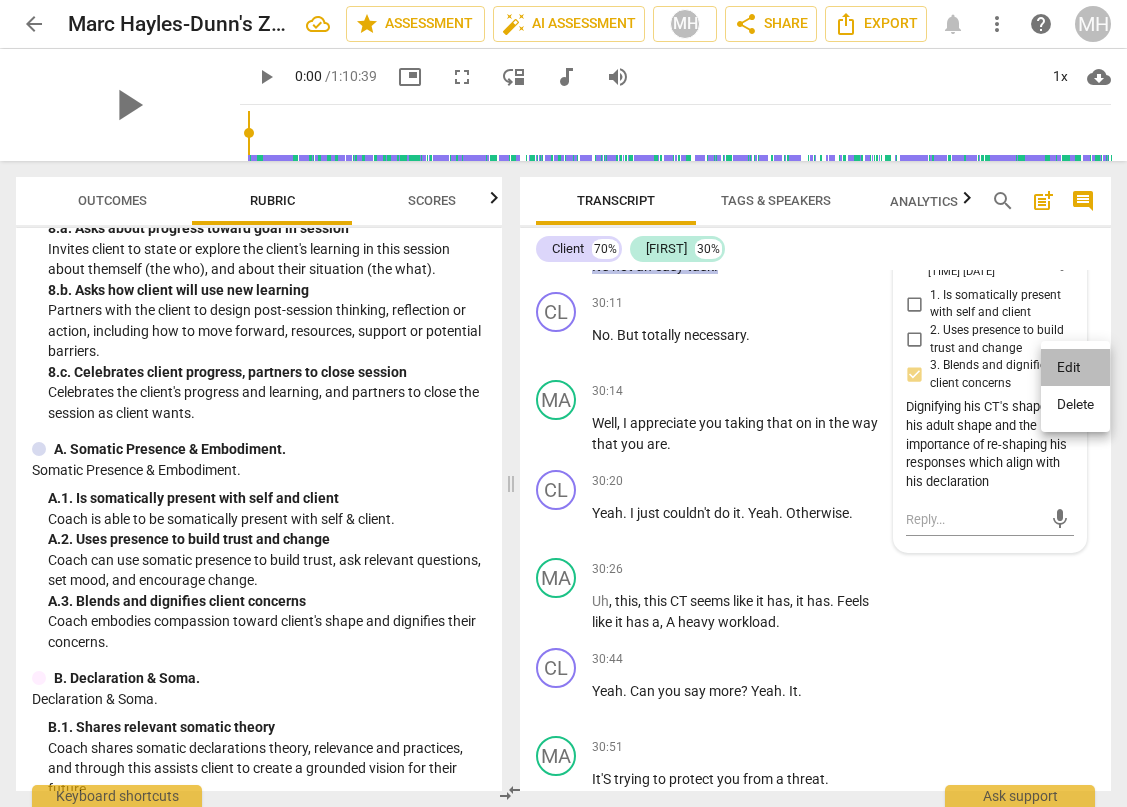 click on "Edit" at bounding box center (1075, 368) 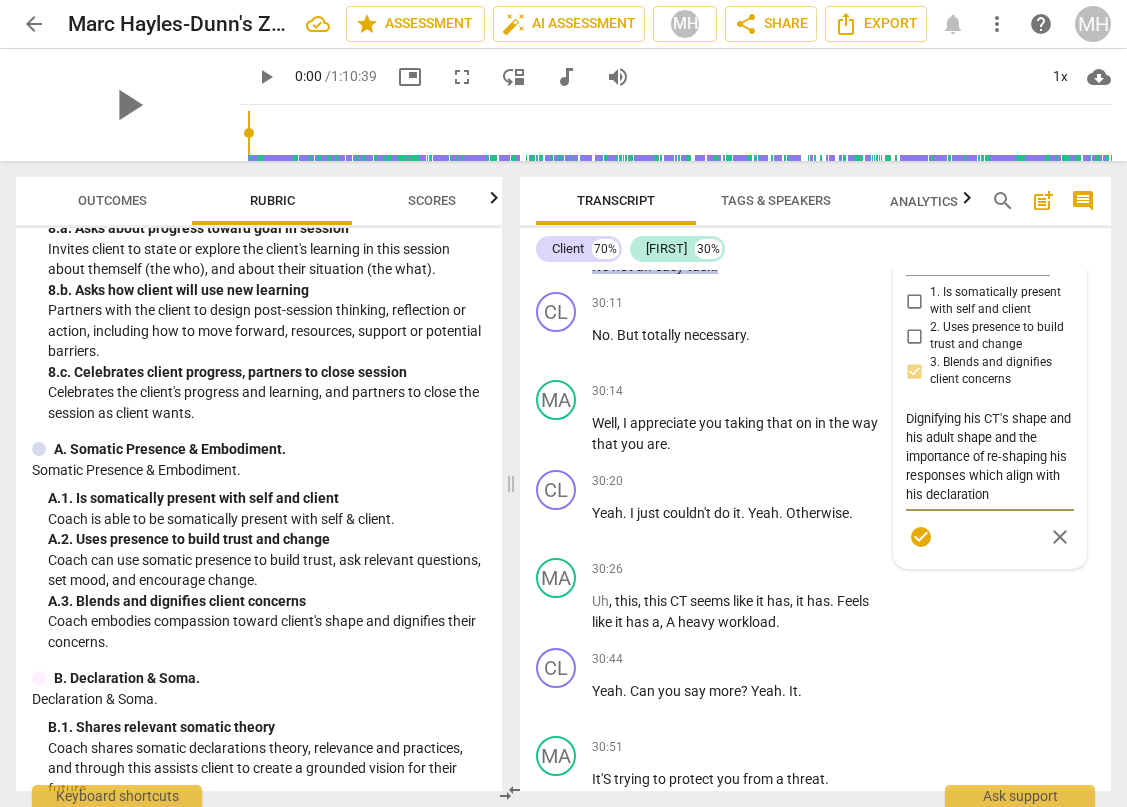 click on "Dignifying his CT's shape and his adult shape and the importance of re-shaping his responses which align with his declaration" at bounding box center [990, 456] 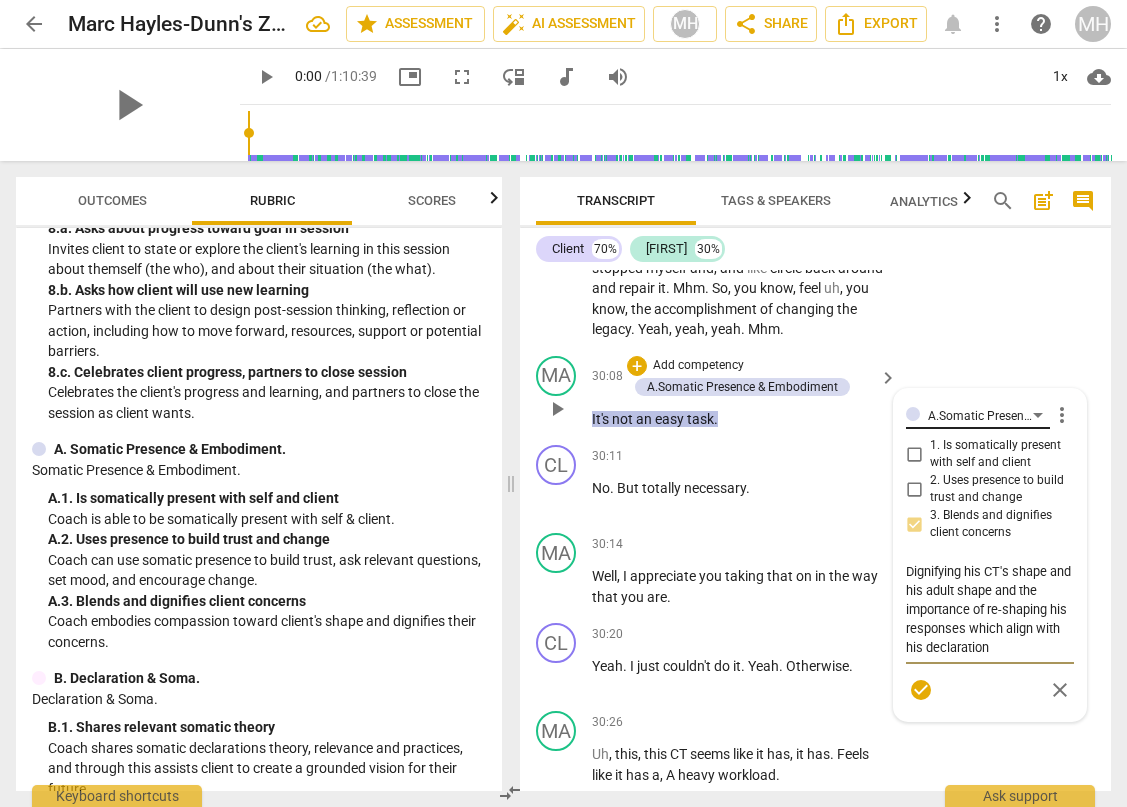 scroll, scrollTop: 15221, scrollLeft: 0, axis: vertical 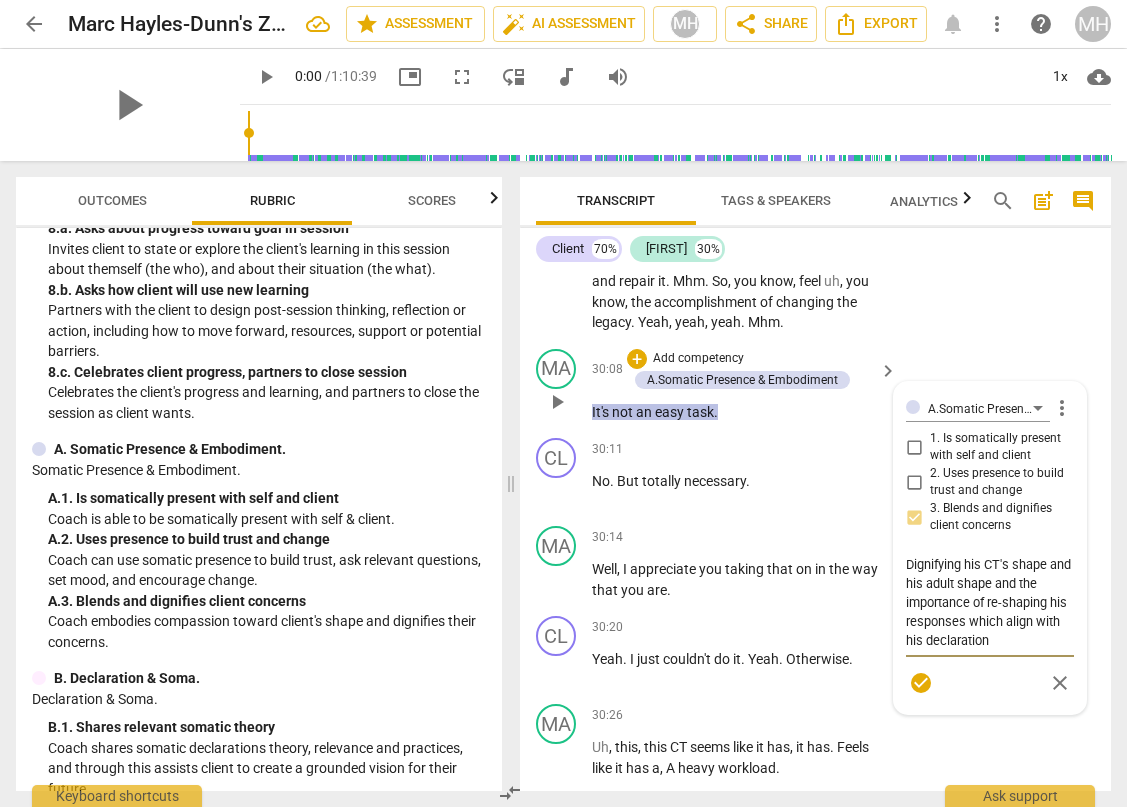 click on "Dignifying his CT's shape and his adult shape and the importance of re-shaping his responses which align with his declaration" at bounding box center (990, 602) 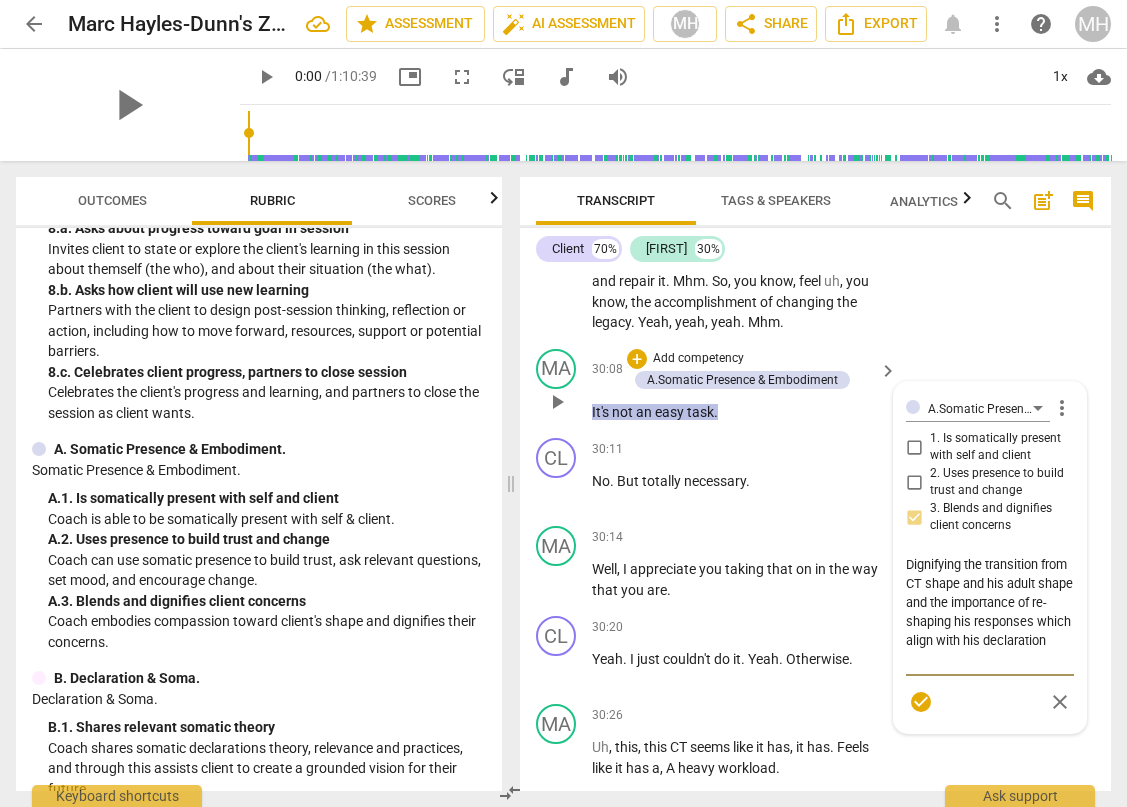 click on "Dignifying the transition from CT shape and his adult shape and the importance of re-shaping his responses which align with his declaration" at bounding box center (990, 612) 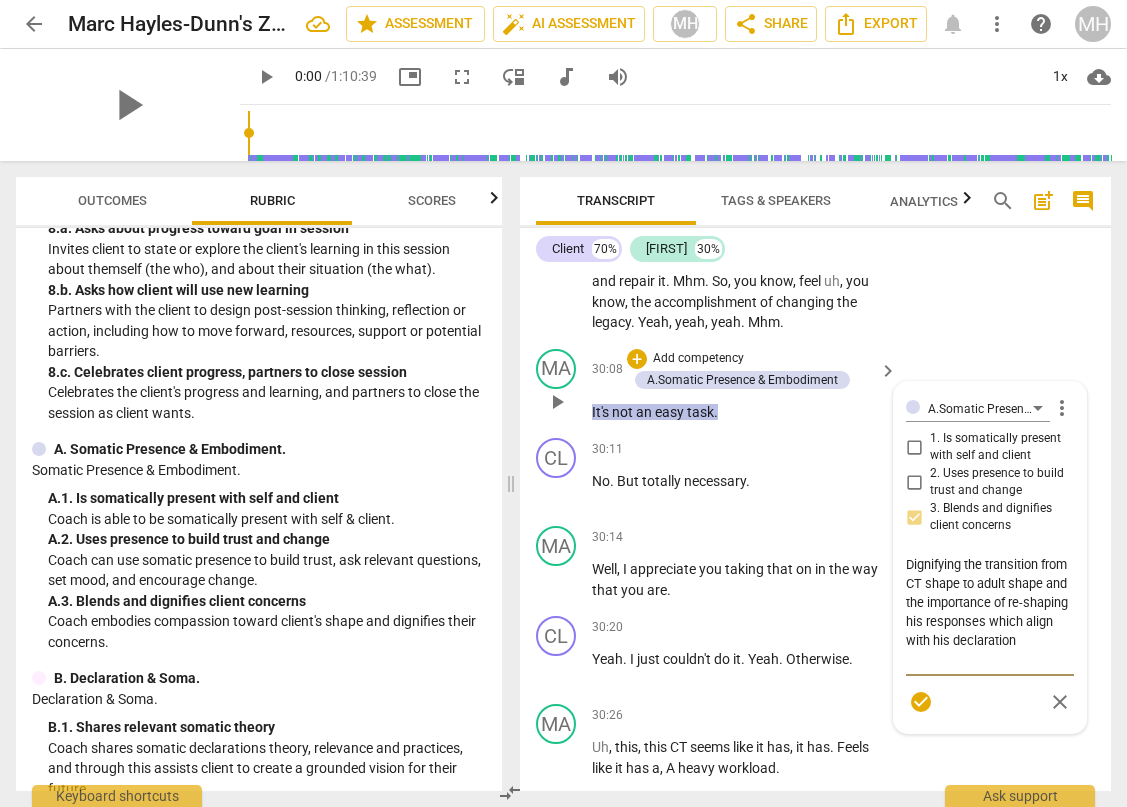 click on "Dignifying the transition from CT shape to adult shape and the importance of re-shaping his responses which align with his declaration" at bounding box center (990, 612) 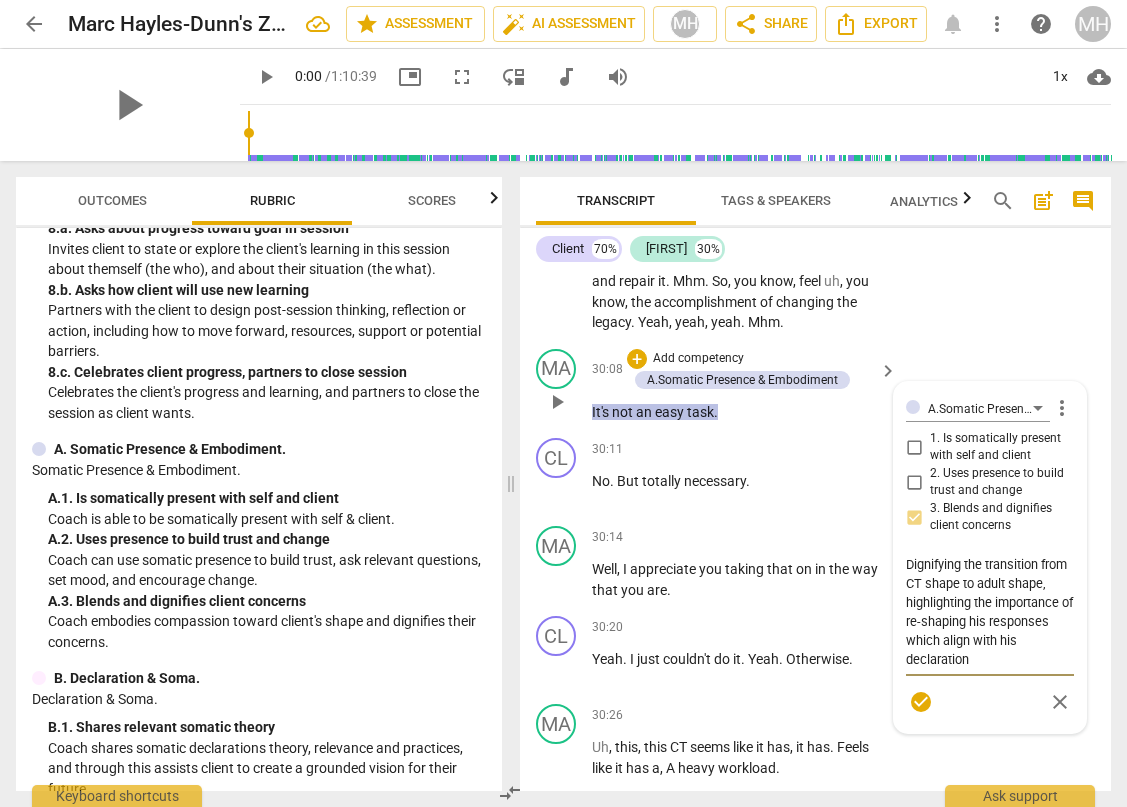 click on "Dignifying the transition from CT shape to adult shape, highlighting the importance of re-shaping his responses which align with his declaration" at bounding box center (990, 612) 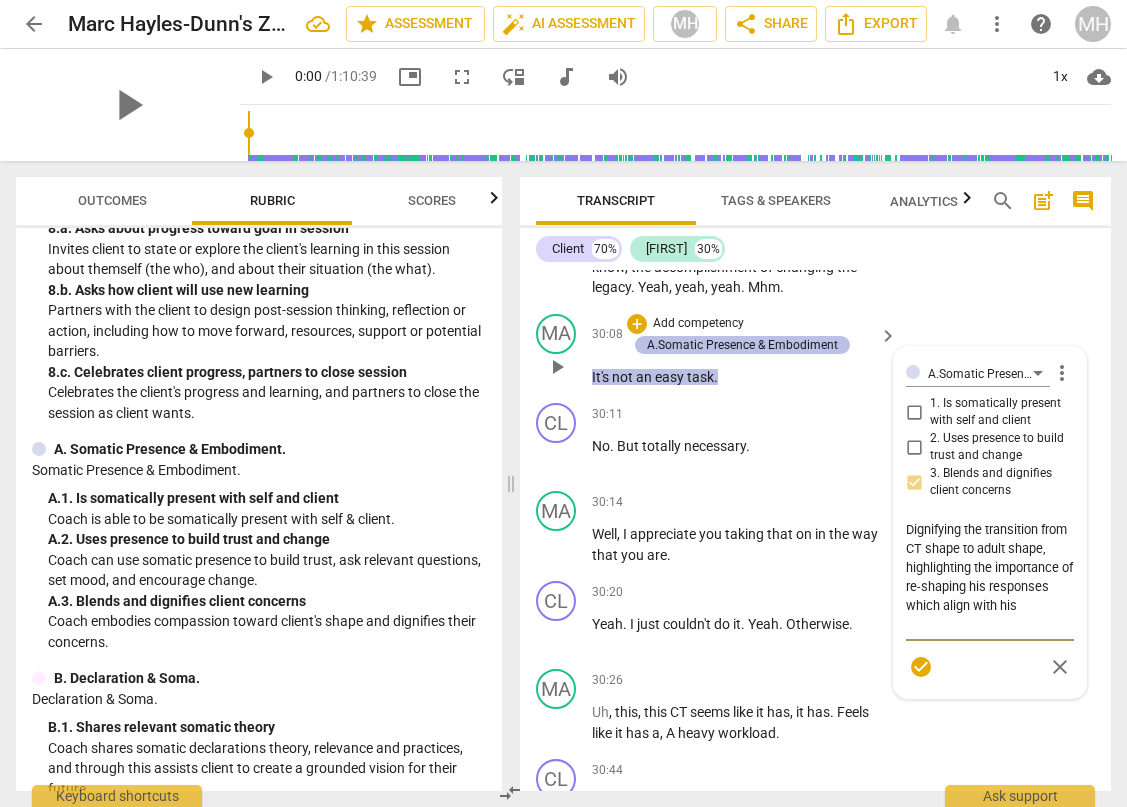 scroll, scrollTop: 15258, scrollLeft: 0, axis: vertical 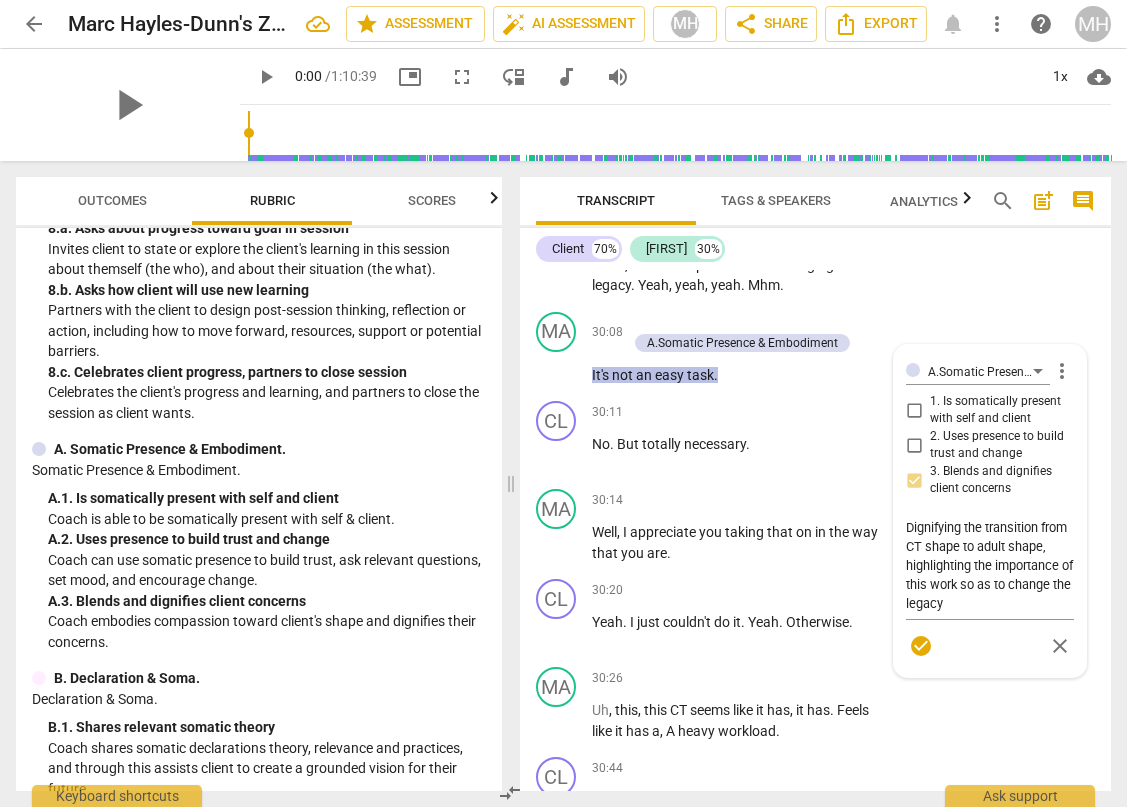 click on "CL play_arrow pause 29:24 + Add competency keyboard_arrow_right You know , I can come back into my adult self a little bit more . I can , you know , I can even just sit back and celebrate . Like I , ah , had moments where I started to do that with my kids and I stopped myself and , and like circle back around and repair it . Mhm . So , you know , feel uh , you know , the accomplishment of changing the legacy . Yeah , yeah , yeah . Mhm ." at bounding box center [815, 197] 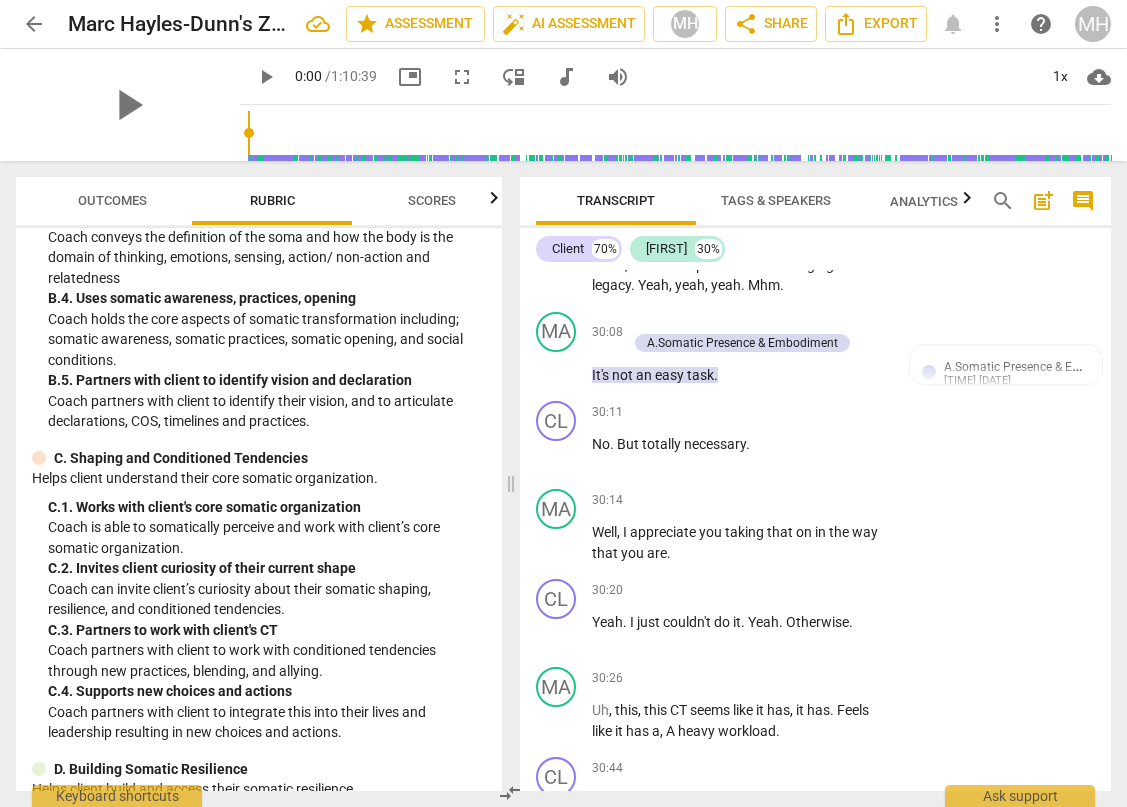 scroll, scrollTop: 2434, scrollLeft: 0, axis: vertical 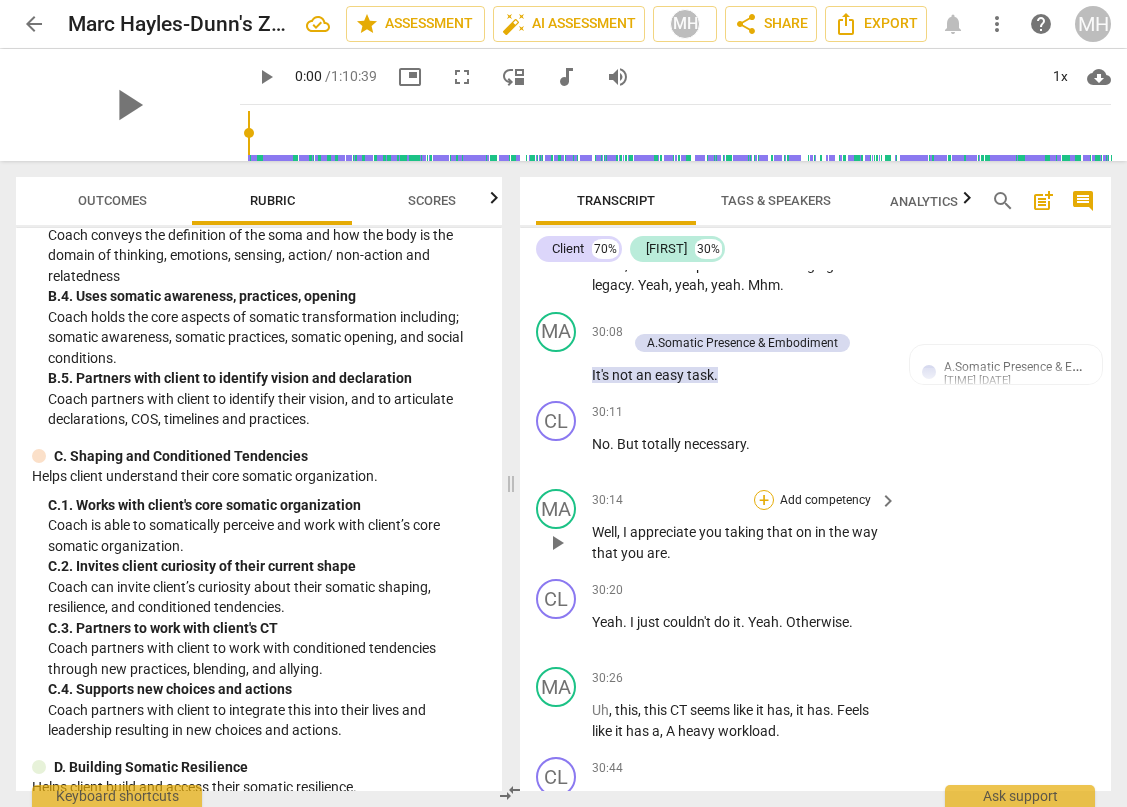click on "+" at bounding box center [764, 500] 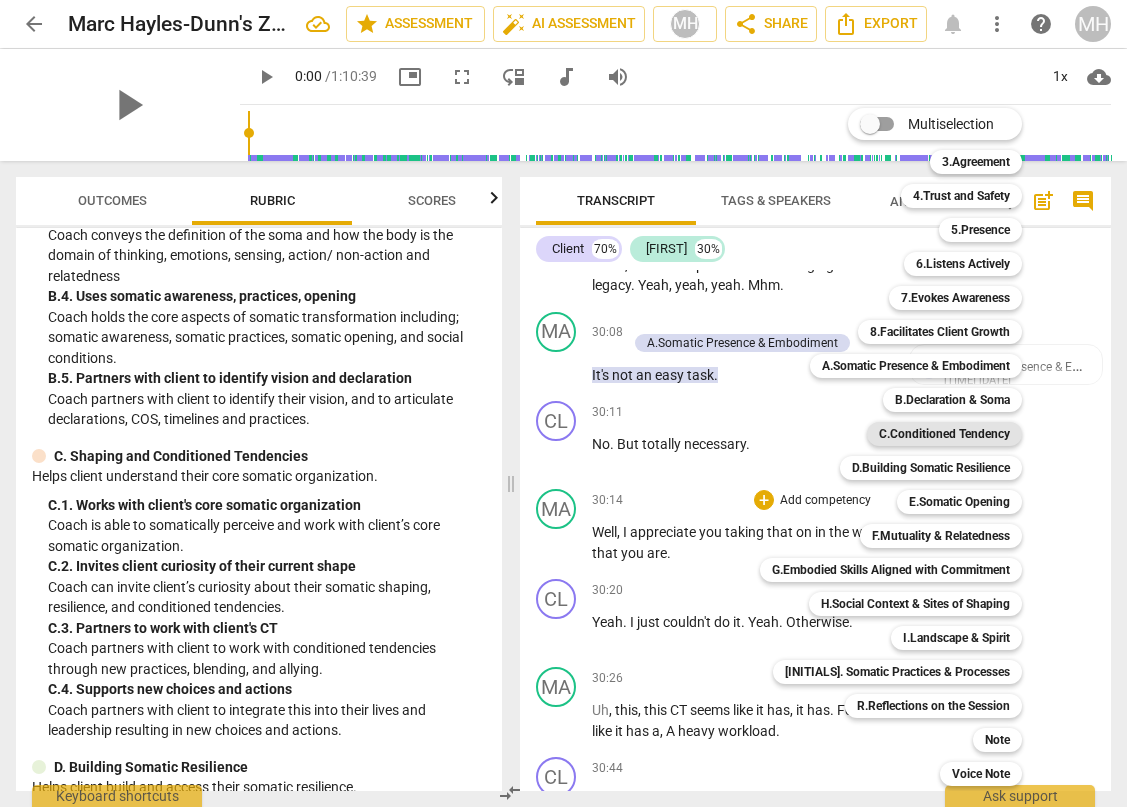 click on "C.Conditioned Tendency" at bounding box center [944, 434] 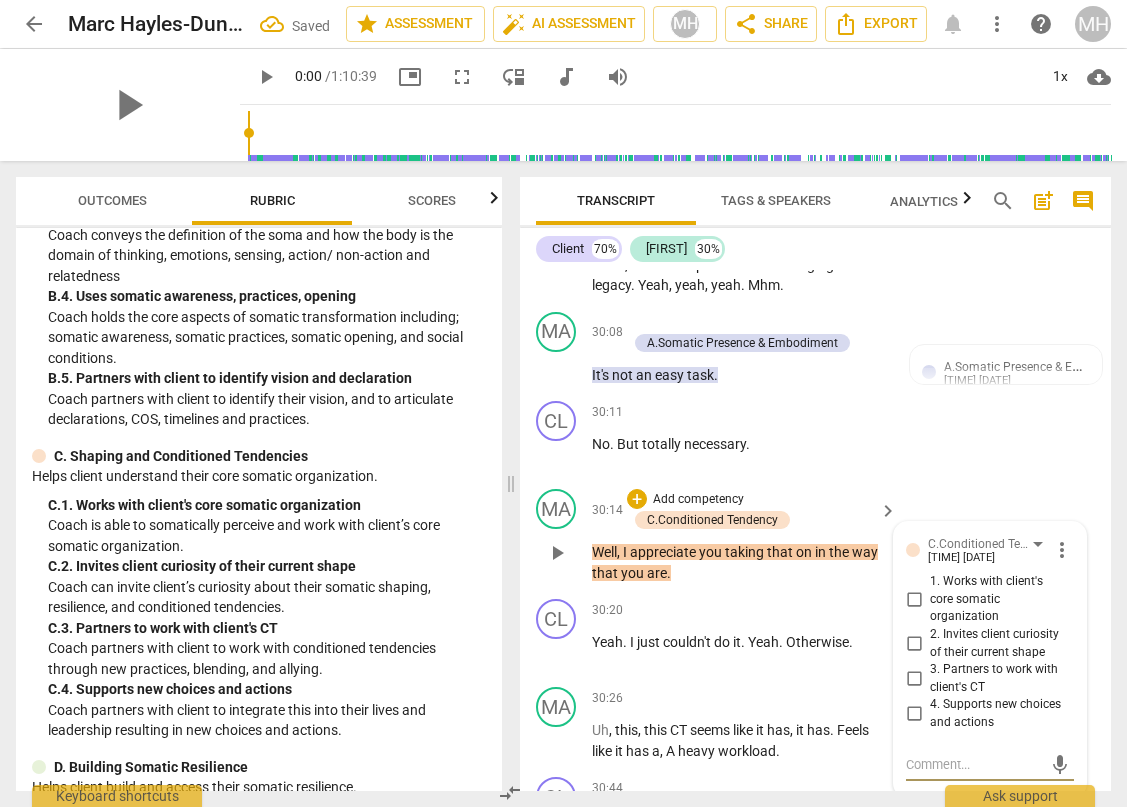 scroll, scrollTop: 15597, scrollLeft: 0, axis: vertical 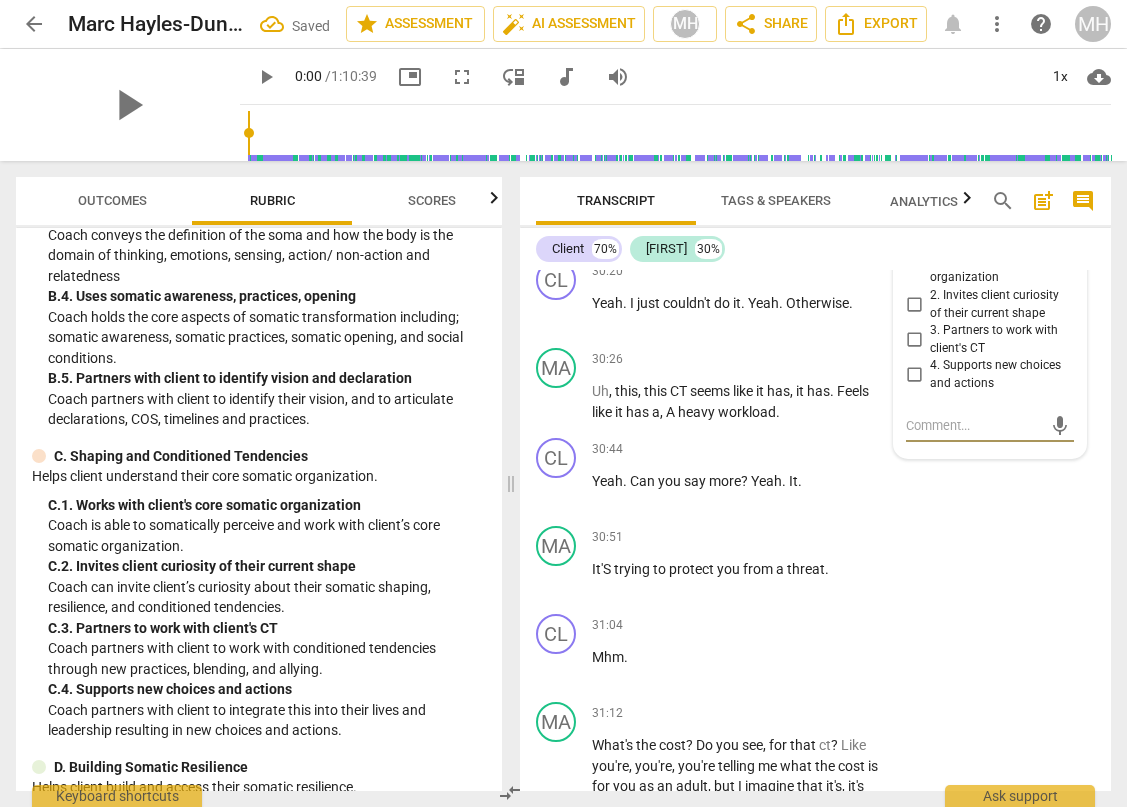 click on "4. Supports new choices and actions" at bounding box center (914, 375) 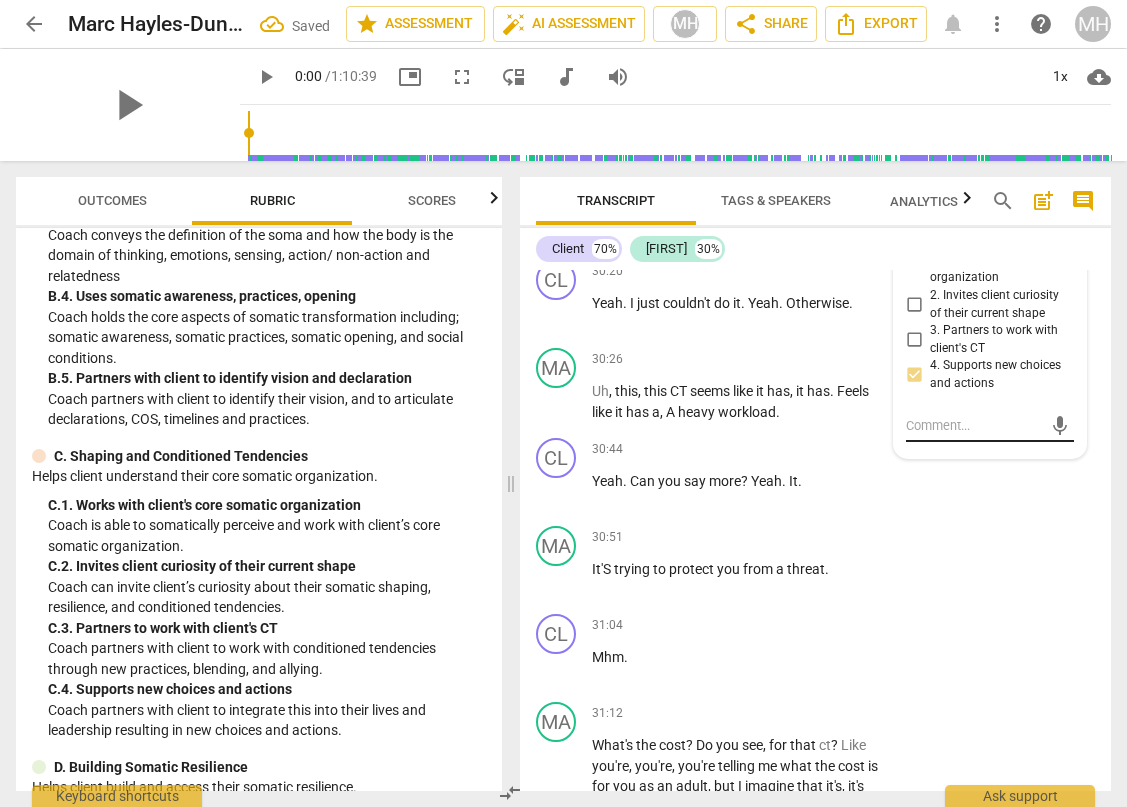 click at bounding box center [974, 425] 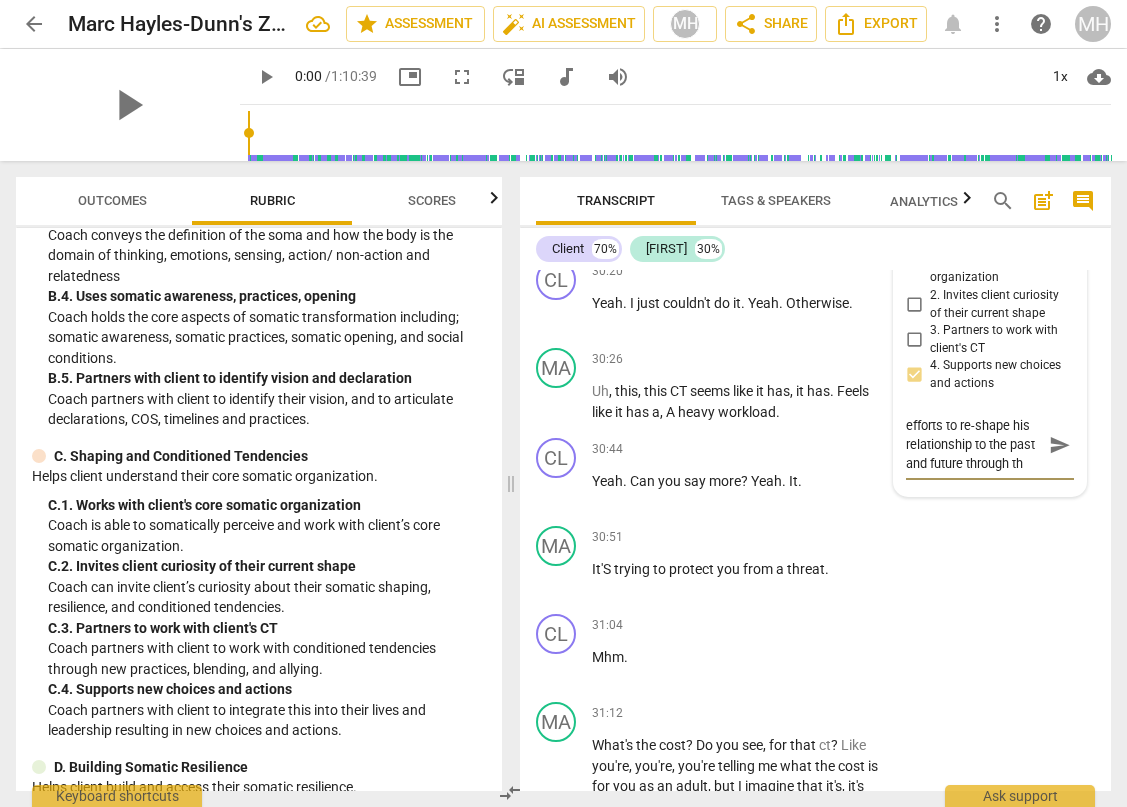 scroll, scrollTop: 19, scrollLeft: 0, axis: vertical 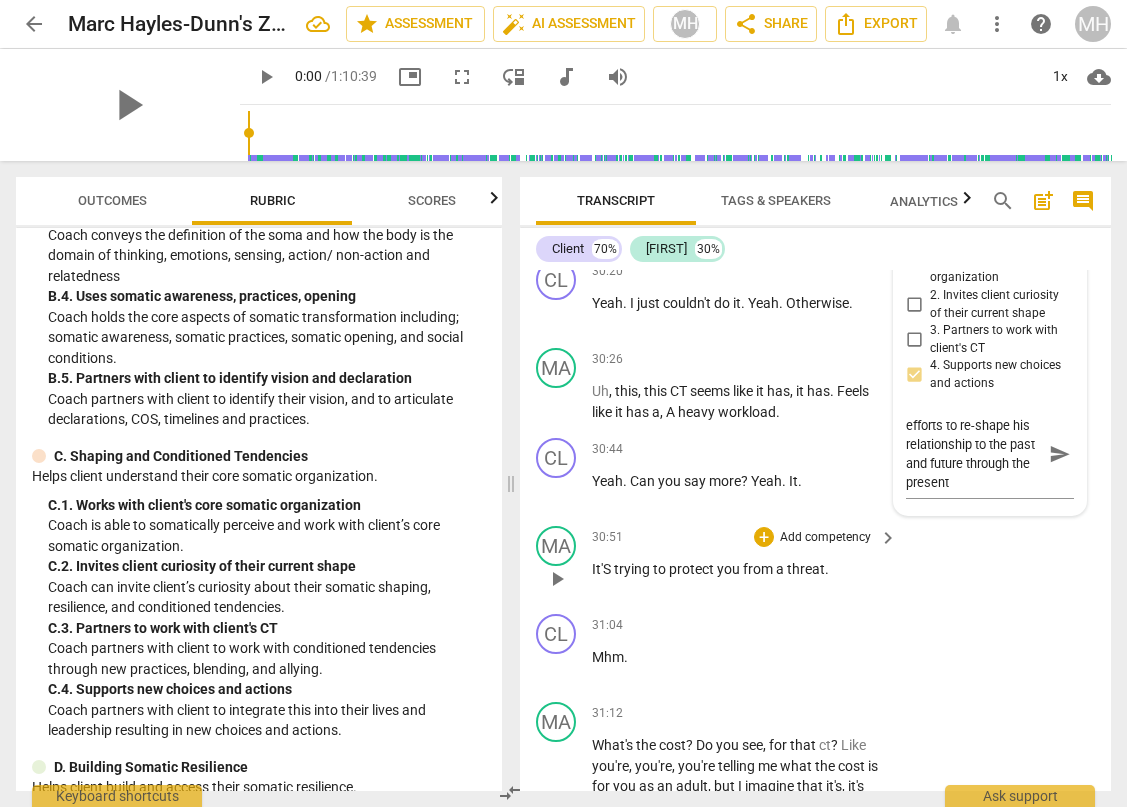 click on "MA play_arrow pause 30:51 + Add competency keyboard_arrow_right It'S trying to protect you from a threat ." at bounding box center [815, 562] 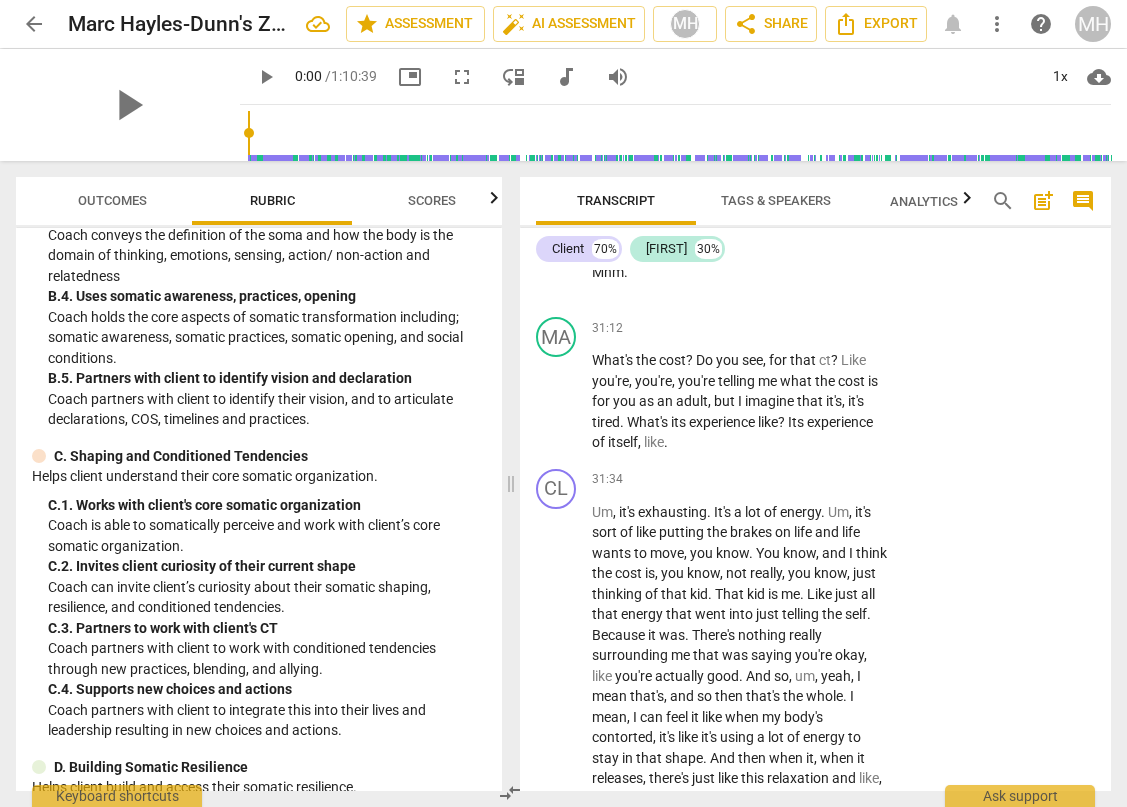 scroll, scrollTop: 15984, scrollLeft: 0, axis: vertical 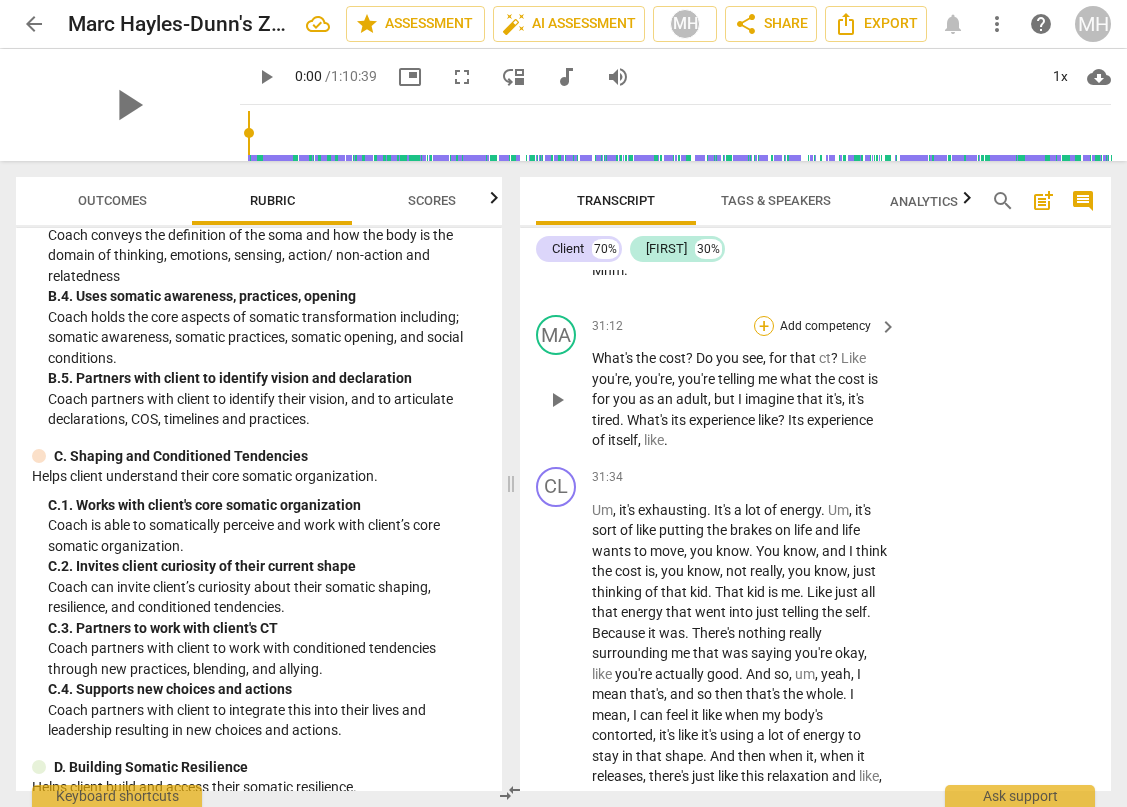 click on "+" at bounding box center (764, 326) 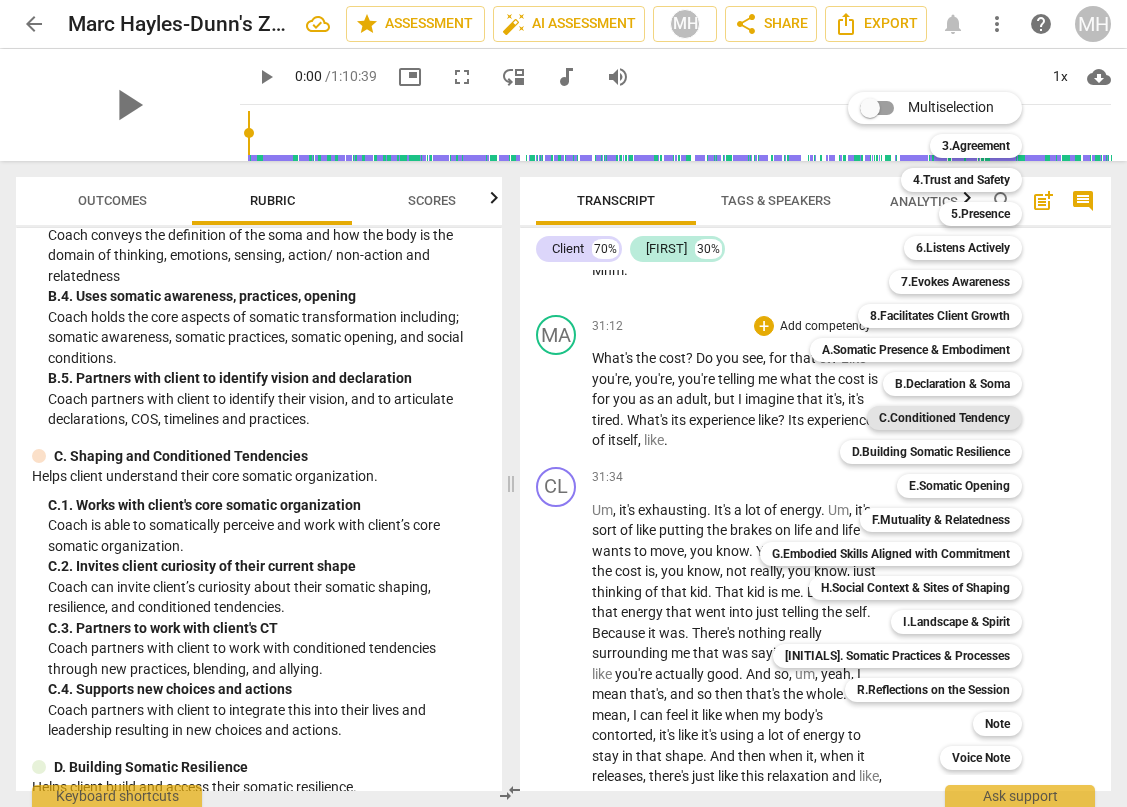 click on "C.Conditioned Tendency" at bounding box center (944, 418) 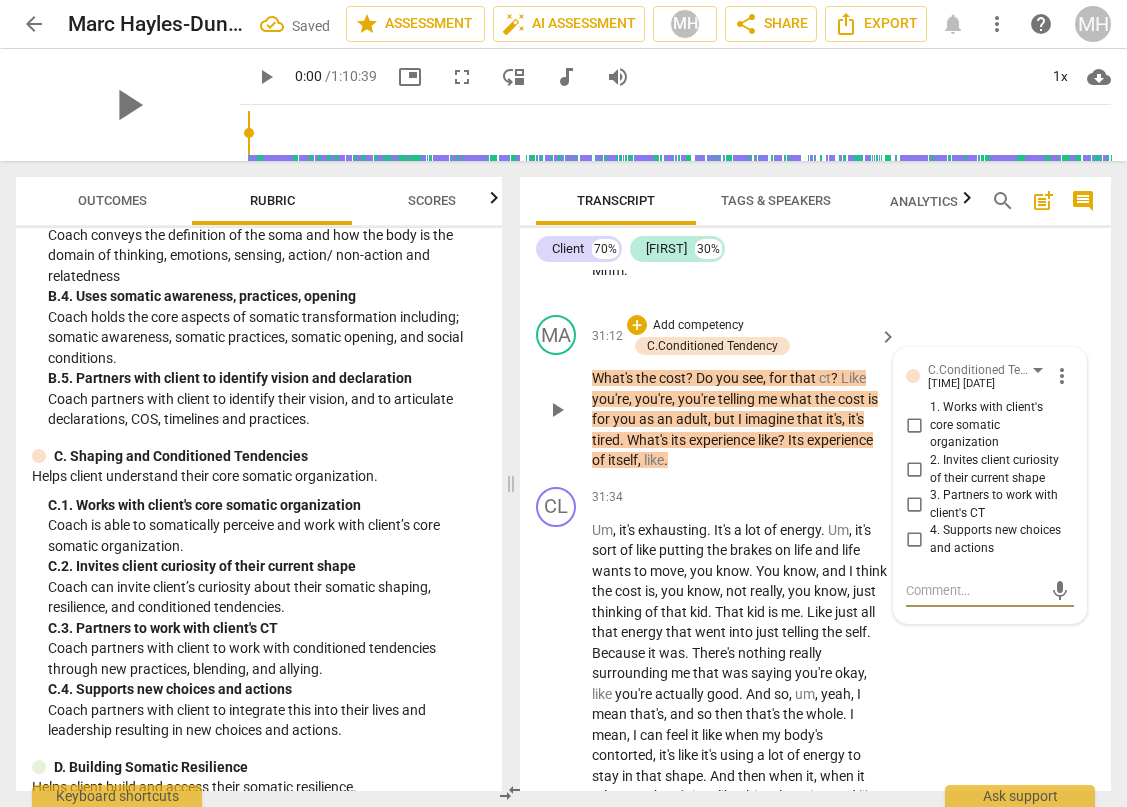 click on "2. Invites client curiosity of their current shape" at bounding box center (914, 470) 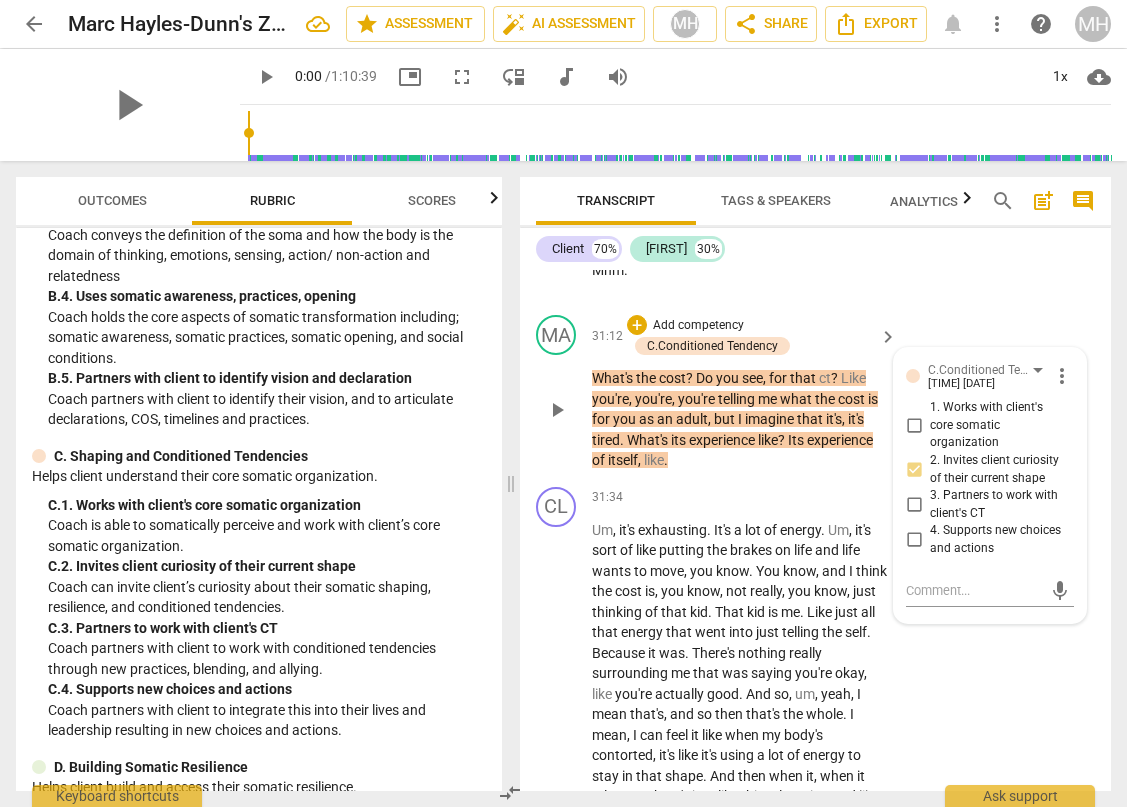 click on "3. Partners to work with client's CT" at bounding box center (914, 505) 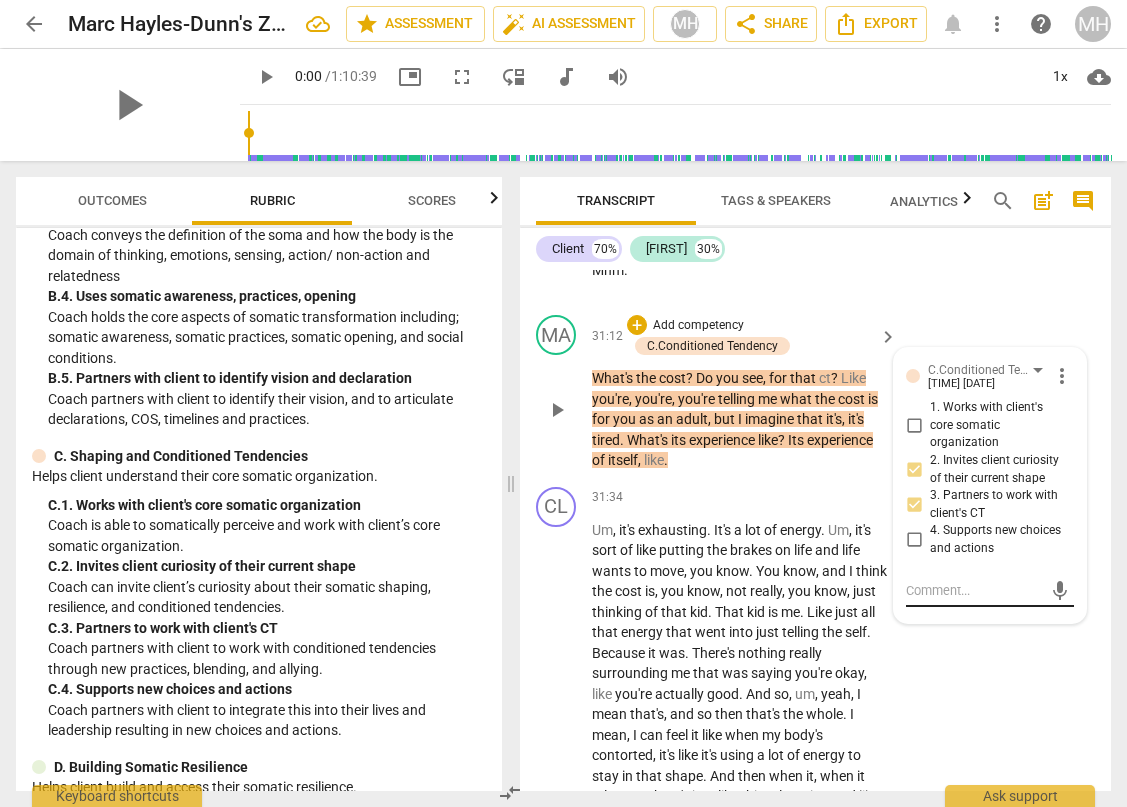 click at bounding box center [974, 590] 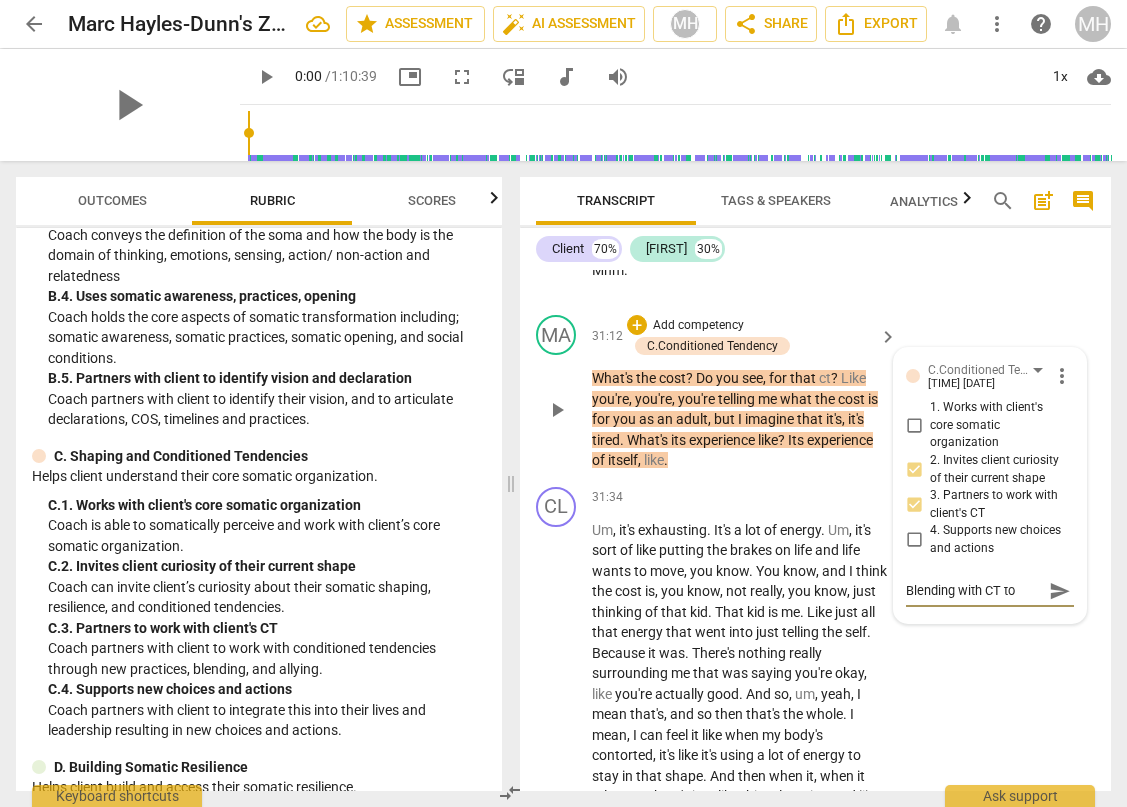 click on "Blending with CT to" at bounding box center (974, 590) 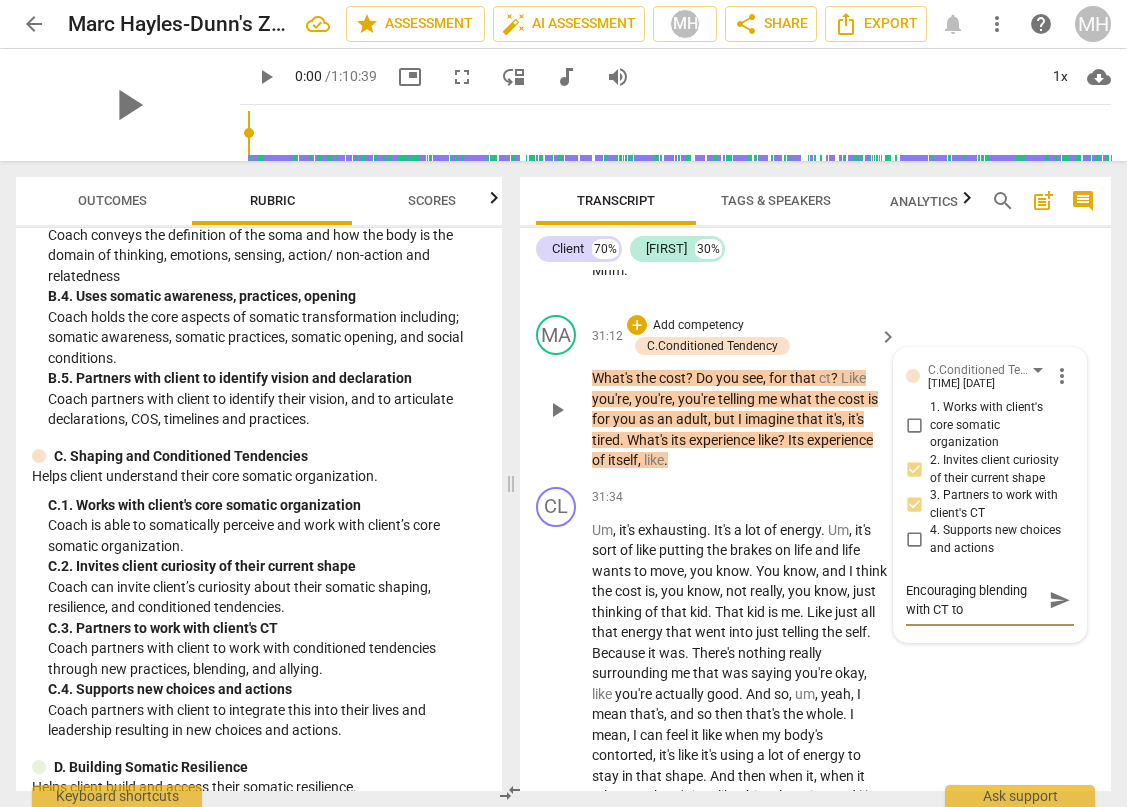click on "Encouraging blending with CT to" at bounding box center (974, 600) 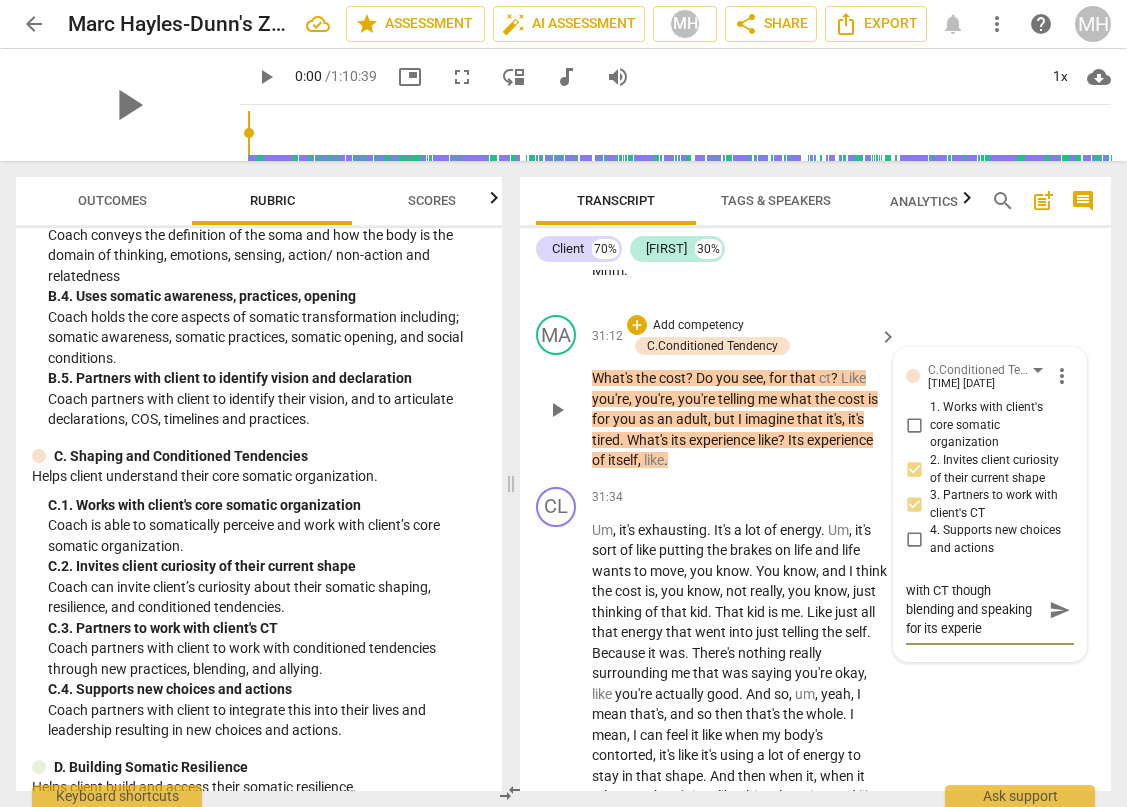 scroll, scrollTop: 36, scrollLeft: 0, axis: vertical 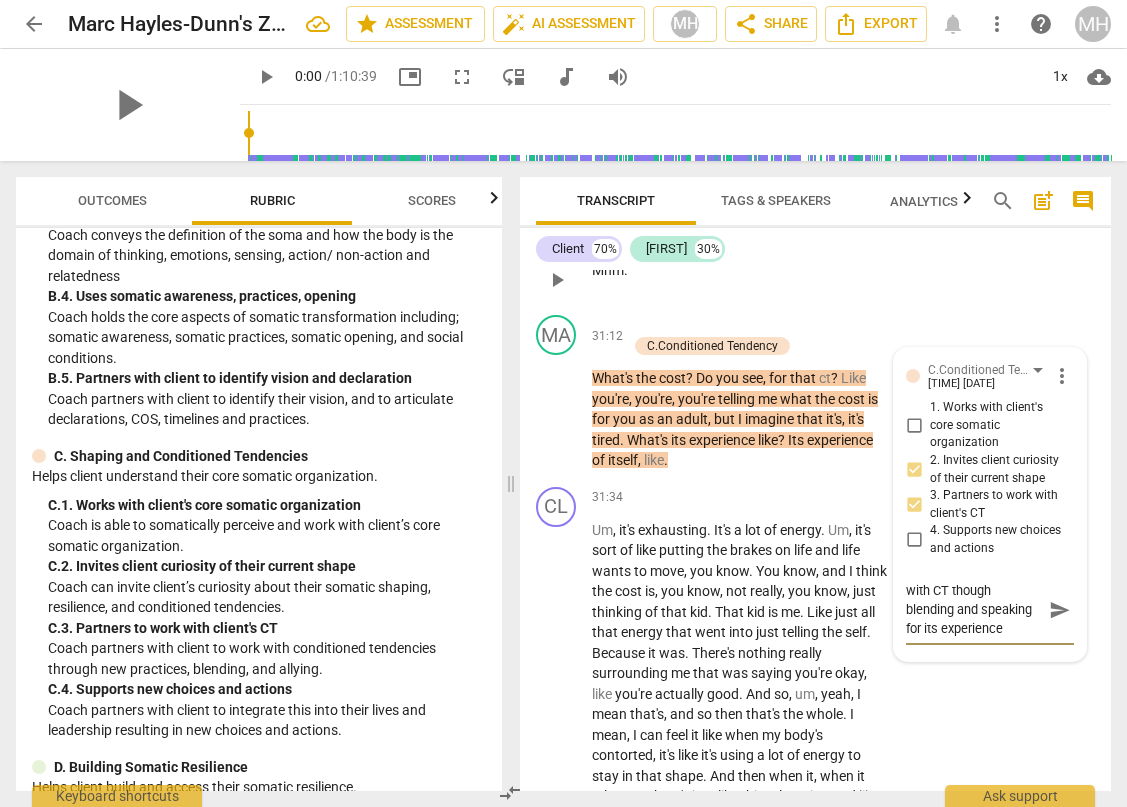 click on "CL play_arrow pause 31:04 + Add competency keyboard_arrow_right Mhm ." at bounding box center [815, 263] 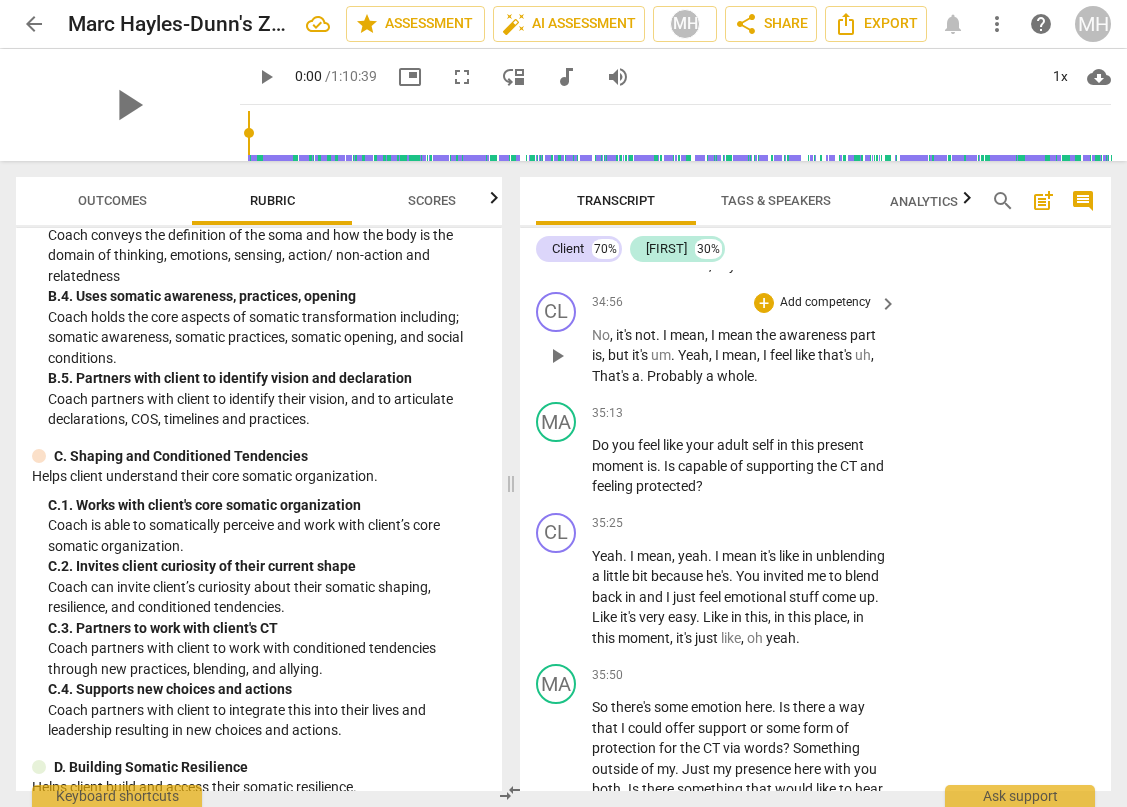 scroll, scrollTop: 17290, scrollLeft: 0, axis: vertical 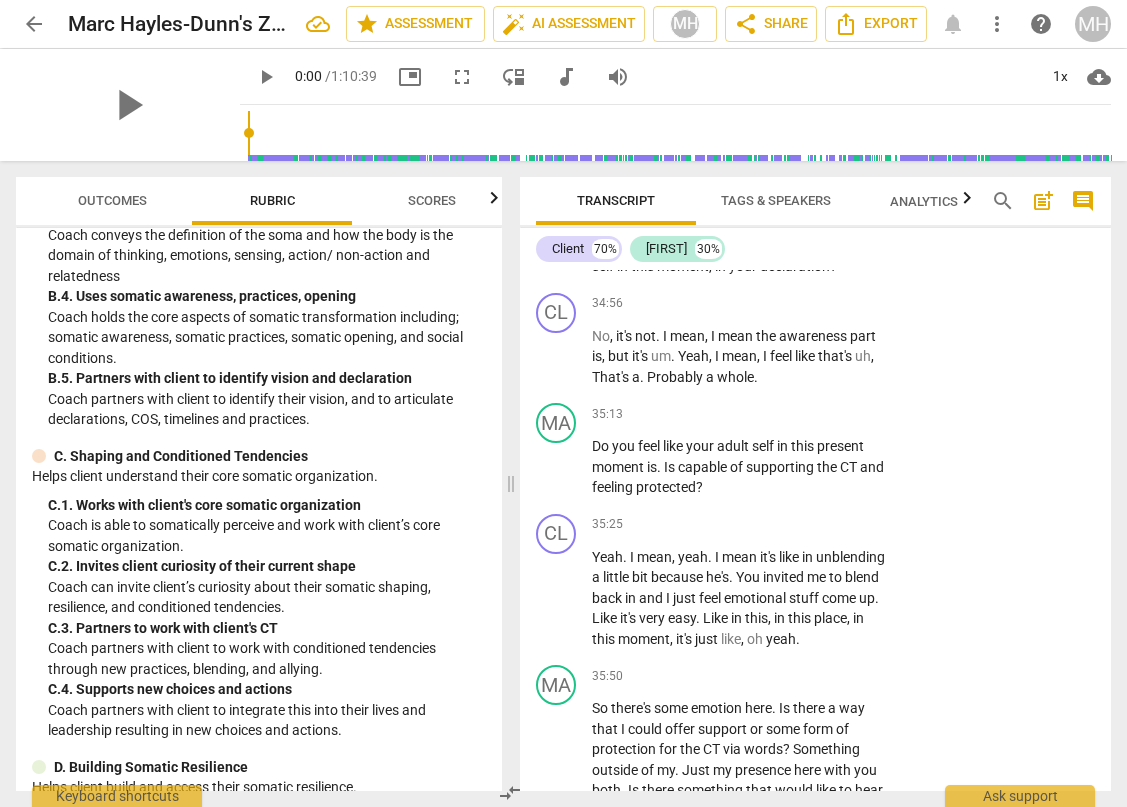 click on "+" at bounding box center (764, 214) 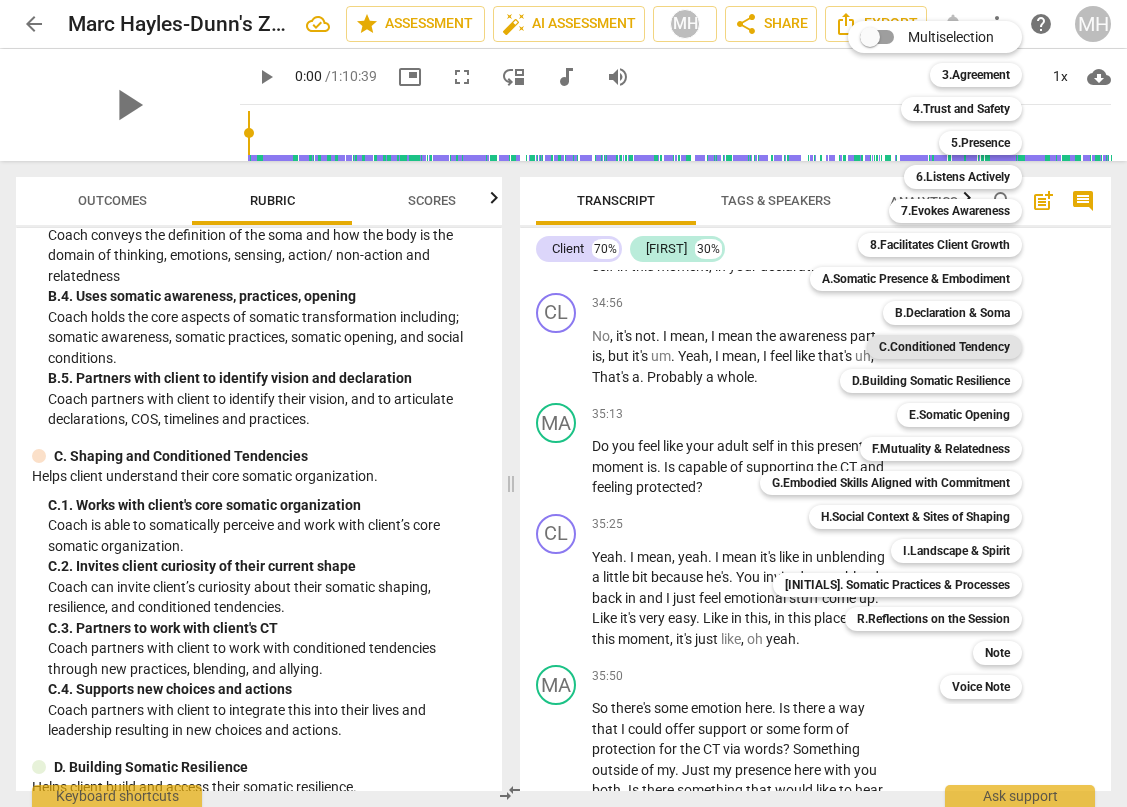 click on "C.Conditioned Tendency" at bounding box center [944, 347] 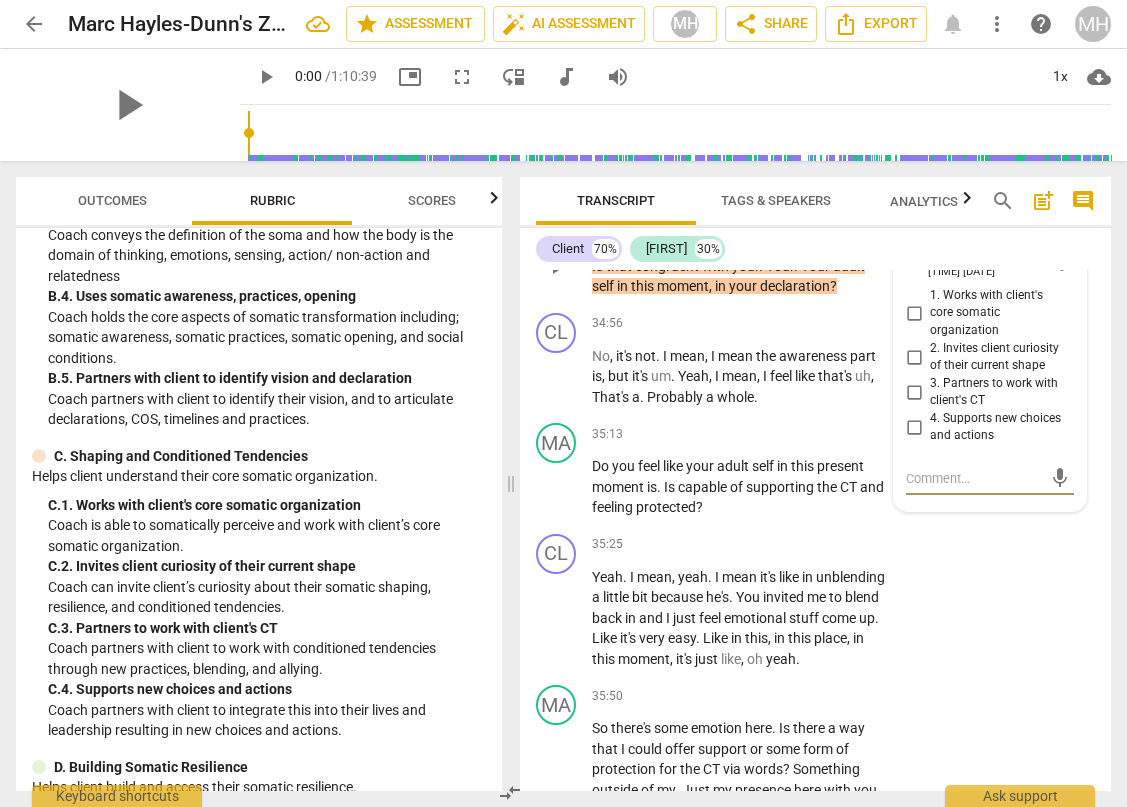 click on "2. Invites client curiosity of their current shape" at bounding box center (914, 357) 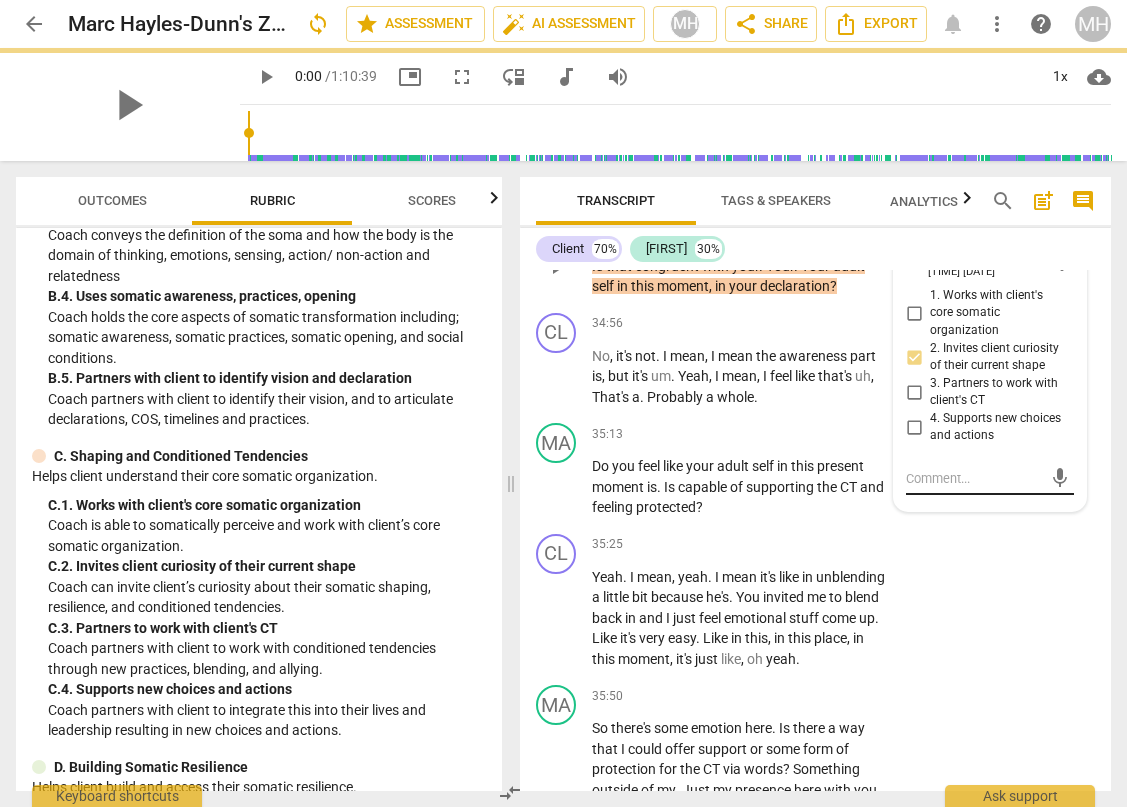 click on "mic" at bounding box center (990, 479) 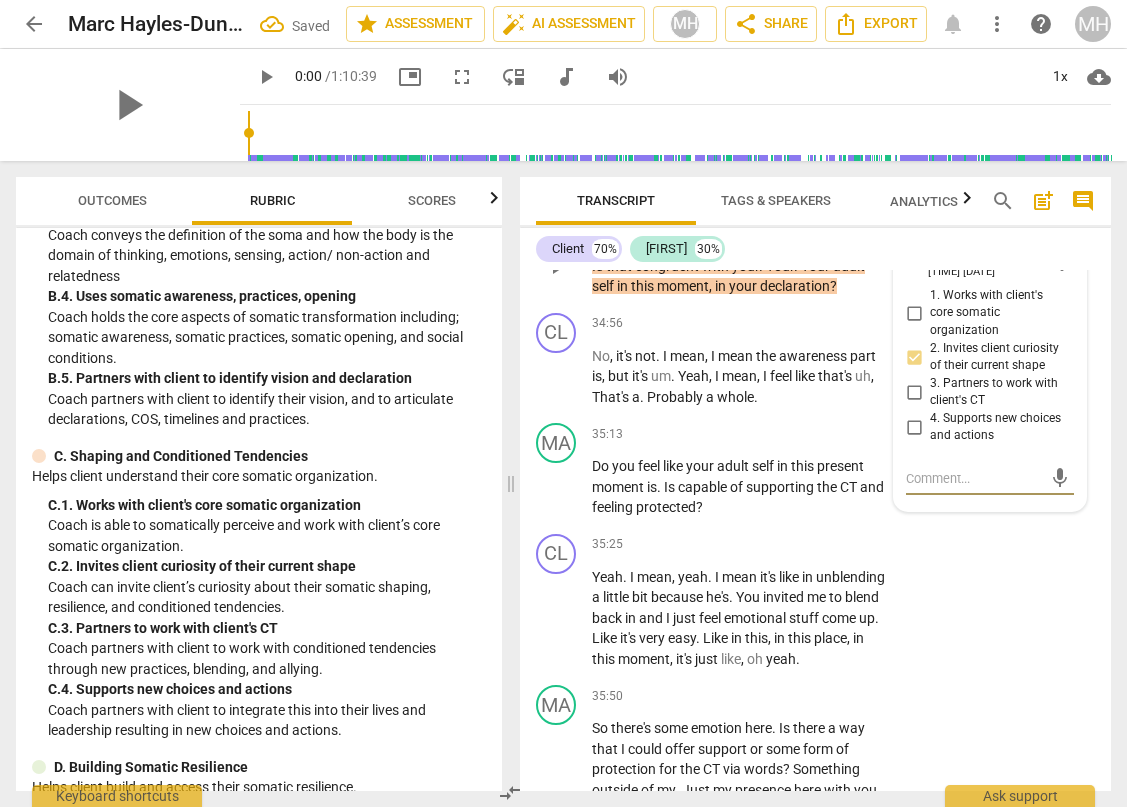 click at bounding box center [974, 478] 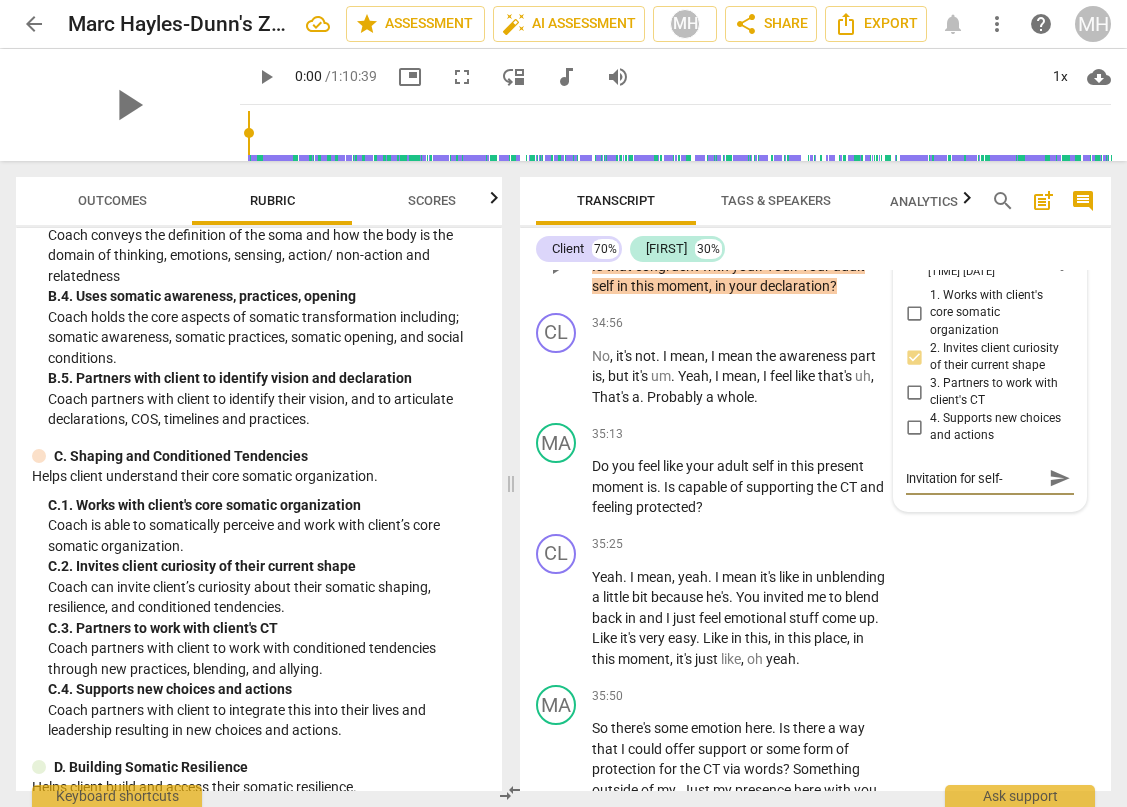 scroll, scrollTop: 17, scrollLeft: 0, axis: vertical 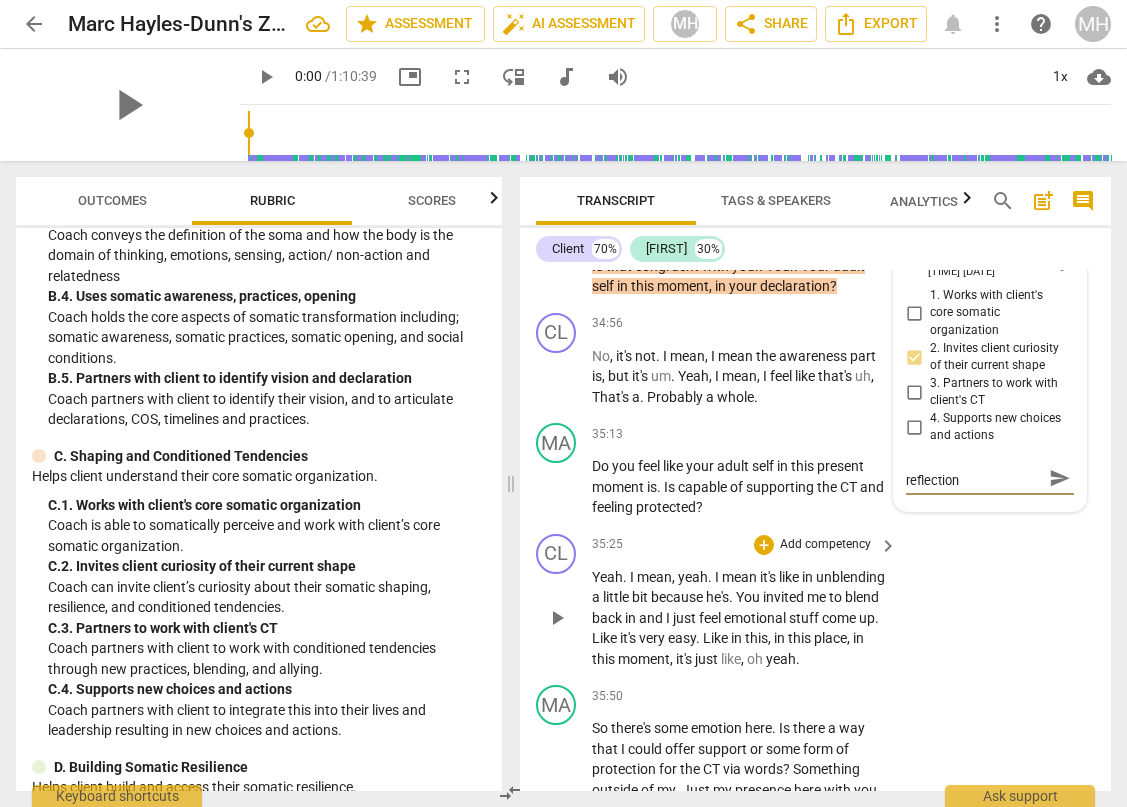 click on "CL play_arrow pause 35:25 + Add competency keyboard_arrow_right Yeah .   I   mean ,   yeah .   I   mean   it's   like   in   unblending   a   little   bit   because   he's .   You   invited   me   to   blend   back   in   and   I   just   feel   emotional   stuff   come   up .   Like   it's   very   easy .   Like   in   this ,   in   this   place ,   in   this   moment ,   it's   just   like ,   oh   yeah ." at bounding box center (815, 602) 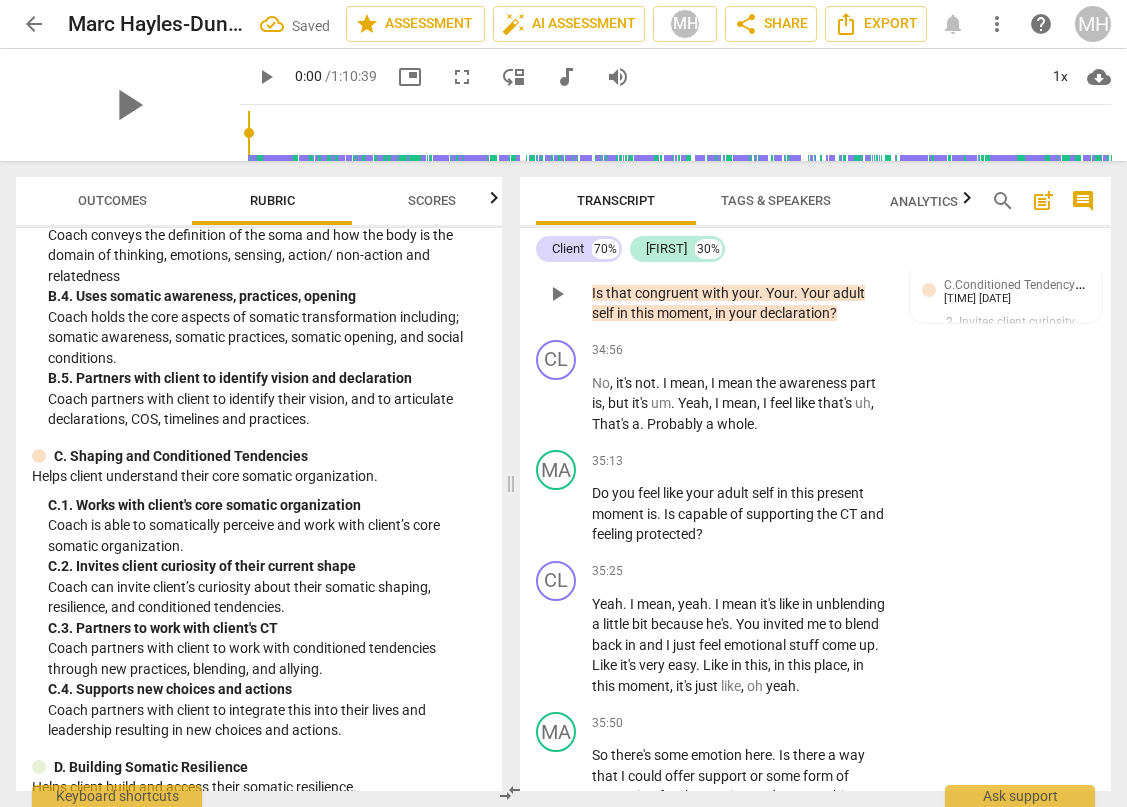 scroll, scrollTop: 17258, scrollLeft: 0, axis: vertical 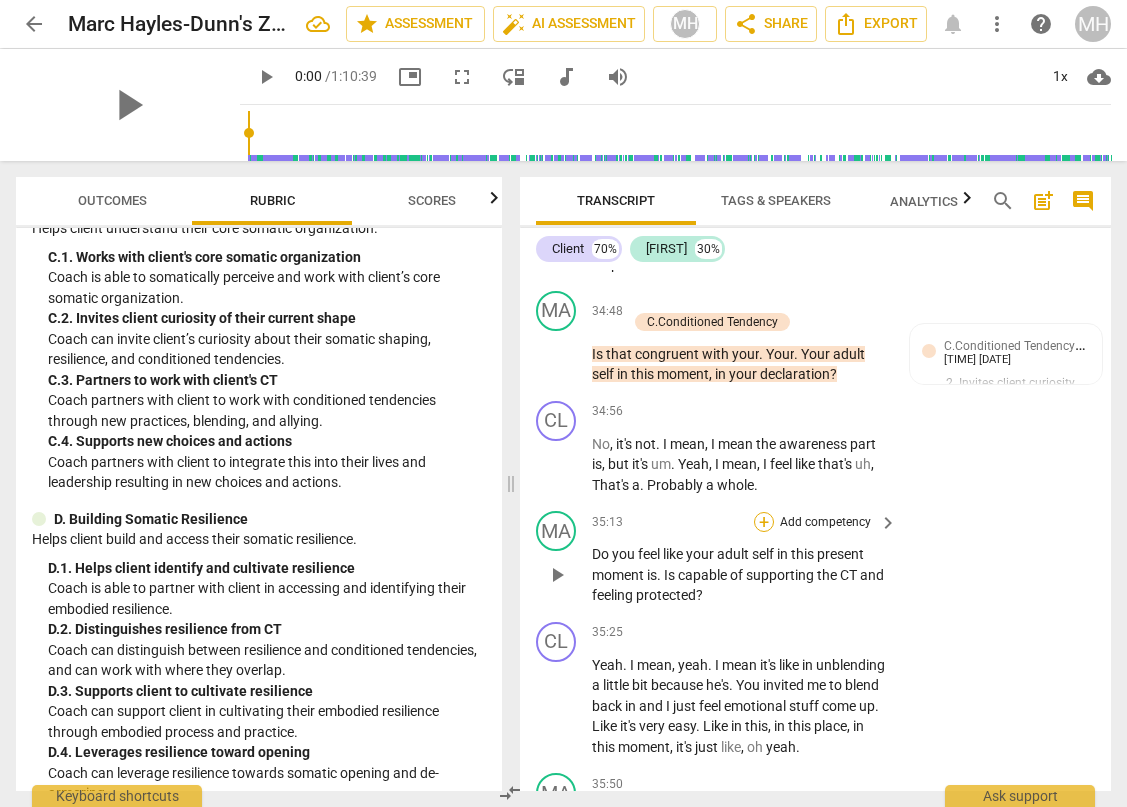 click on "+" at bounding box center [764, 522] 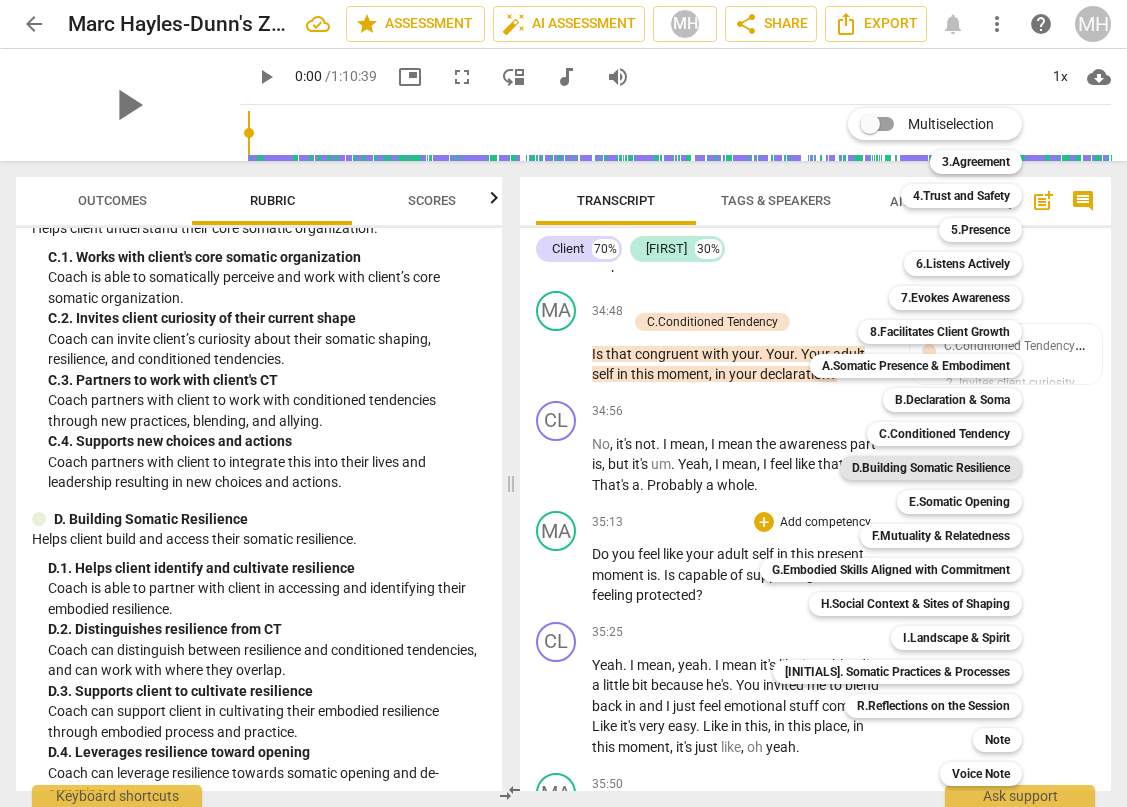click on "D.Building Somatic Resilience" at bounding box center [931, 468] 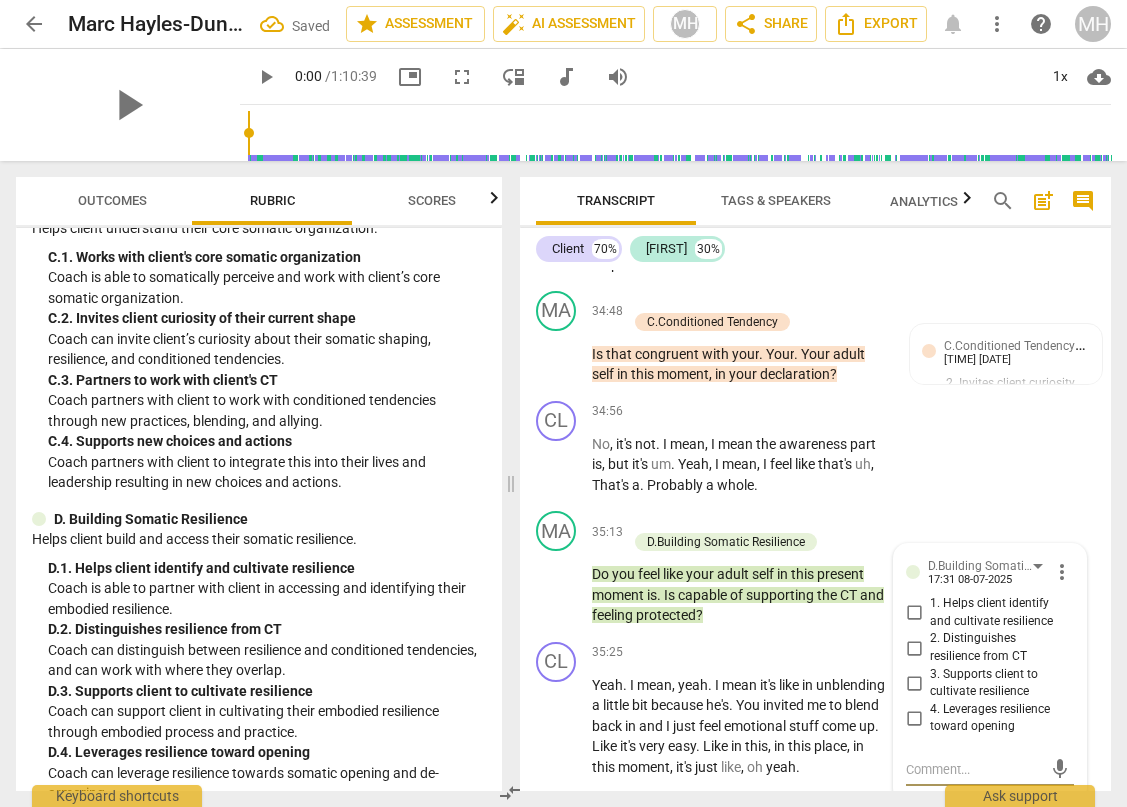 scroll, scrollTop: 17566, scrollLeft: 0, axis: vertical 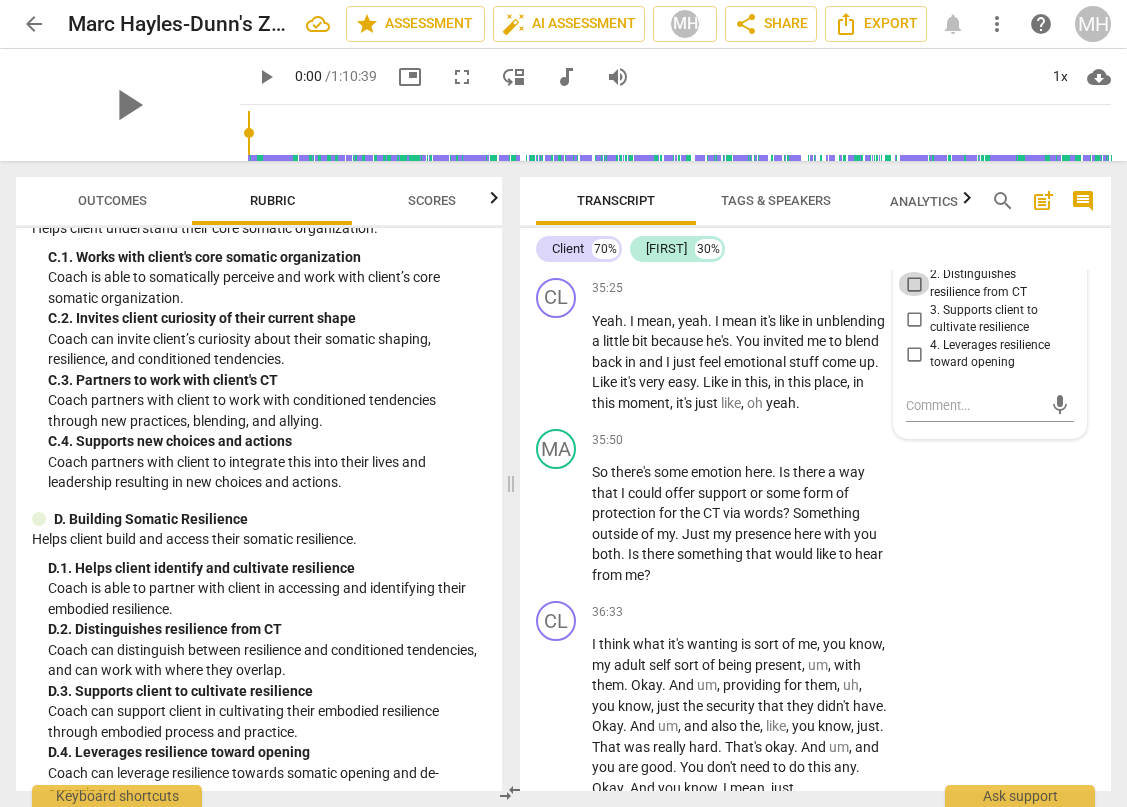 click on "2. Distinguishes resilience from CT" at bounding box center [914, 284] 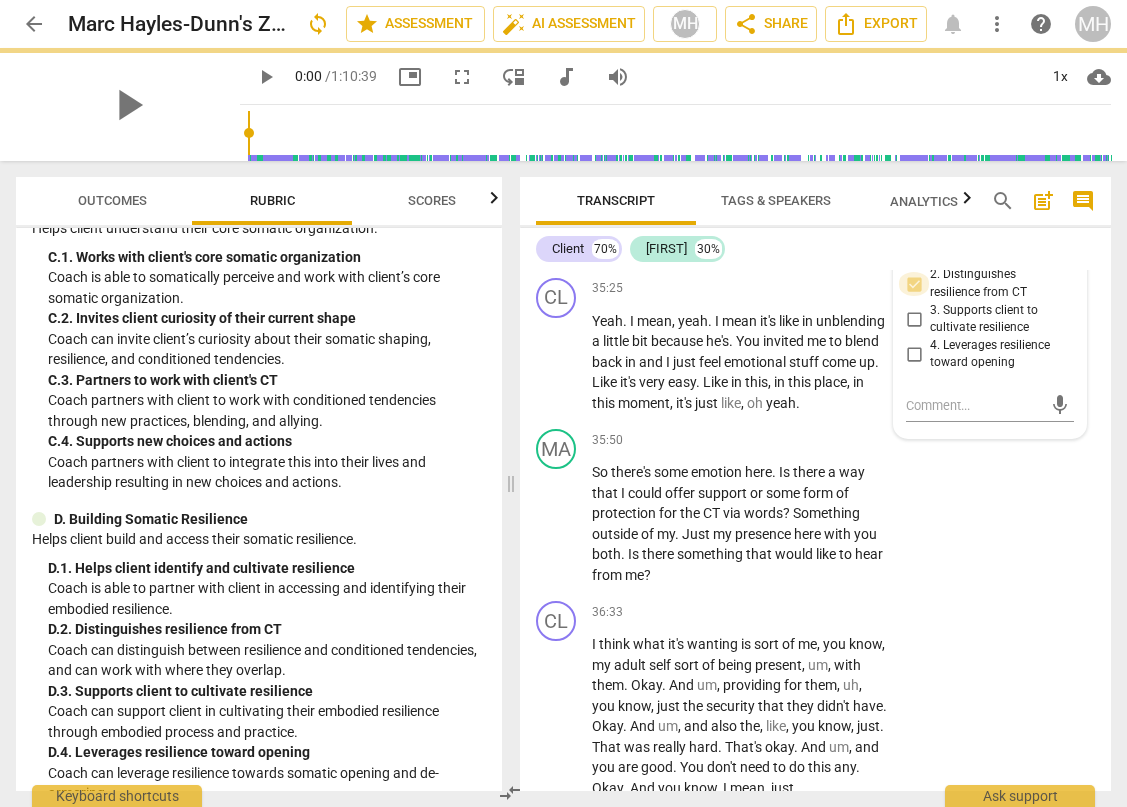 click on "2. Distinguishes resilience from CT" at bounding box center [914, 284] 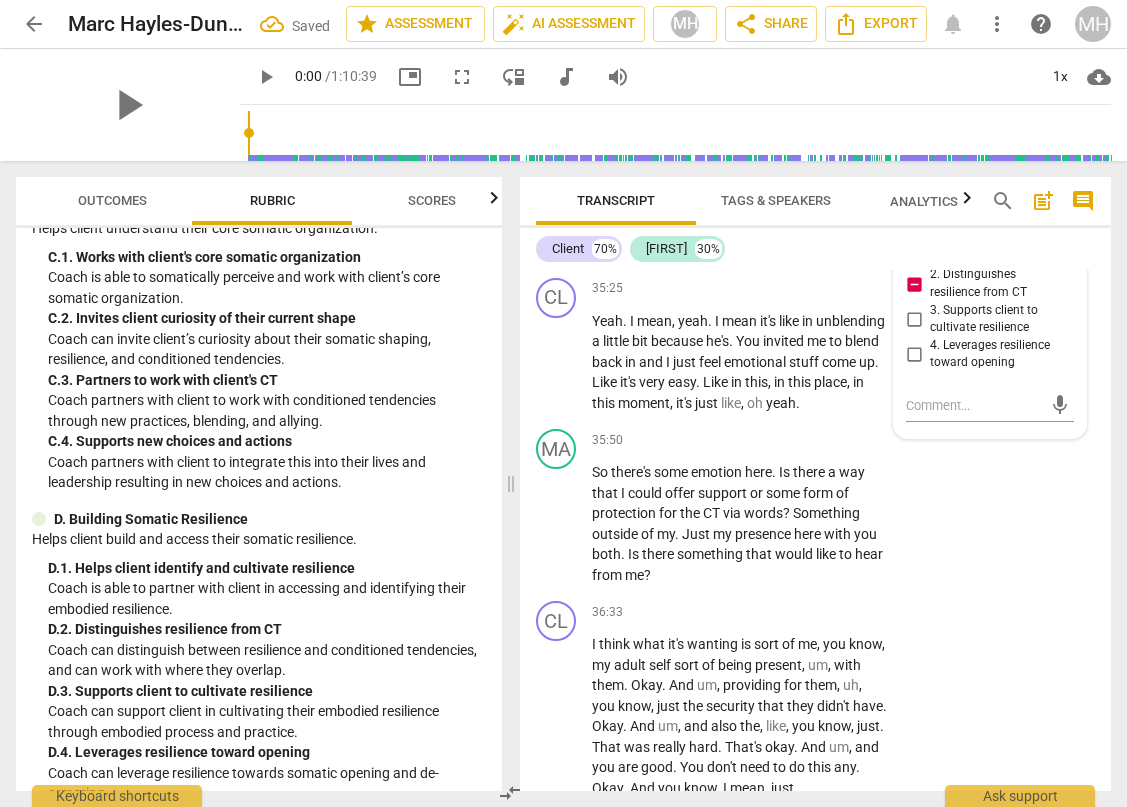 click on "2. Distinguishes resilience from CT" at bounding box center (914, 284) 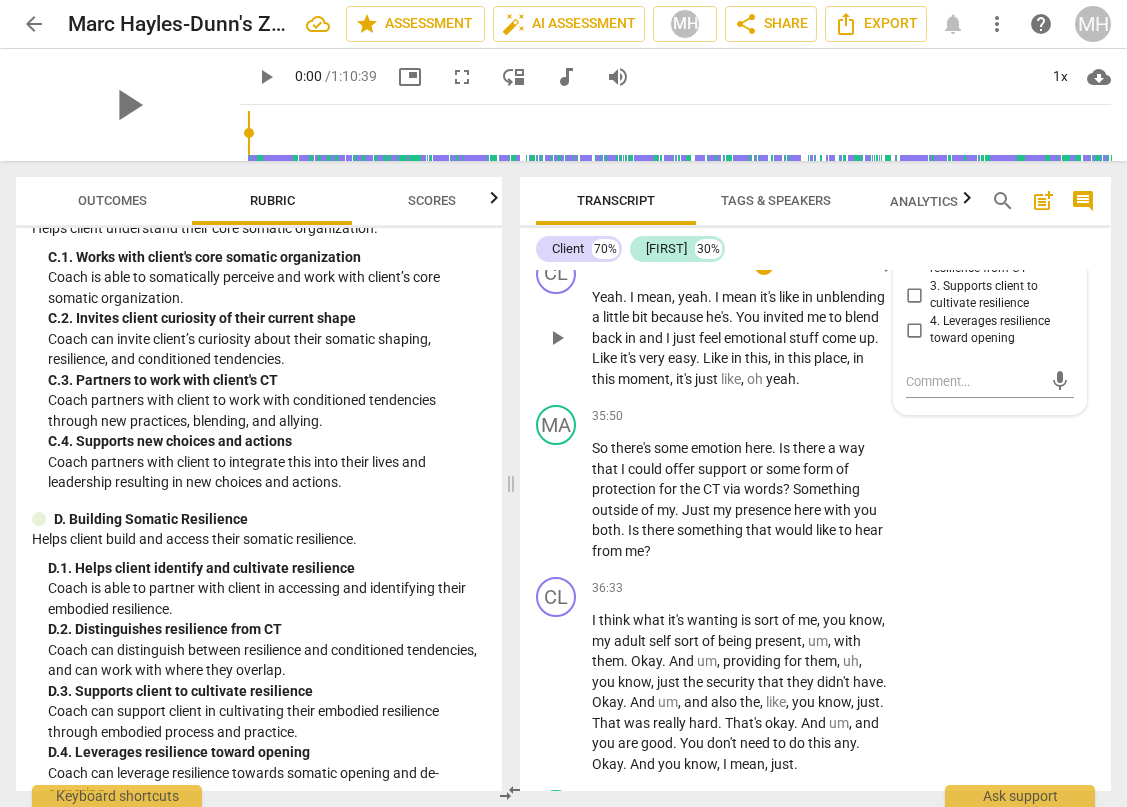 scroll, scrollTop: 17597, scrollLeft: 0, axis: vertical 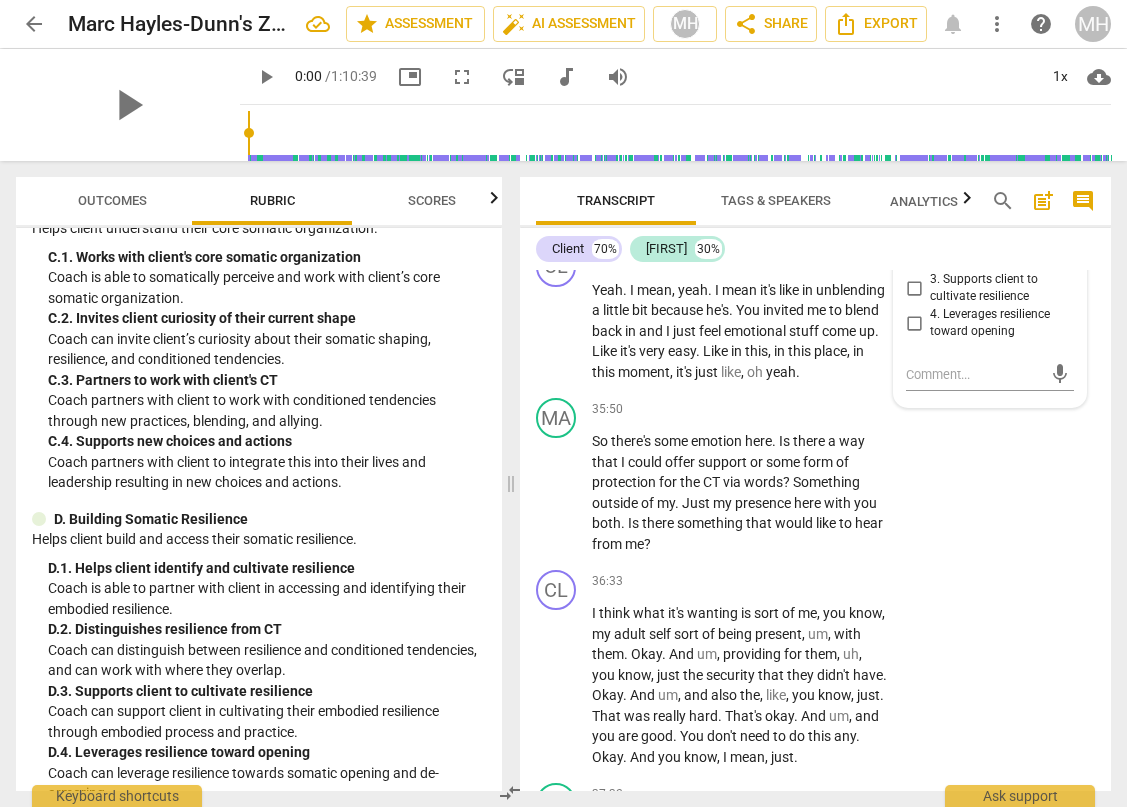 click on "2. Distinguishes resilience from CT" at bounding box center [914, 253] 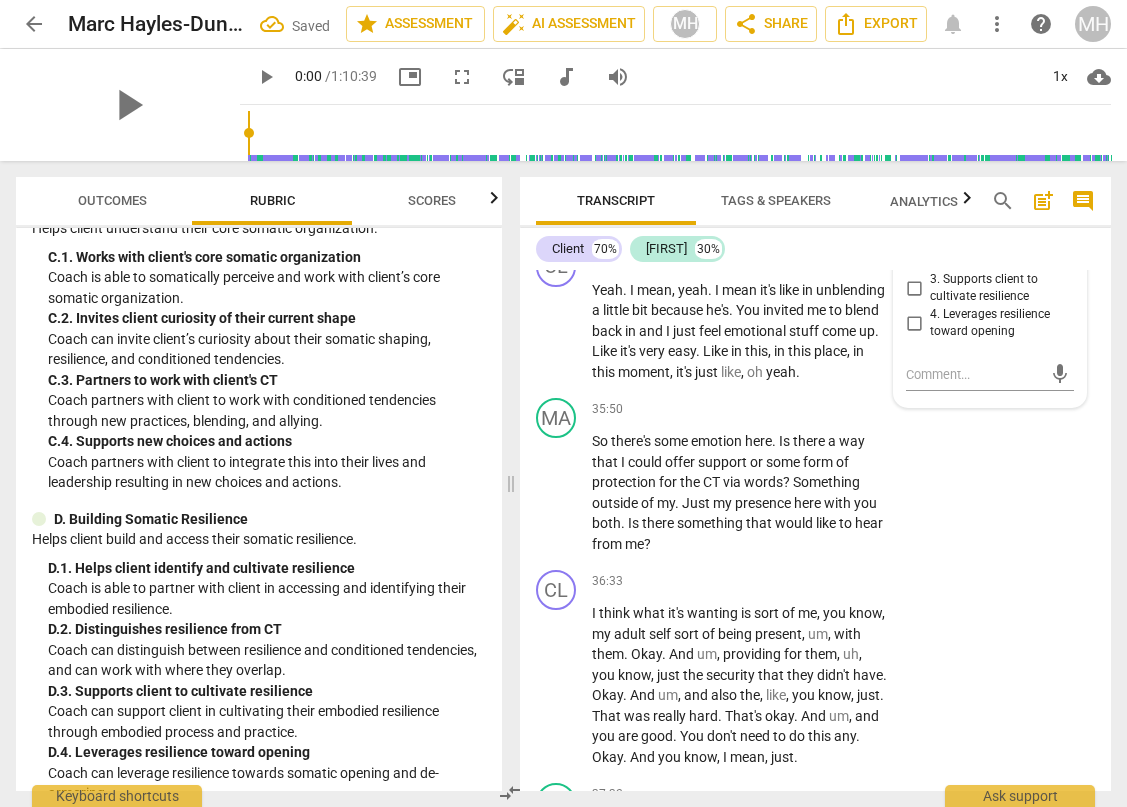 click on "3. Supports client to cultivate resilience" at bounding box center [914, 288] 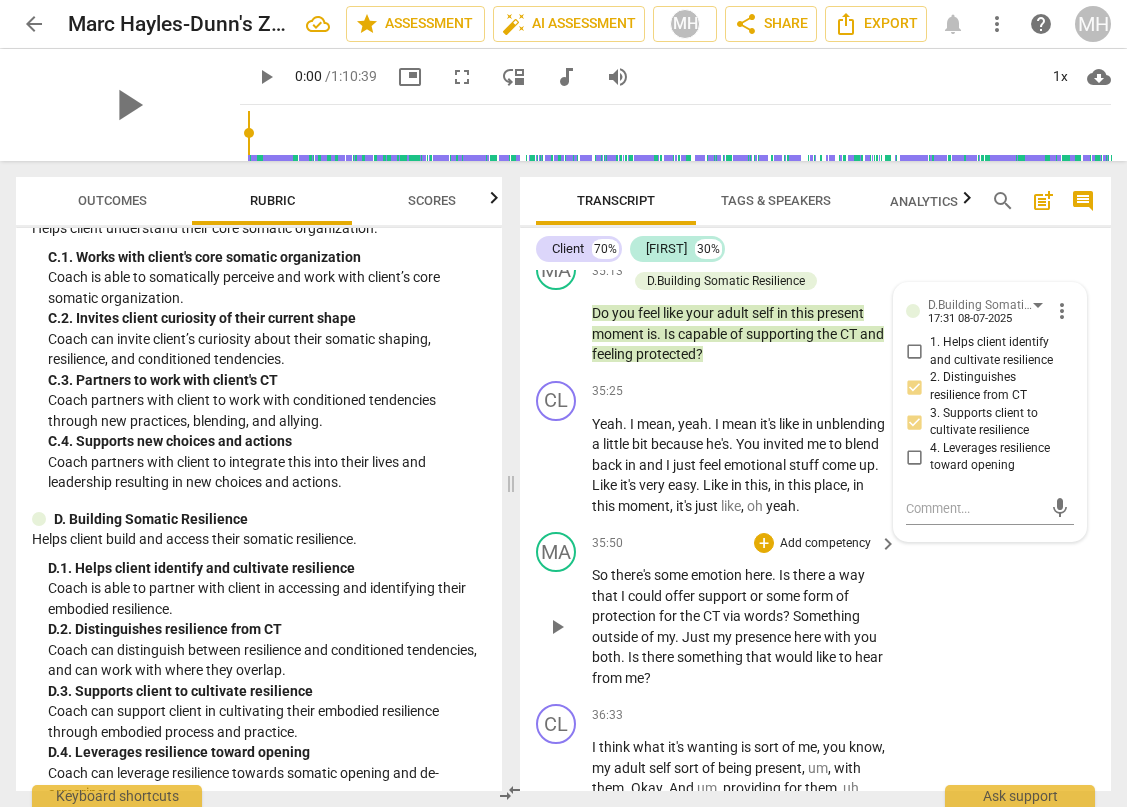 scroll, scrollTop: 17460, scrollLeft: 0, axis: vertical 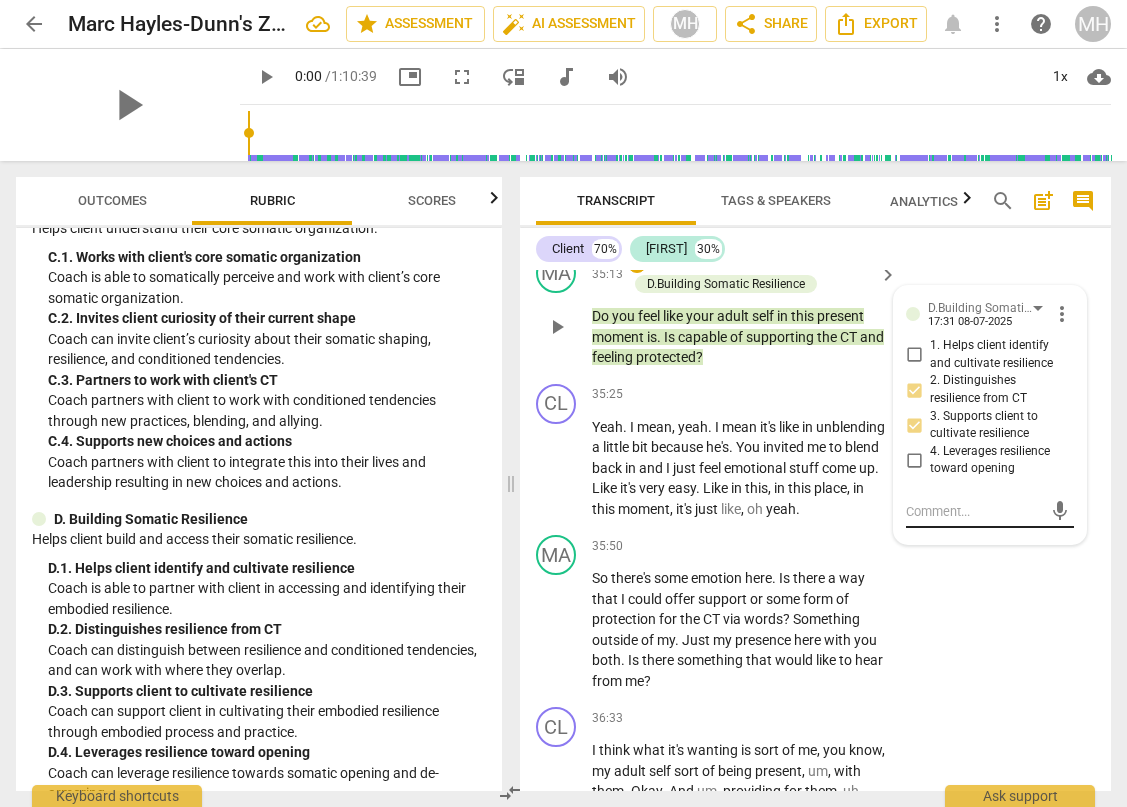 click at bounding box center (974, 511) 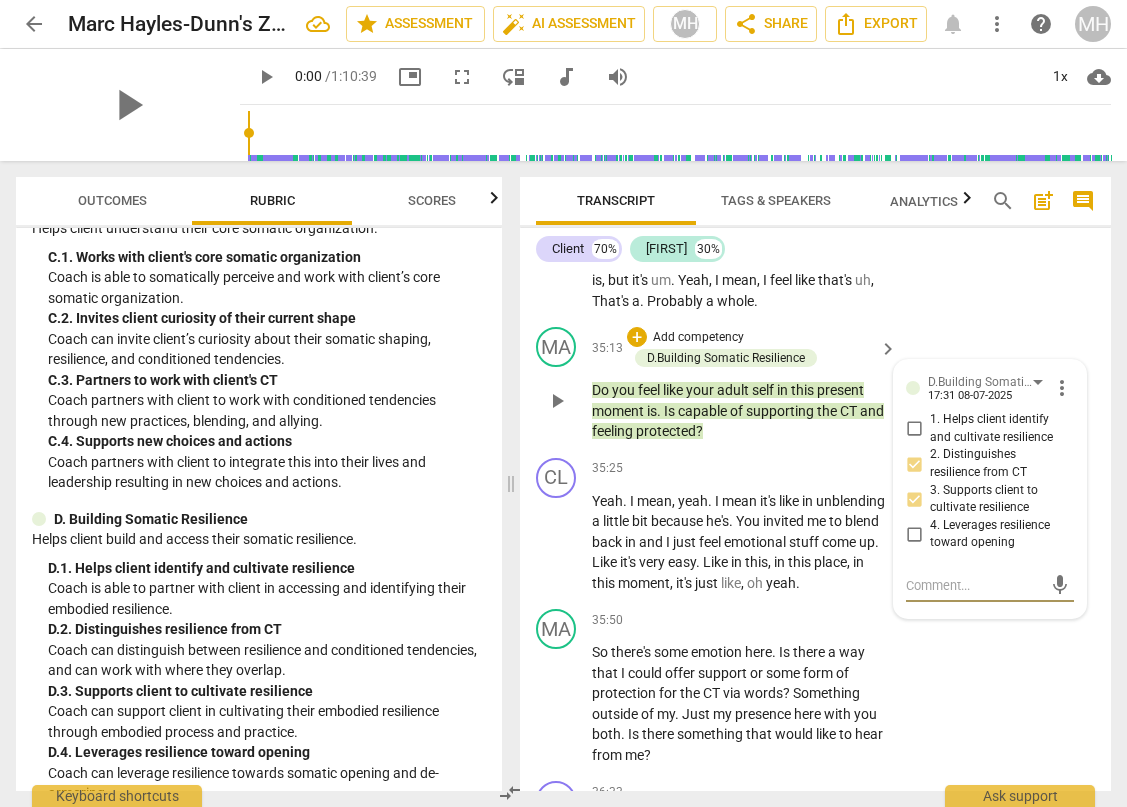 scroll, scrollTop: 17434, scrollLeft: 0, axis: vertical 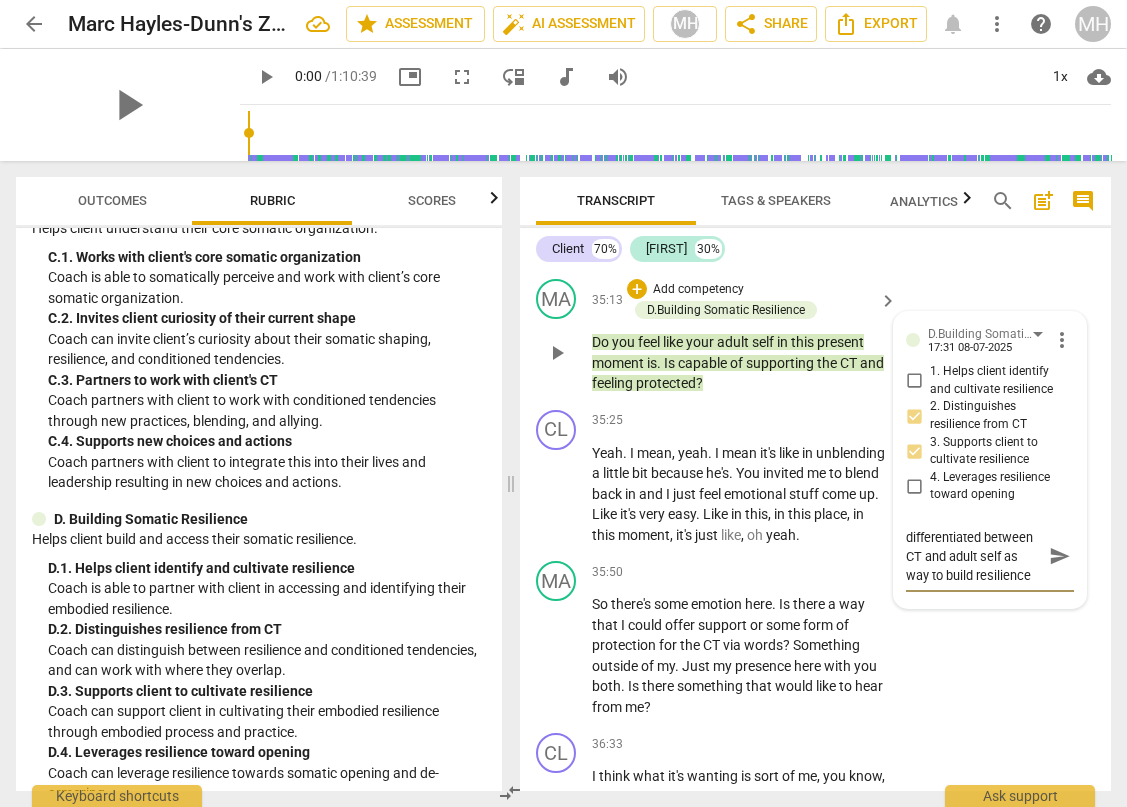 click on "[TIME] [DATE]" at bounding box center [990, 460] 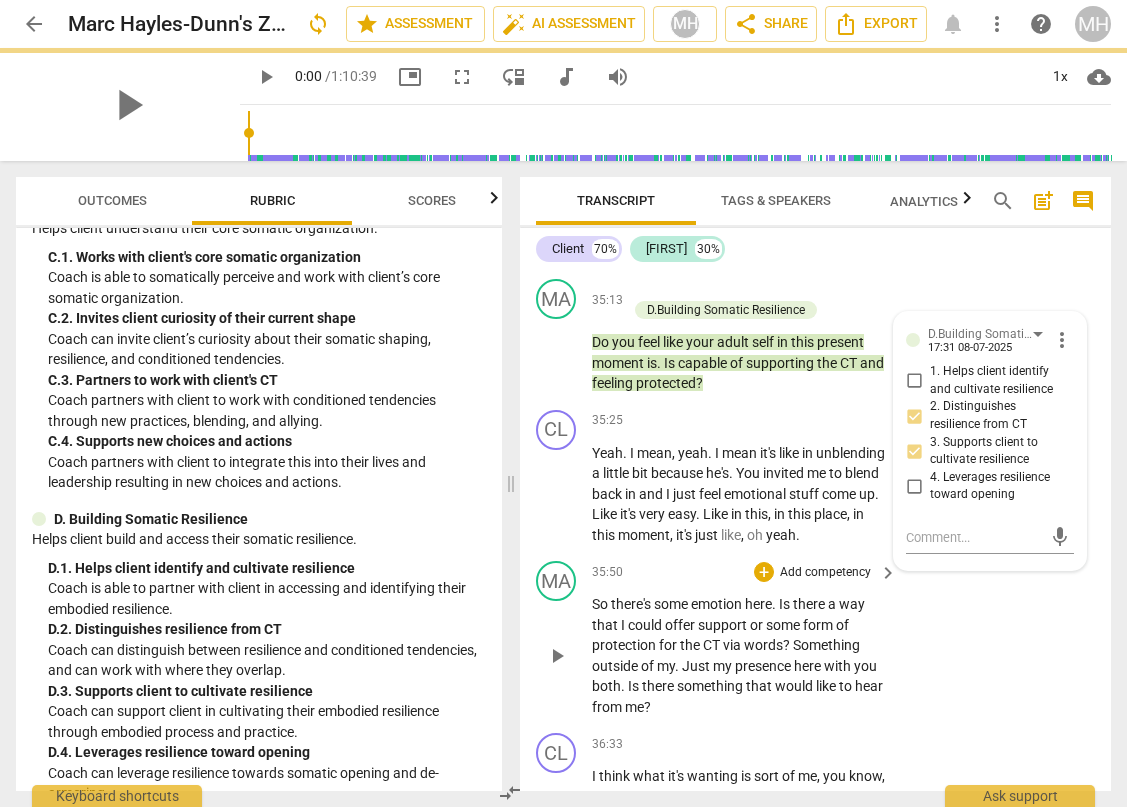 scroll, scrollTop: 0, scrollLeft: 0, axis: both 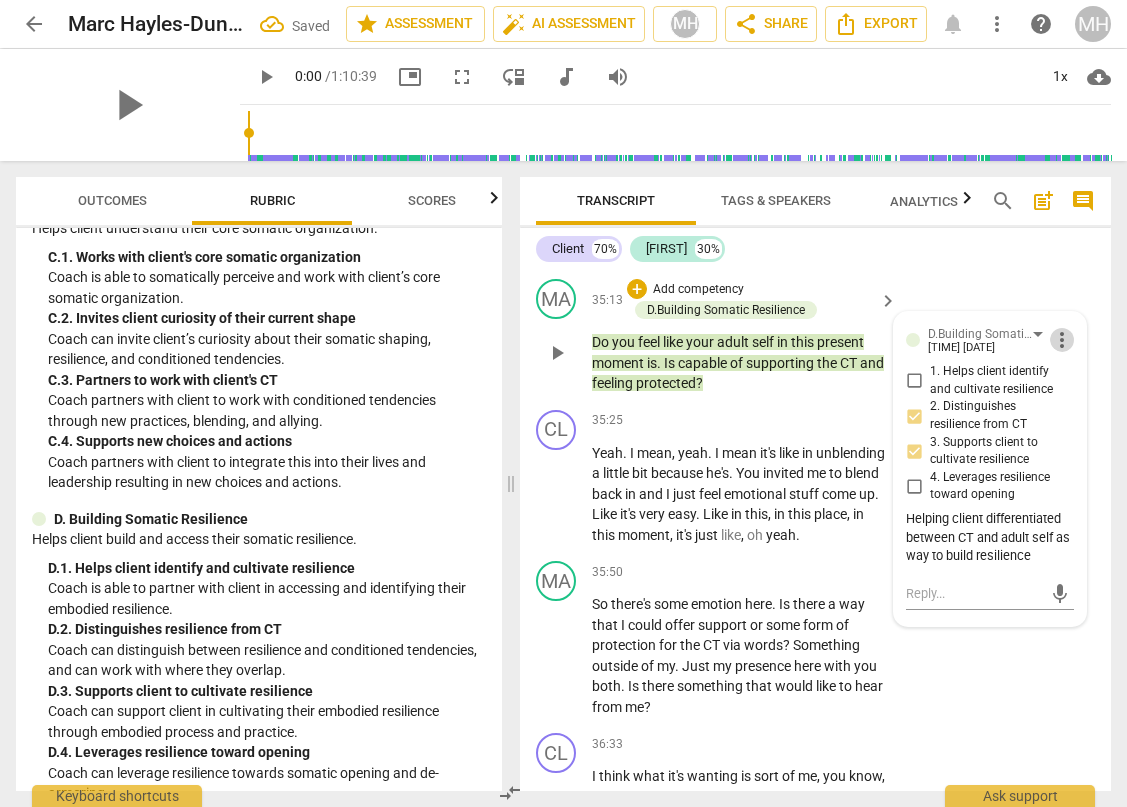 click on "more_vert" at bounding box center (1062, 340) 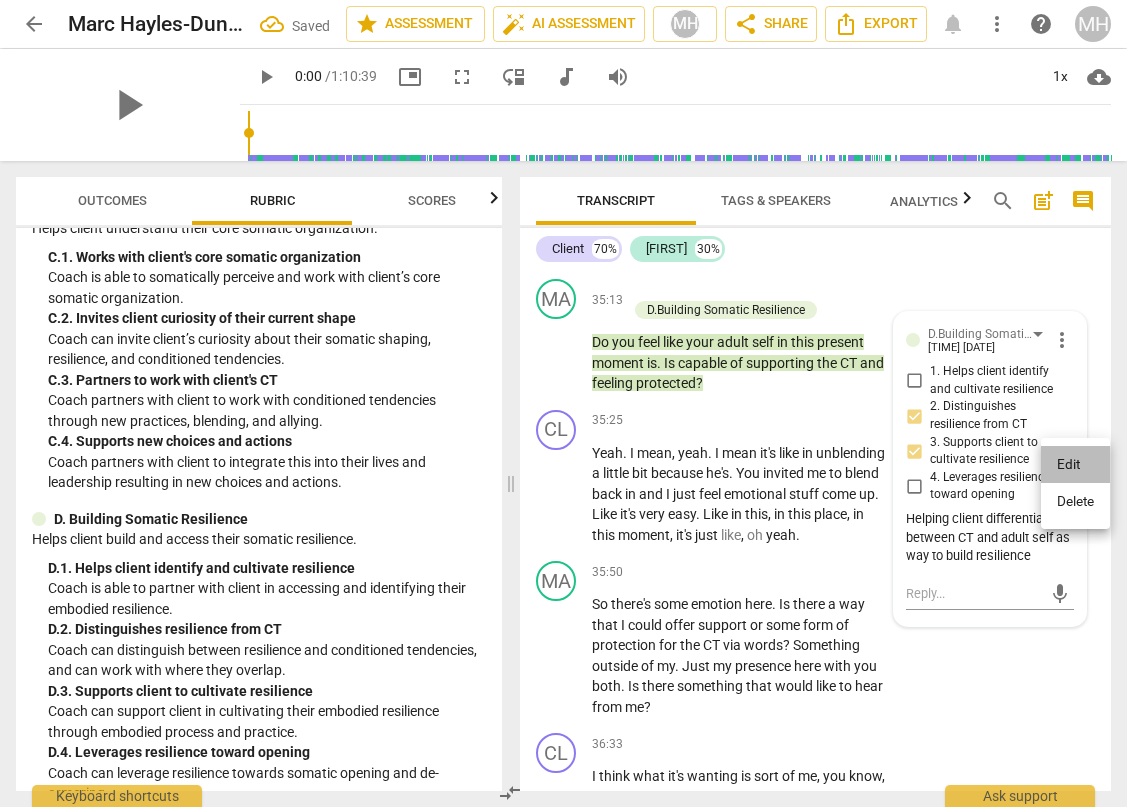 click on "Edit" at bounding box center (1075, 465) 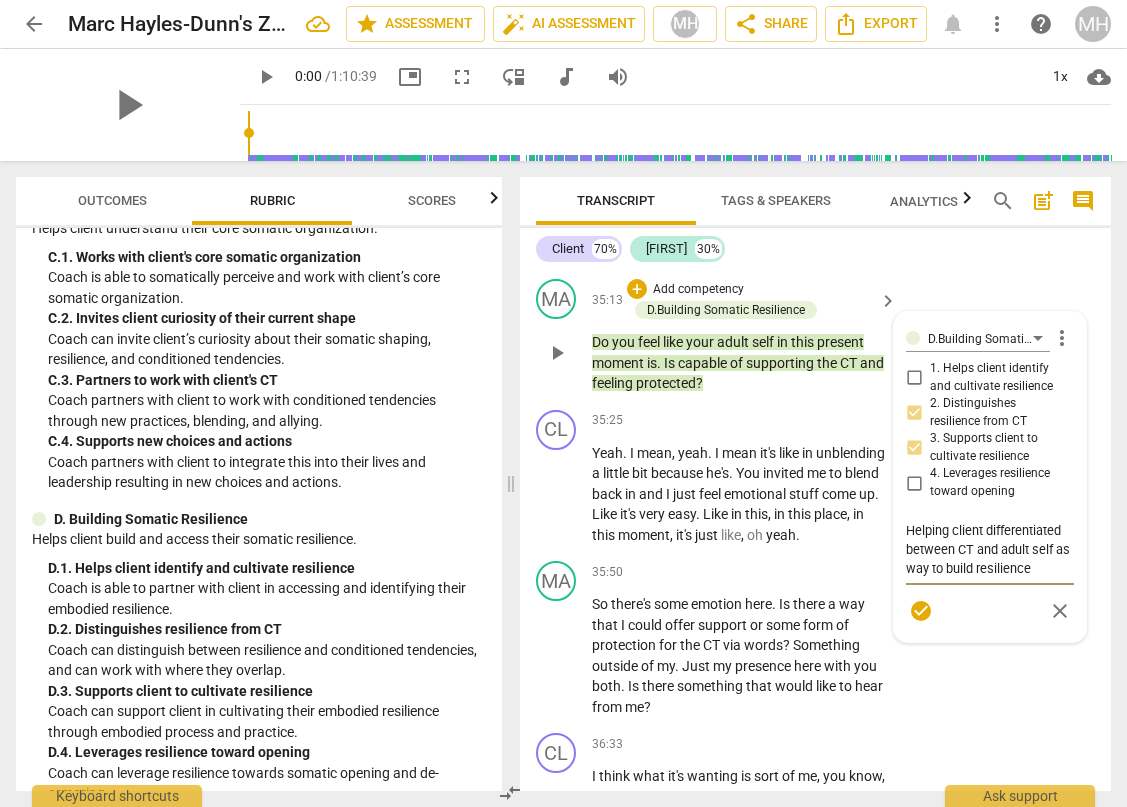 click on "Helping client differentiated between CT and adult self as way to build resilience" at bounding box center (990, 549) 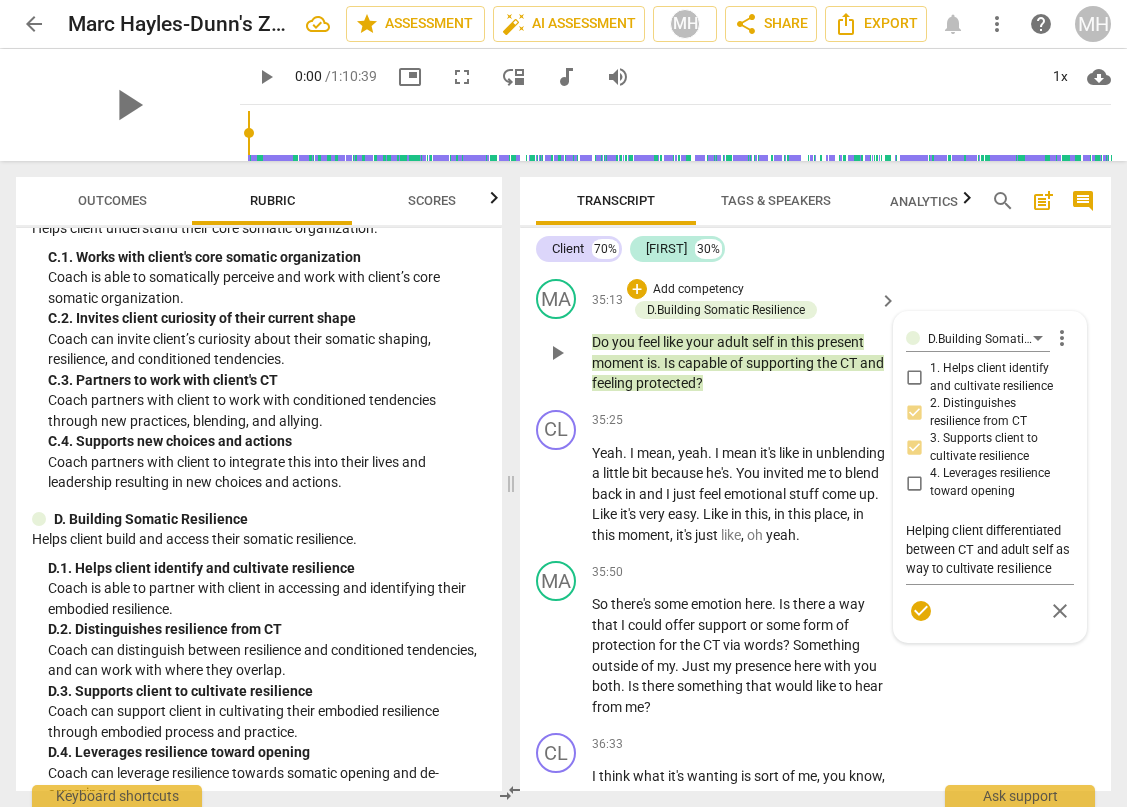 click on "MA play_arrow pause [TIME] + Add competency D.Building Somatic Resilience keyboard_arrow_right Do you feel like your adult self in this present moment is . Is capable of supporting the CT and feeling protected ? D.Building Somatic Resilience Marc Hayles-Dunn more_vert 1. Helps client identify and cultivate resilience 2. Distinguishes resilience from CT 3. Supports client to cultivate resilience 4. Leverages resilience toward opening Helping client differentiated between CT and adult self as way to cultivate resilience Helping client differentiated between CT and adult self as way to cultivate resilience check_circle close" at bounding box center (815, 336) 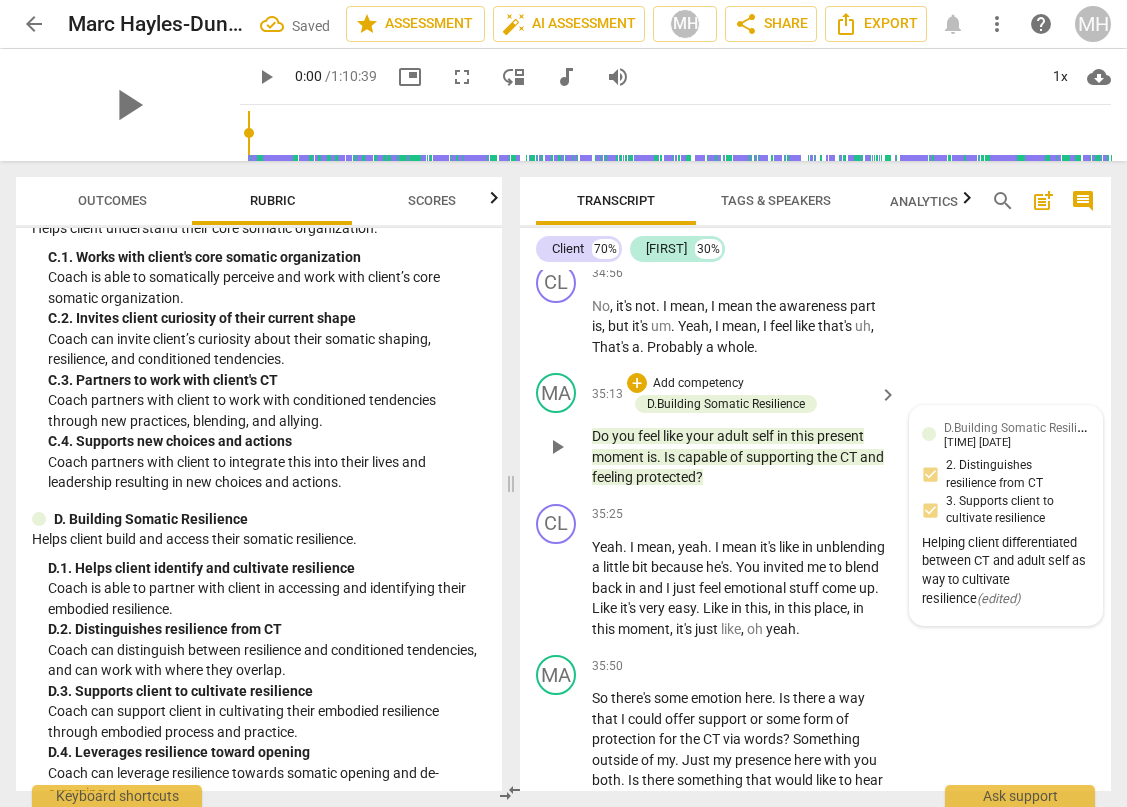 scroll, scrollTop: 17338, scrollLeft: 0, axis: vertical 